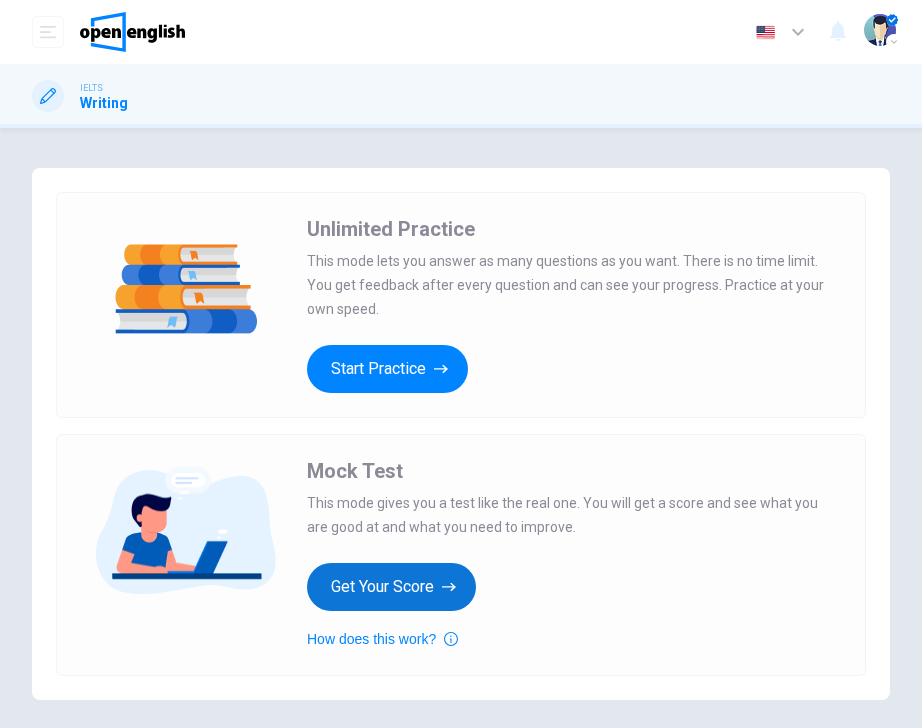 scroll, scrollTop: 0, scrollLeft: 0, axis: both 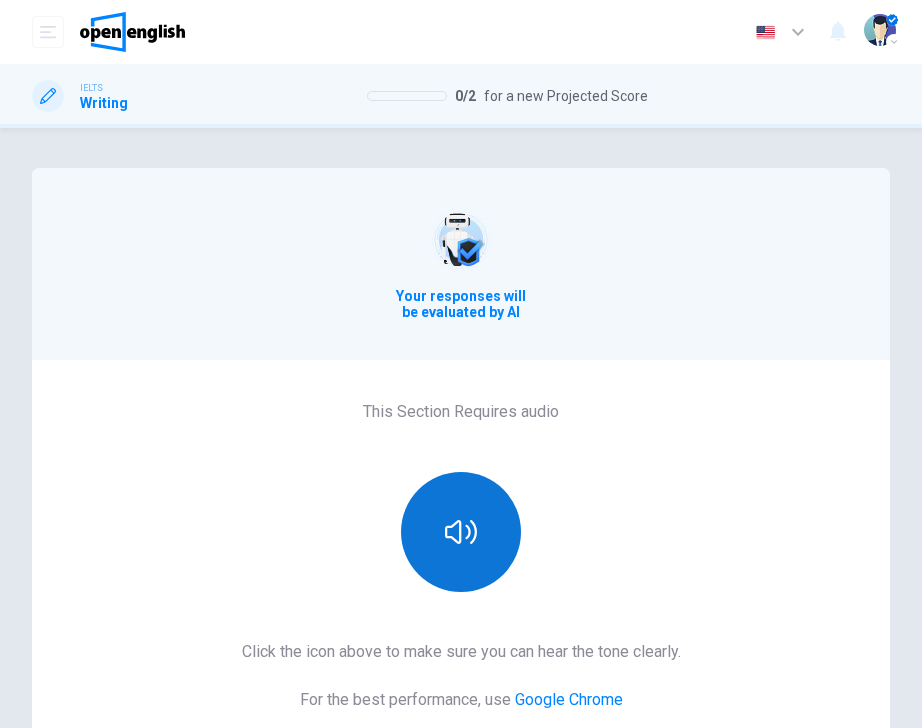 click at bounding box center (461, 532) 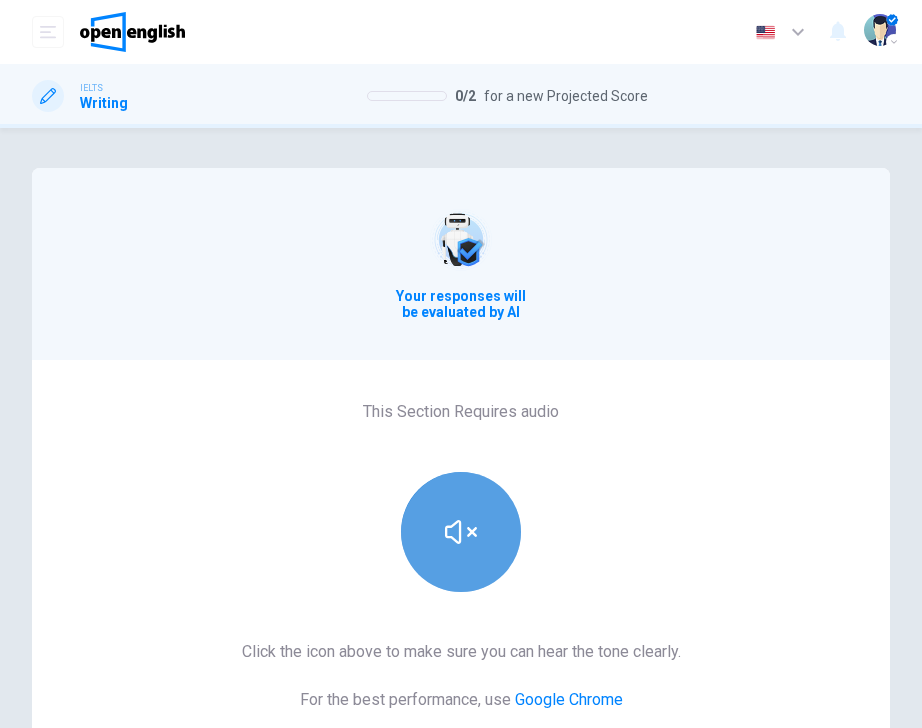 click at bounding box center (461, 532) 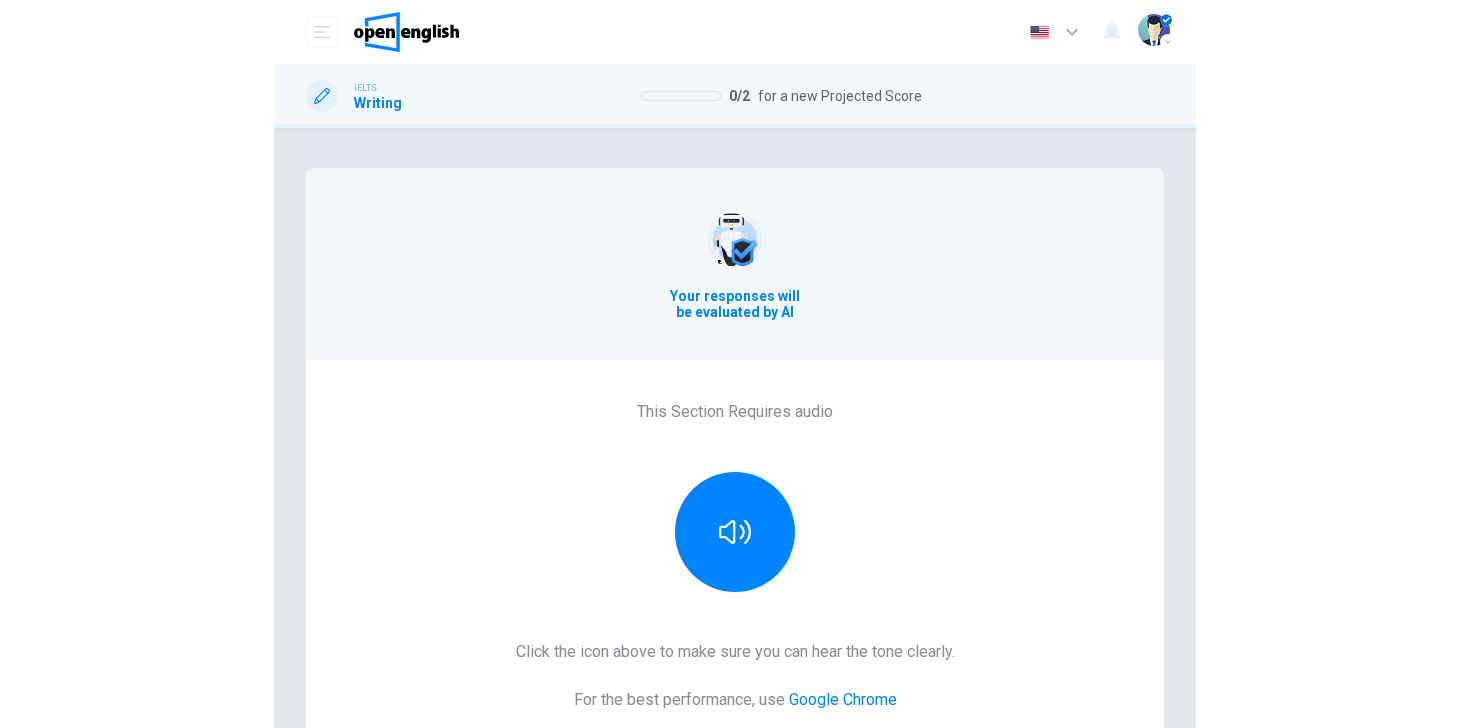 scroll, scrollTop: 188, scrollLeft: 0, axis: vertical 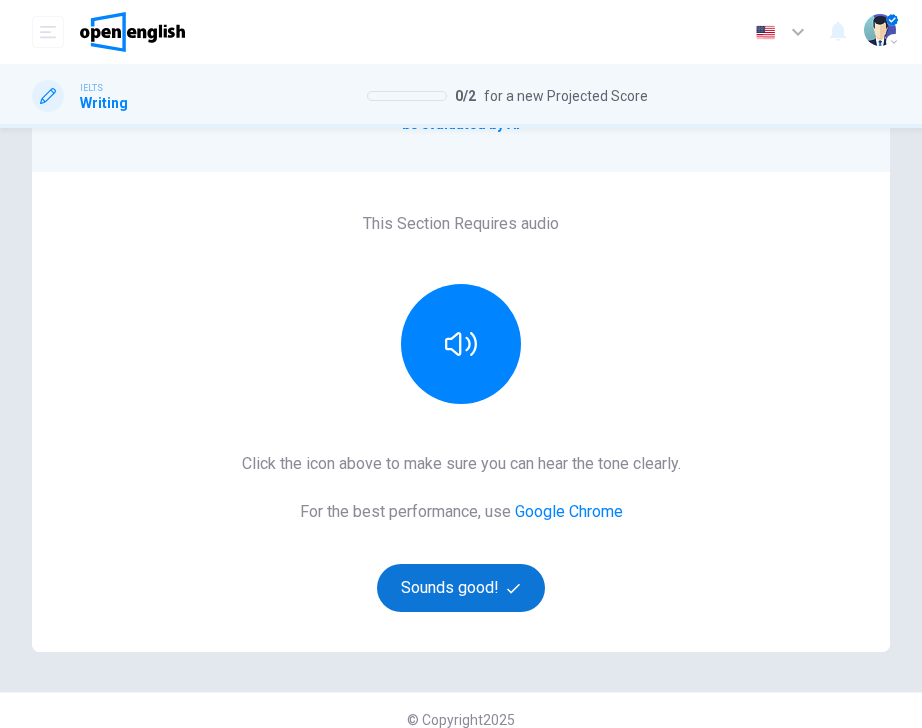 click on "Sounds good!" at bounding box center (461, 588) 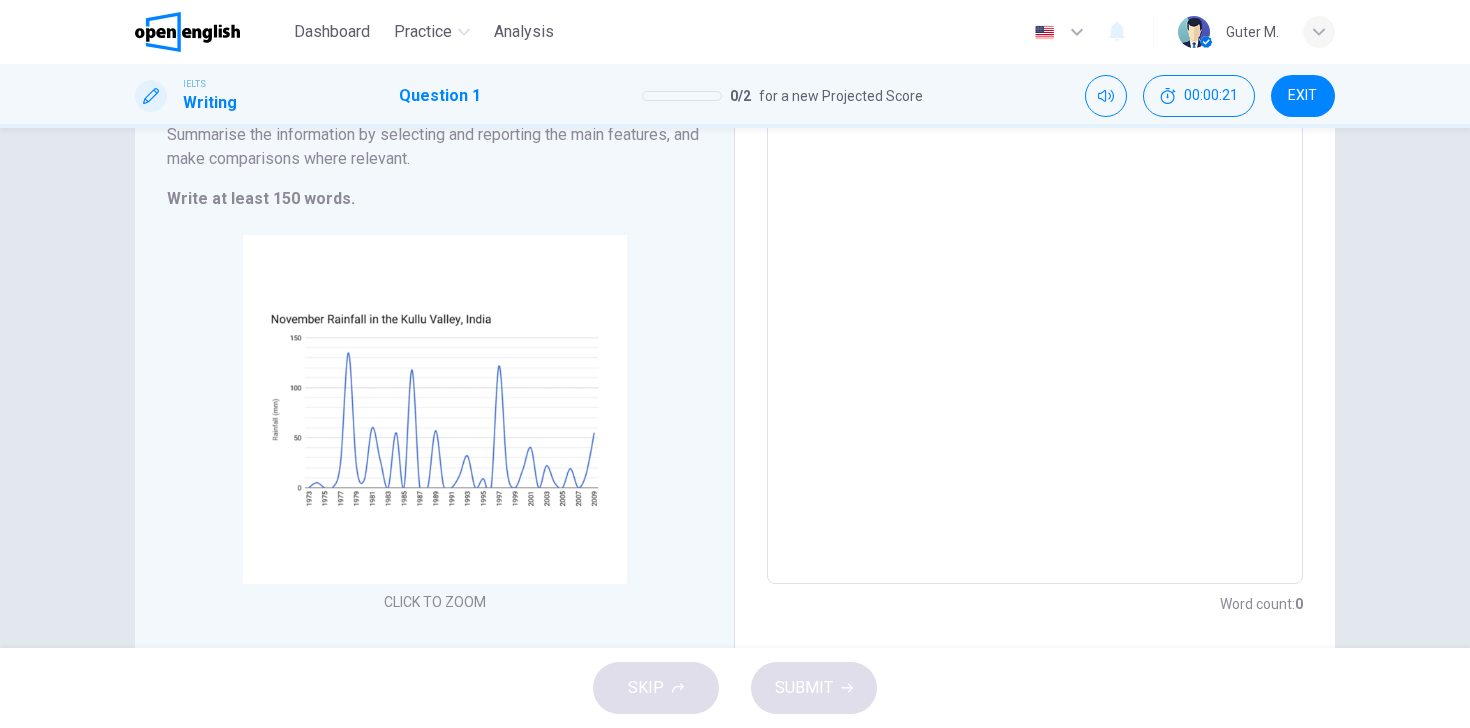 scroll, scrollTop: 293, scrollLeft: 0, axis: vertical 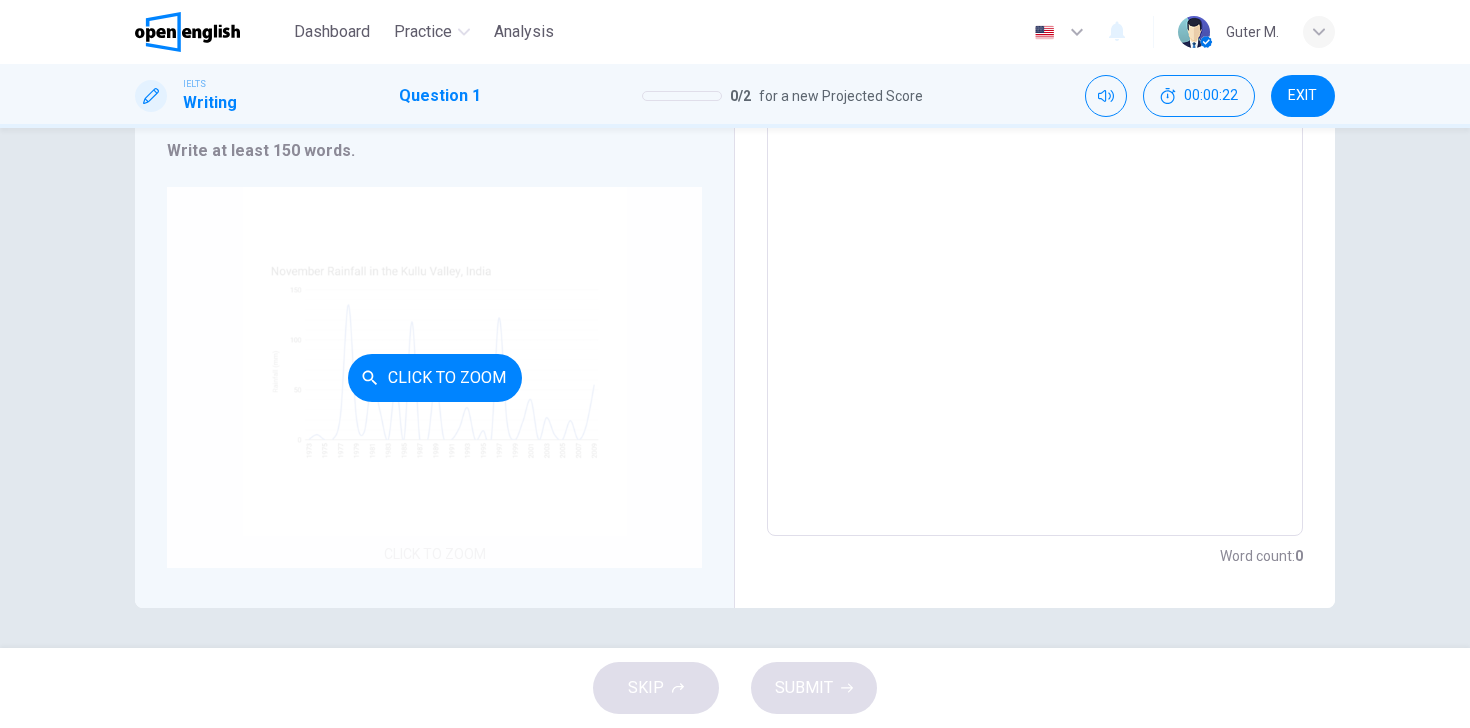 click on "Click to Zoom" at bounding box center [435, 378] 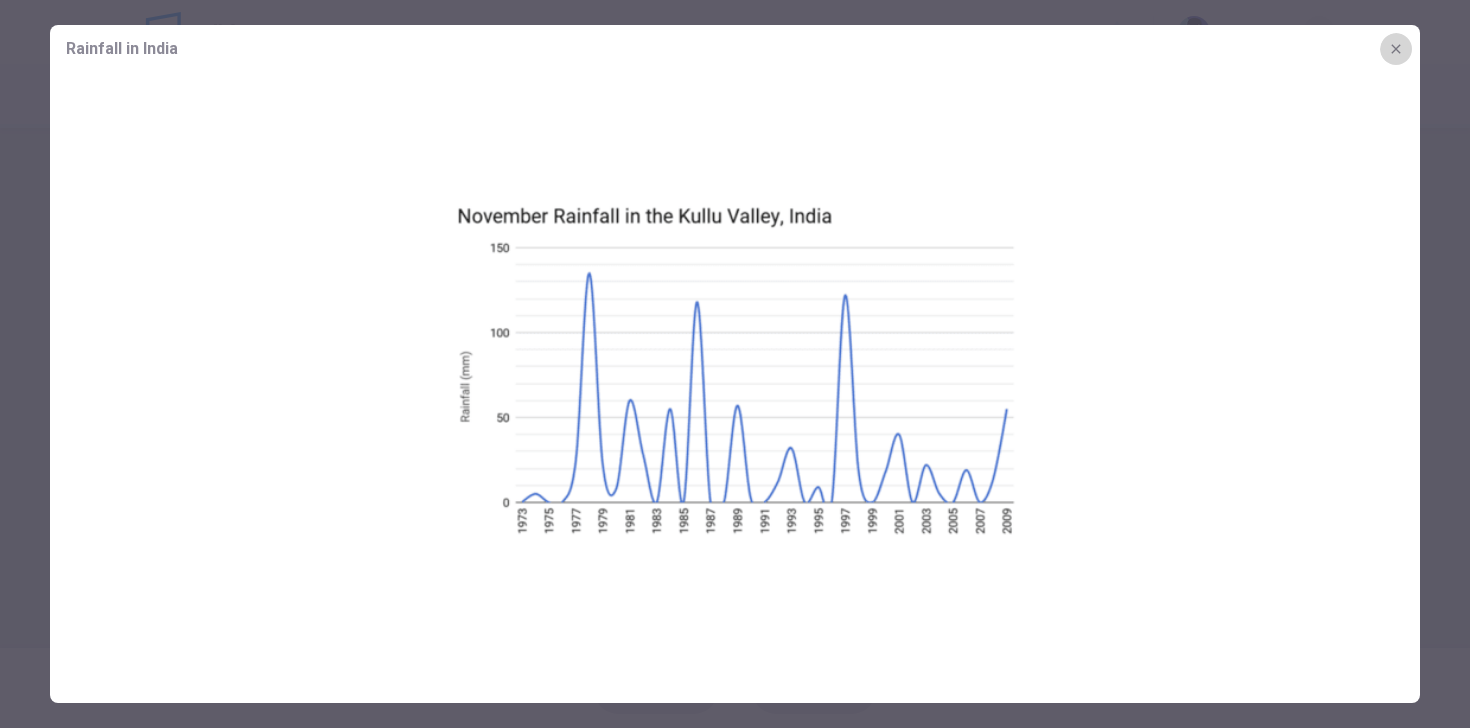 click 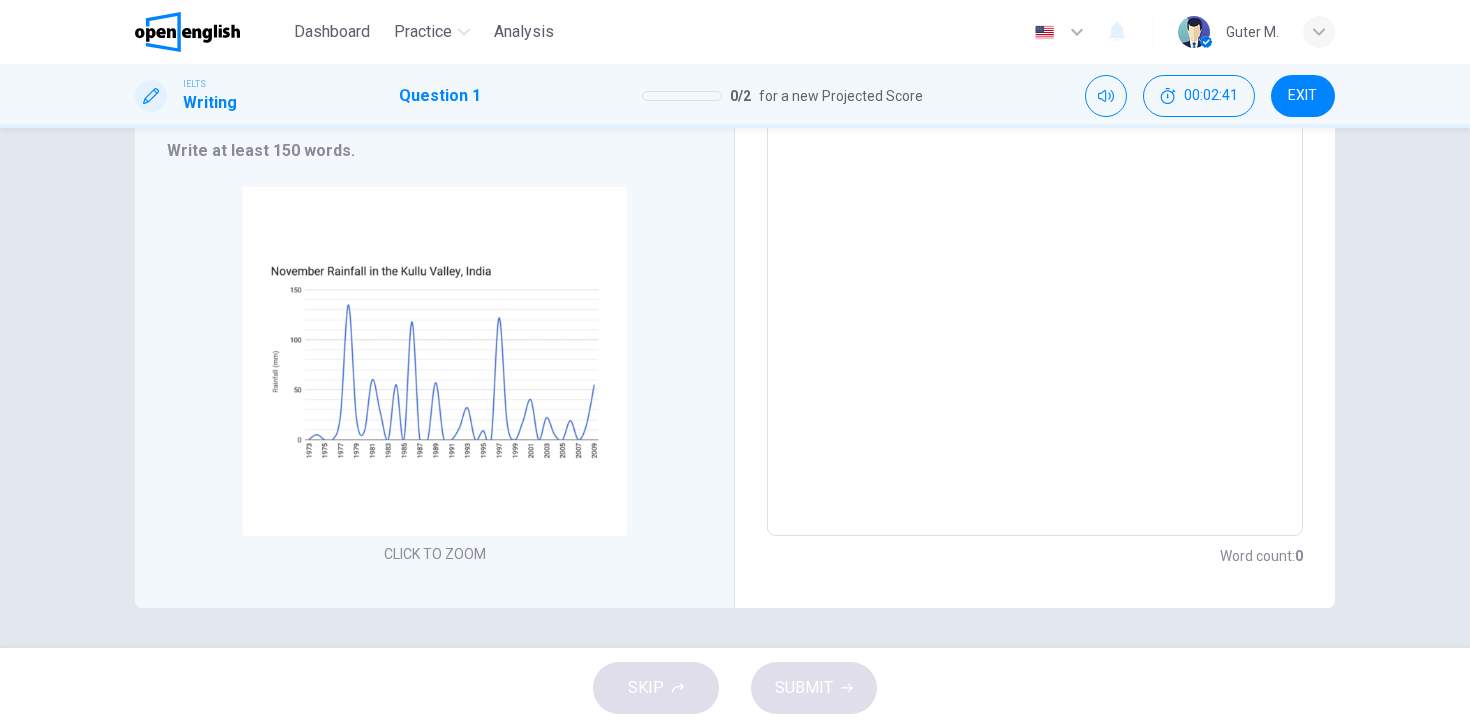 click at bounding box center (1035, 241) 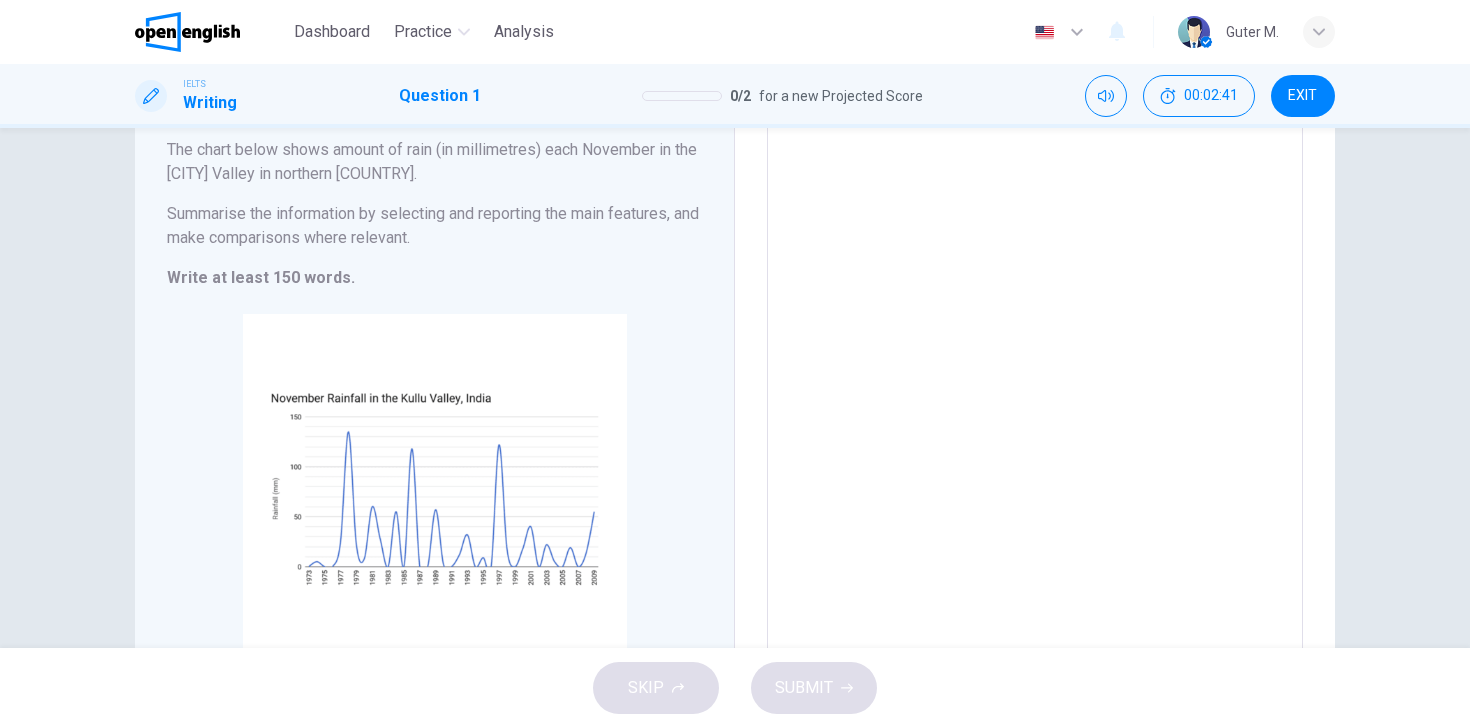 scroll, scrollTop: 73, scrollLeft: 0, axis: vertical 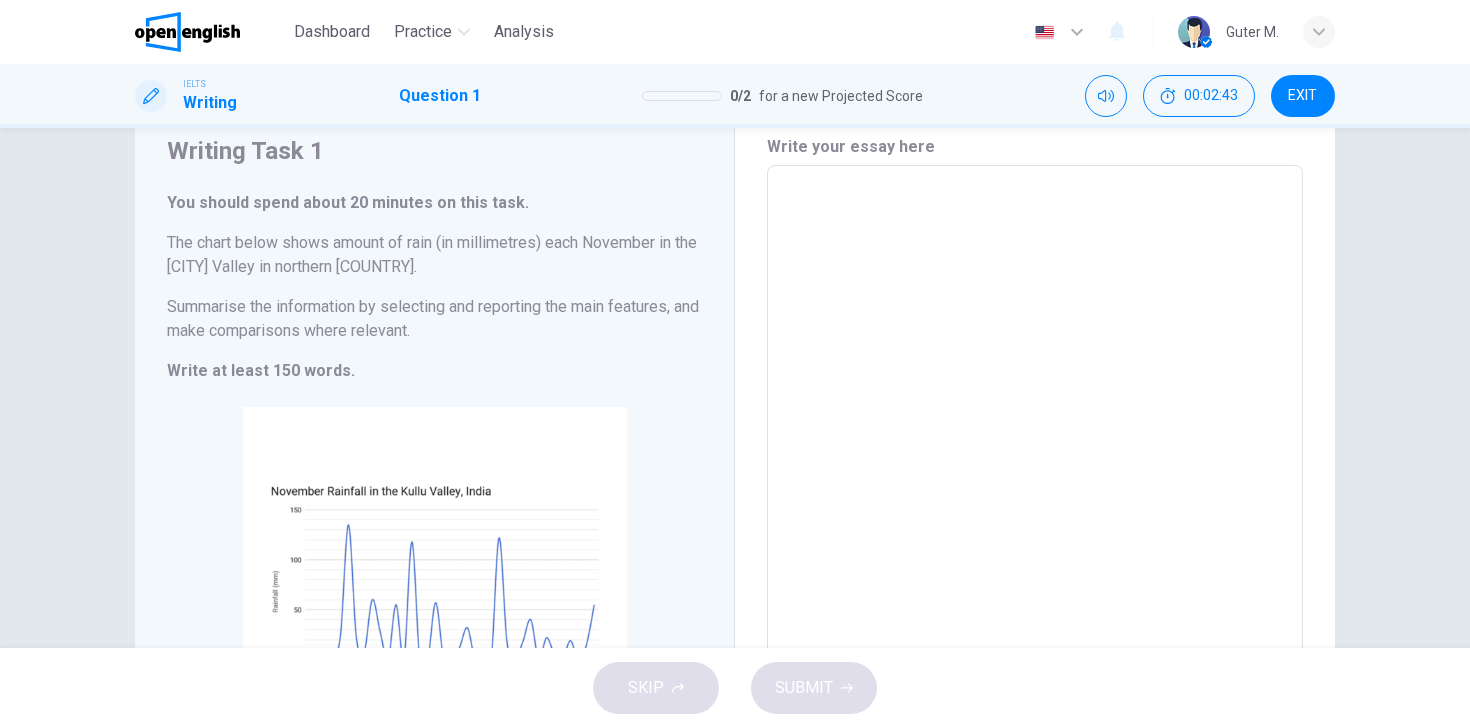 click at bounding box center (1035, 461) 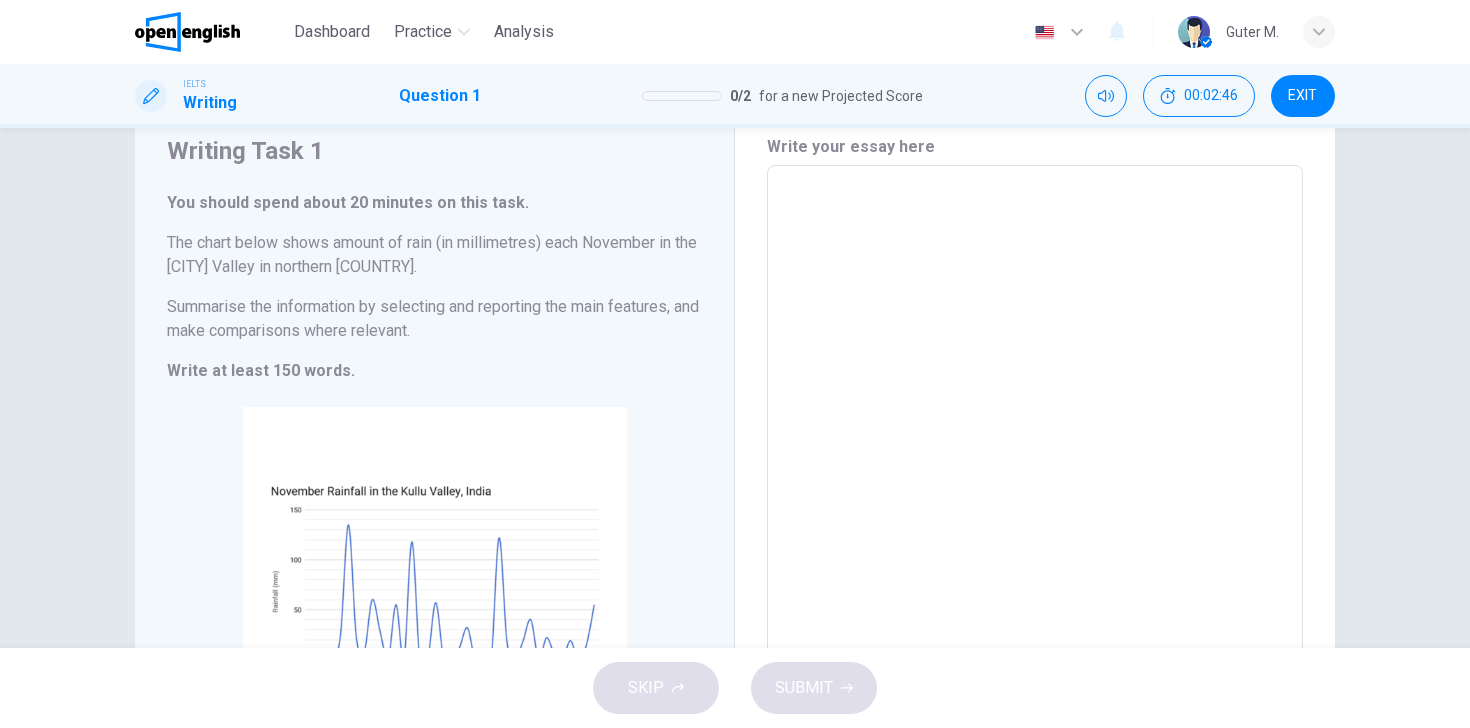 click at bounding box center [1035, 461] 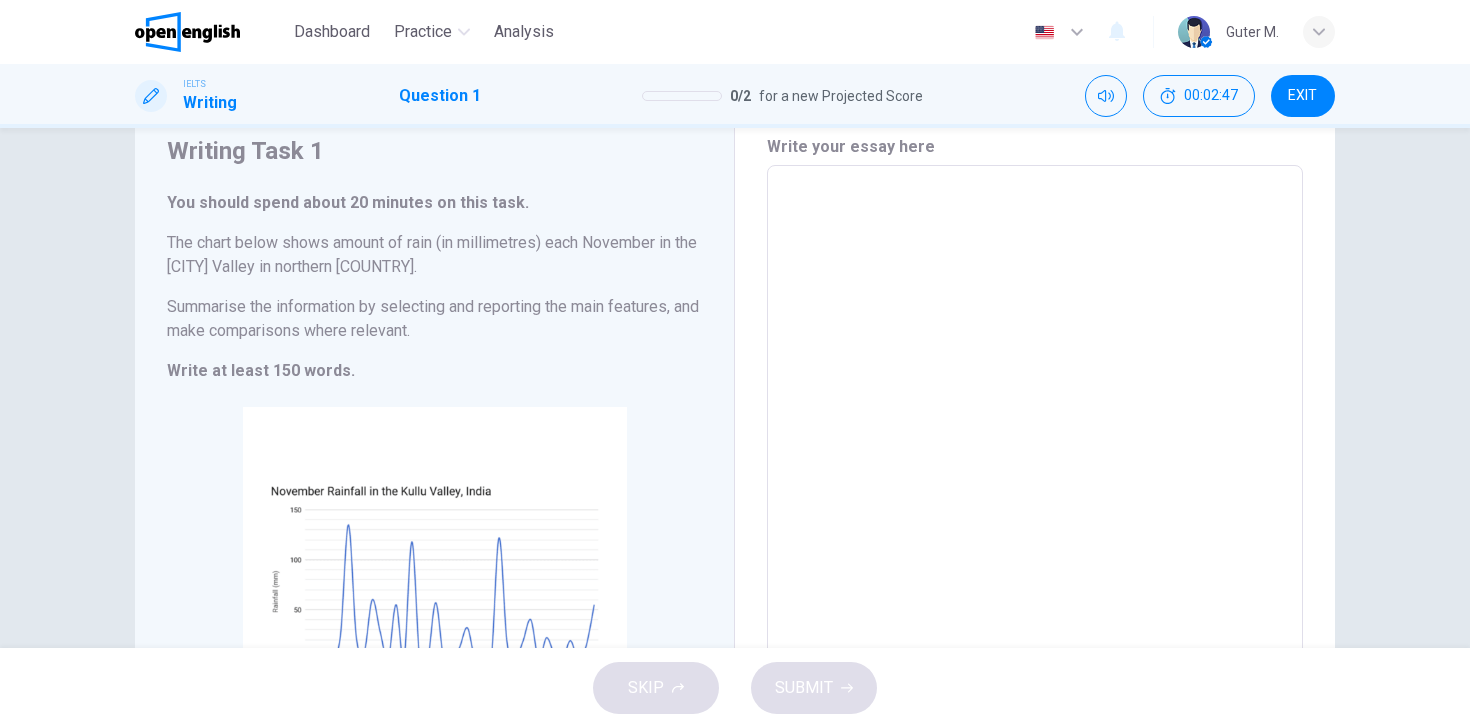 type on "*" 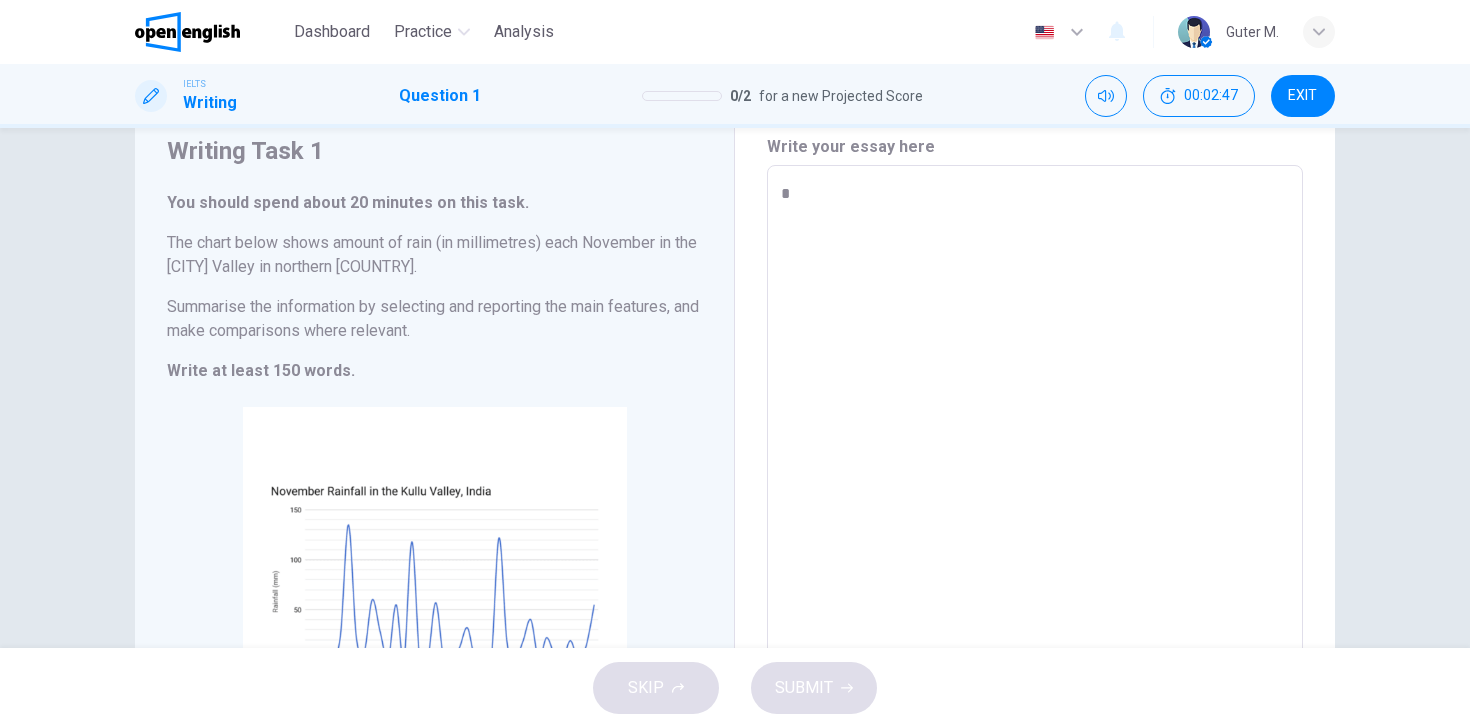 type on "*" 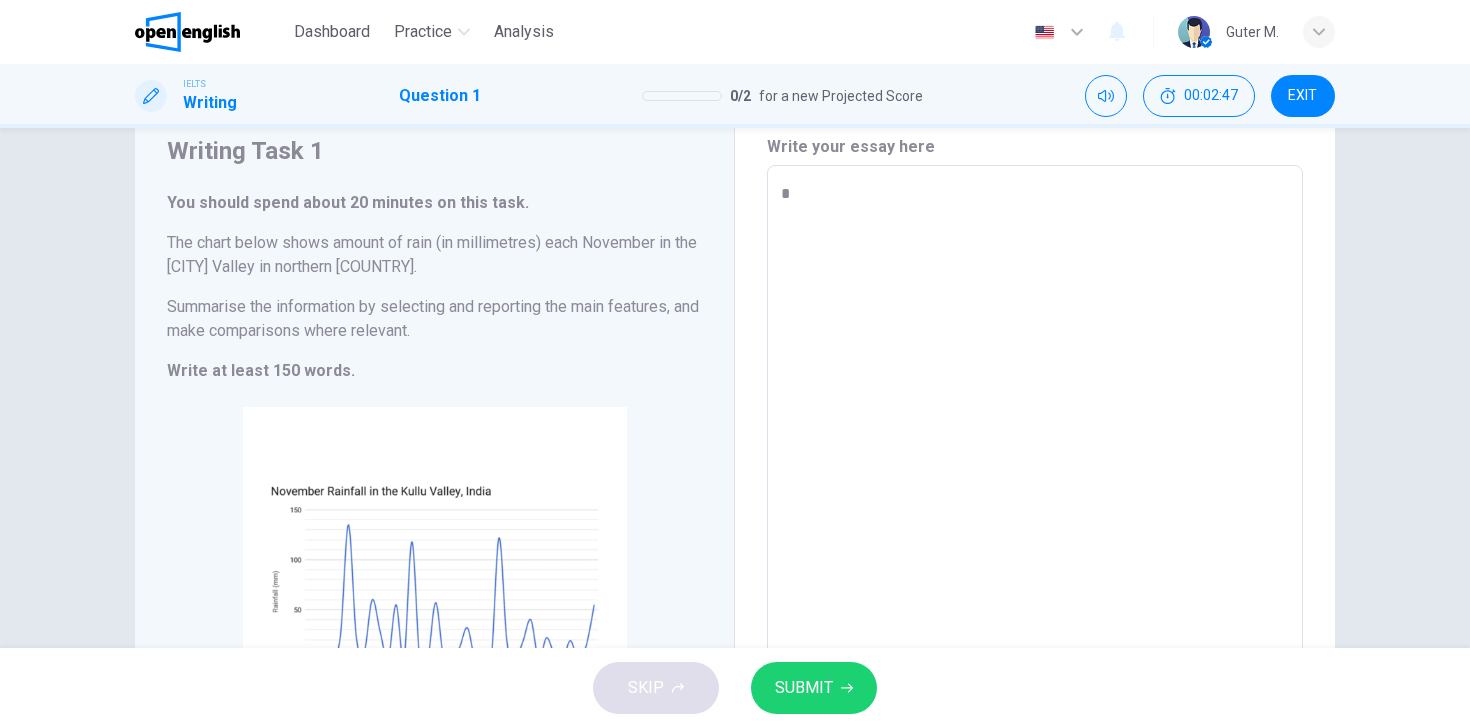 type on "*" 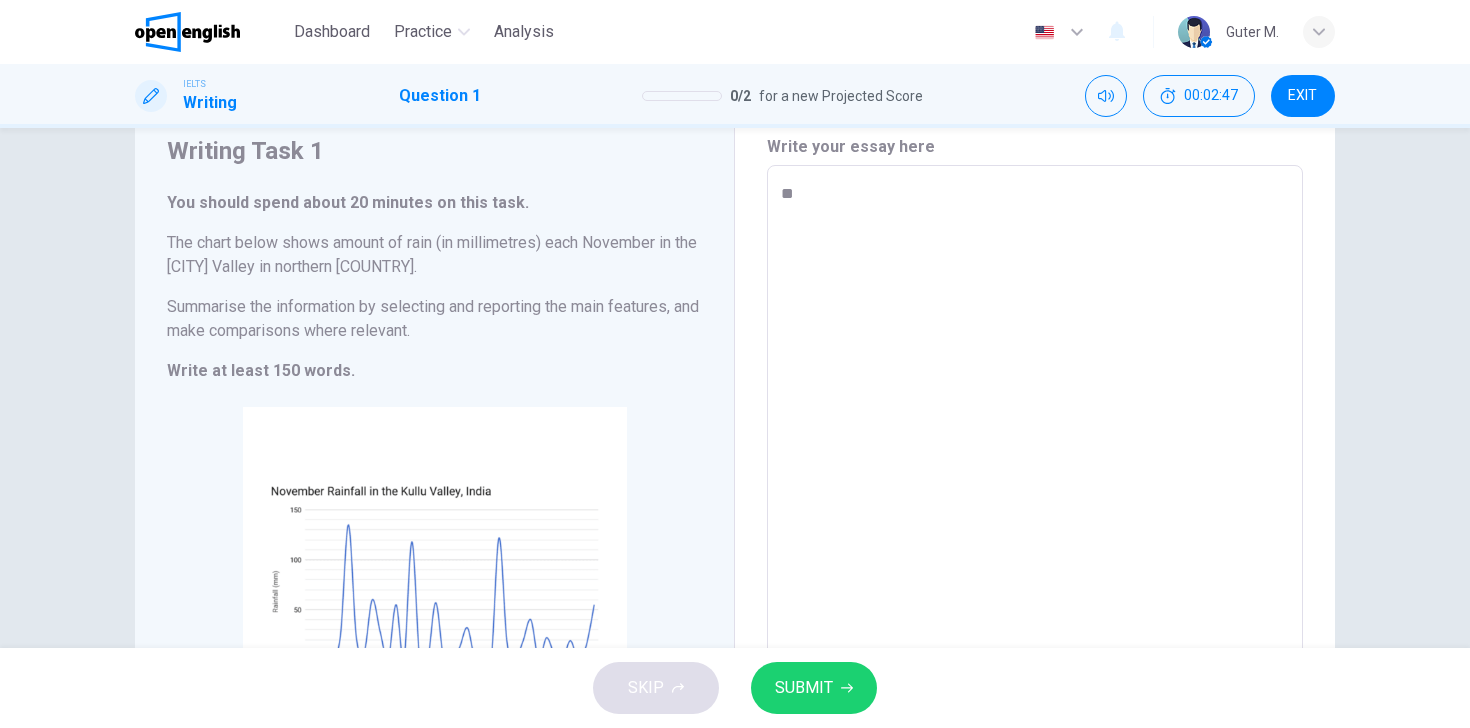 type on "*" 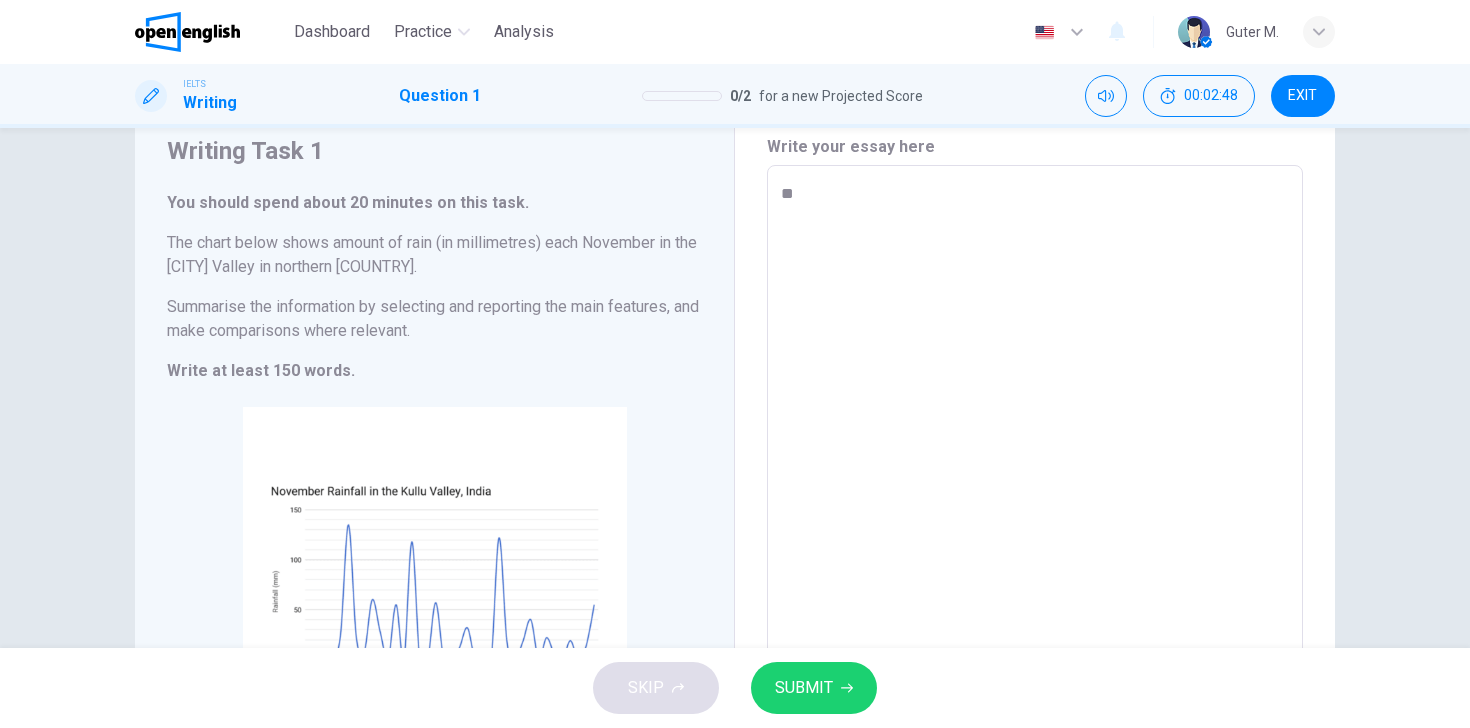 type on "***" 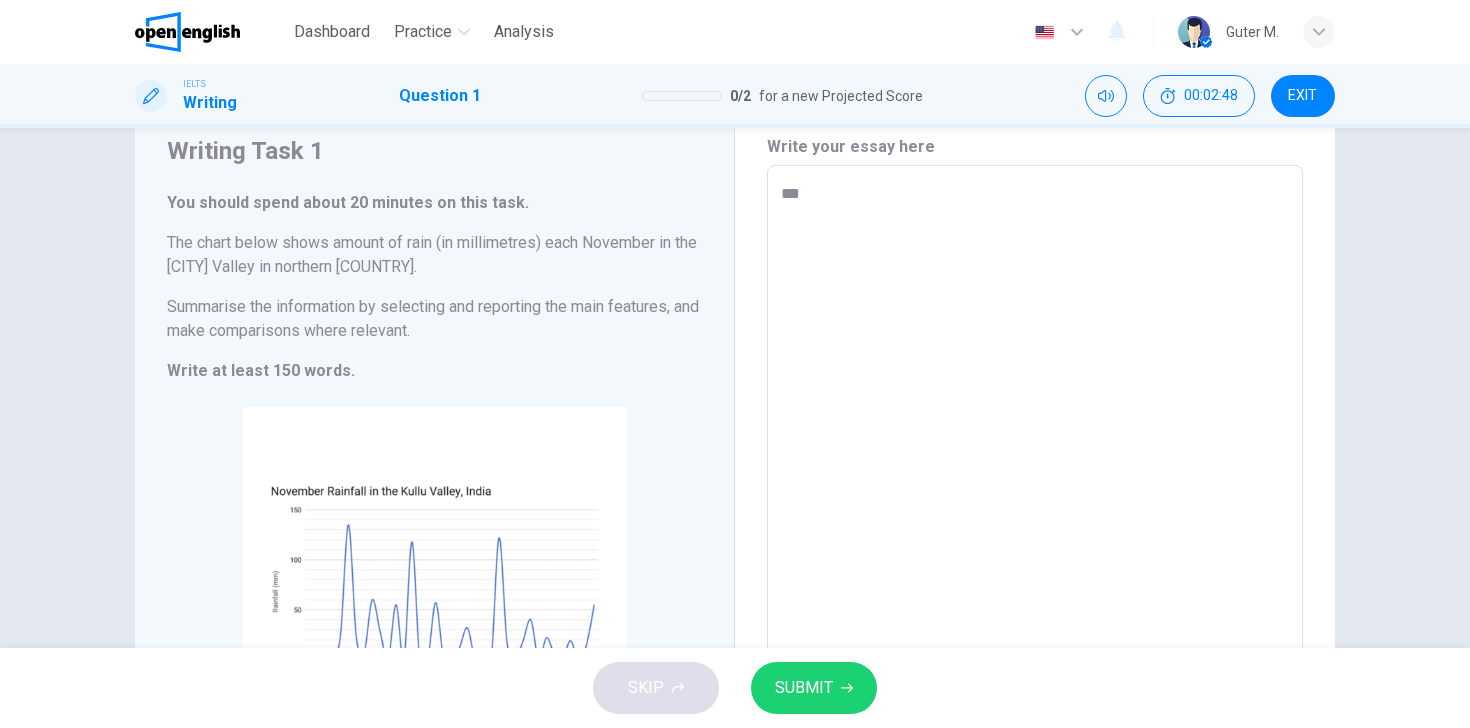 type on "****" 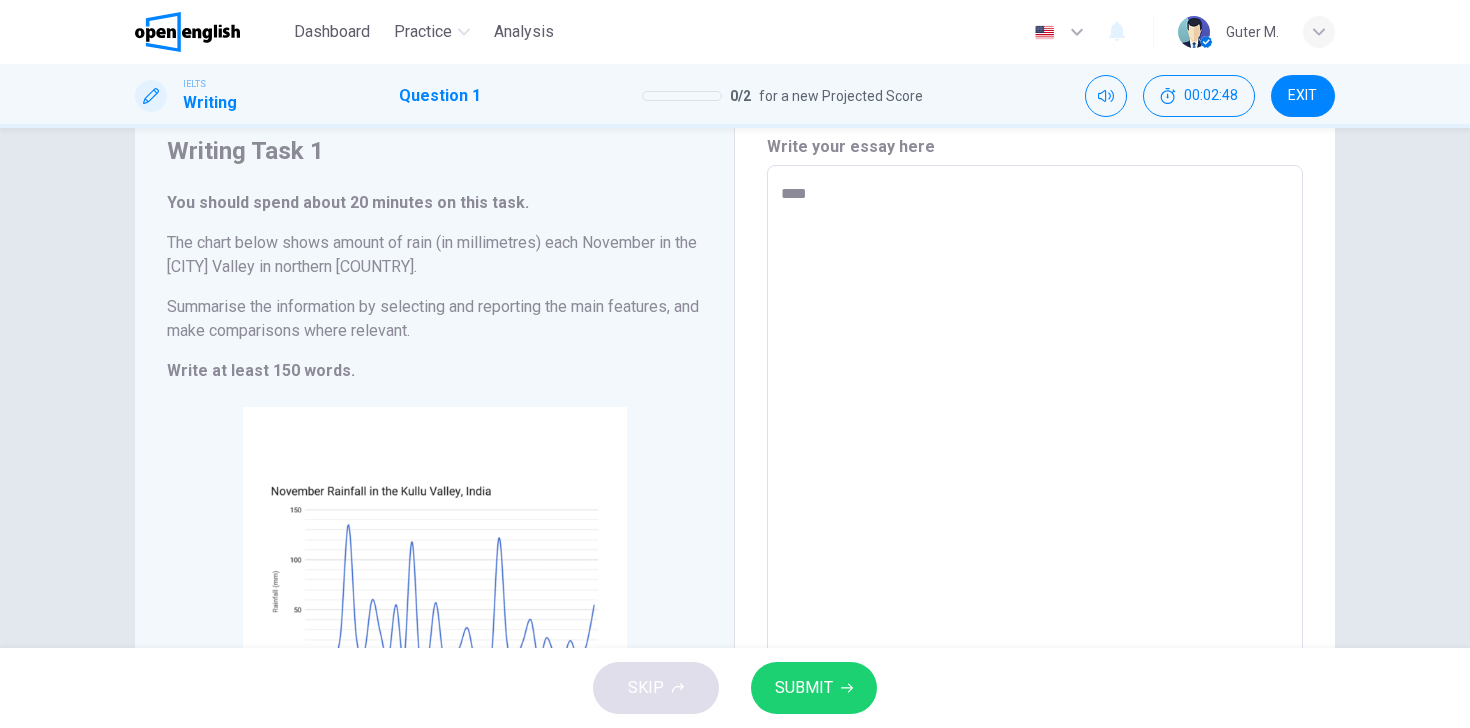 type on "*" 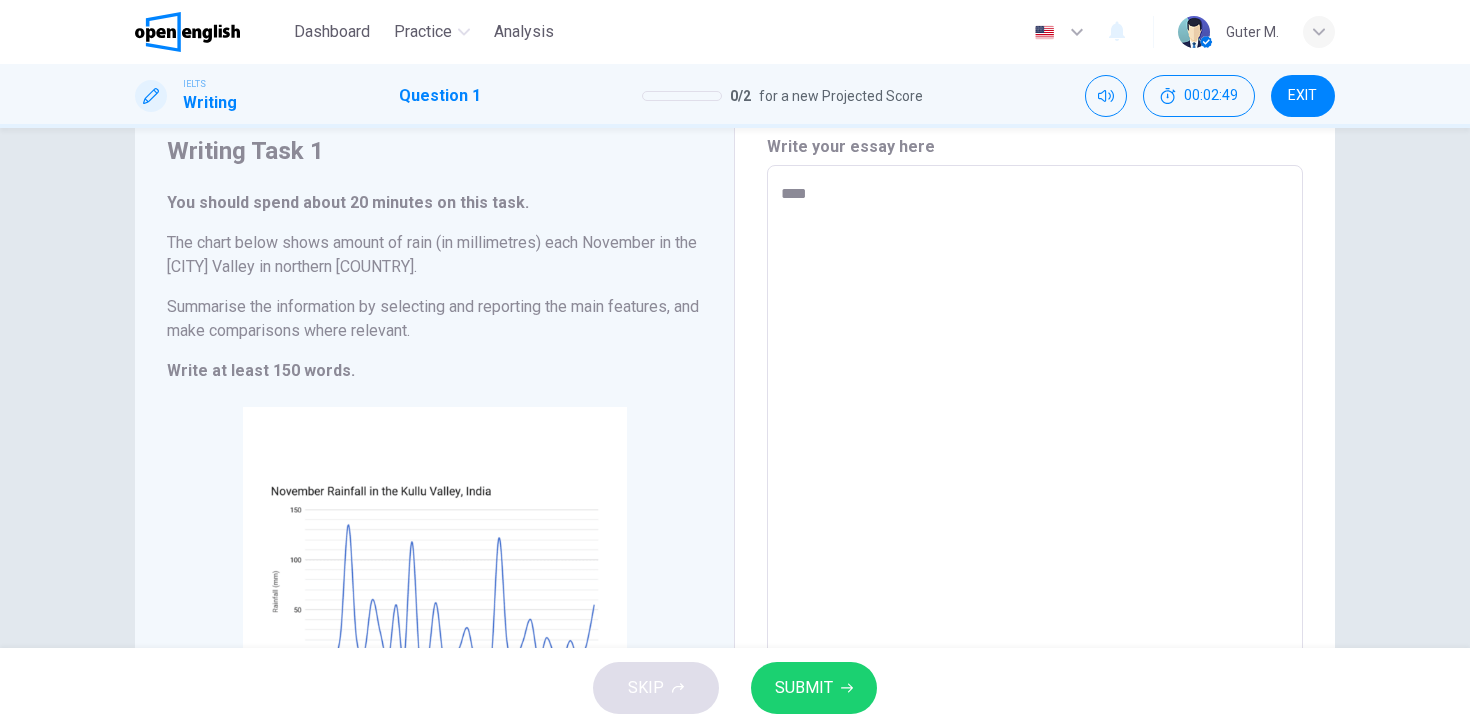 type on "***" 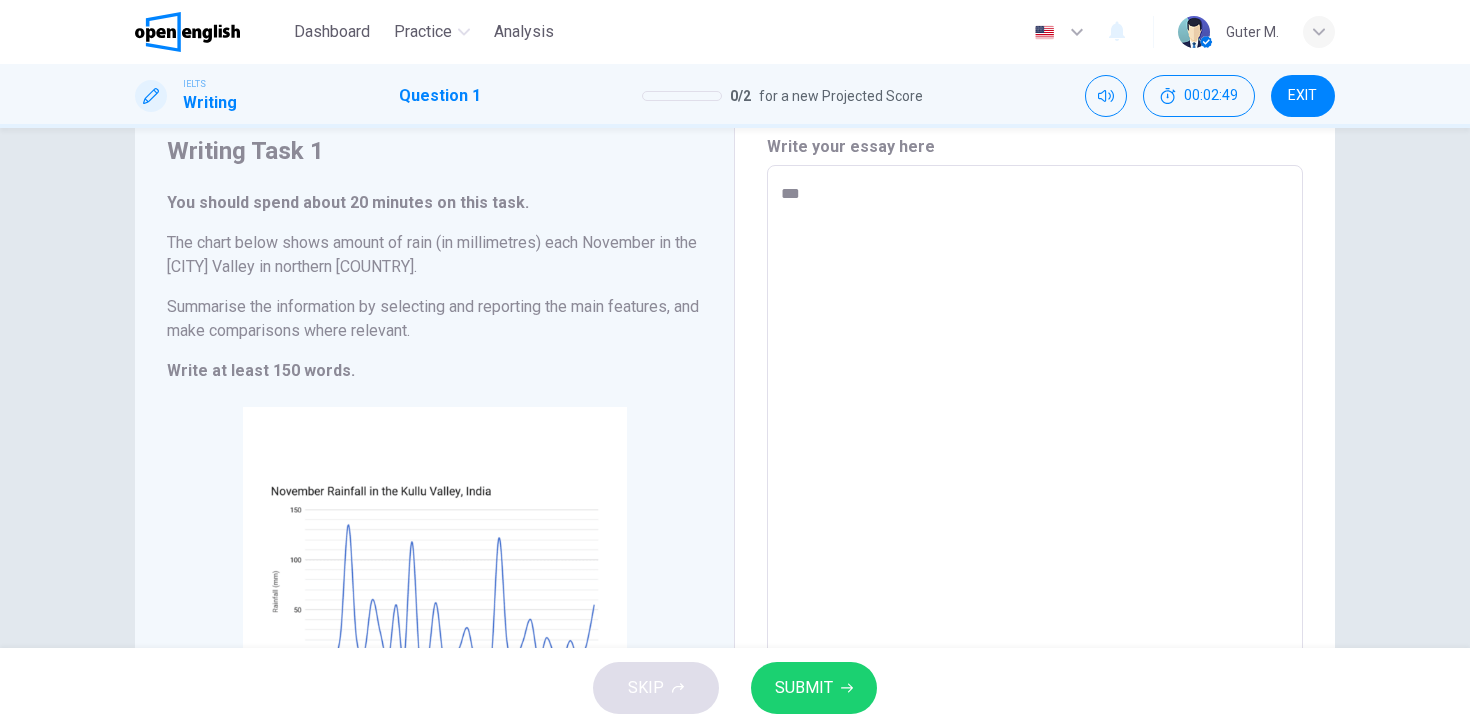 type on "****" 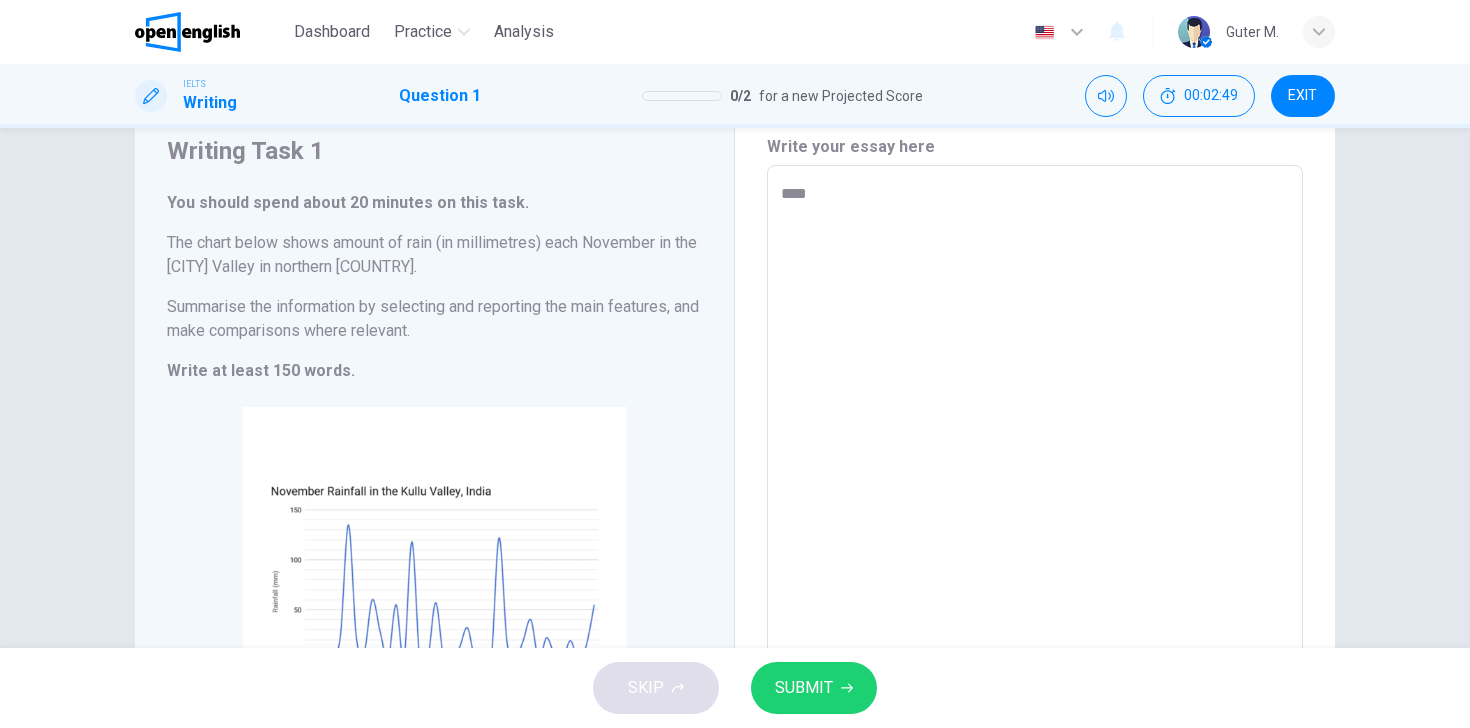 type on "*" 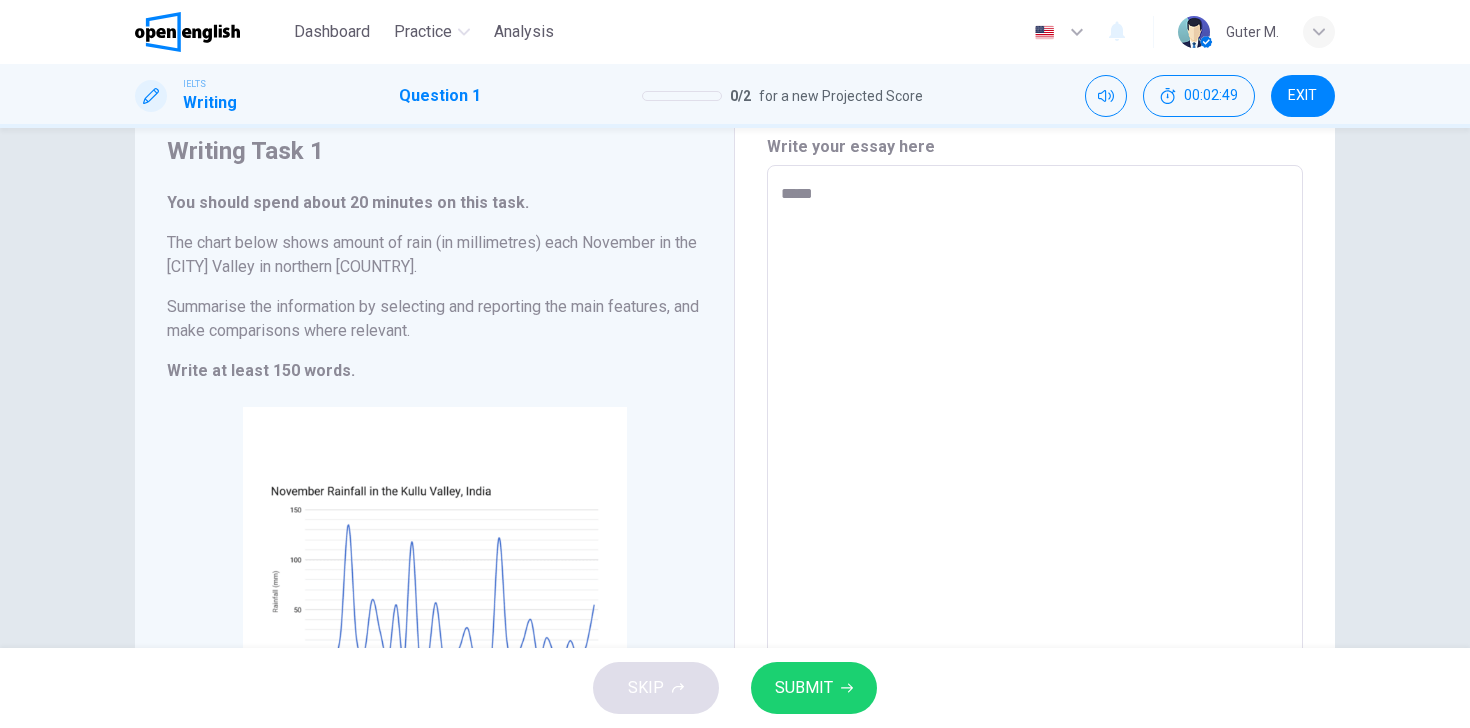 type on "*" 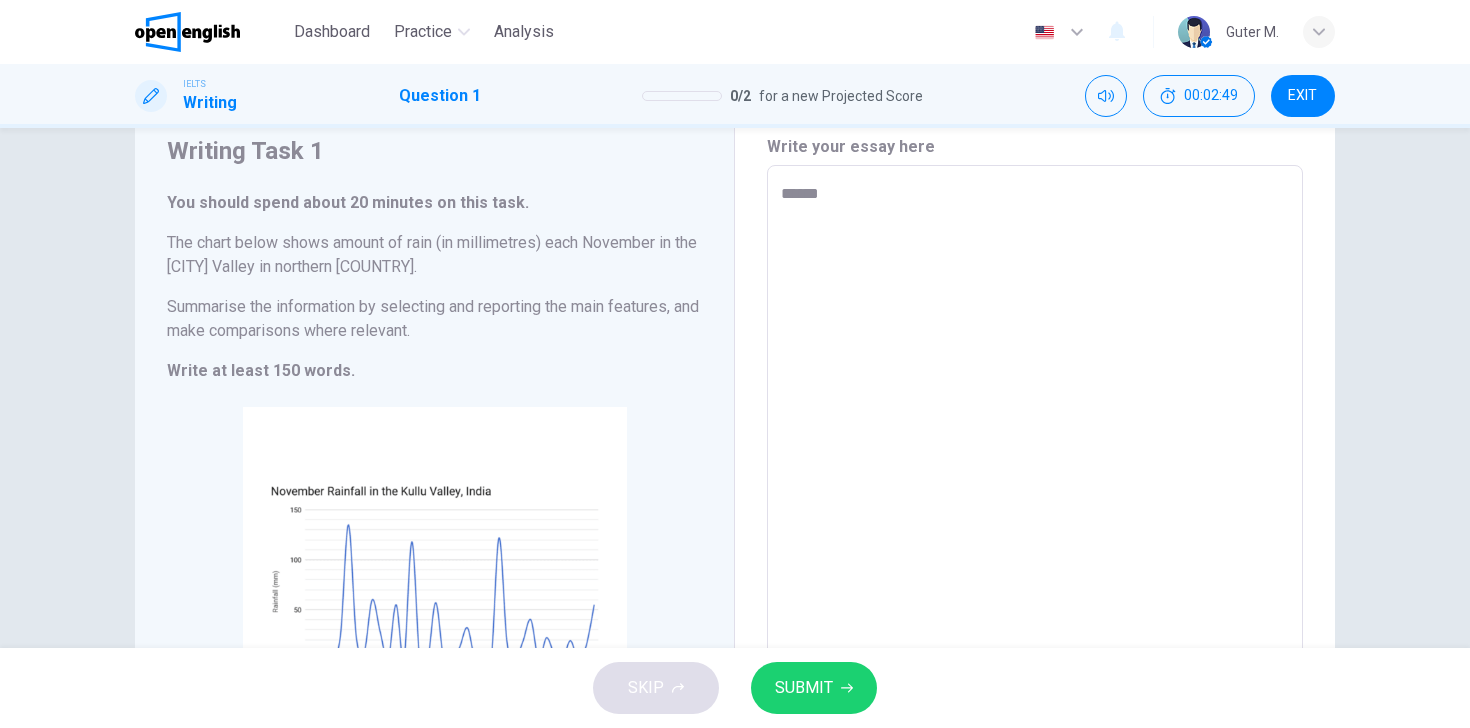 type on "*" 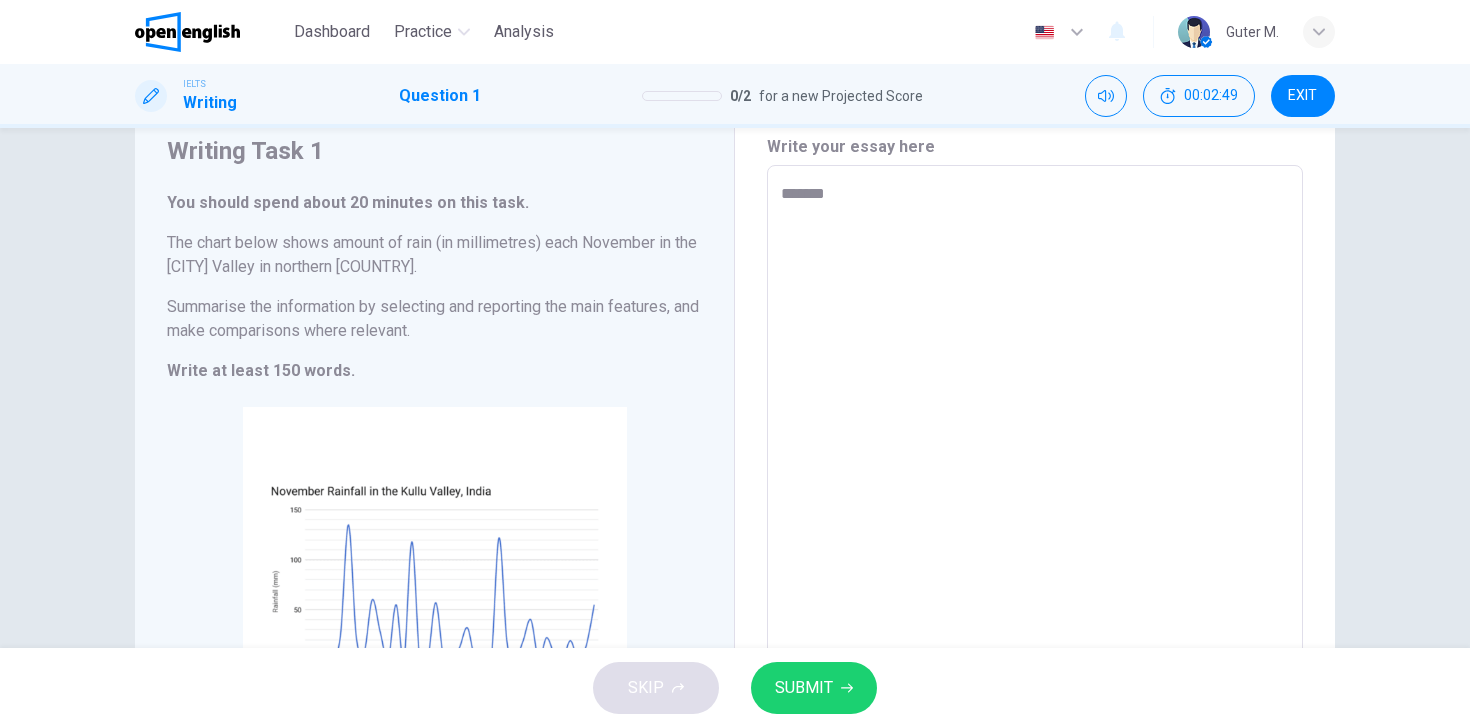 type on "*" 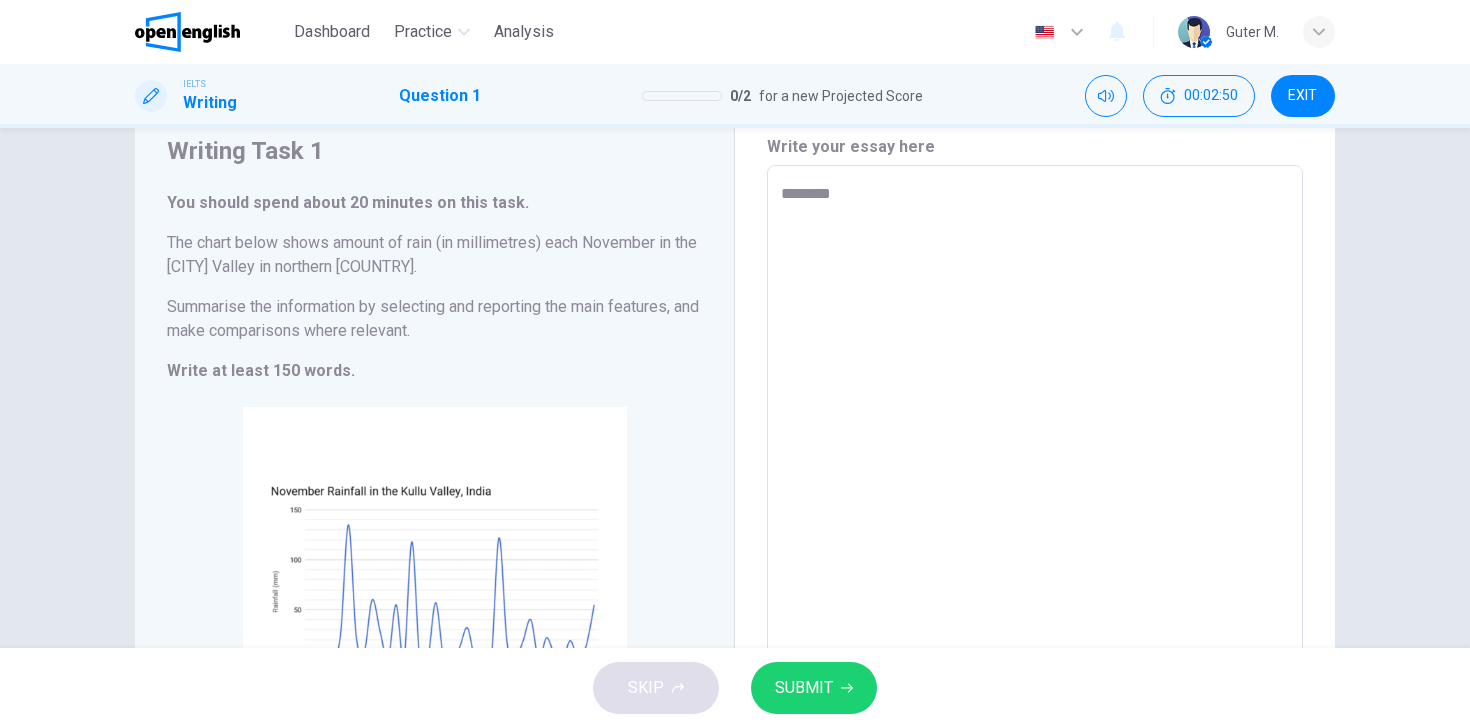 type on "*********" 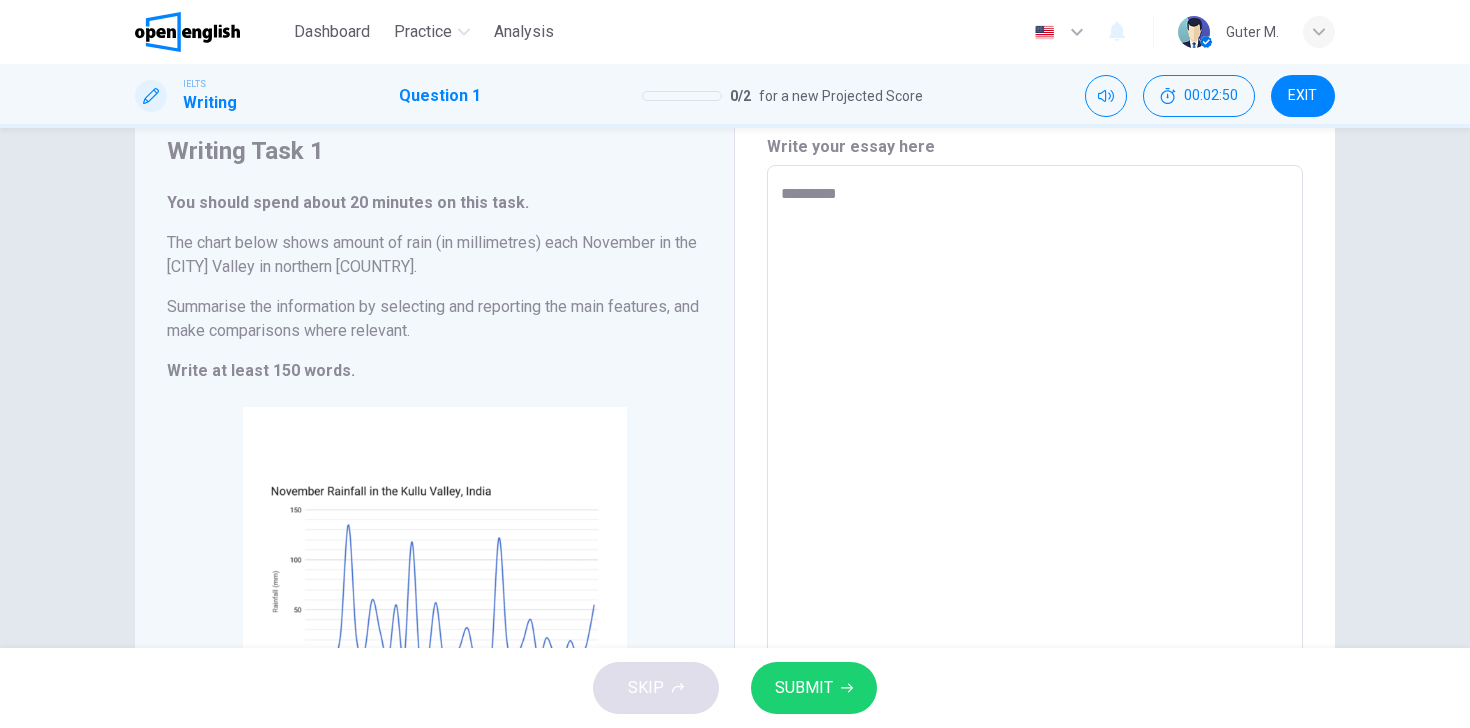 type on "*" 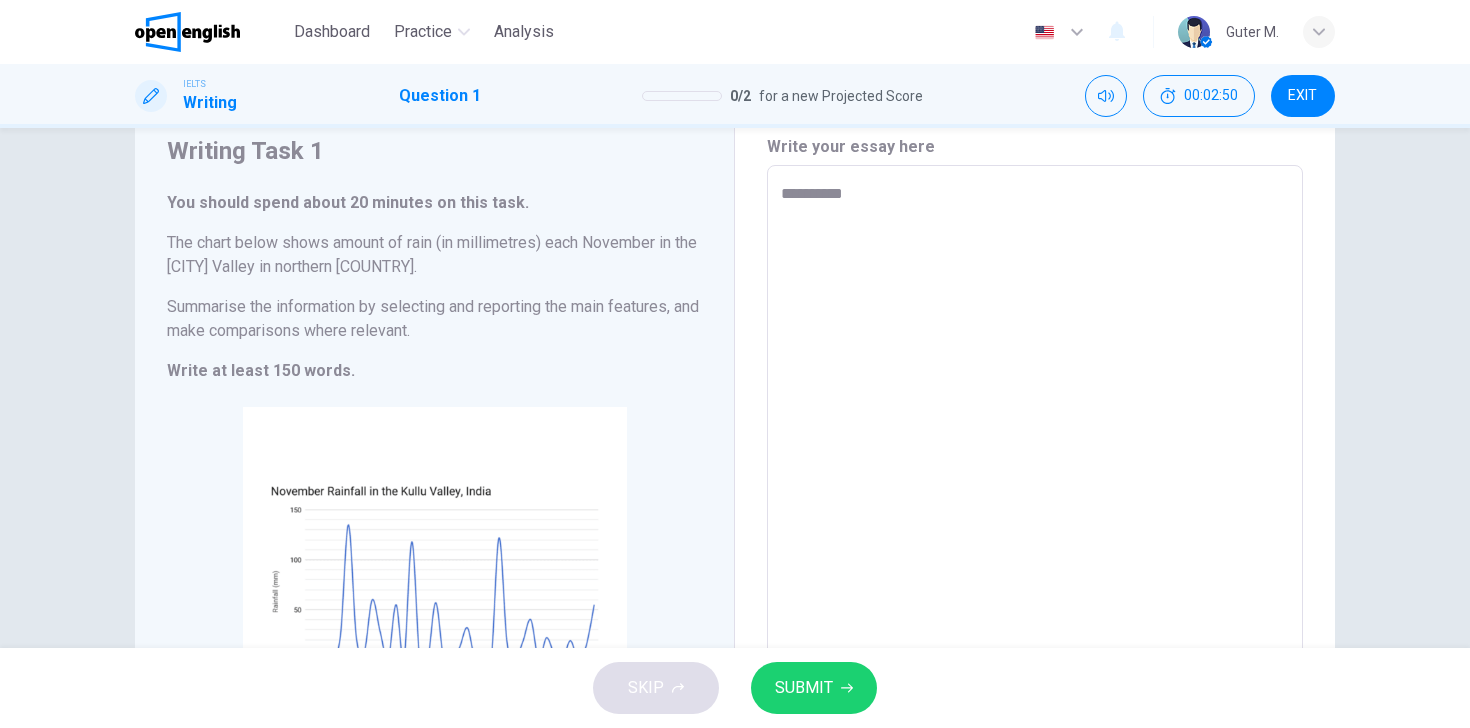 type on "*" 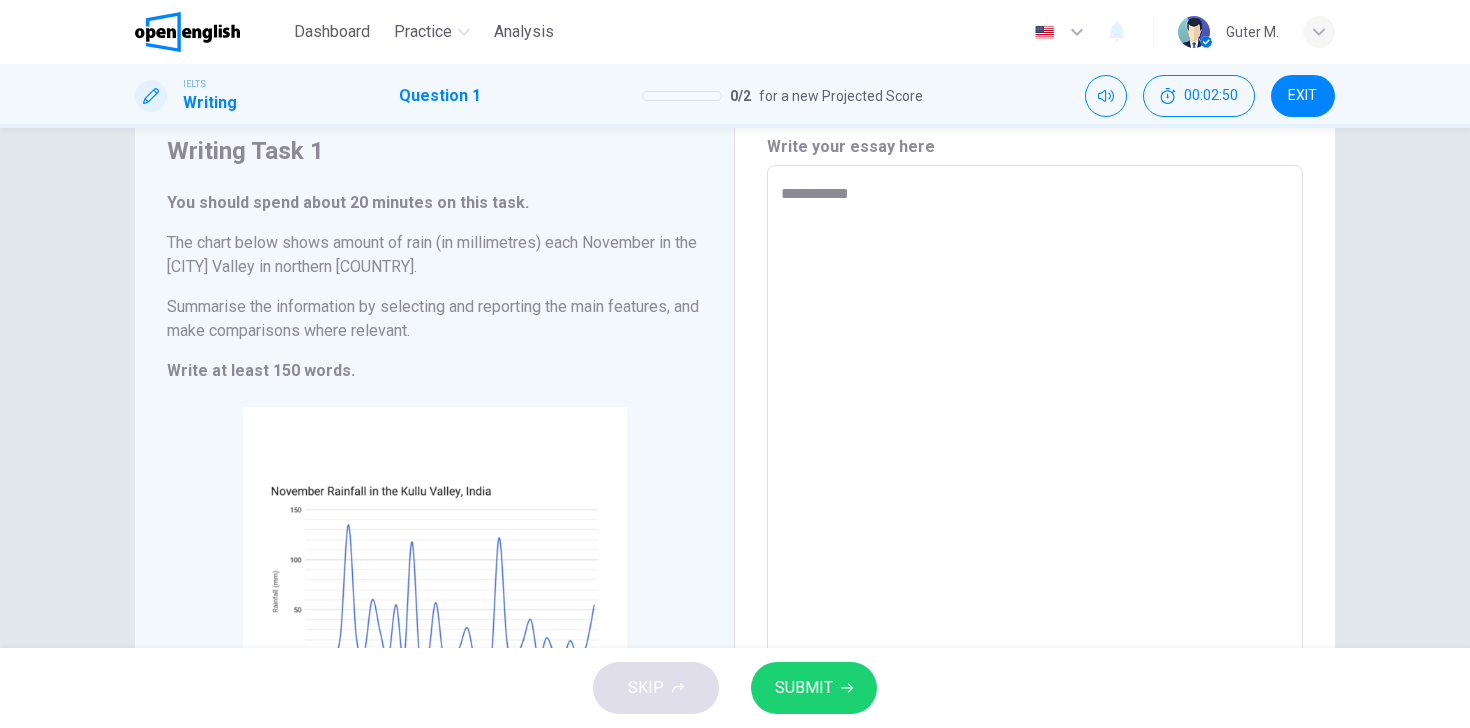 type on "*" 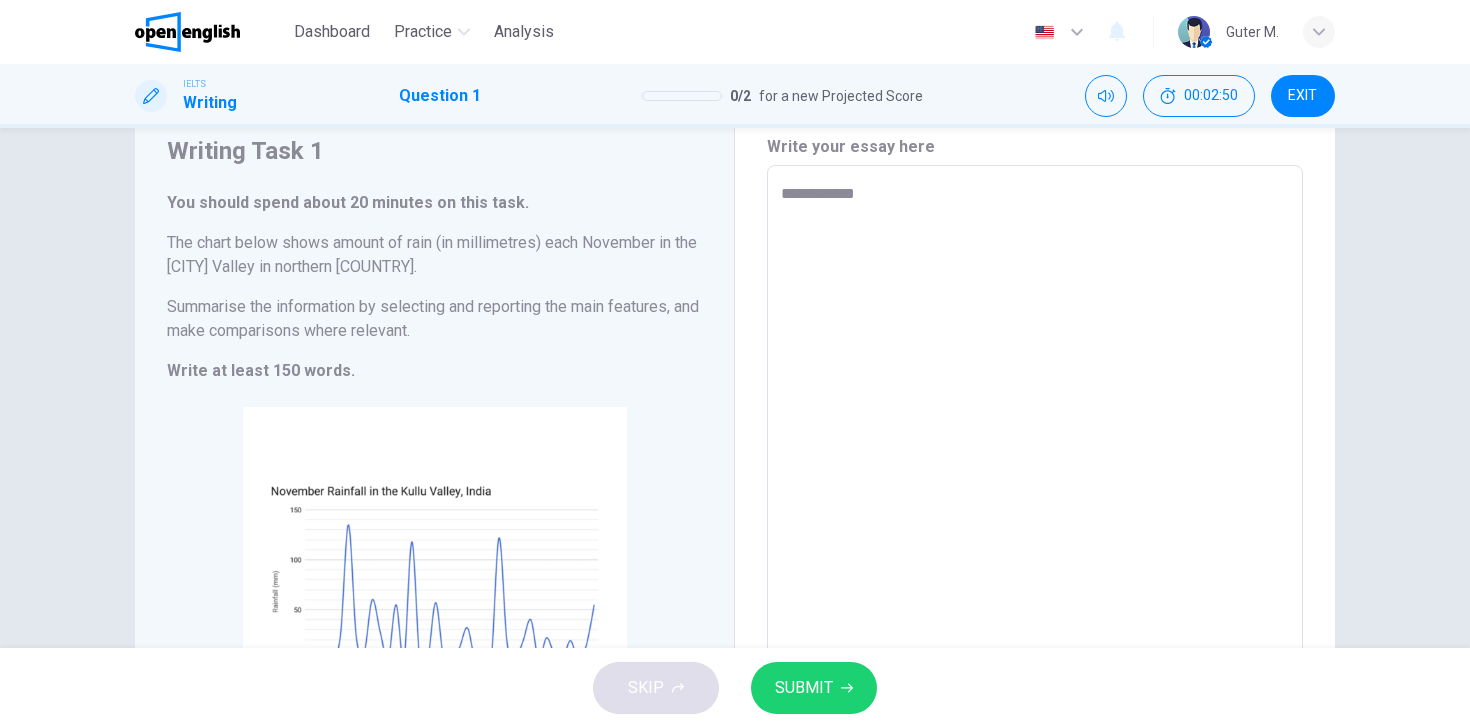 type on "*" 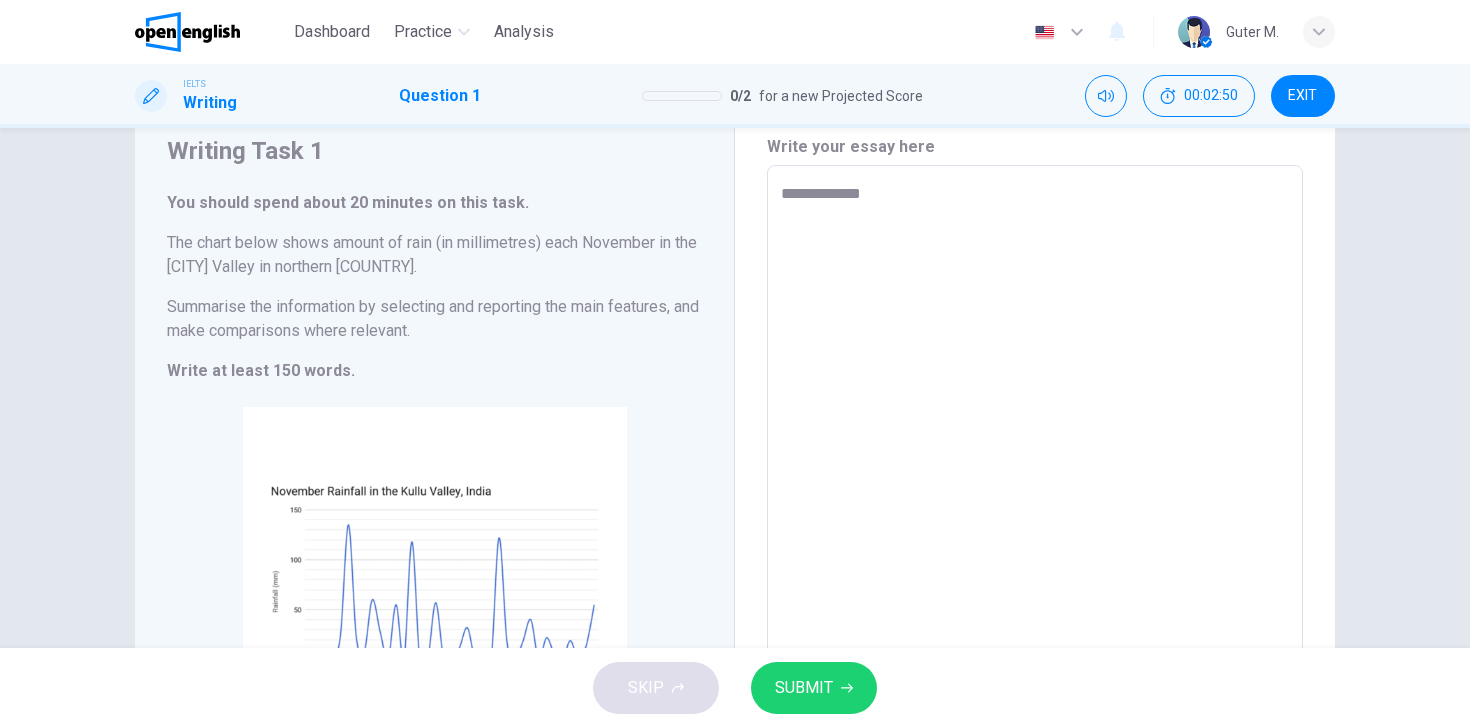 type on "*" 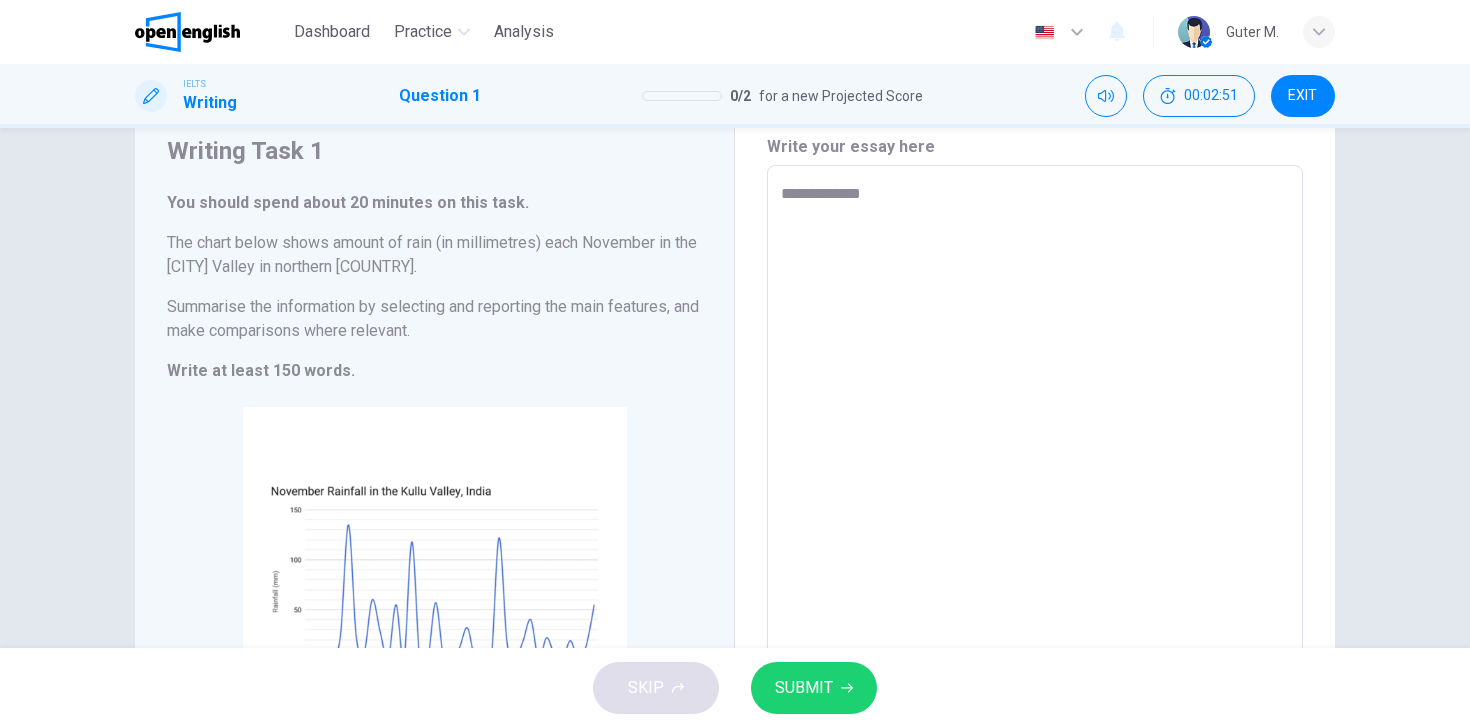type on "**********" 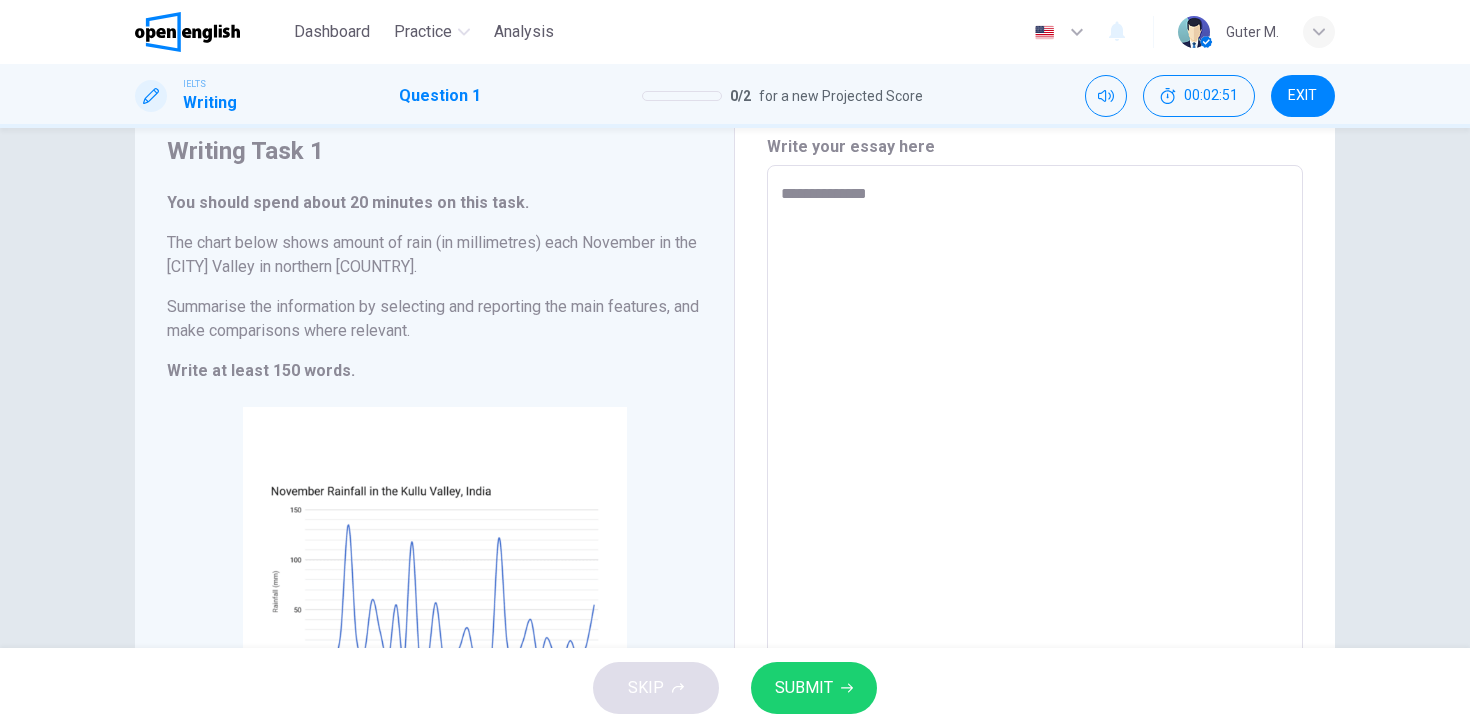 type on "**********" 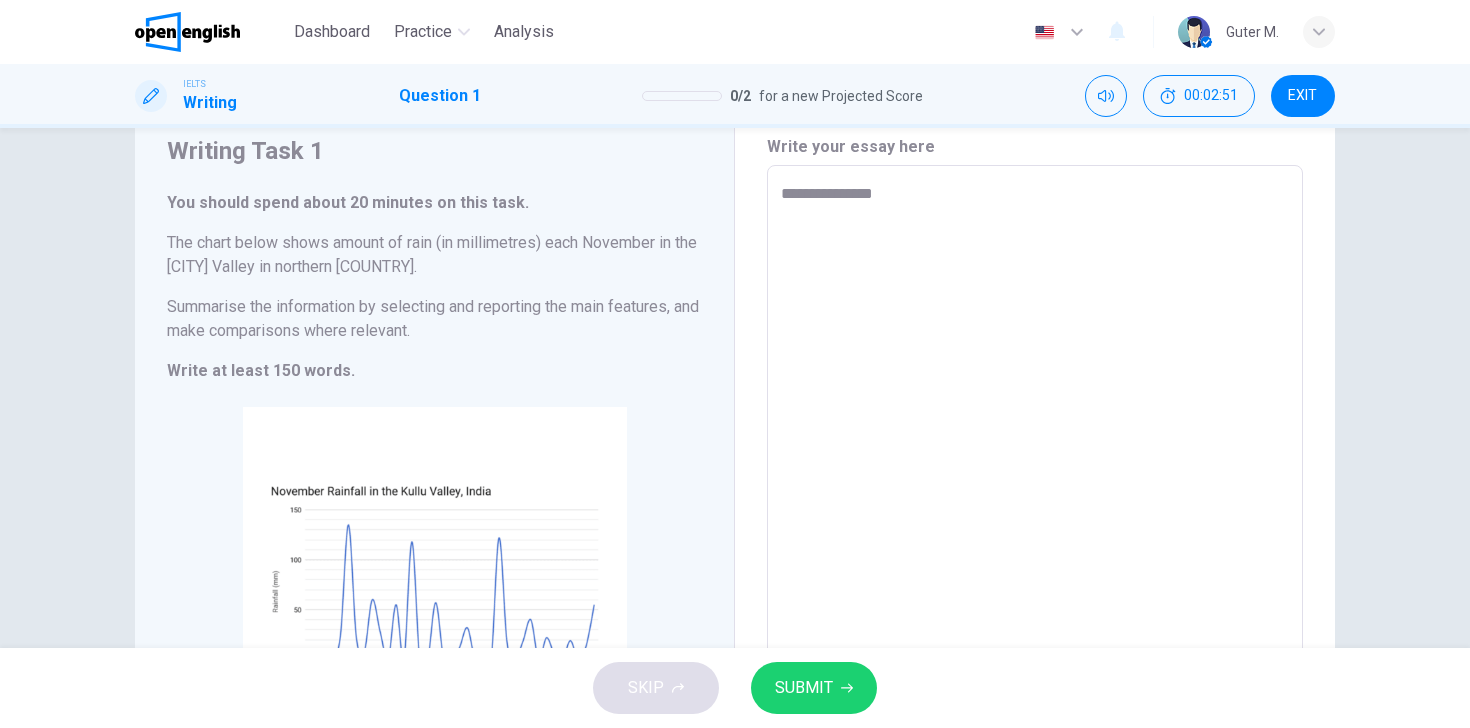 type on "*" 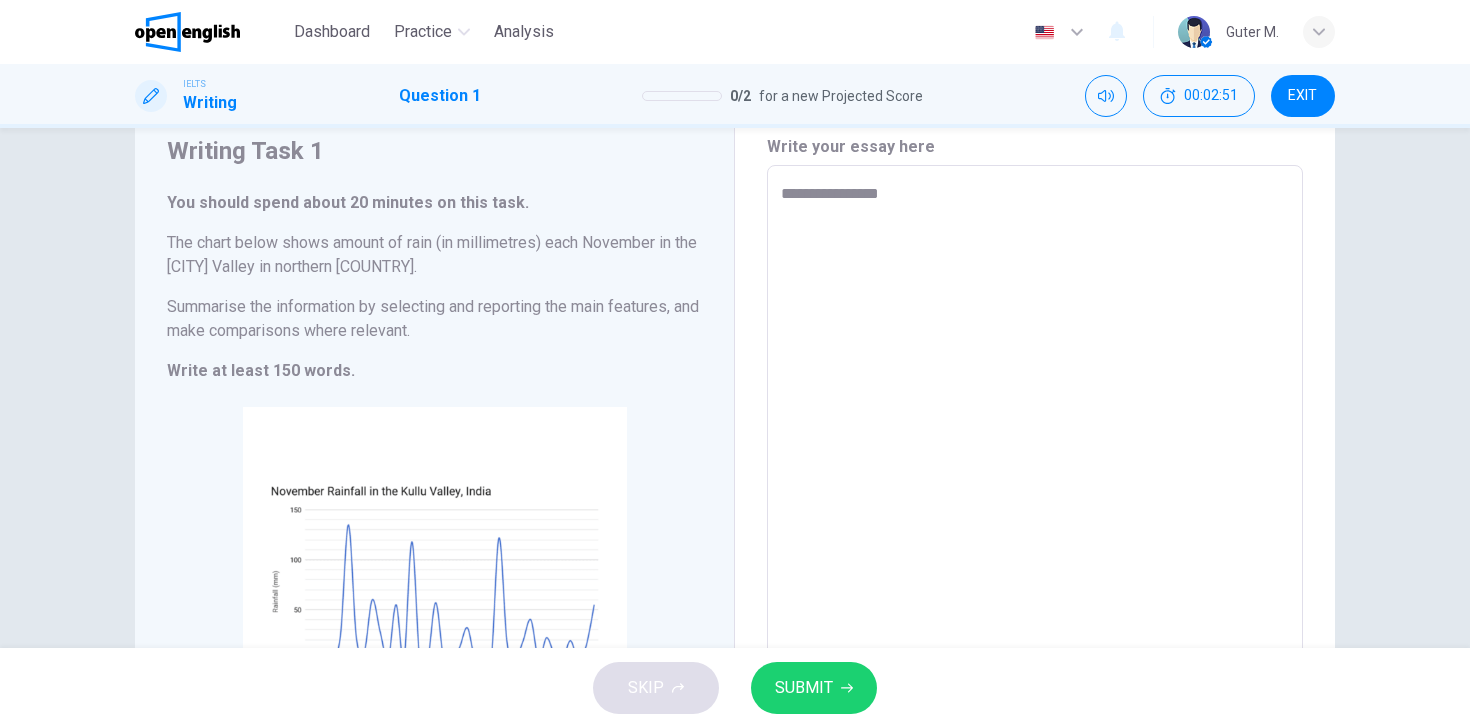 type on "*" 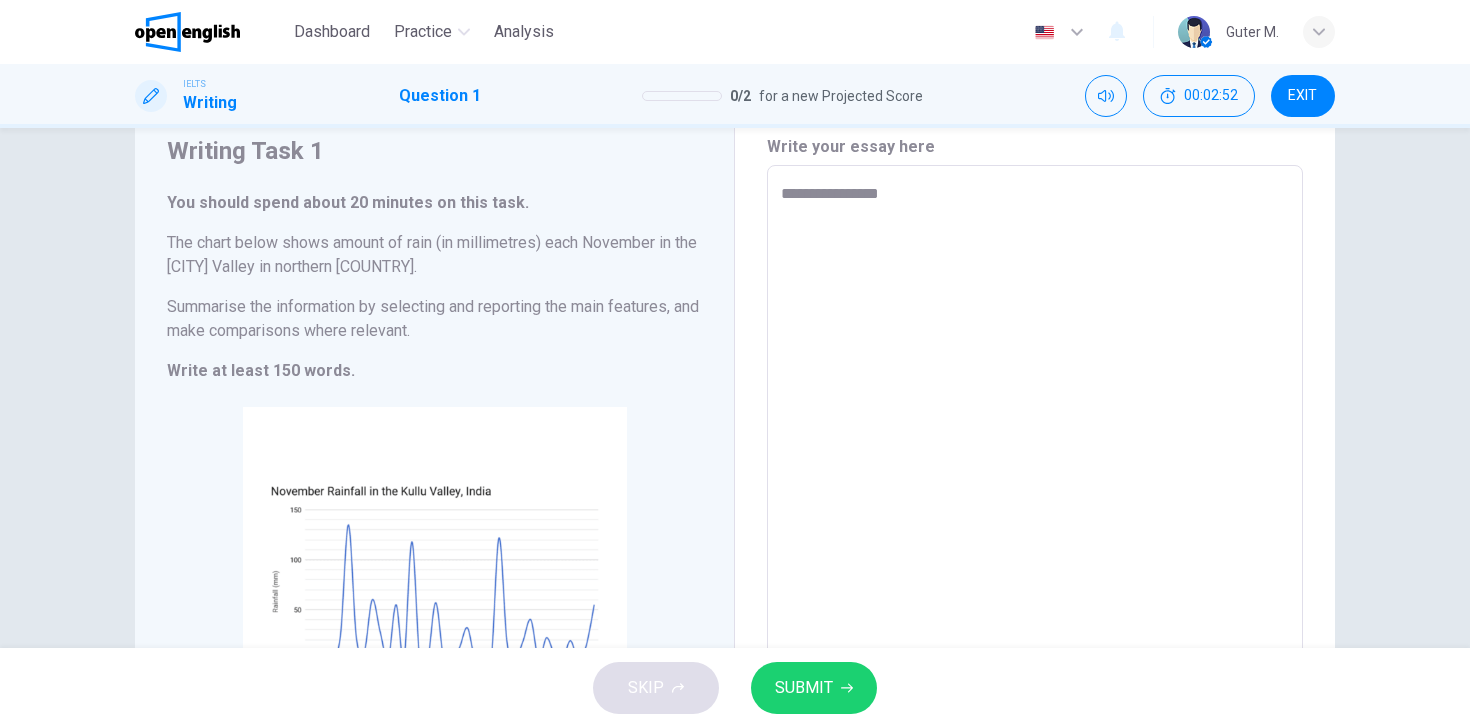 type on "**********" 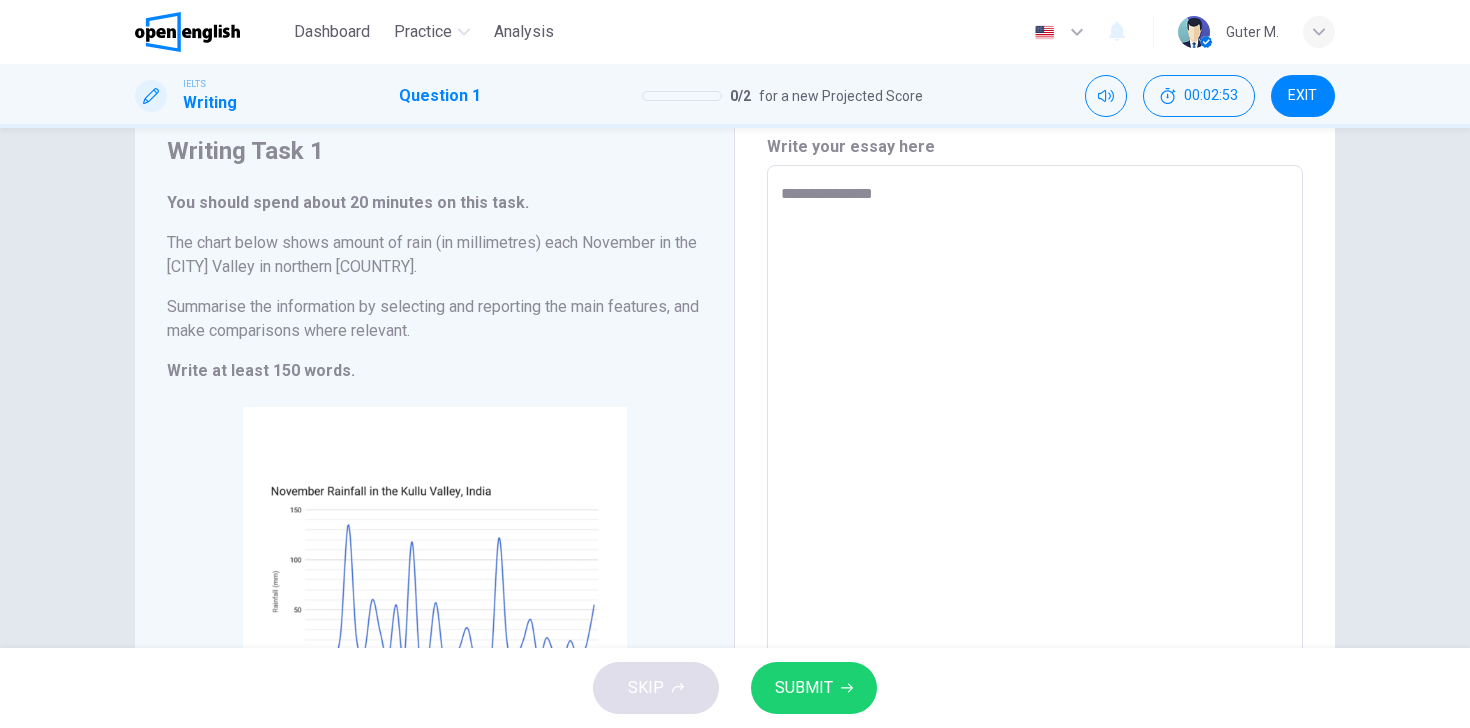 type on "**********" 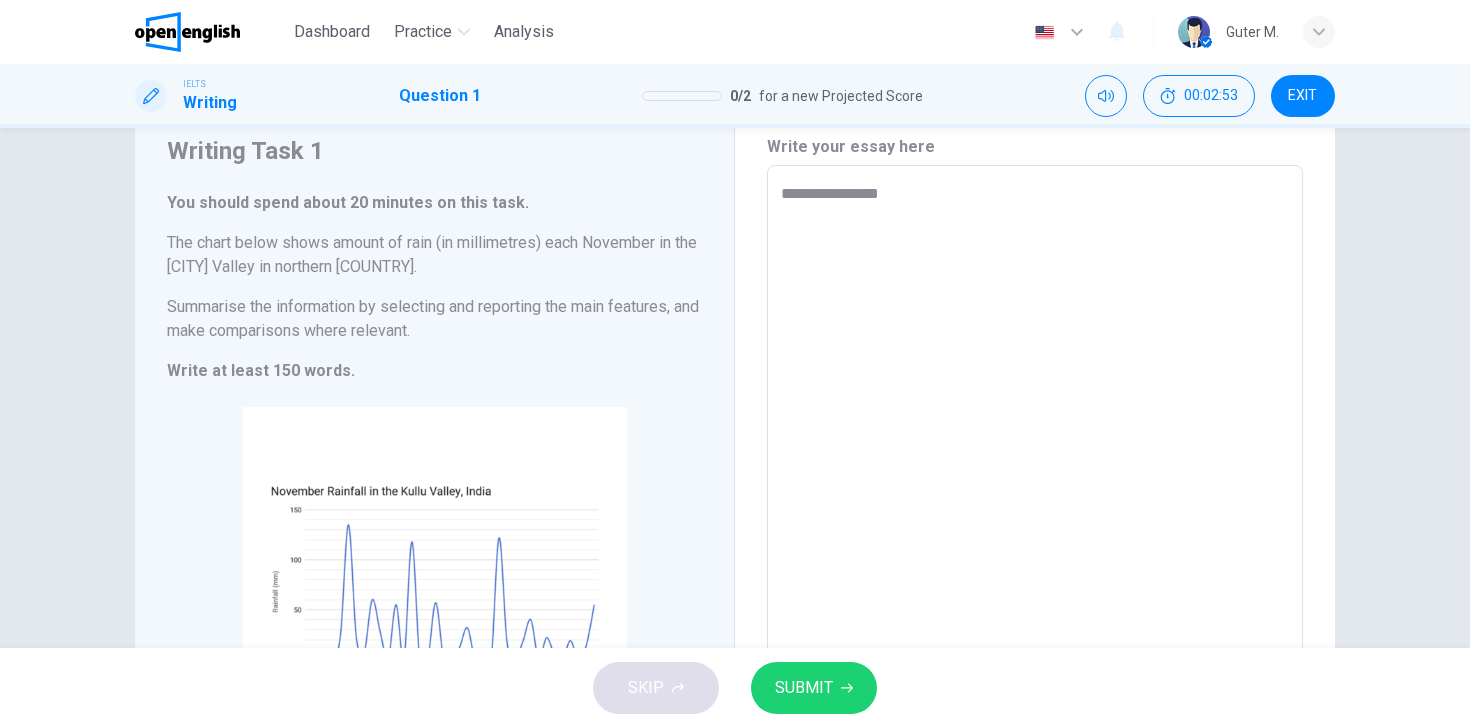 type on "**********" 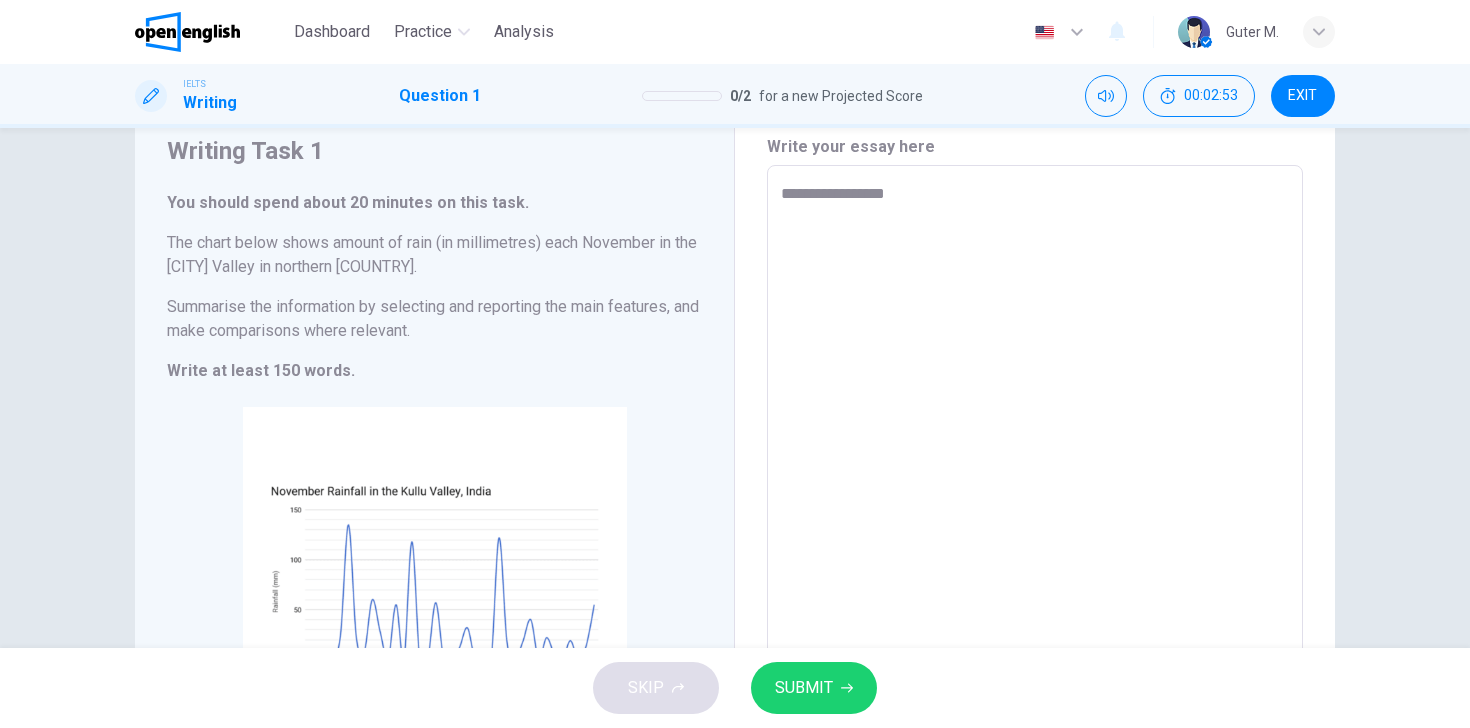 type on "*" 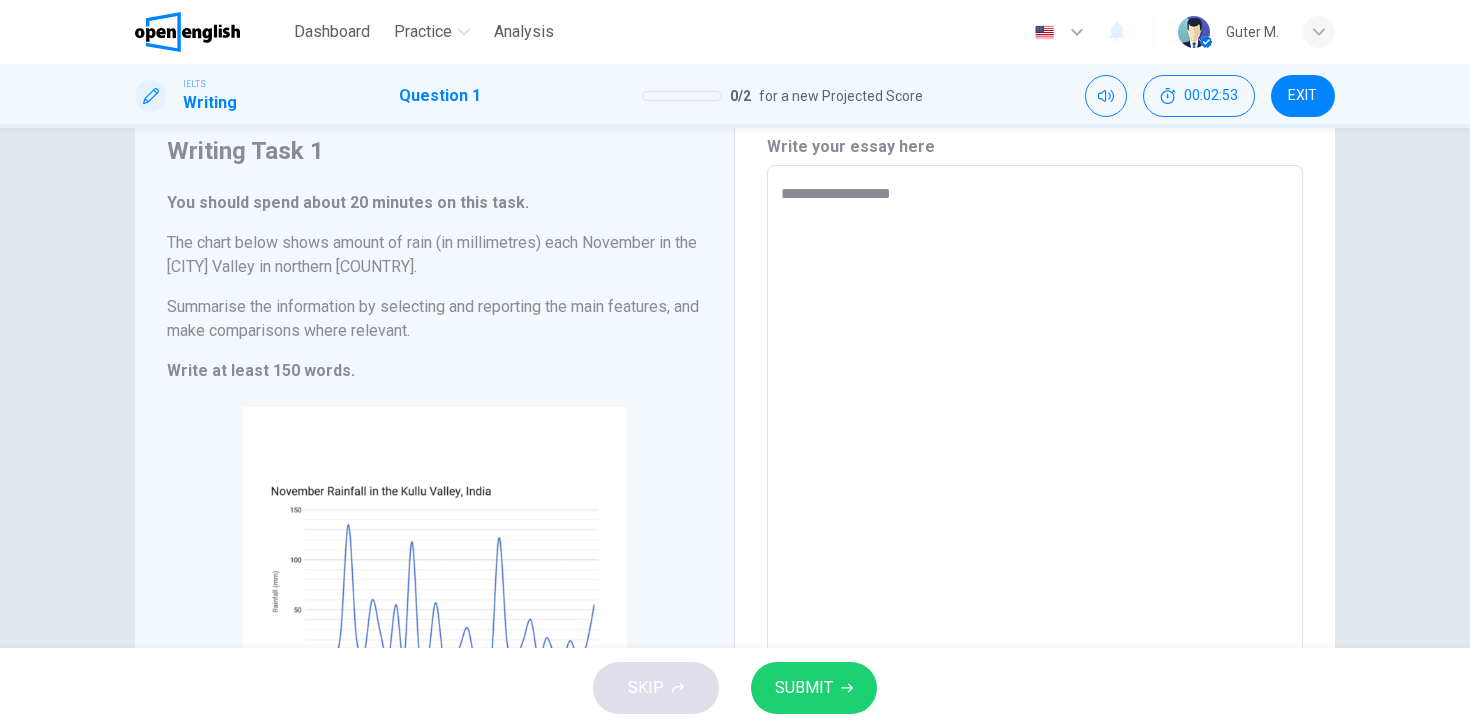 type on "*" 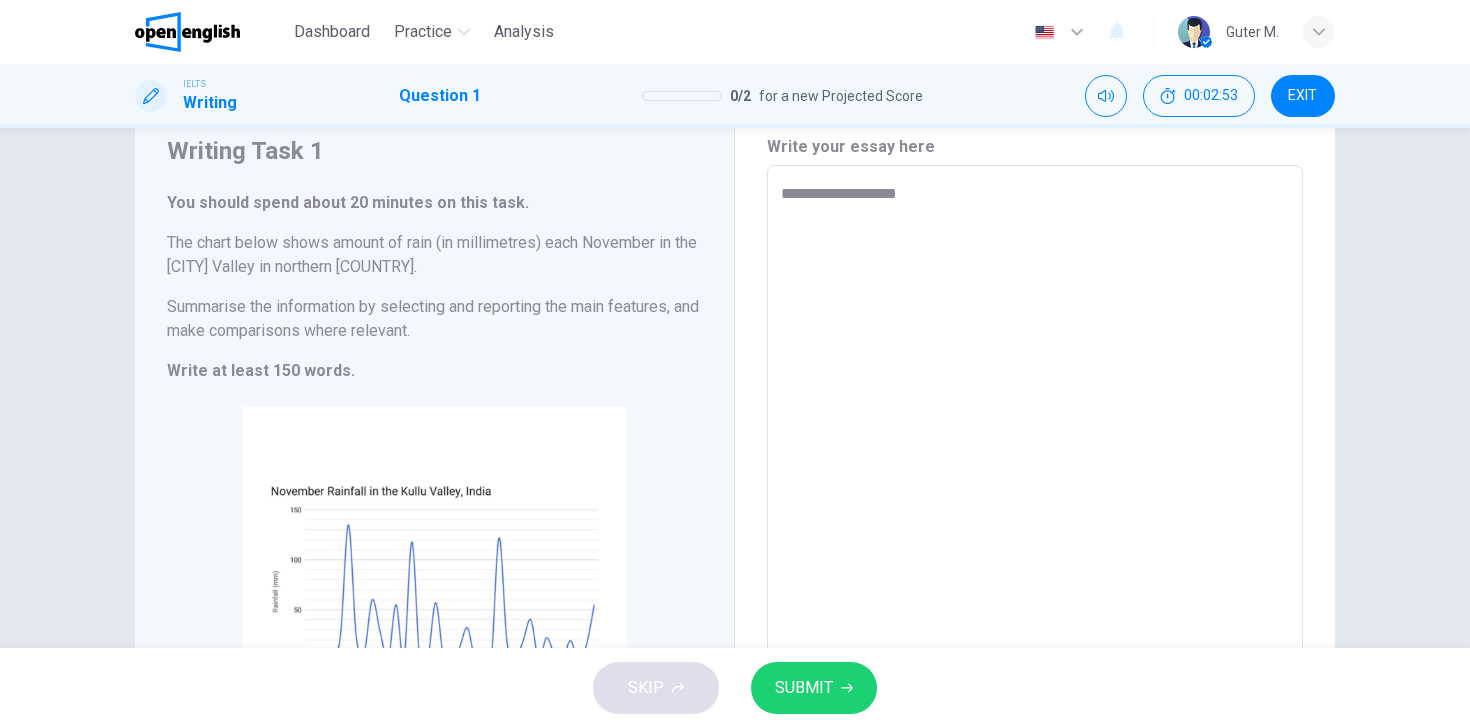 type on "*" 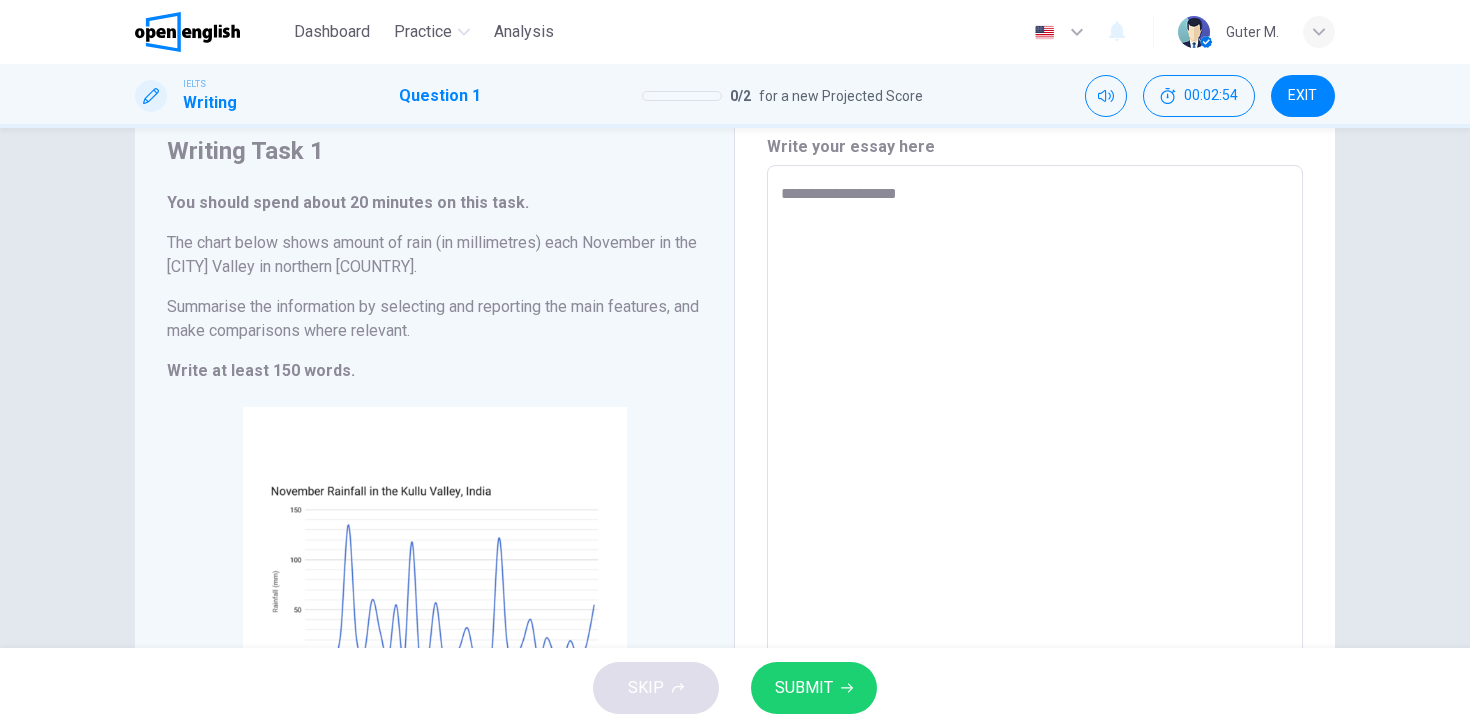 type on "**********" 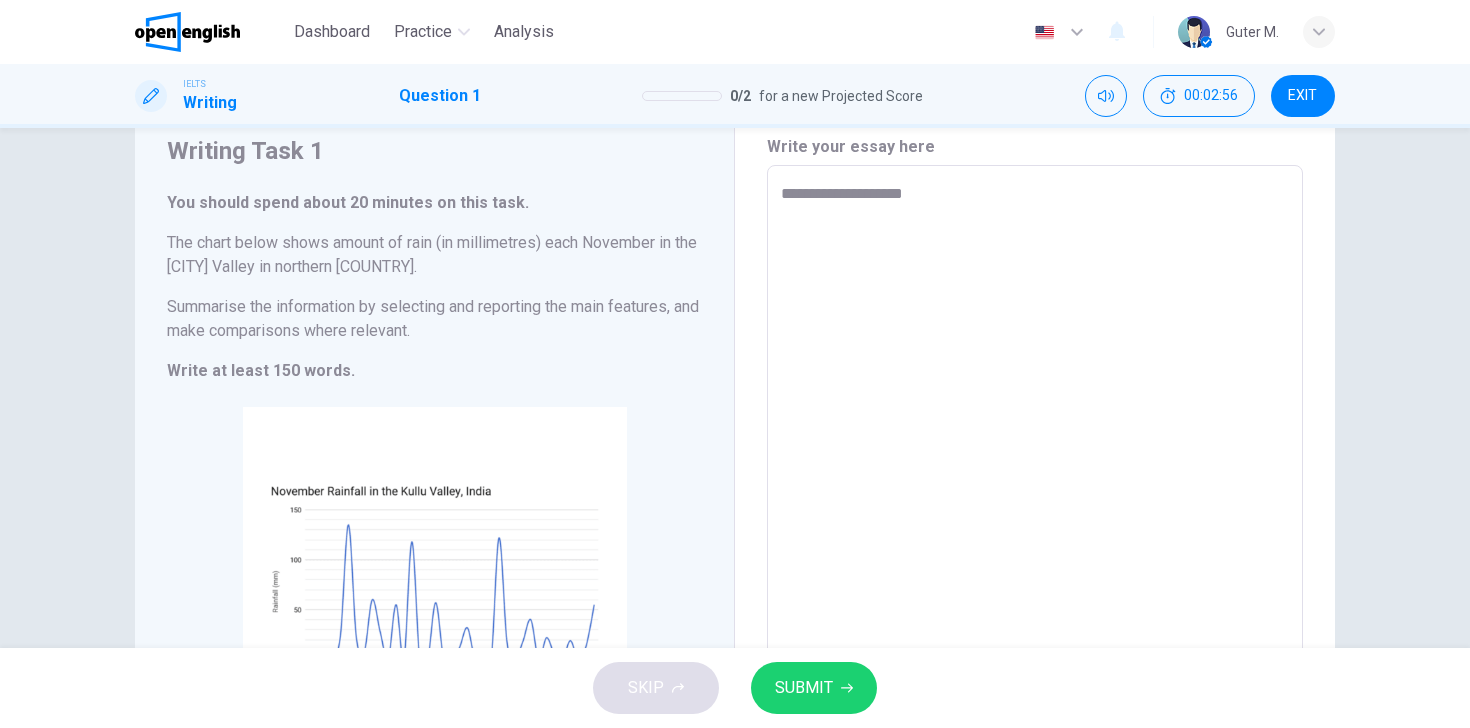 type on "**********" 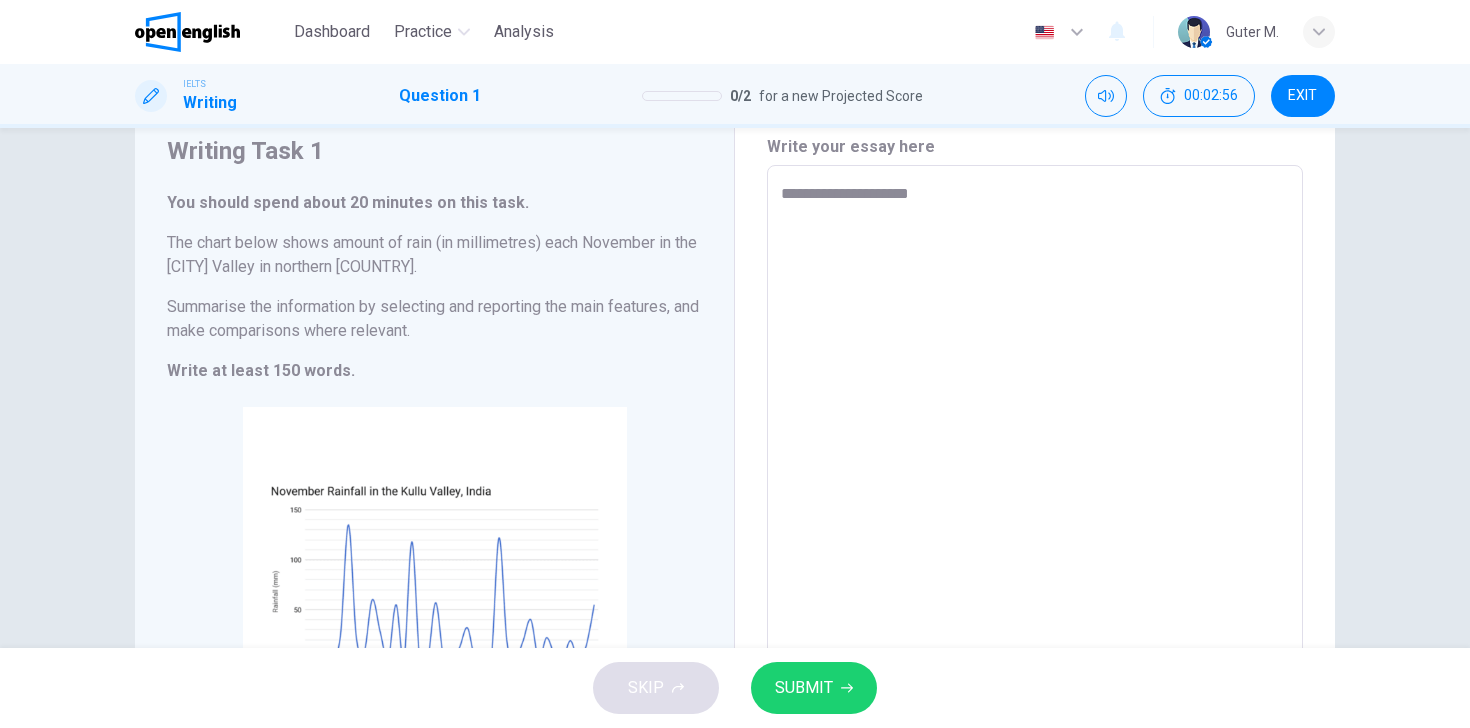 type on "**********" 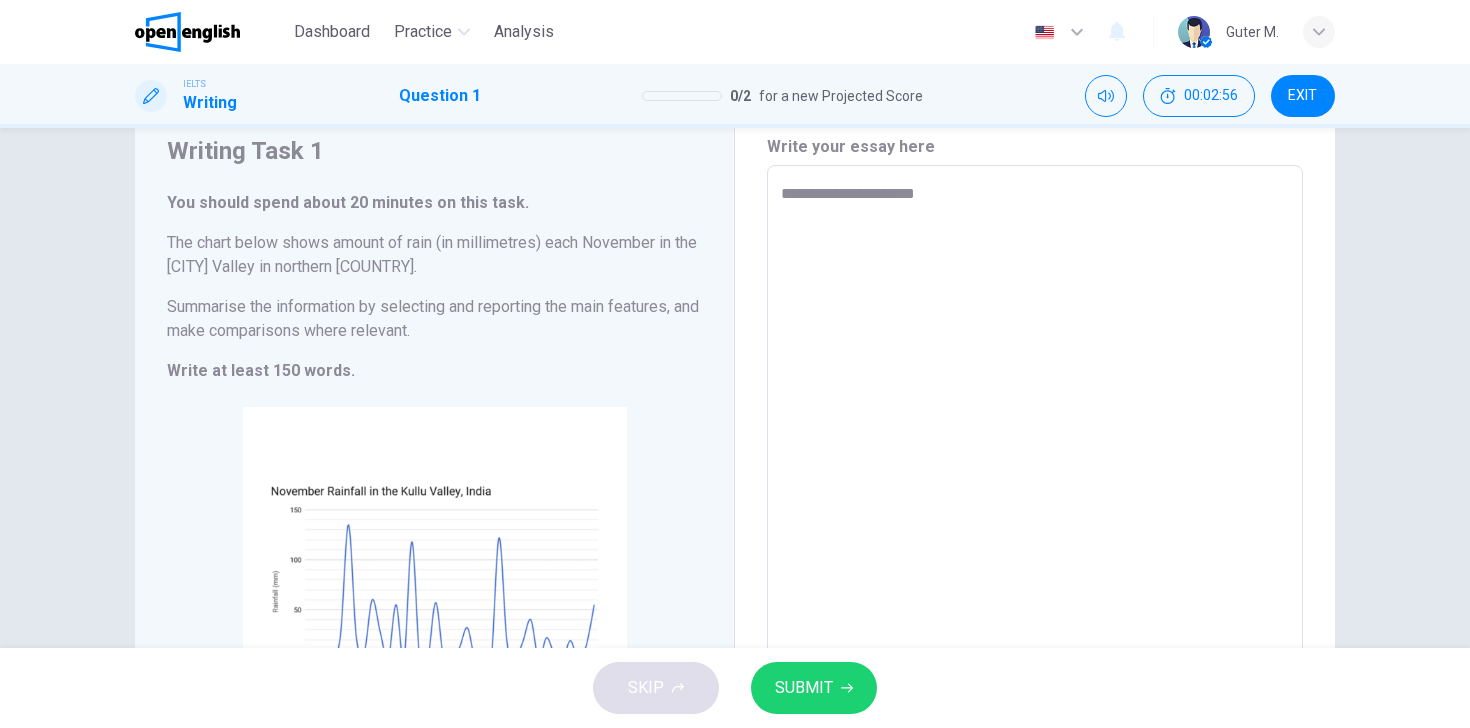 type on "*" 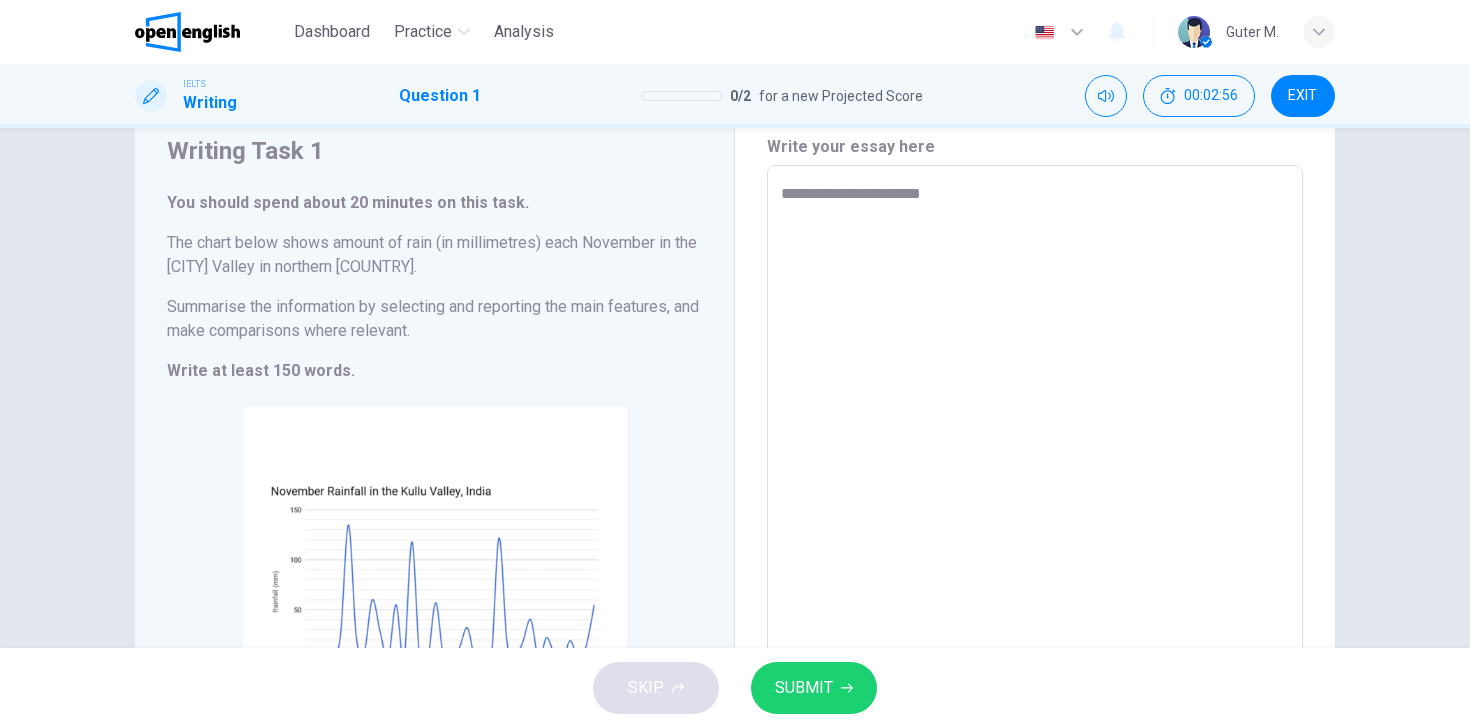 type on "*" 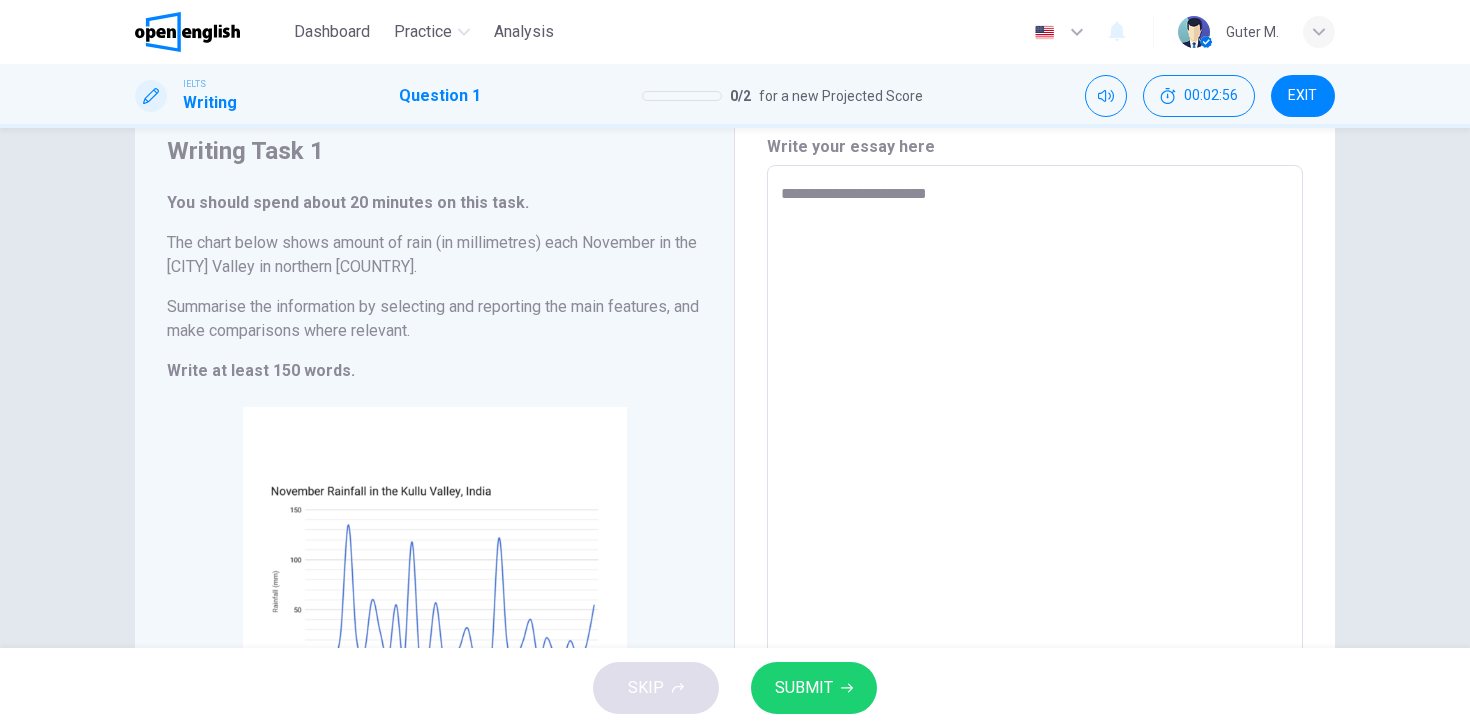 type on "*" 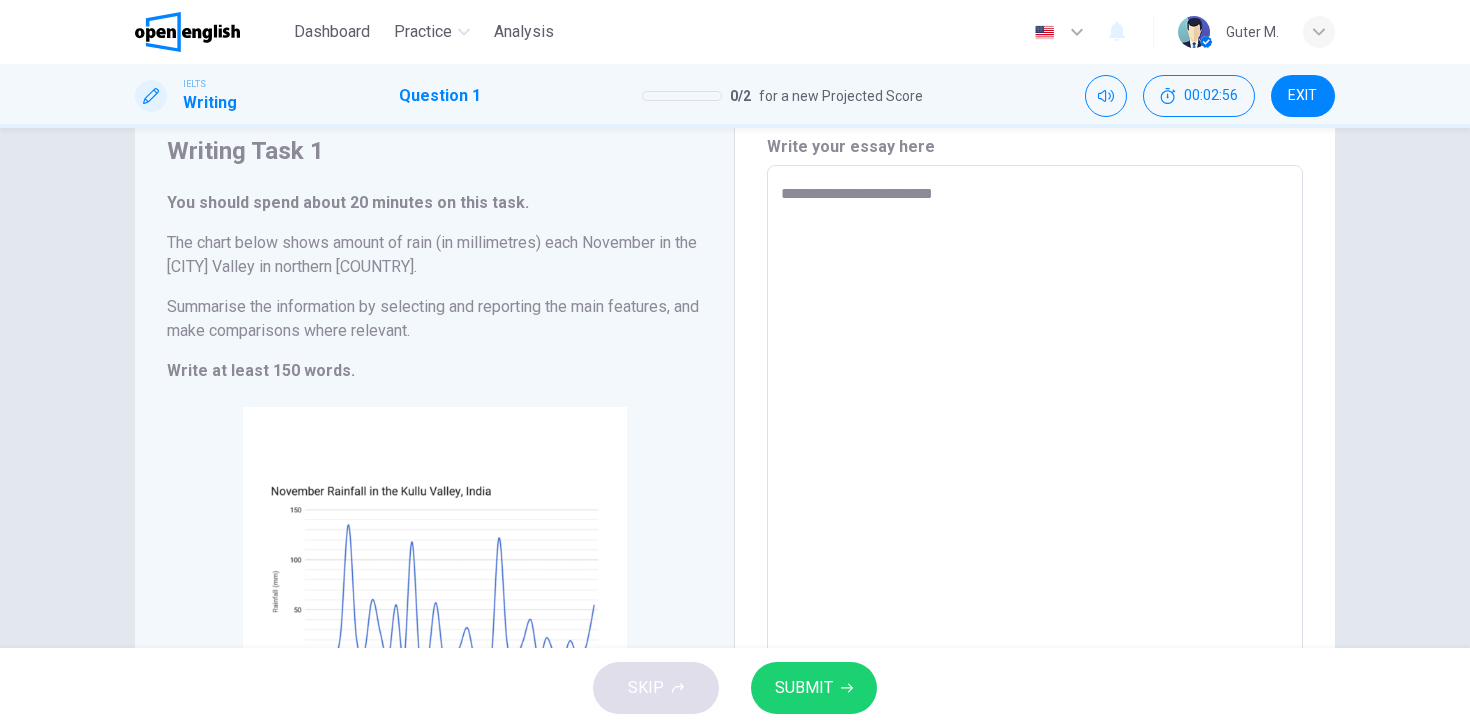 type on "*" 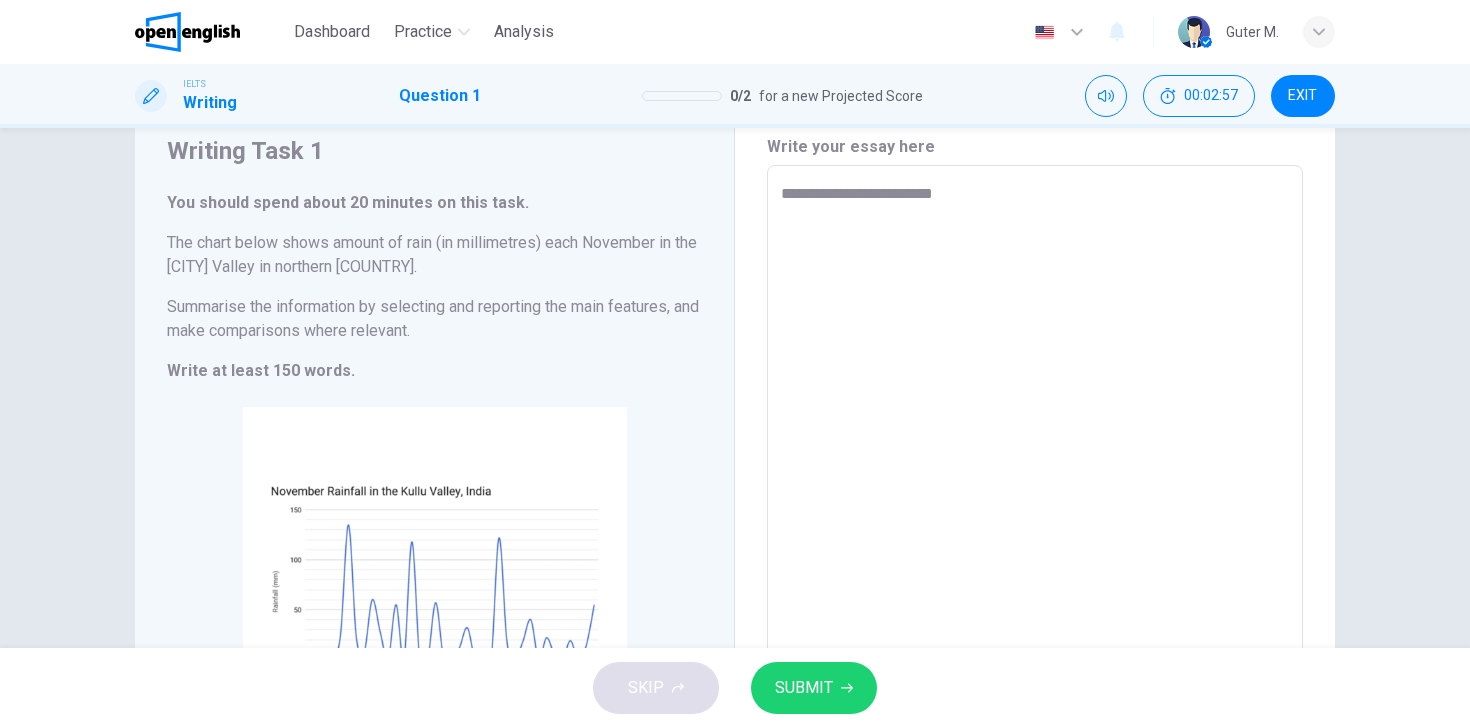 type on "**********" 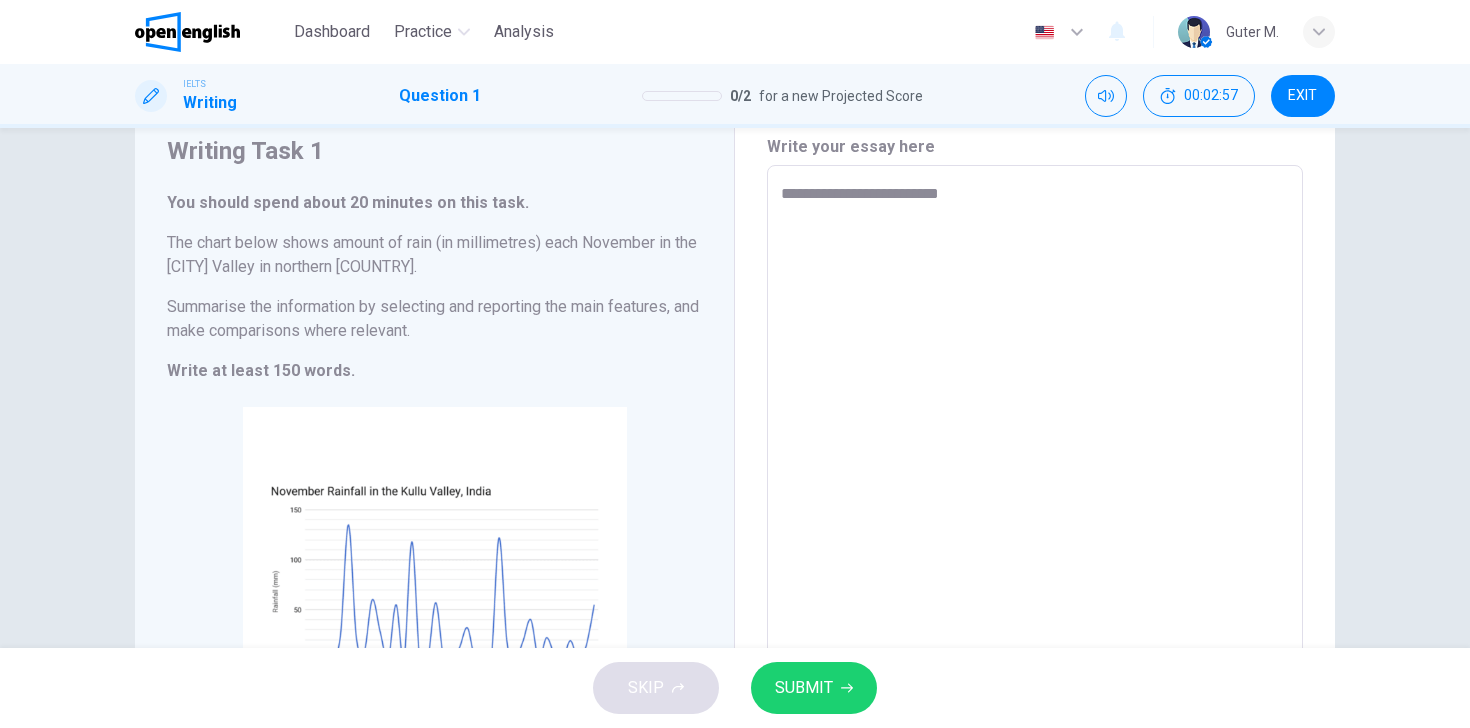 type on "**********" 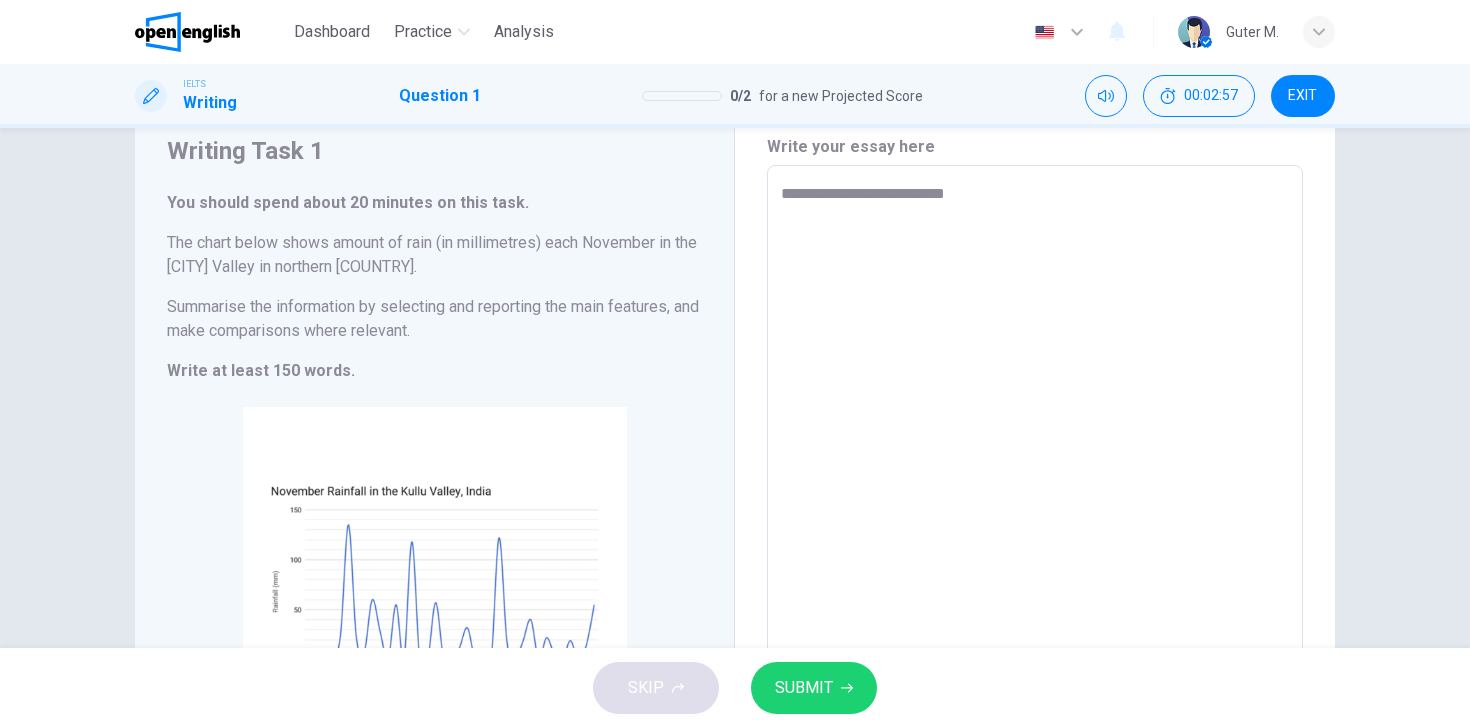 type on "*" 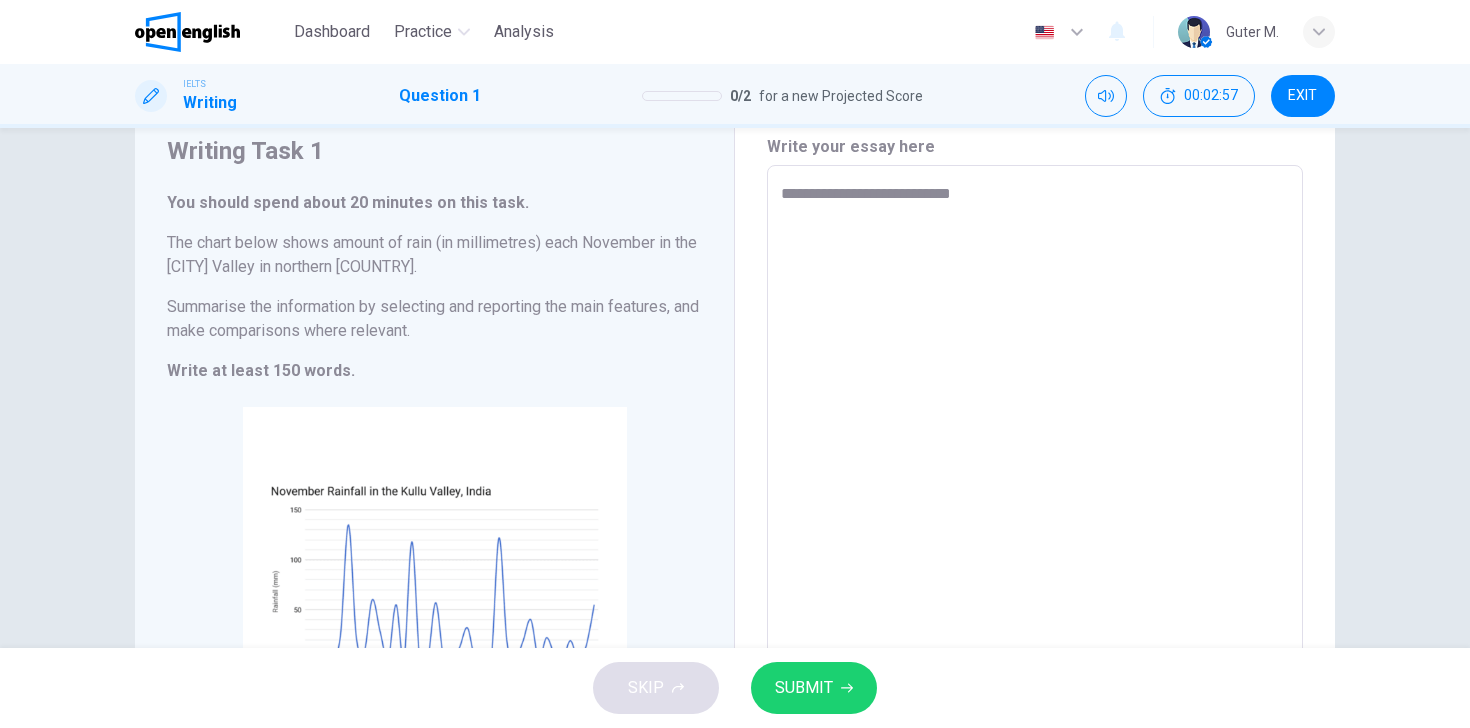 type on "*" 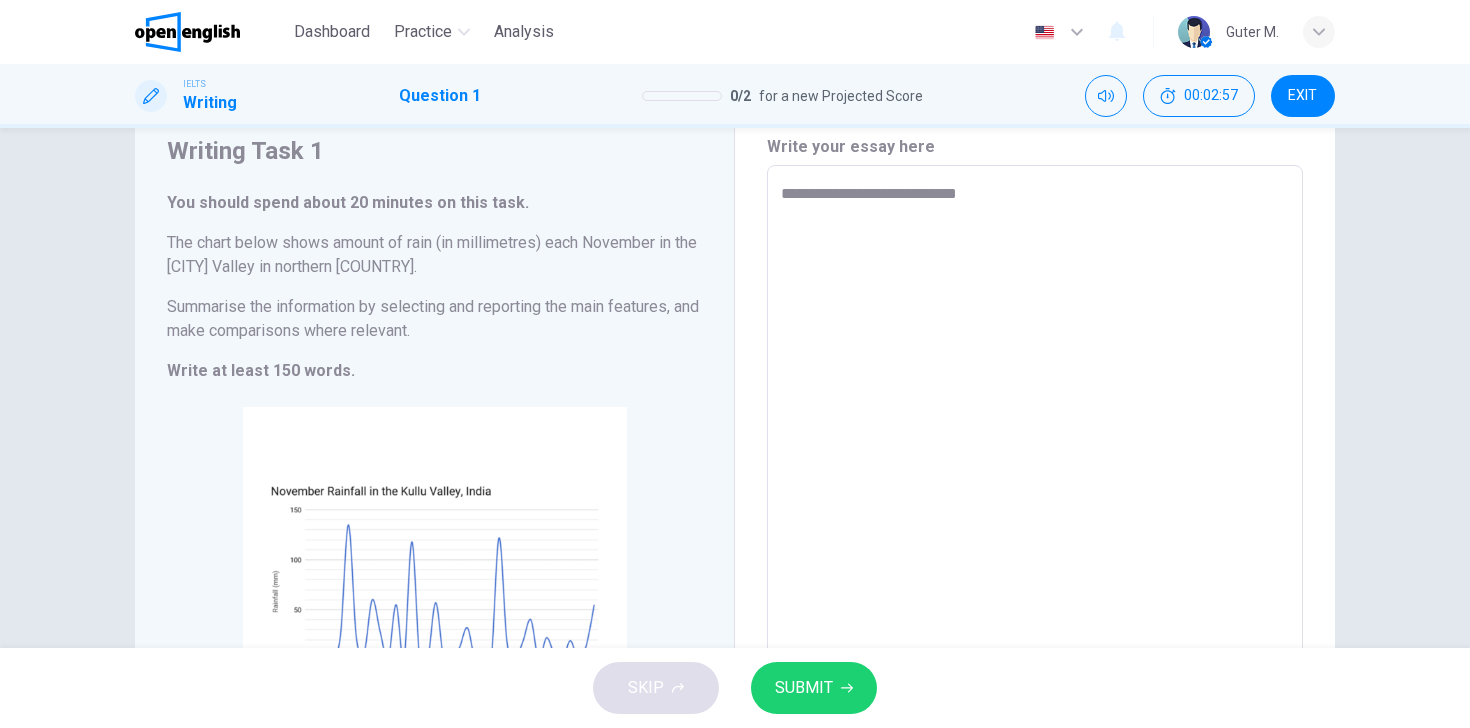 type on "*" 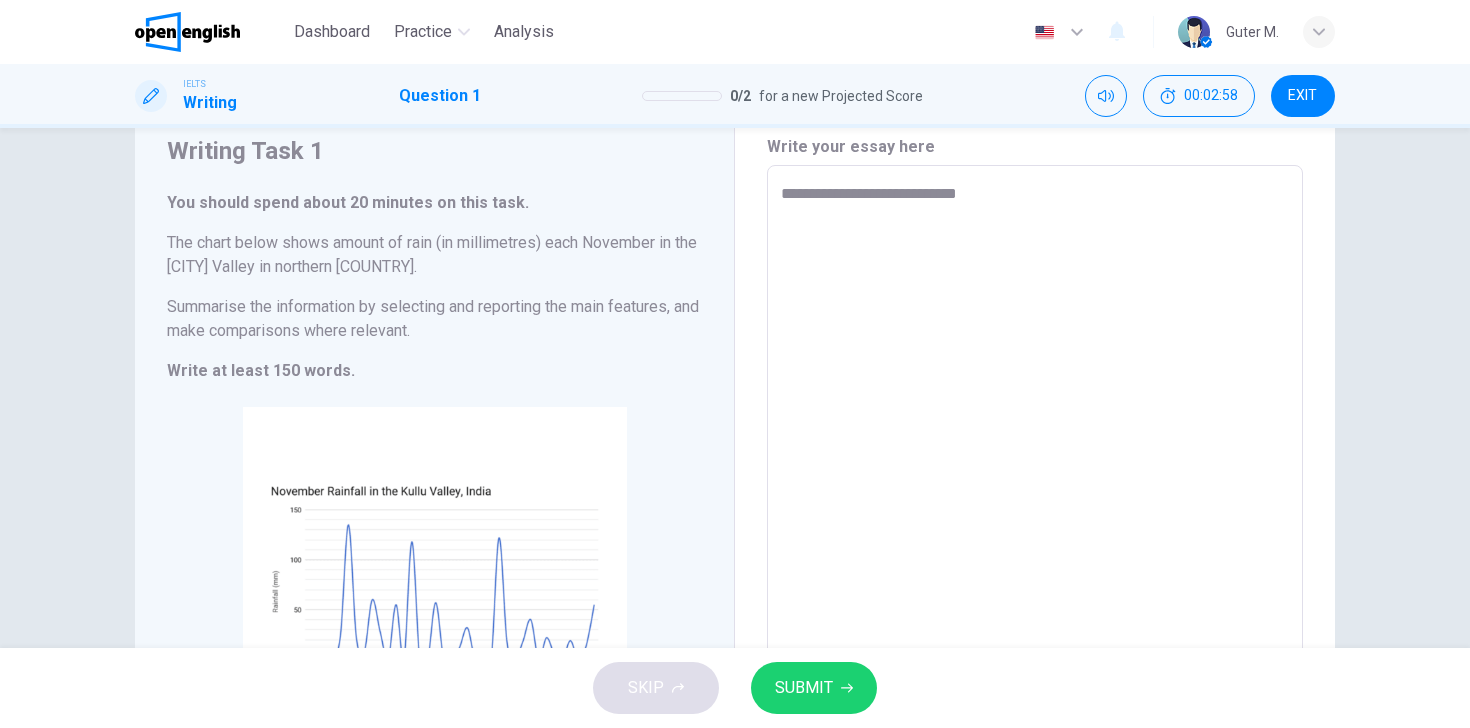 type on "**********" 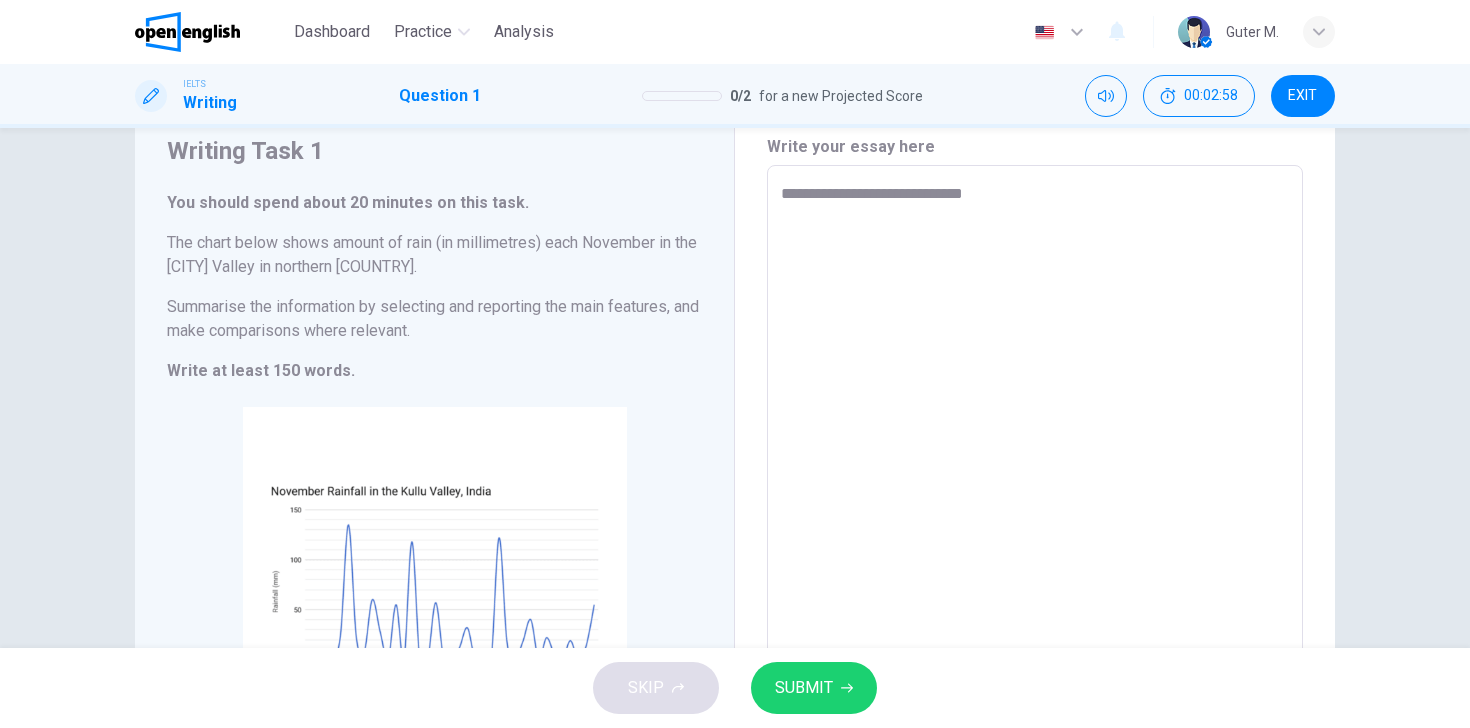 type on "**********" 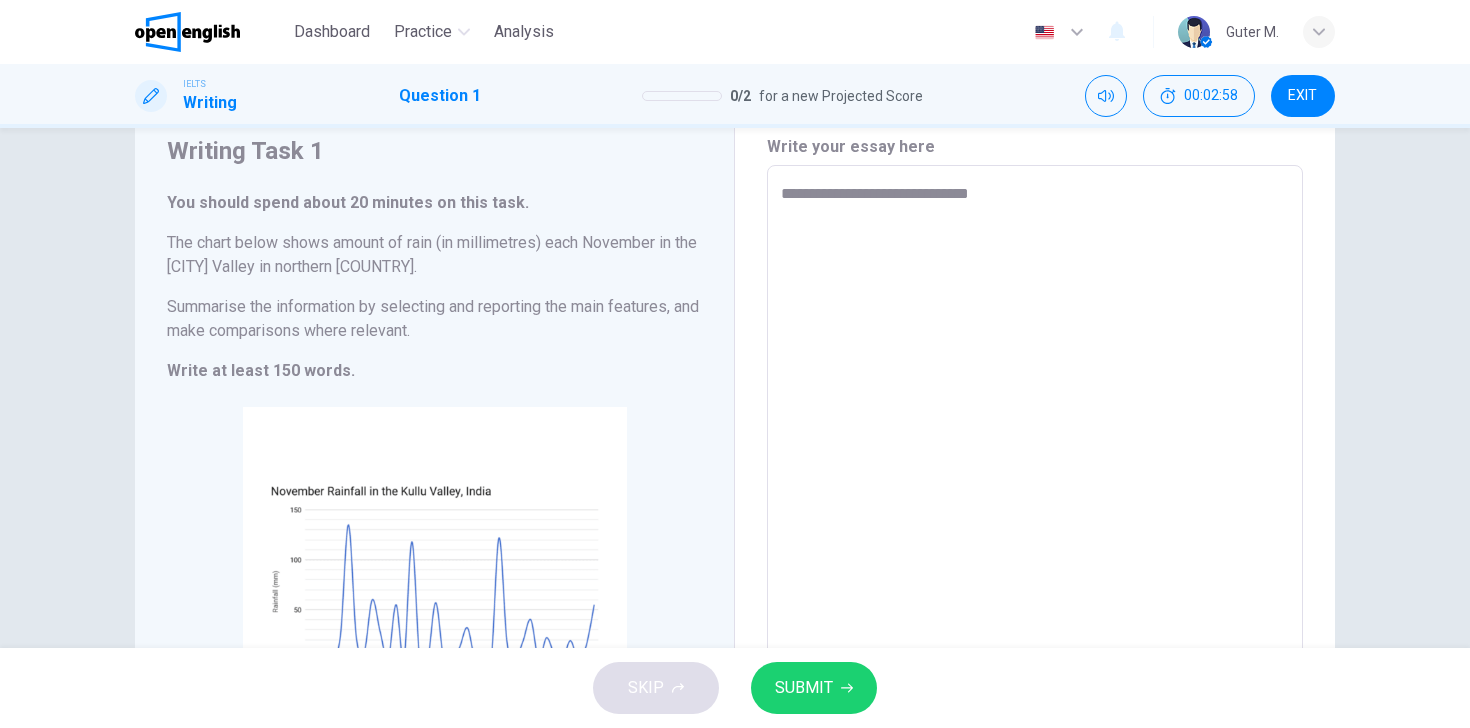 type on "*" 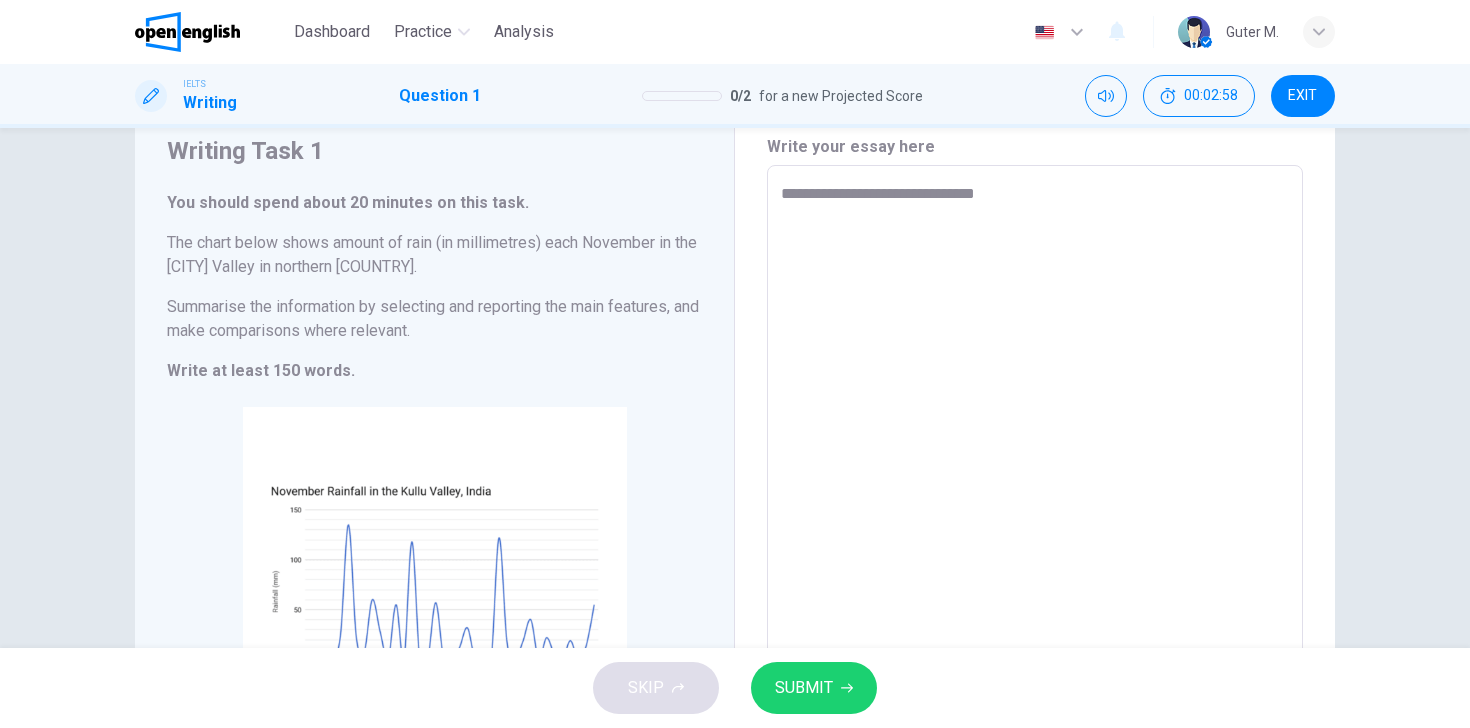type on "*" 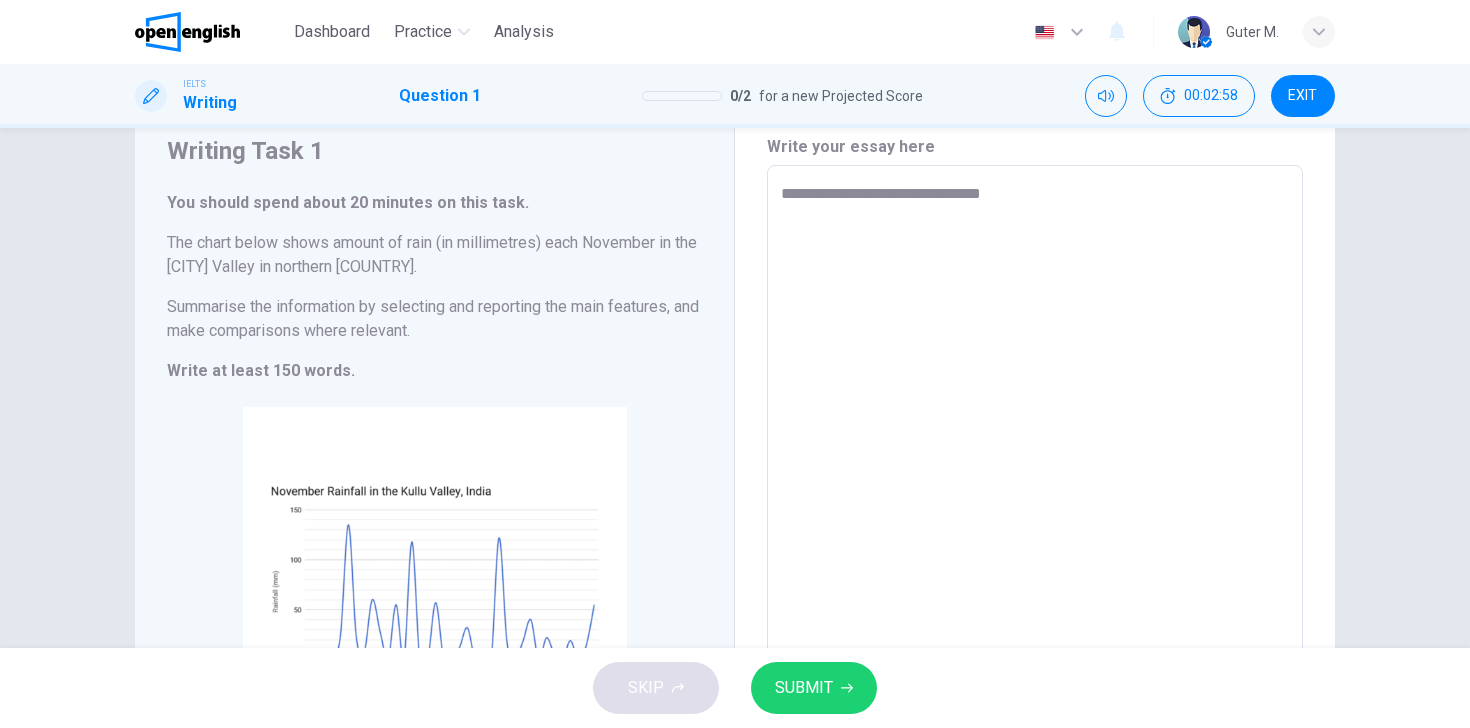 type on "*" 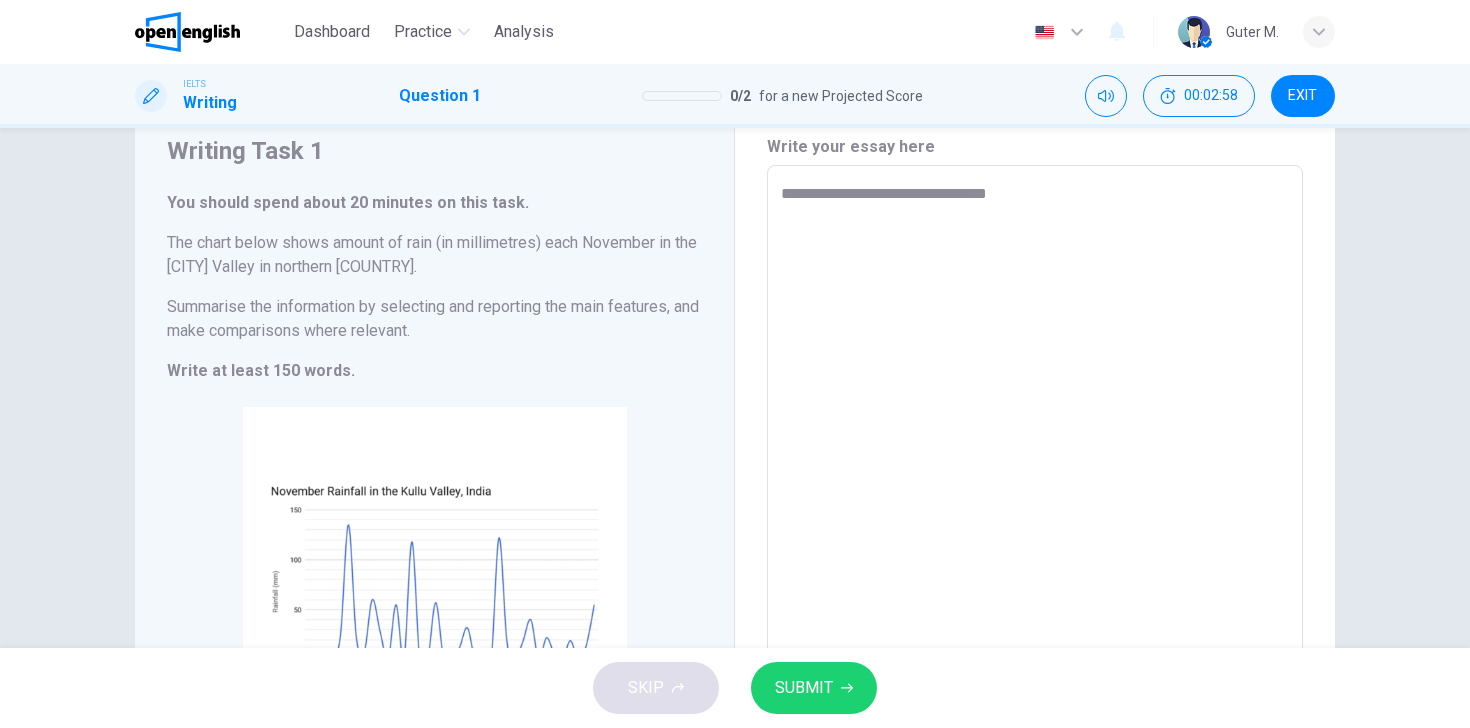 type on "*" 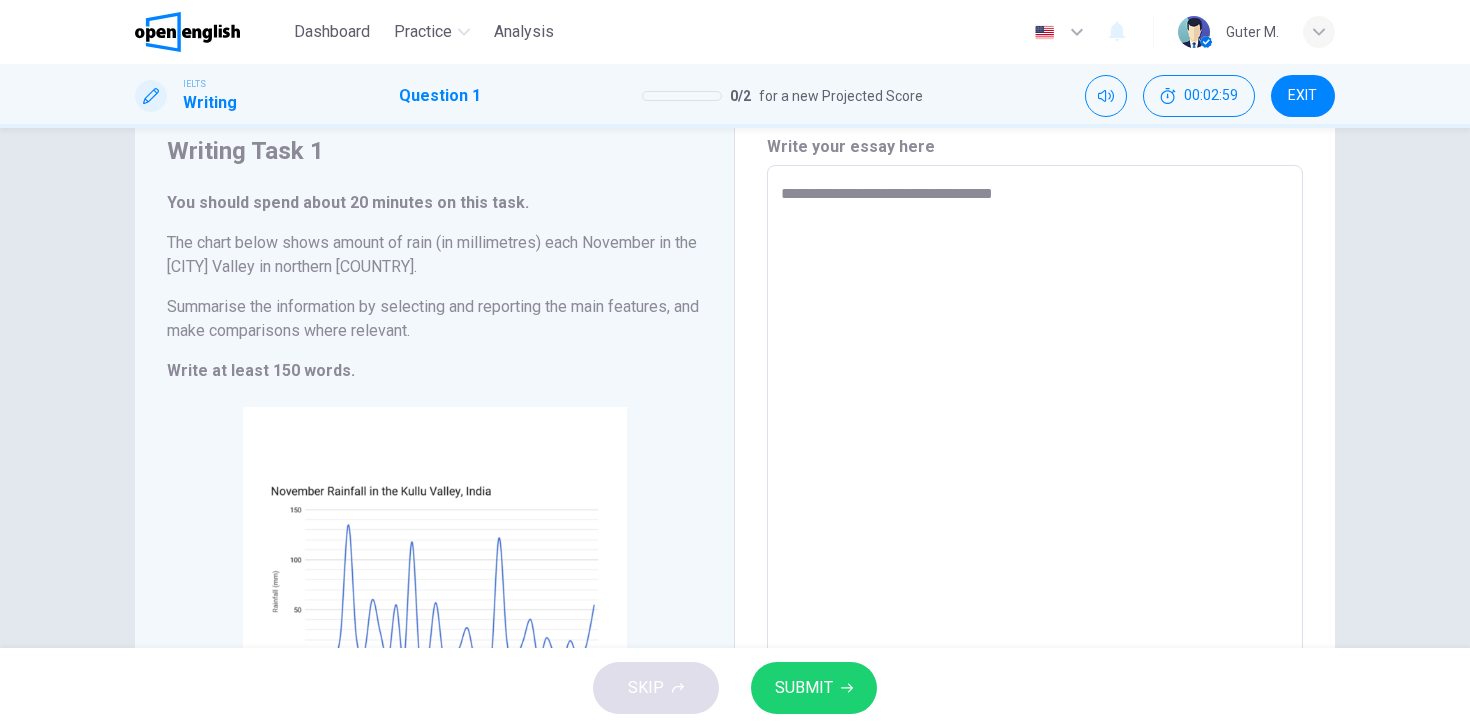 type on "**********" 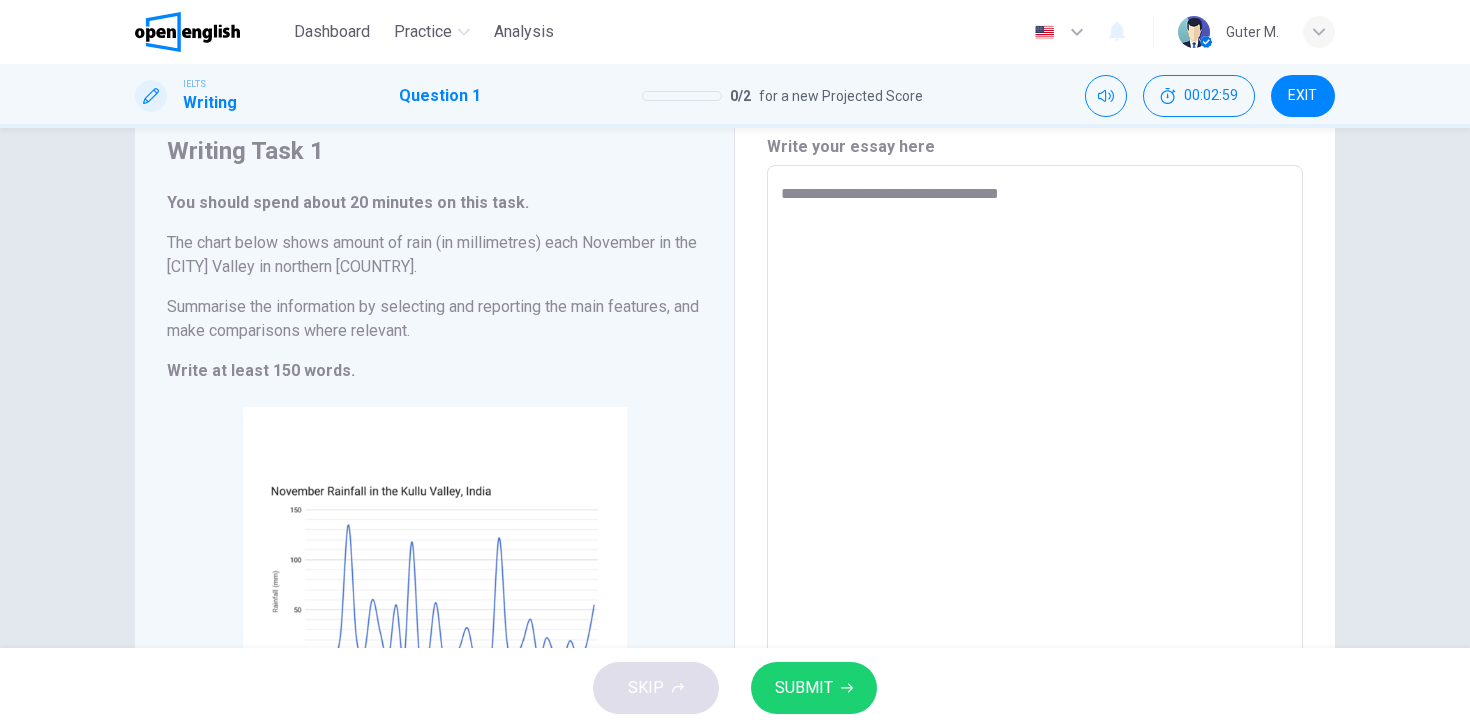 type on "*" 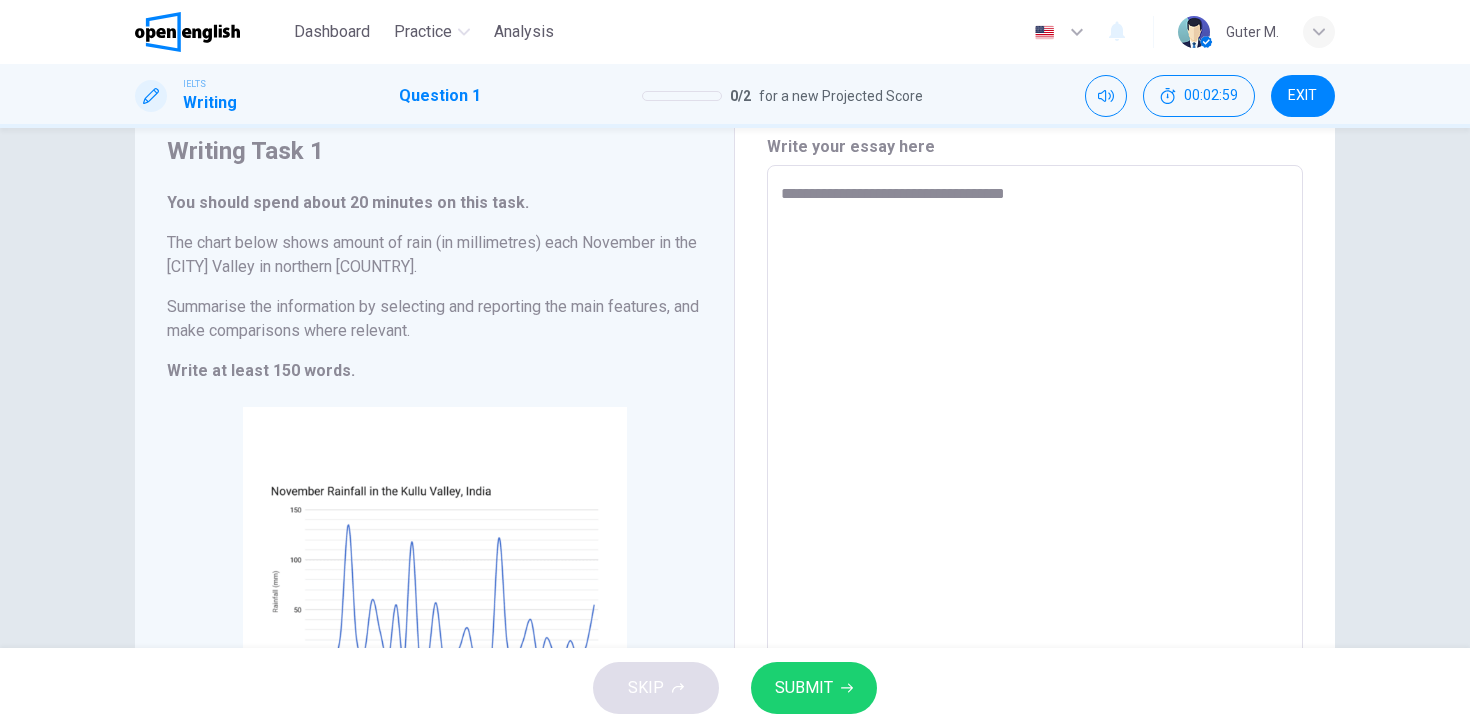 type on "*" 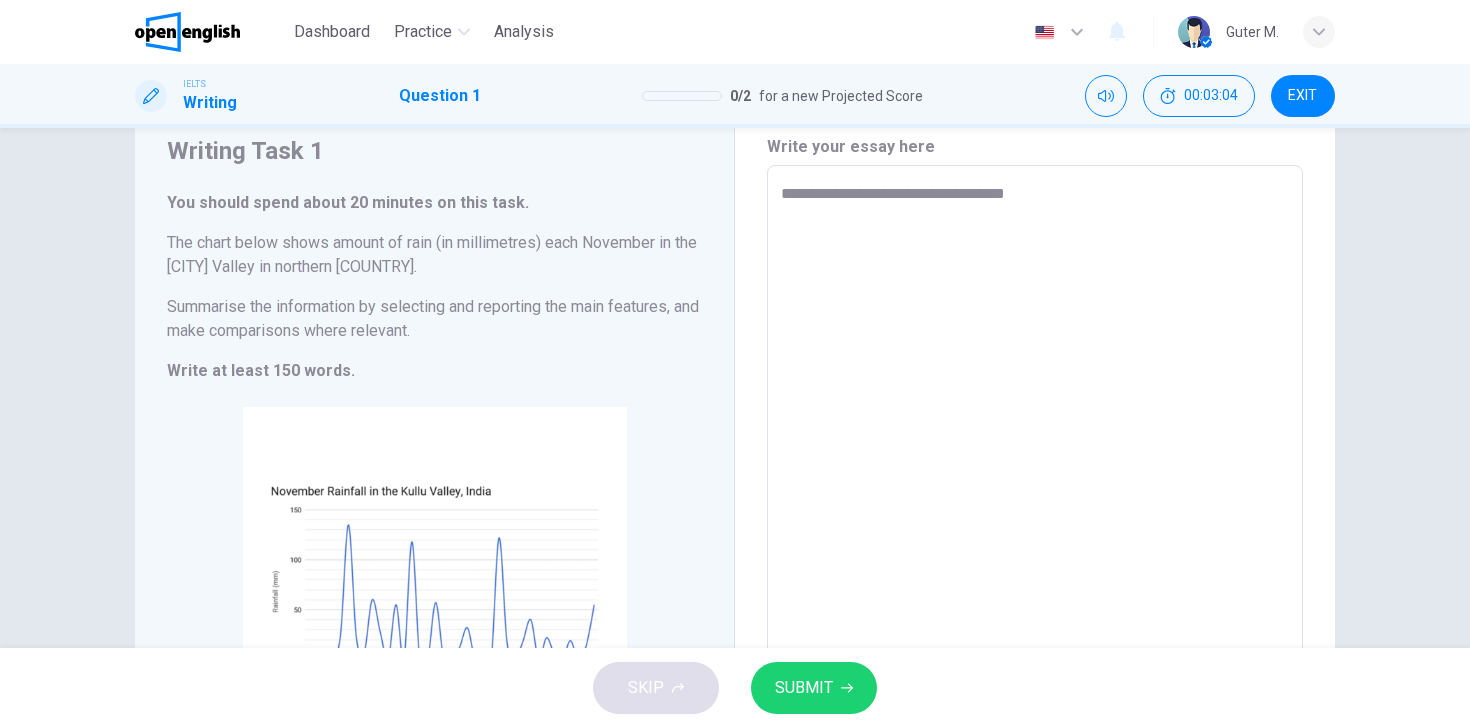 type on "**********" 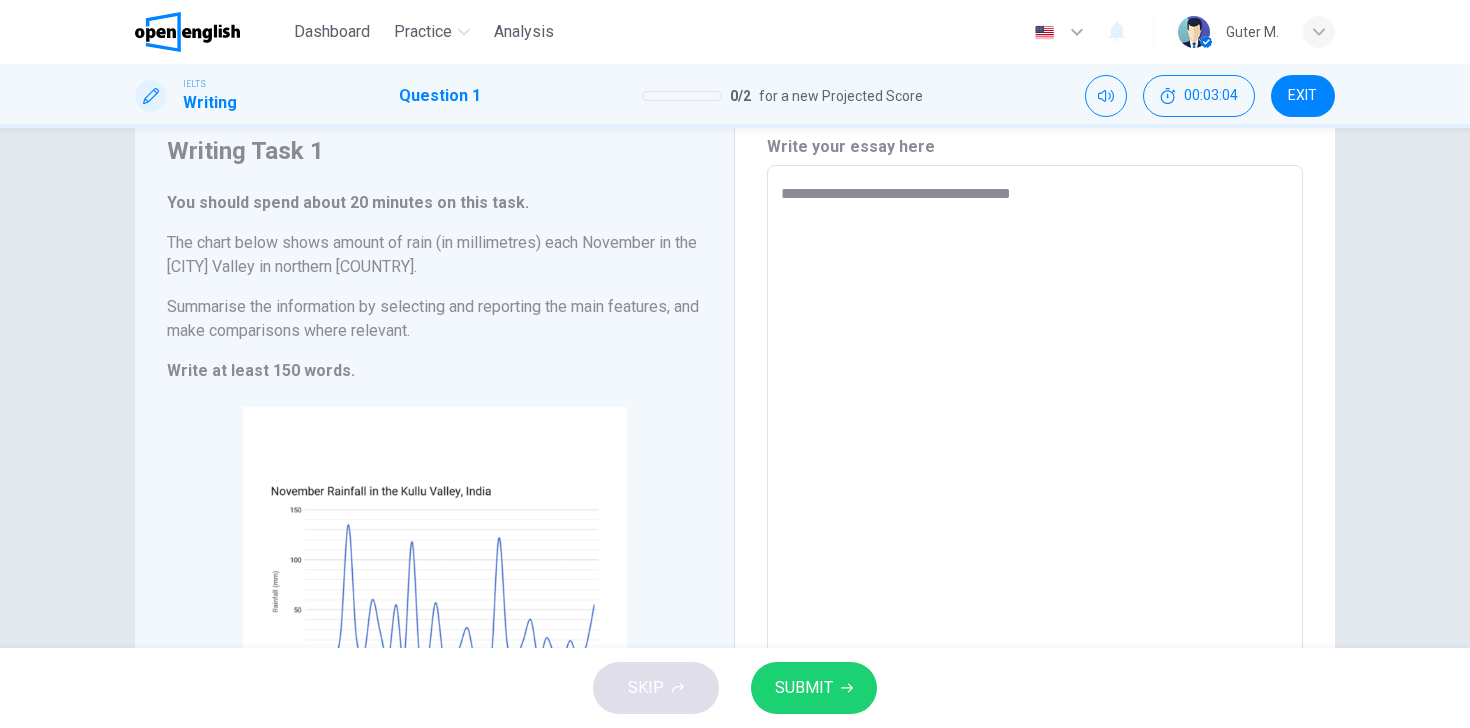 type on "**********" 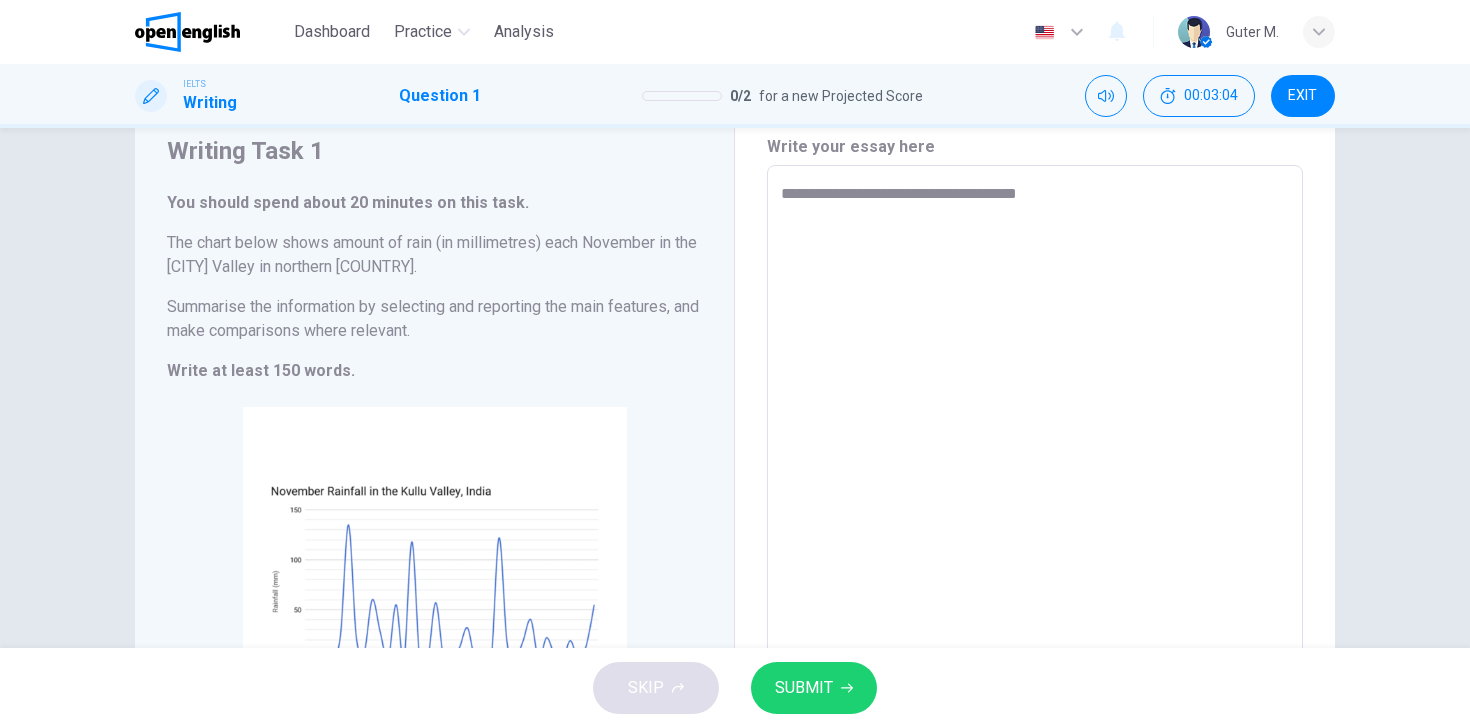 type on "*" 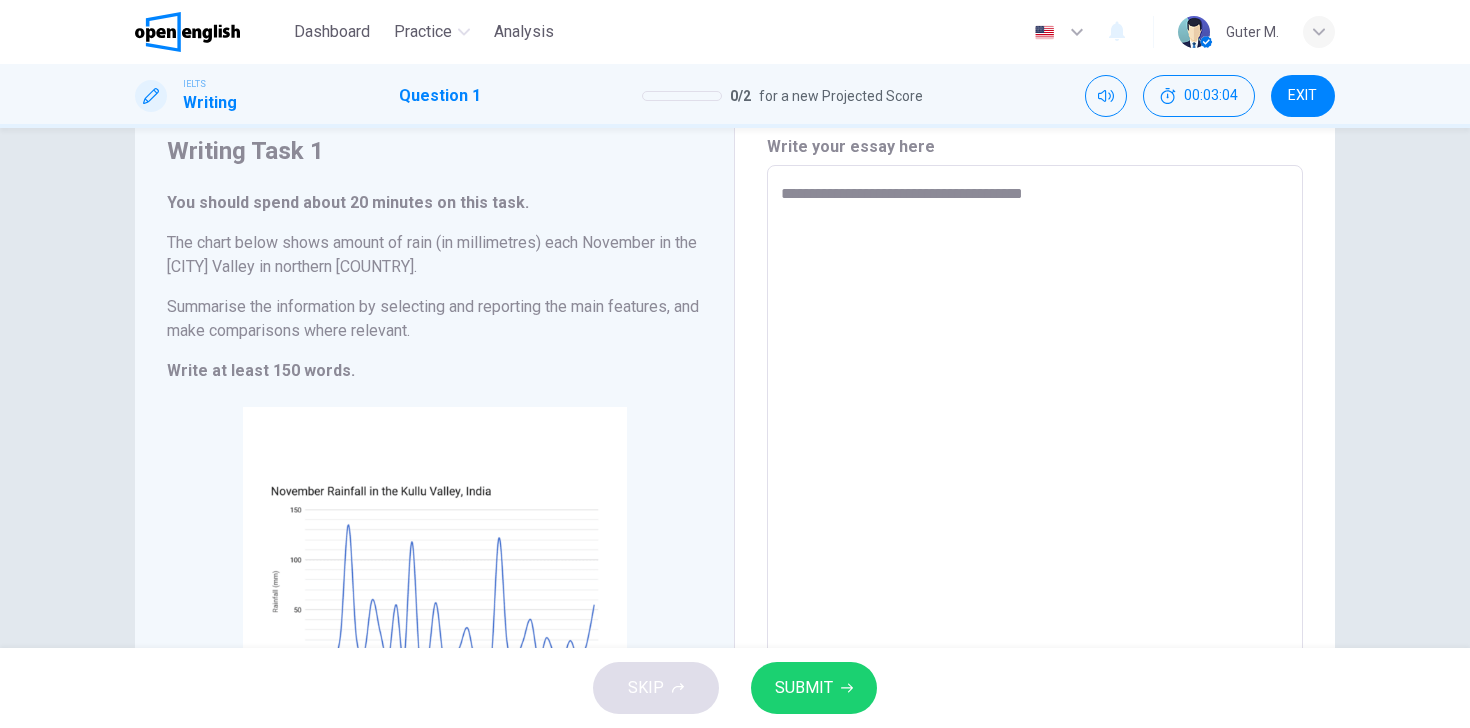 type on "*" 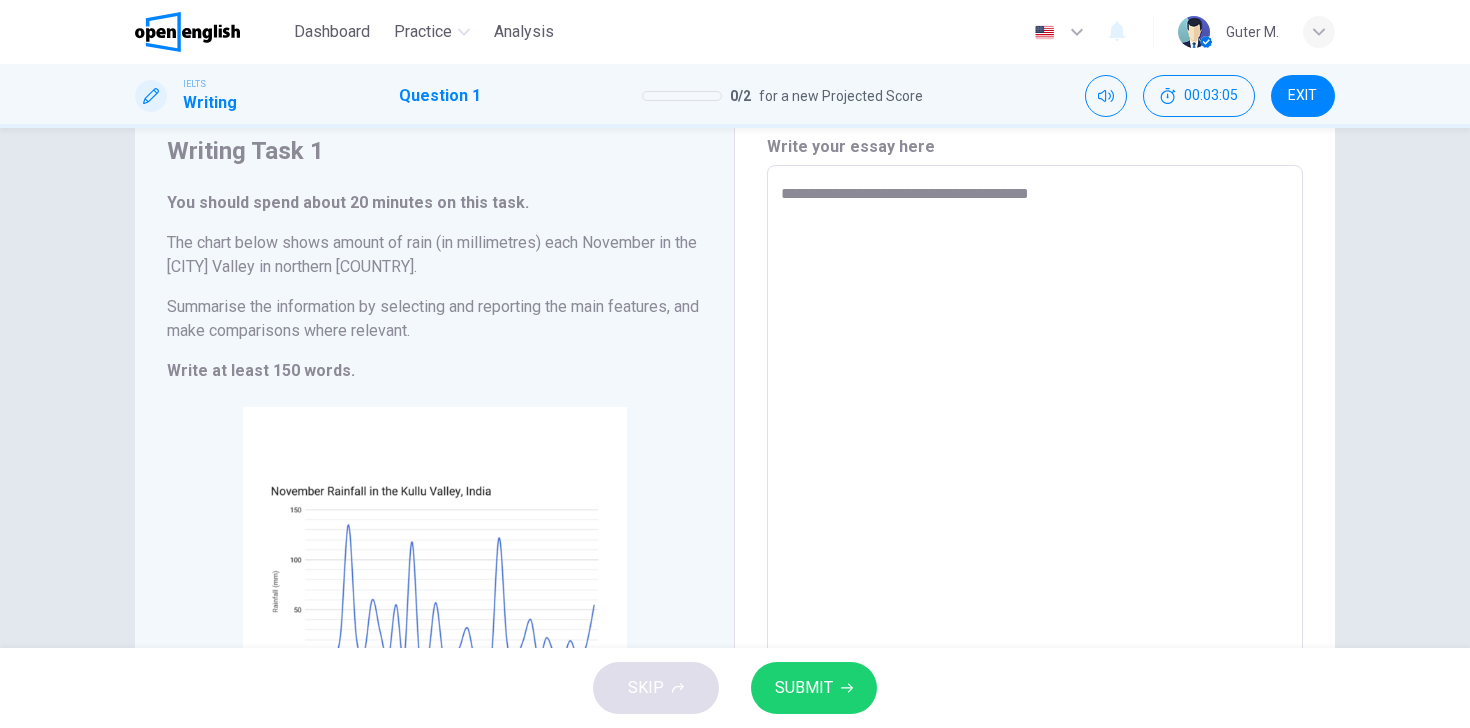 type on "**********" 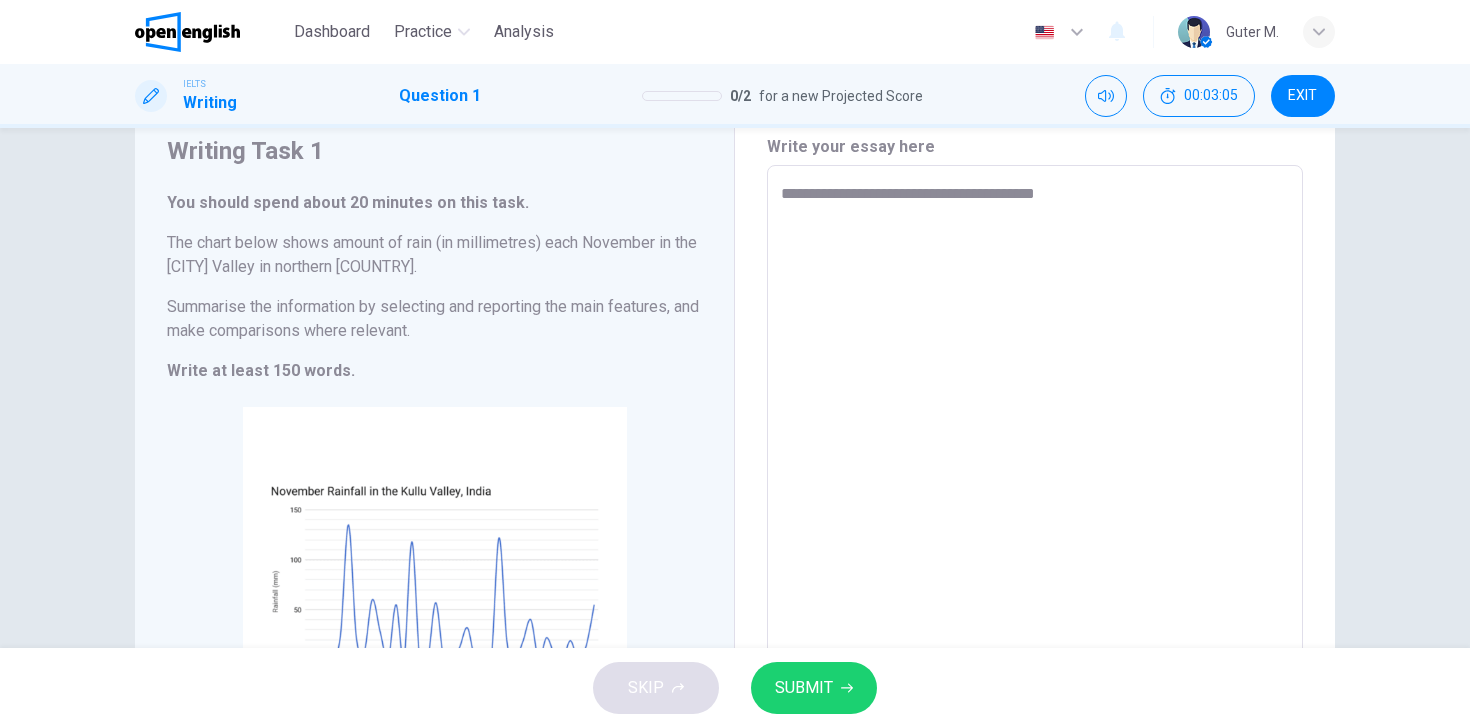 type on "*" 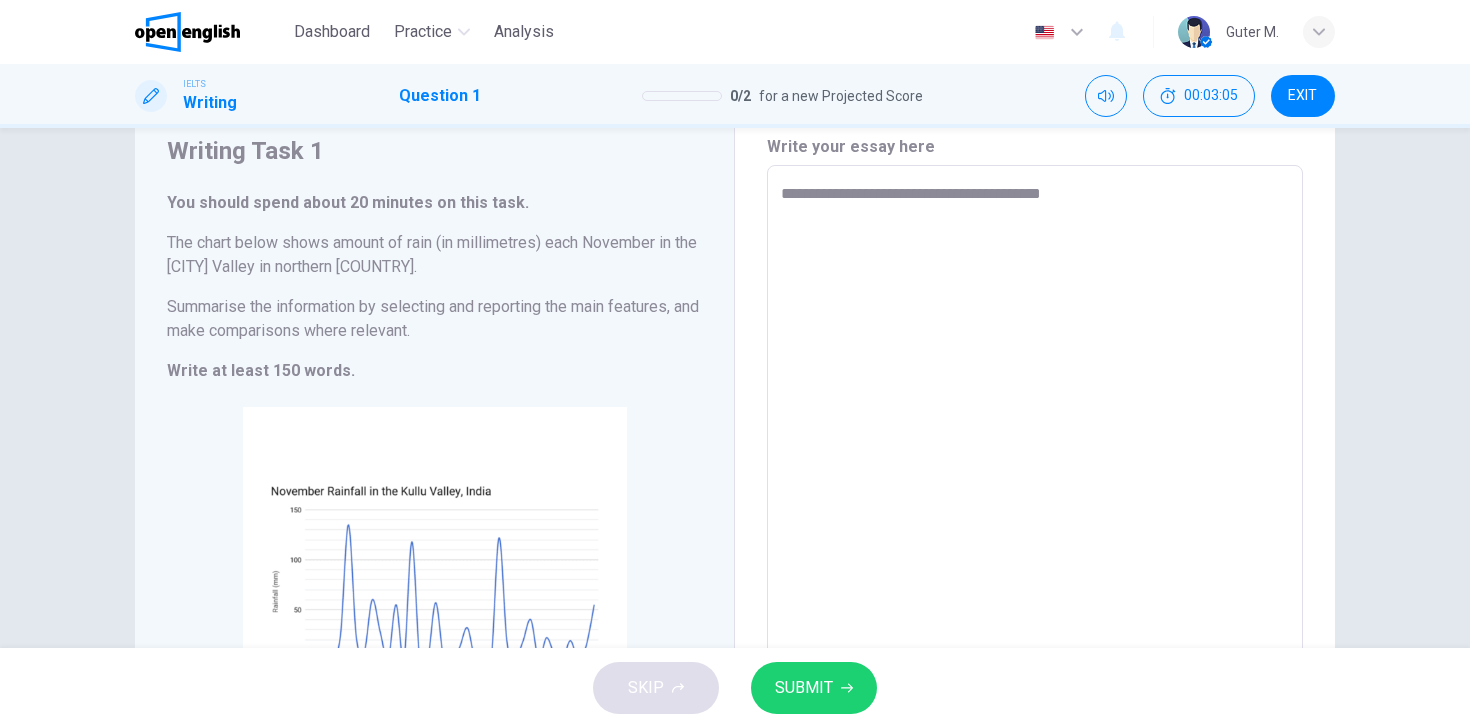 type on "*" 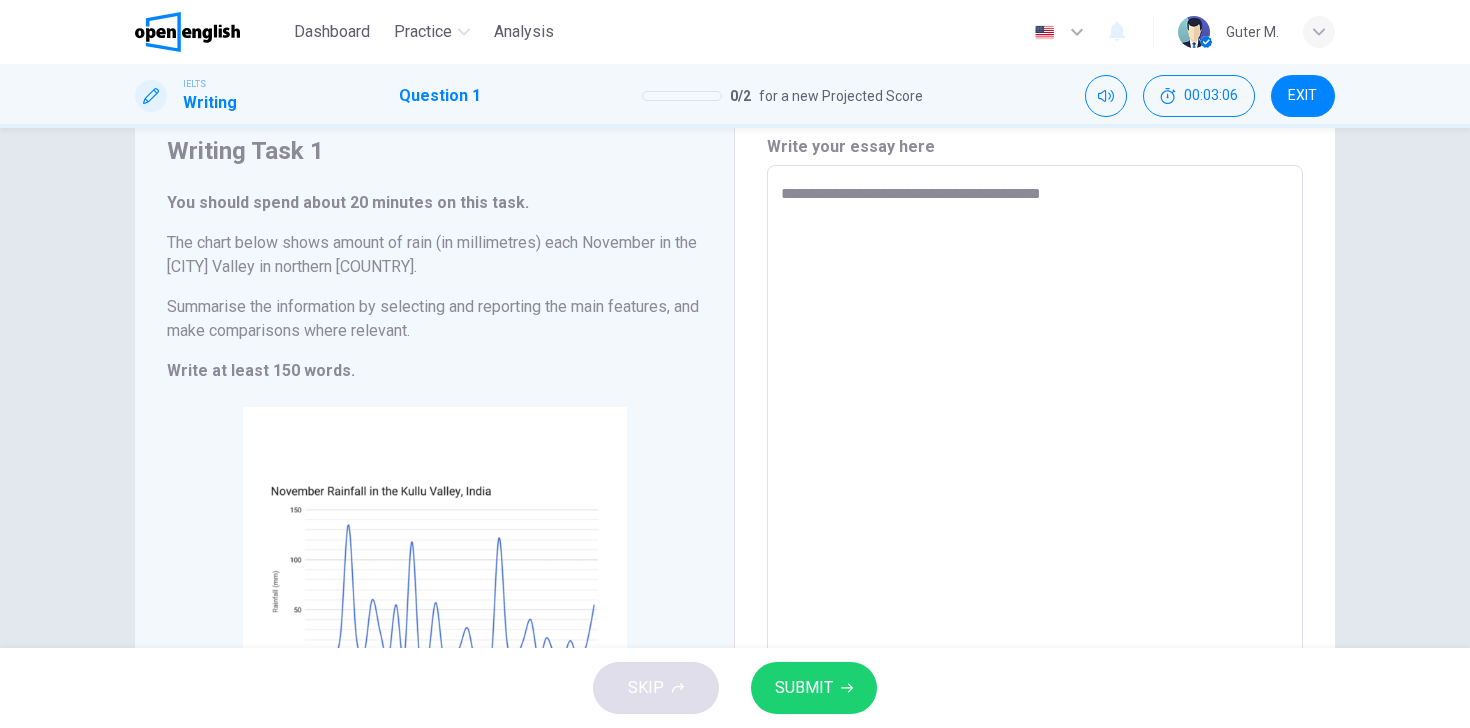 type on "**********" 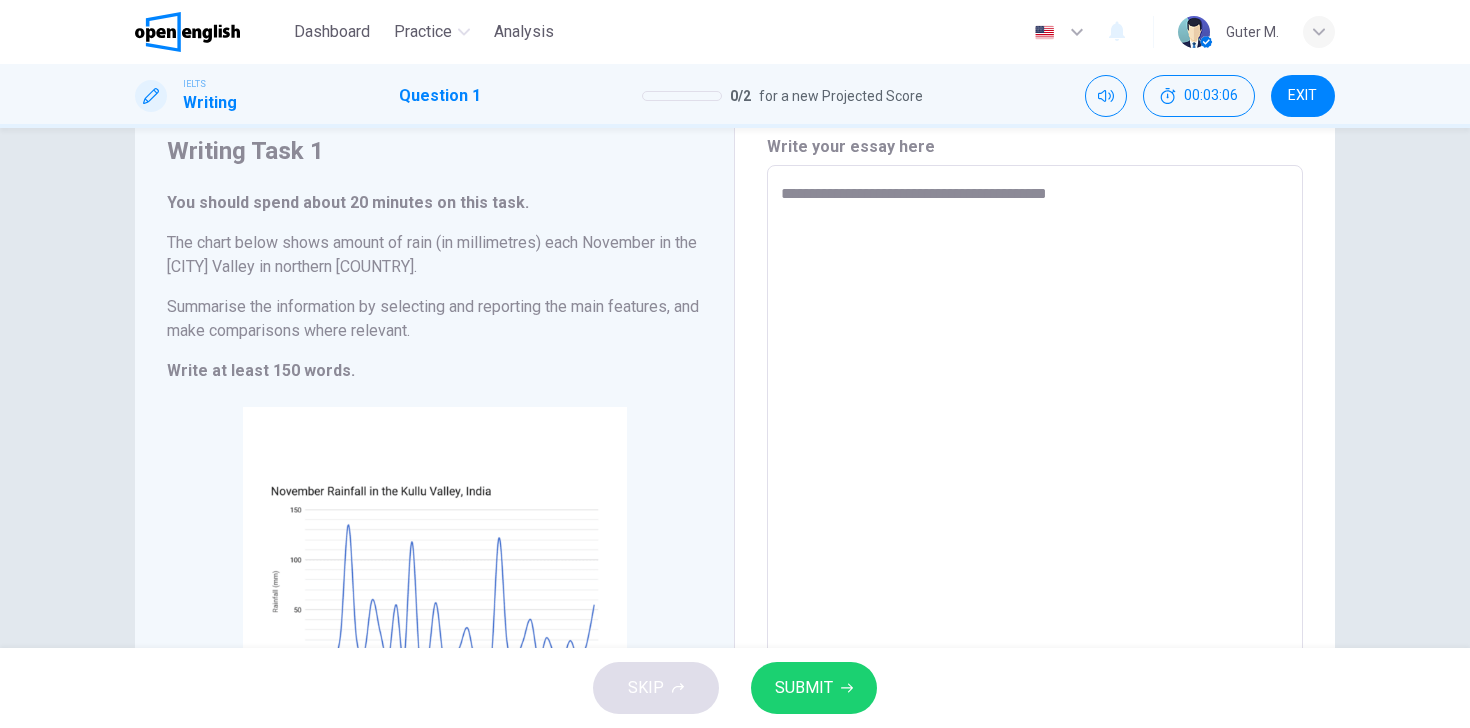type on "**********" 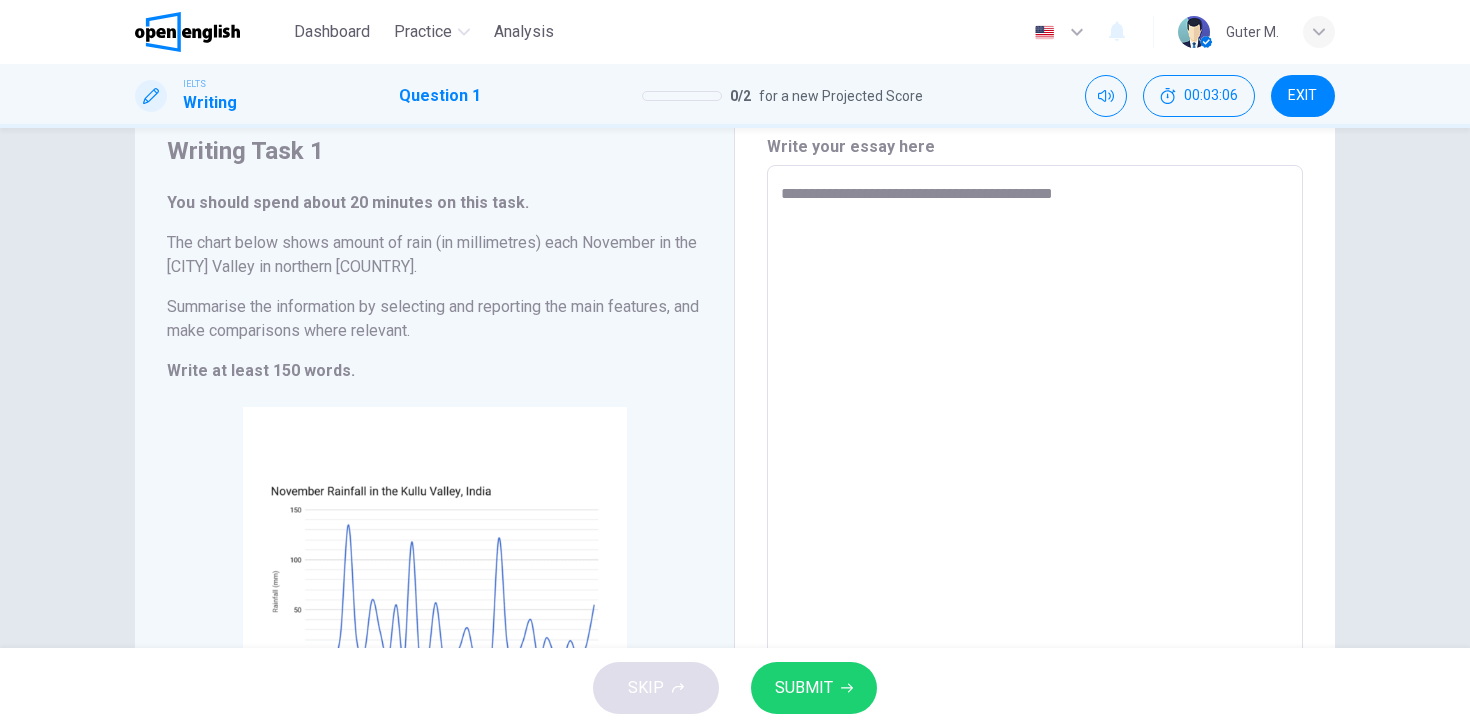 type on "*" 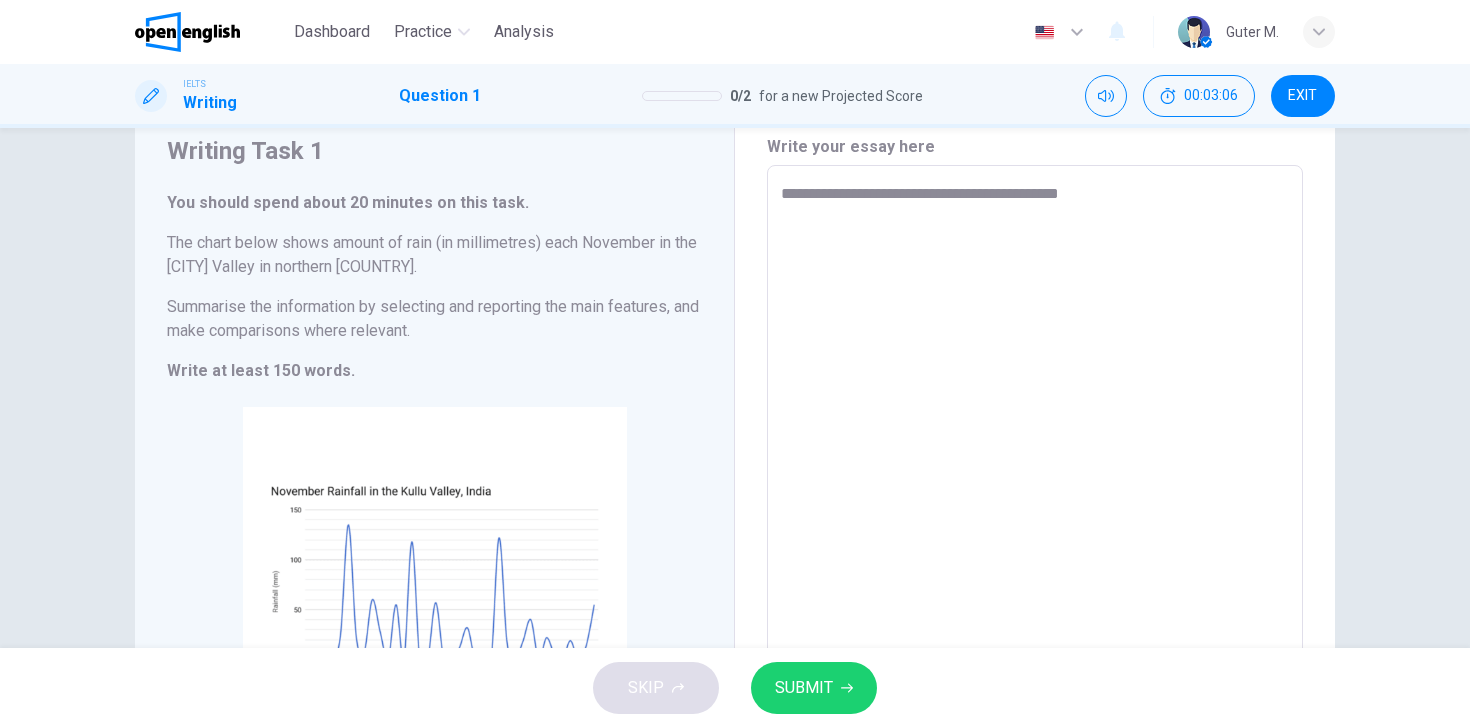 type on "*" 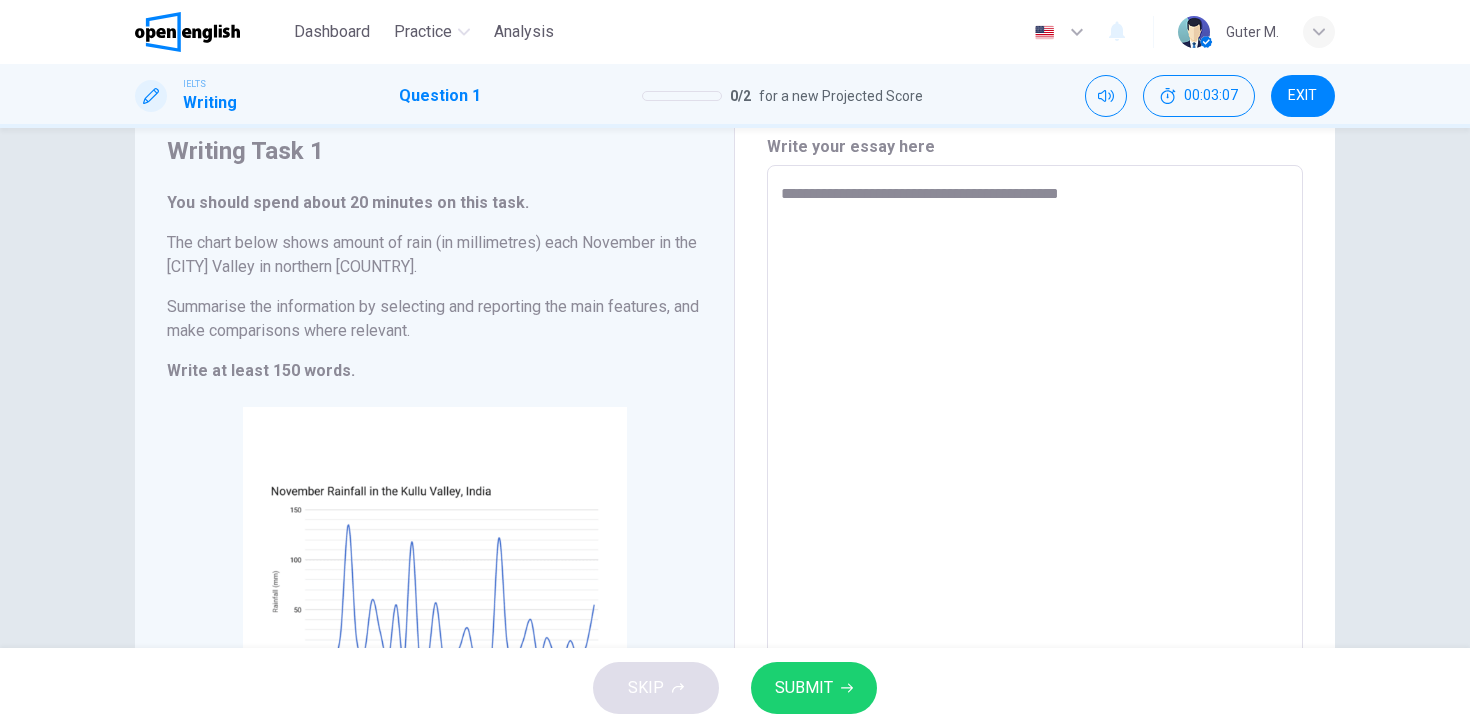 type on "**********" 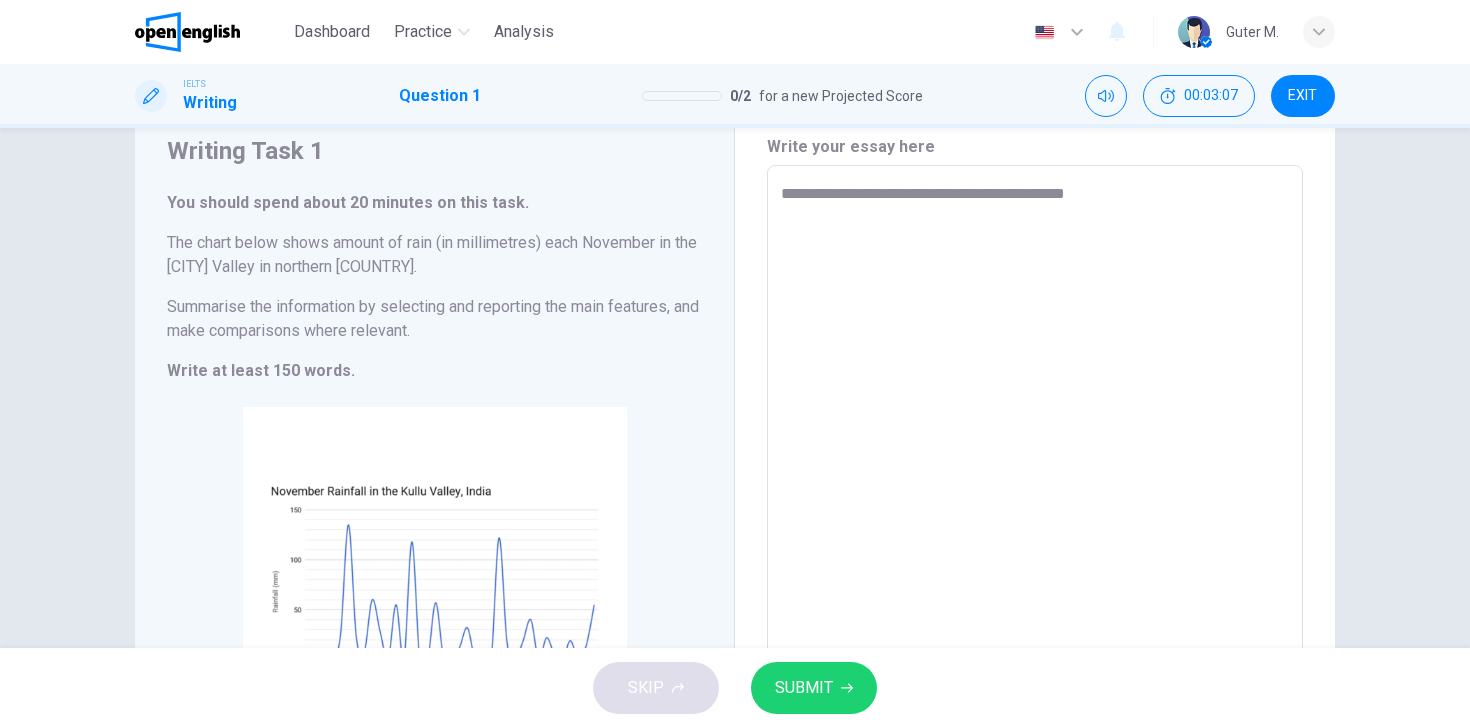type on "*" 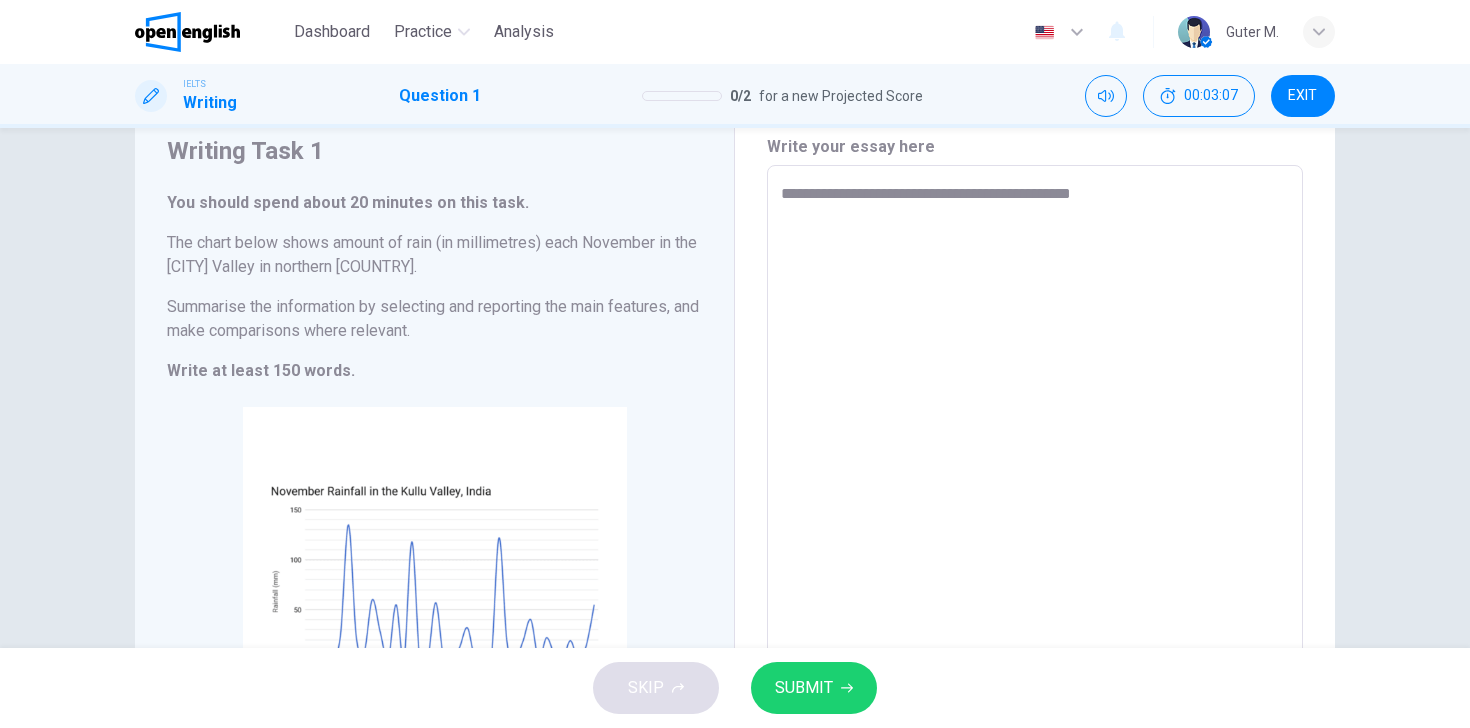 type on "*" 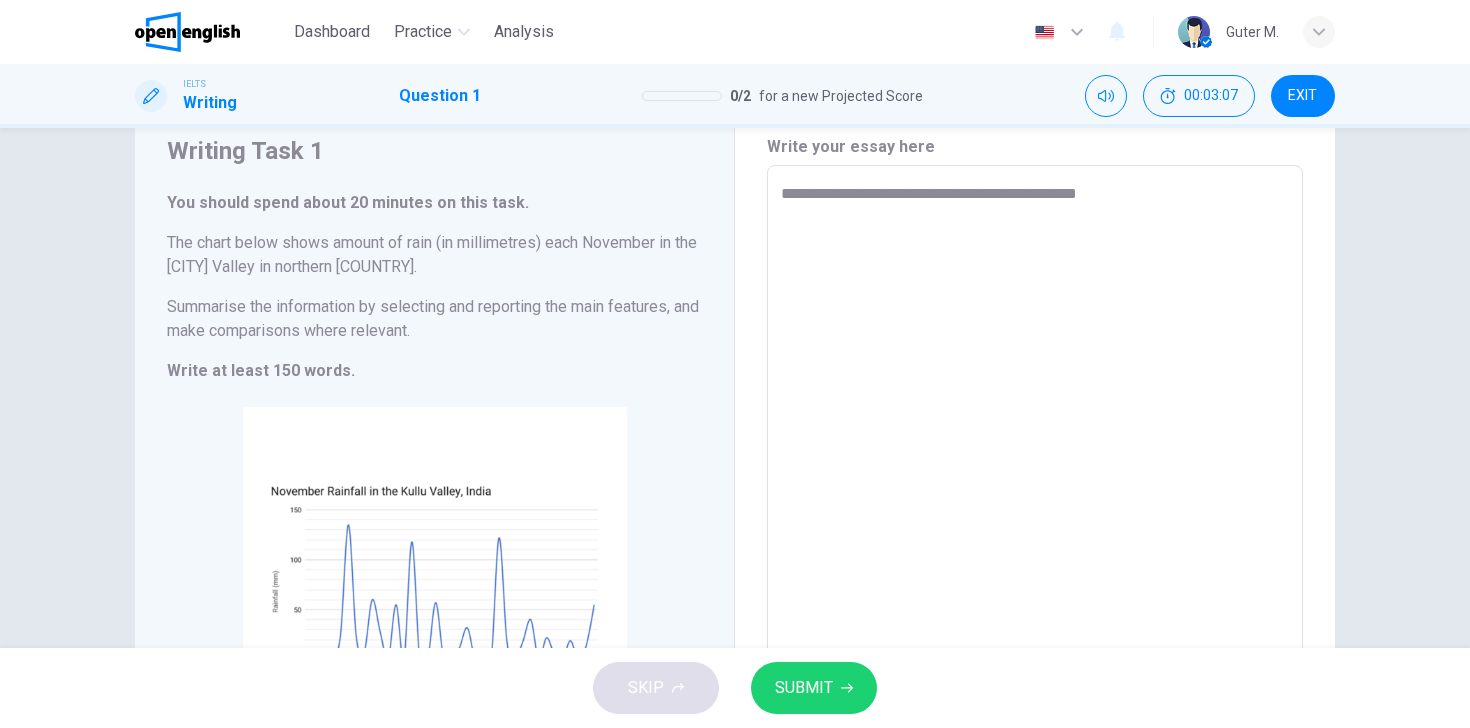 type on "*" 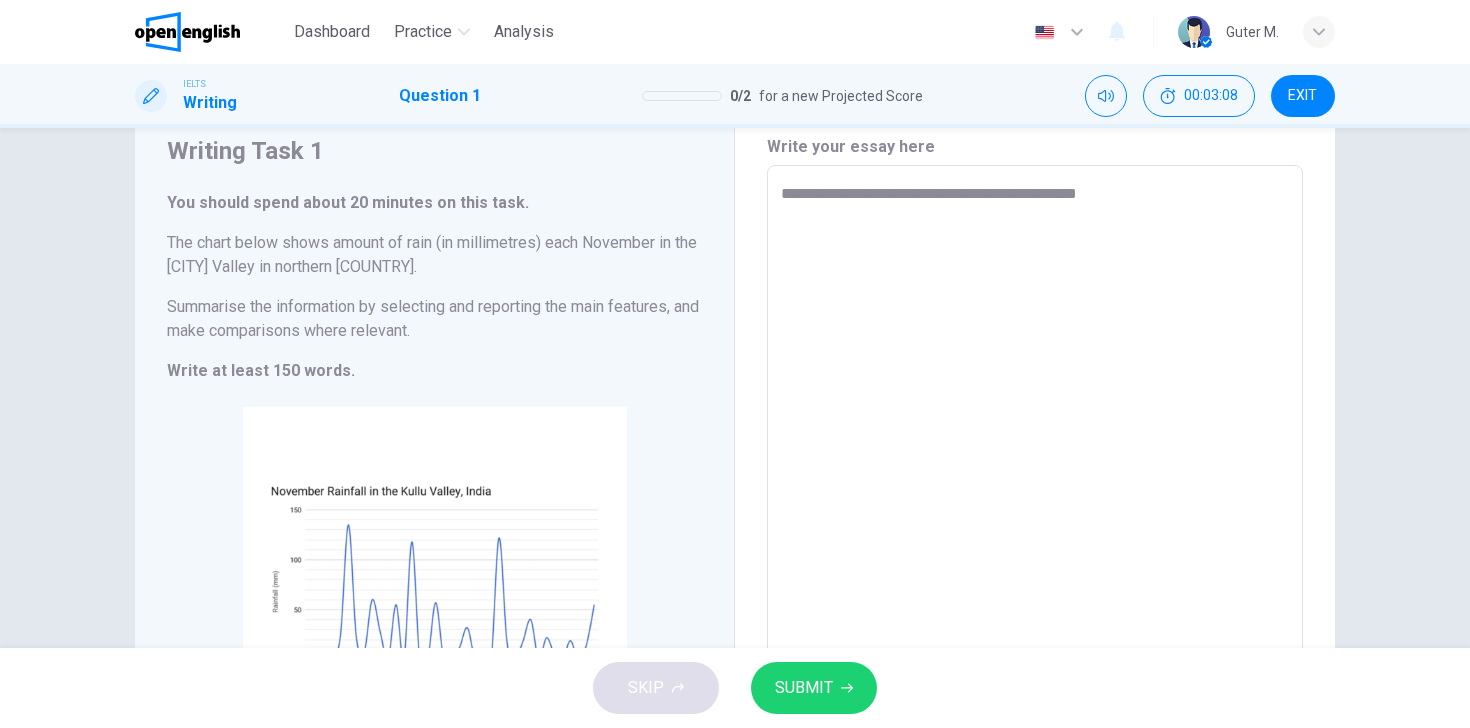 type on "**********" 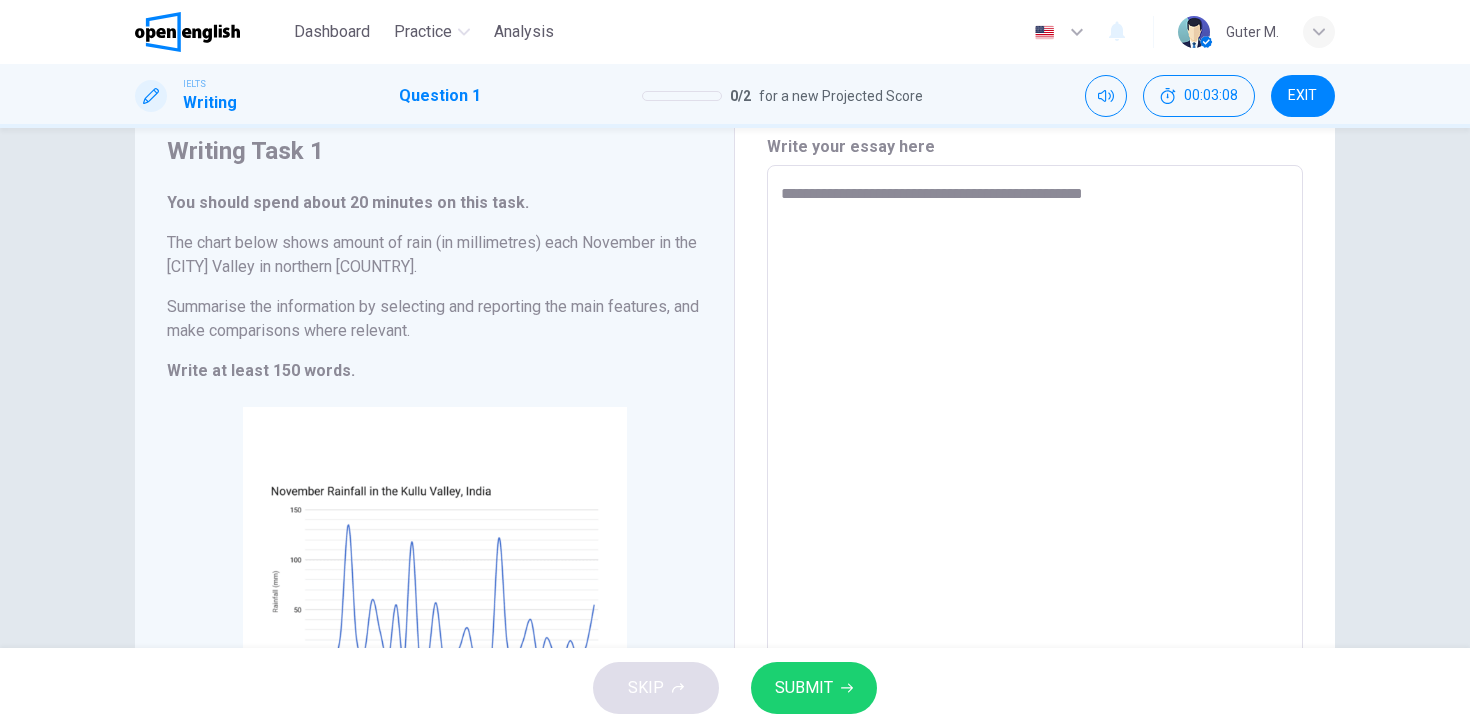 type on "**********" 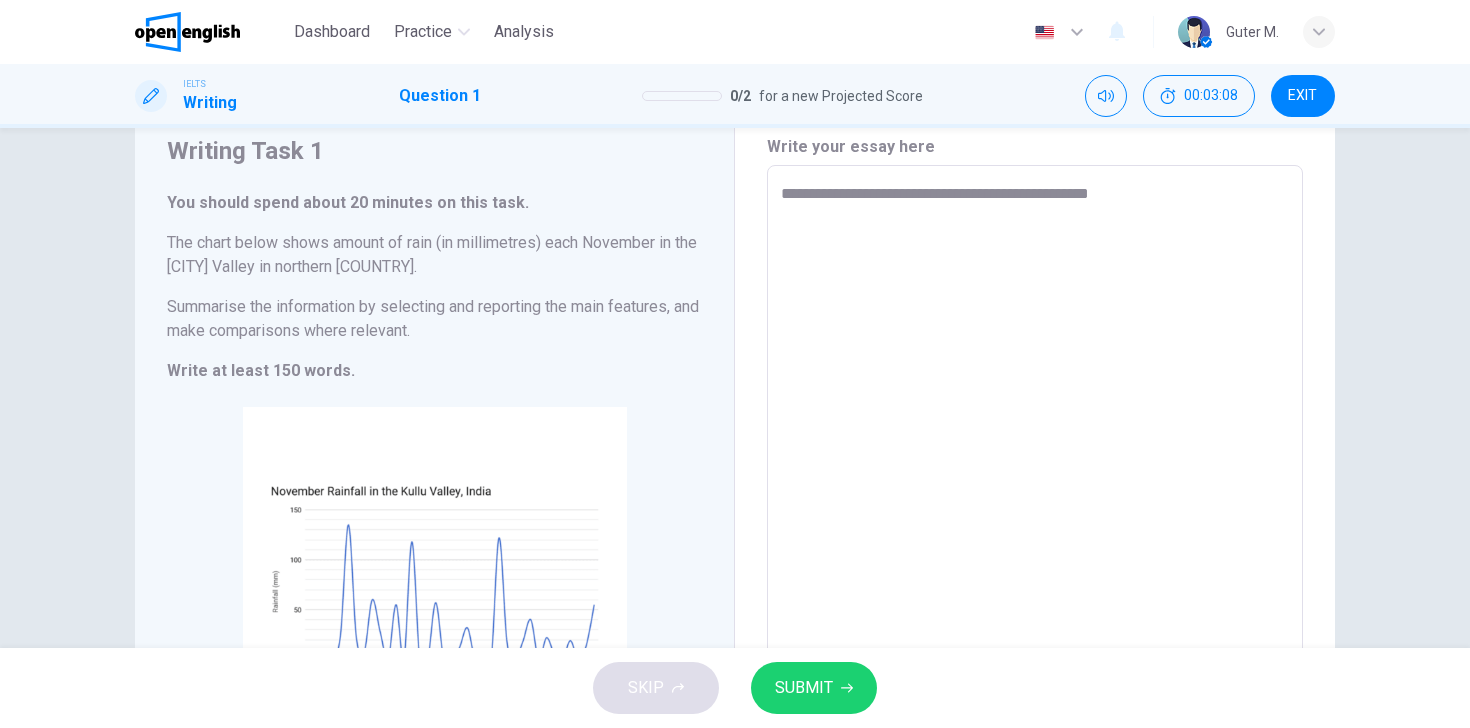 type on "*" 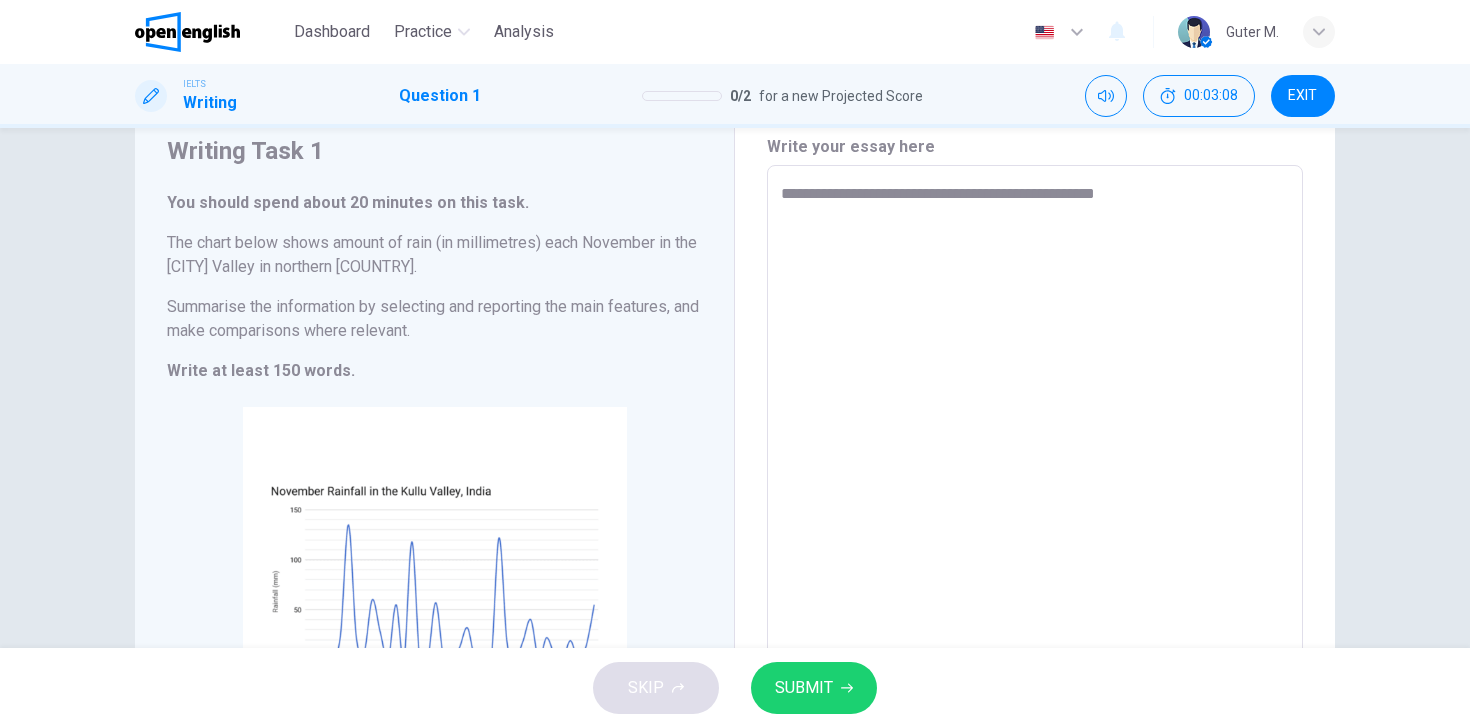 type on "*" 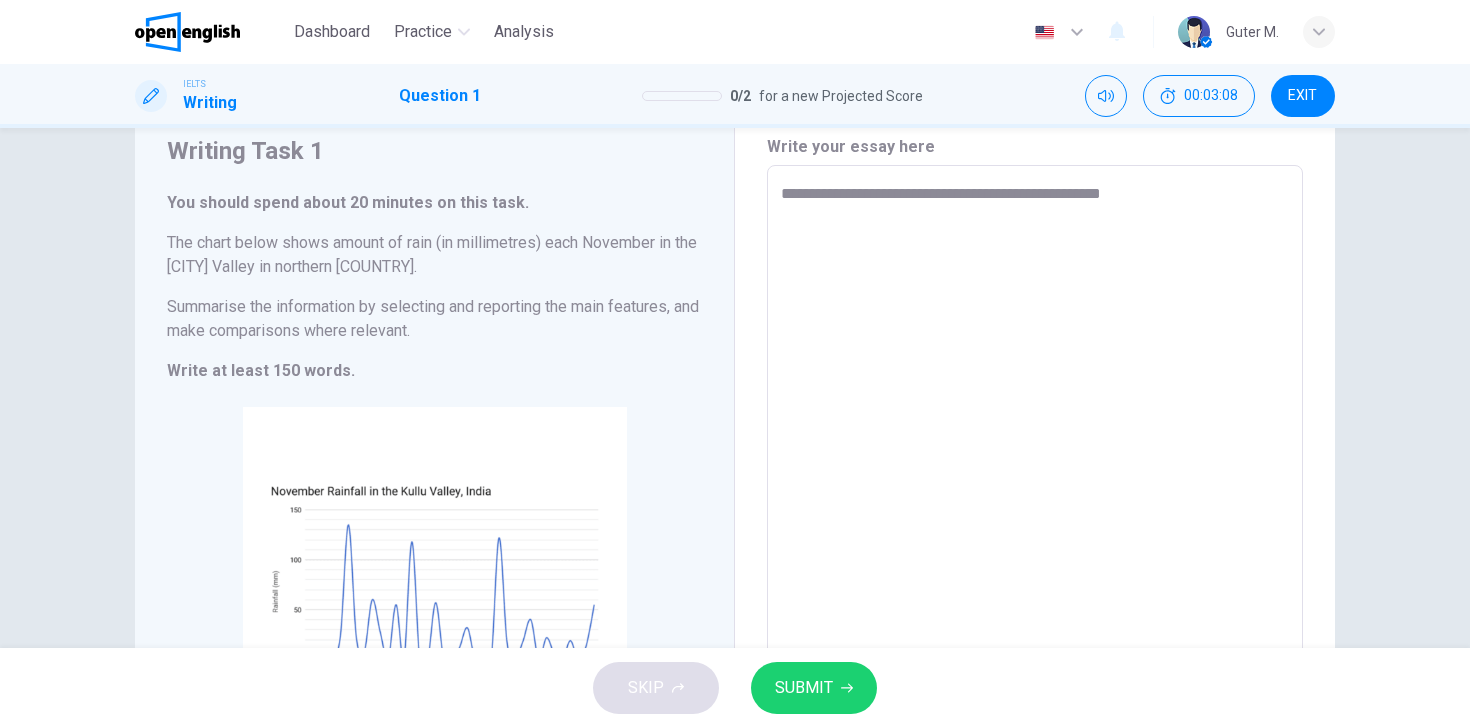 type on "*" 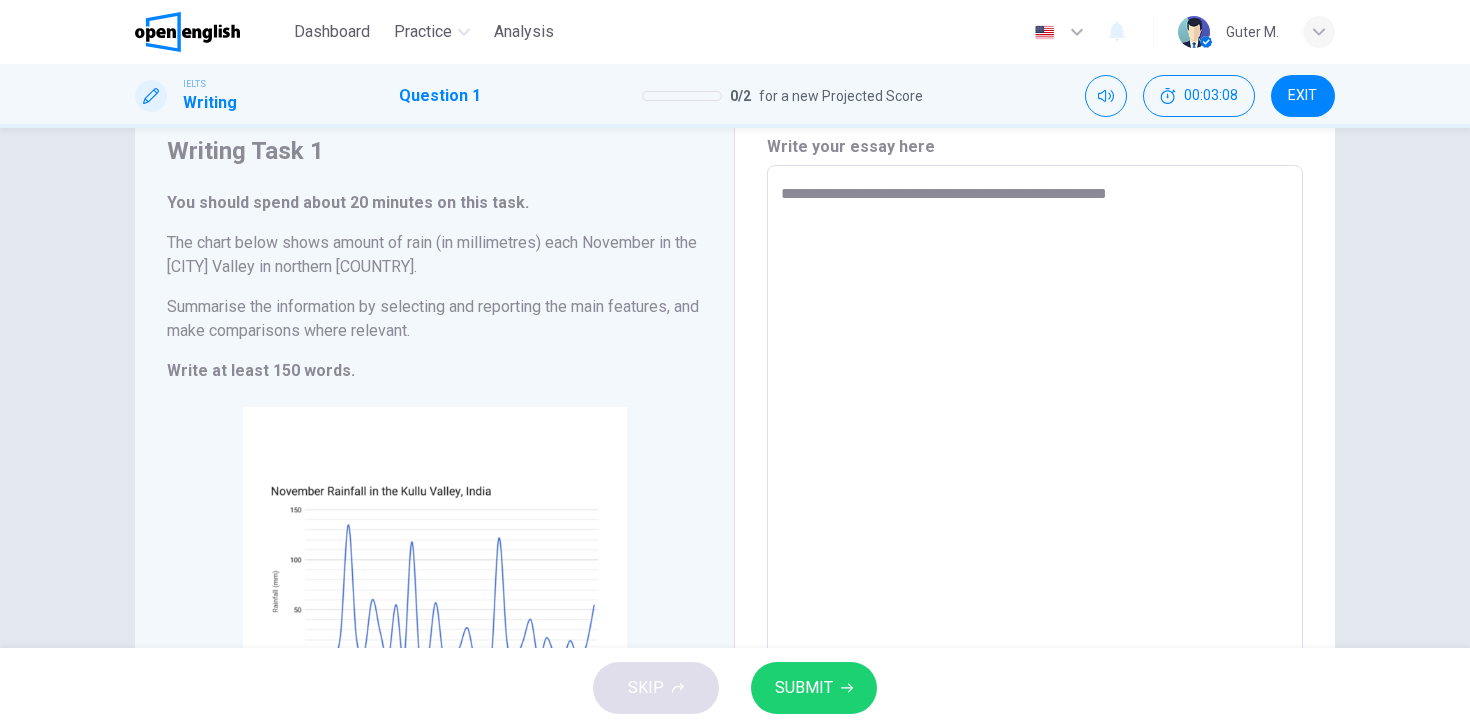 type on "*" 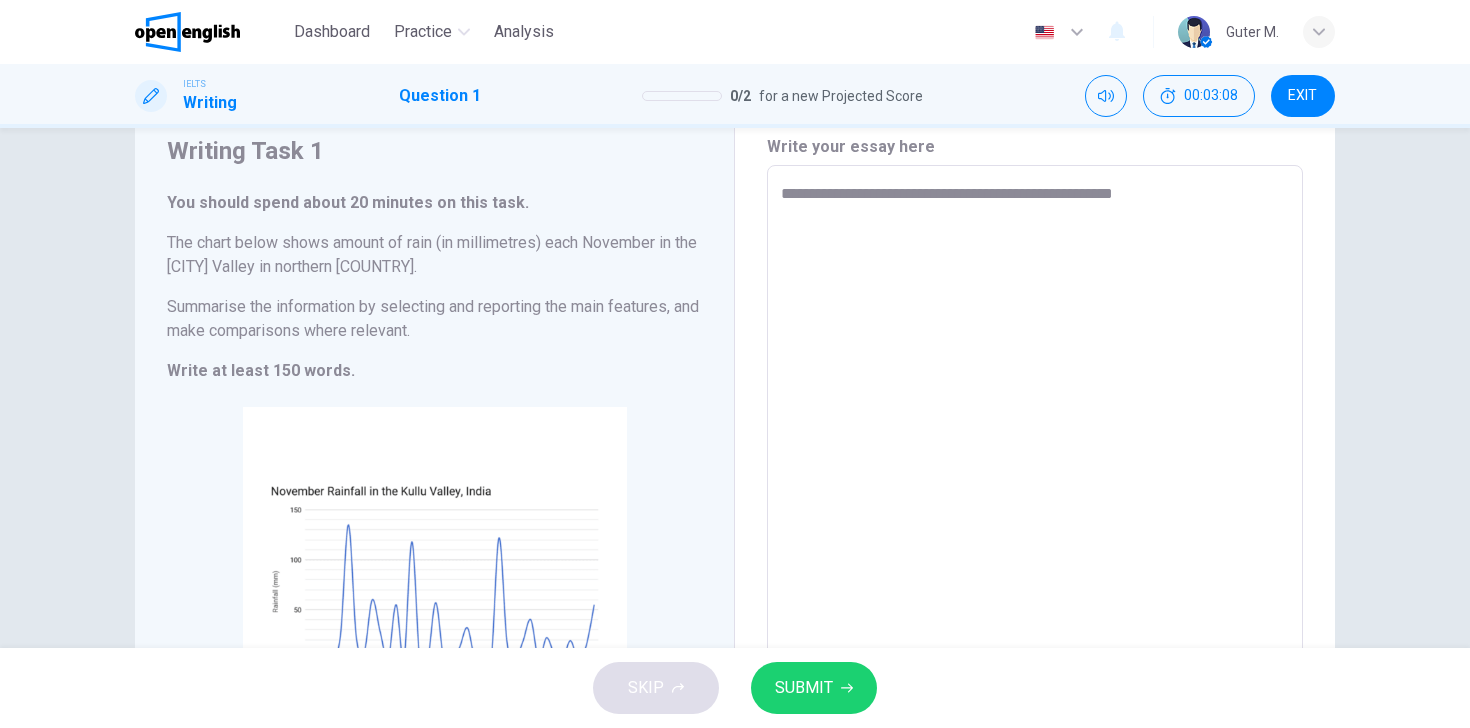 type on "*" 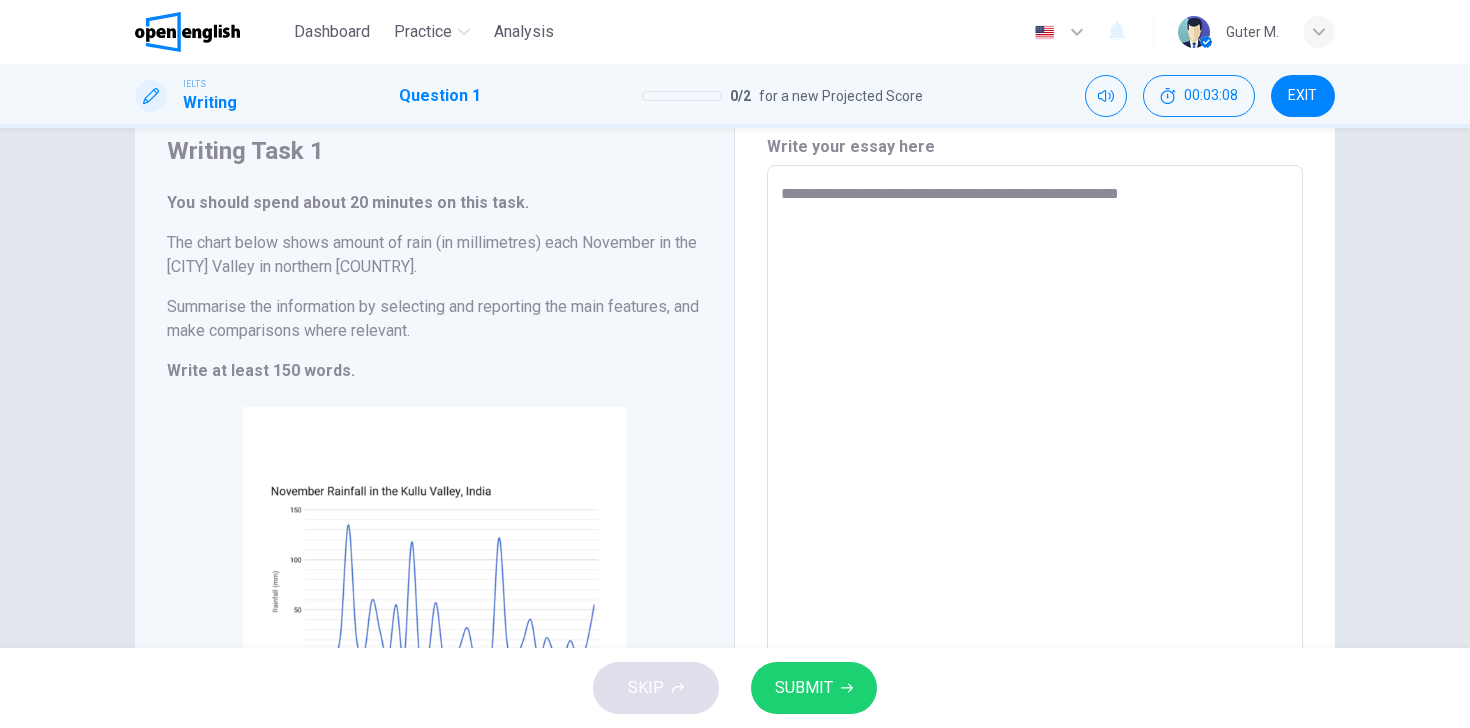 type on "*" 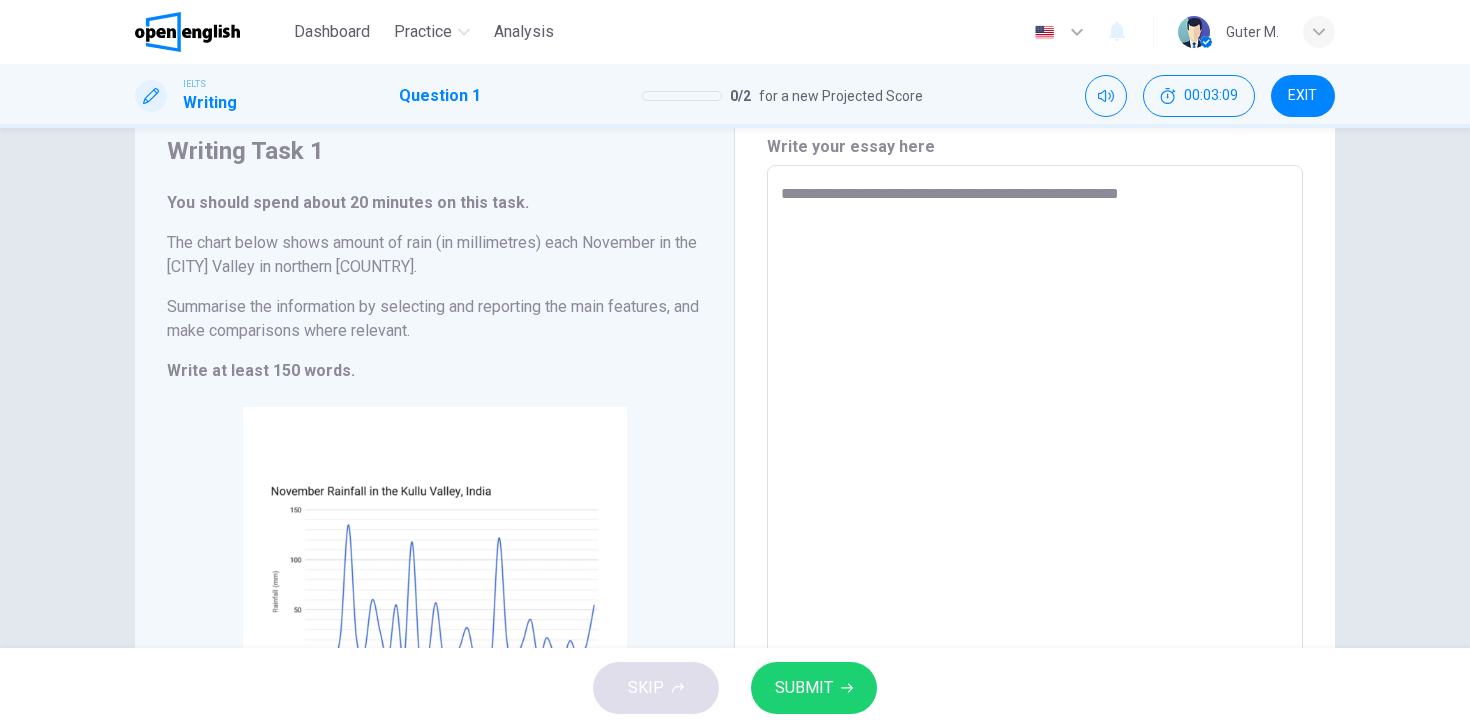 type on "**********" 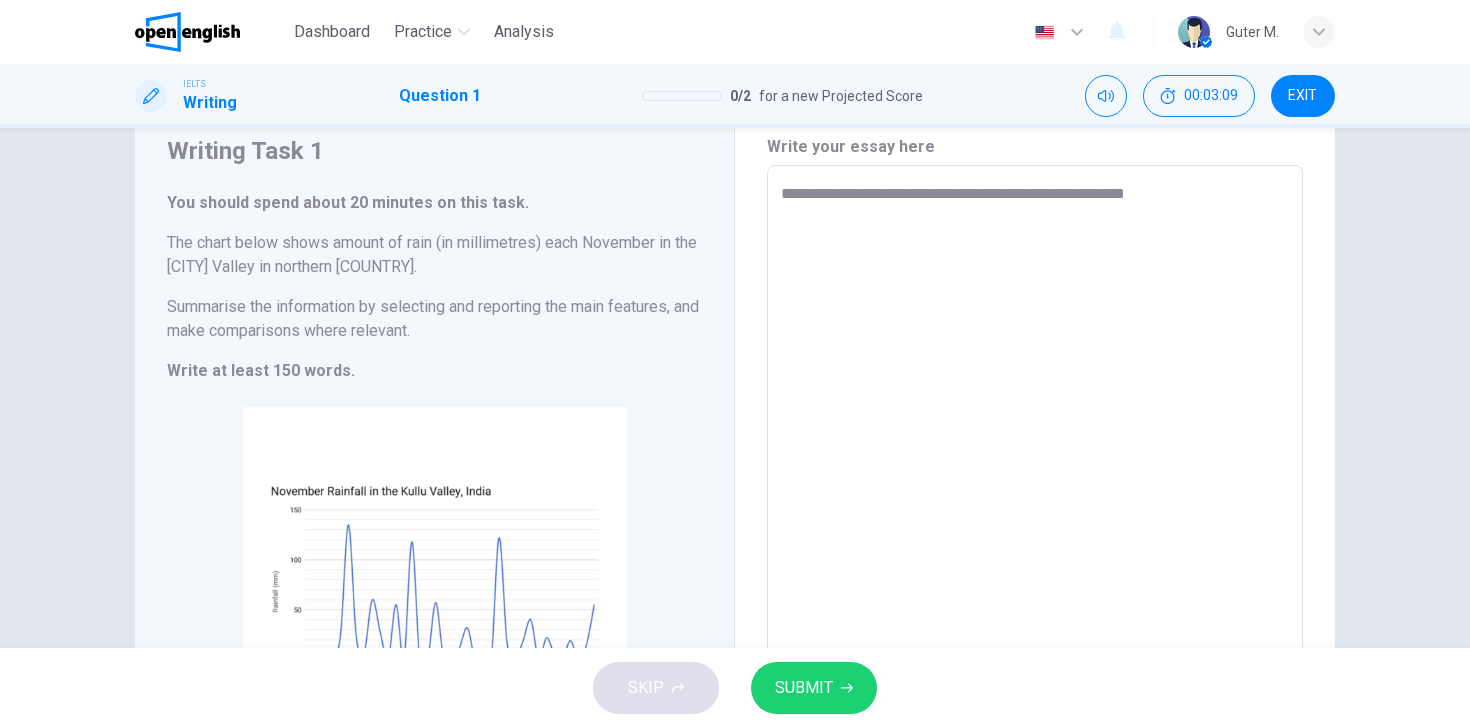 type on "**********" 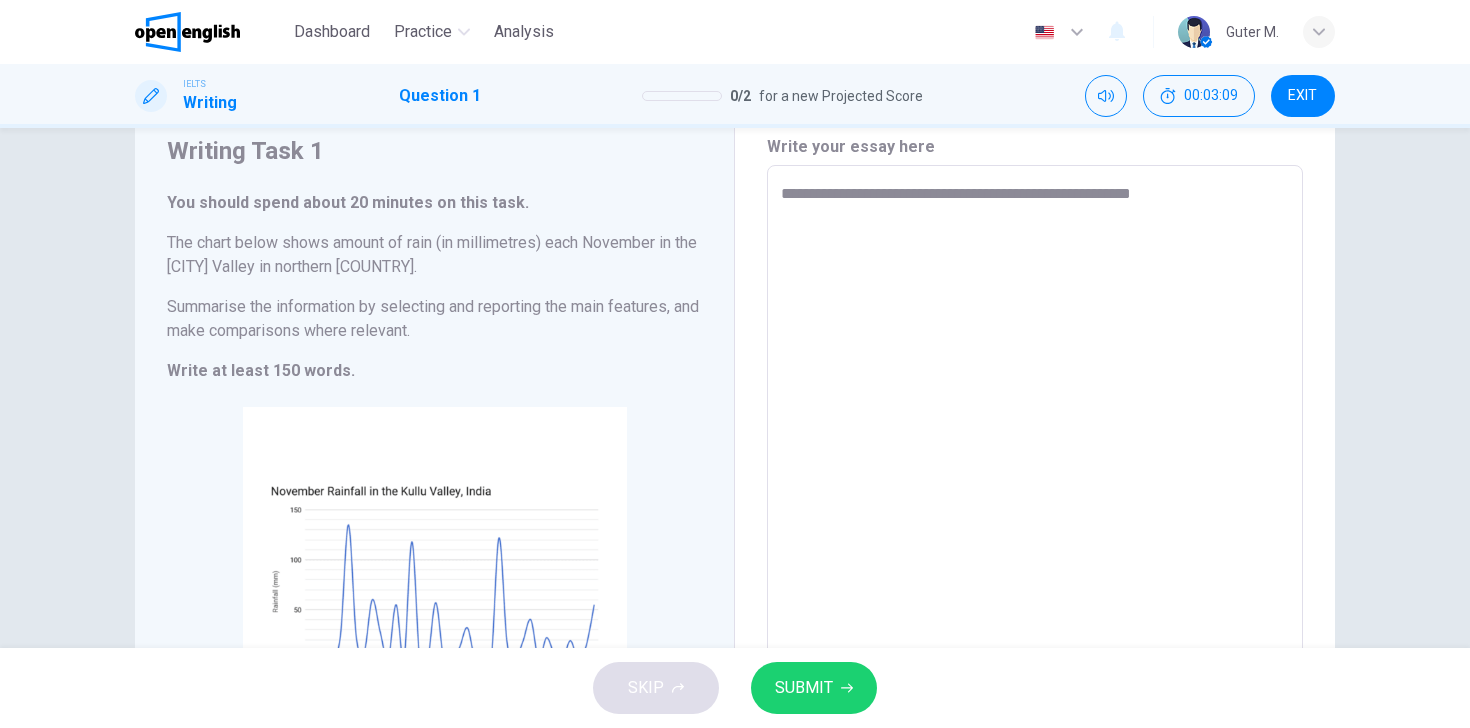 type on "*" 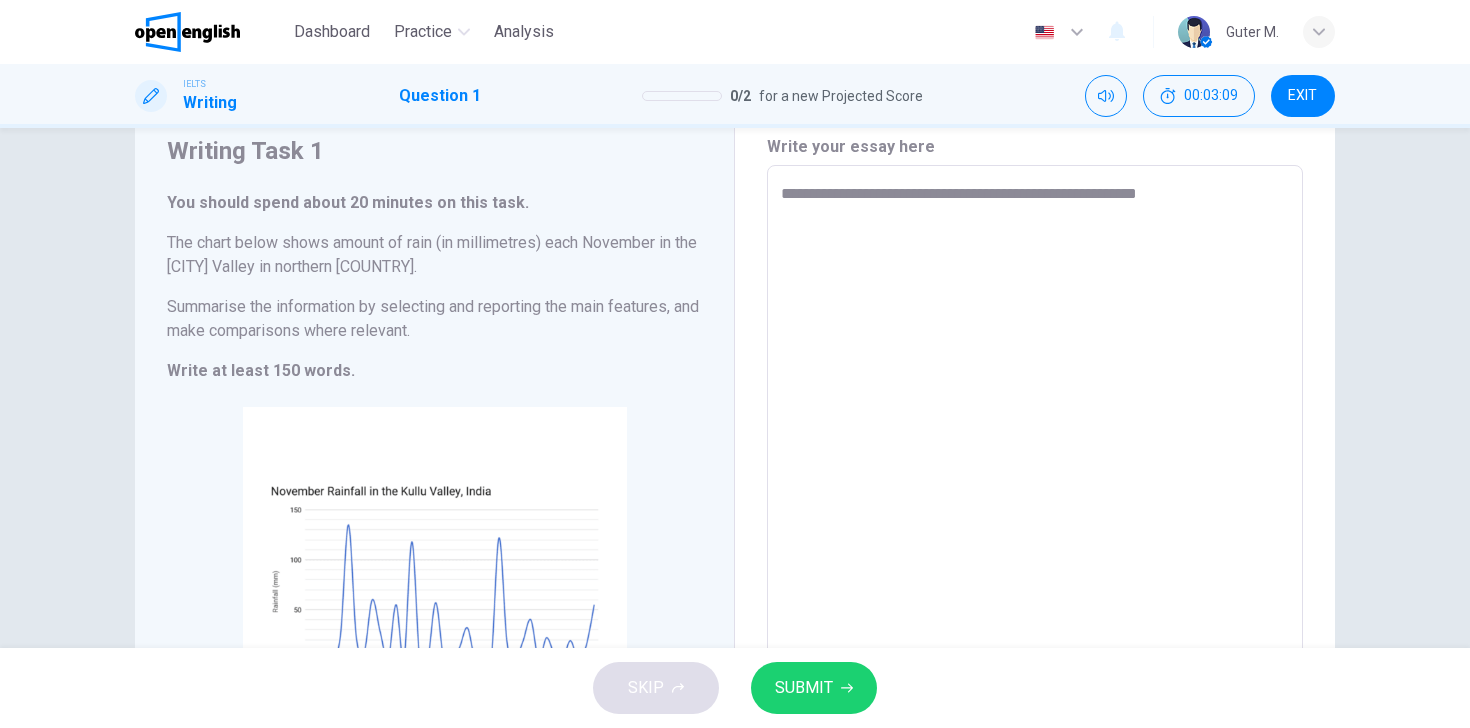 type on "*" 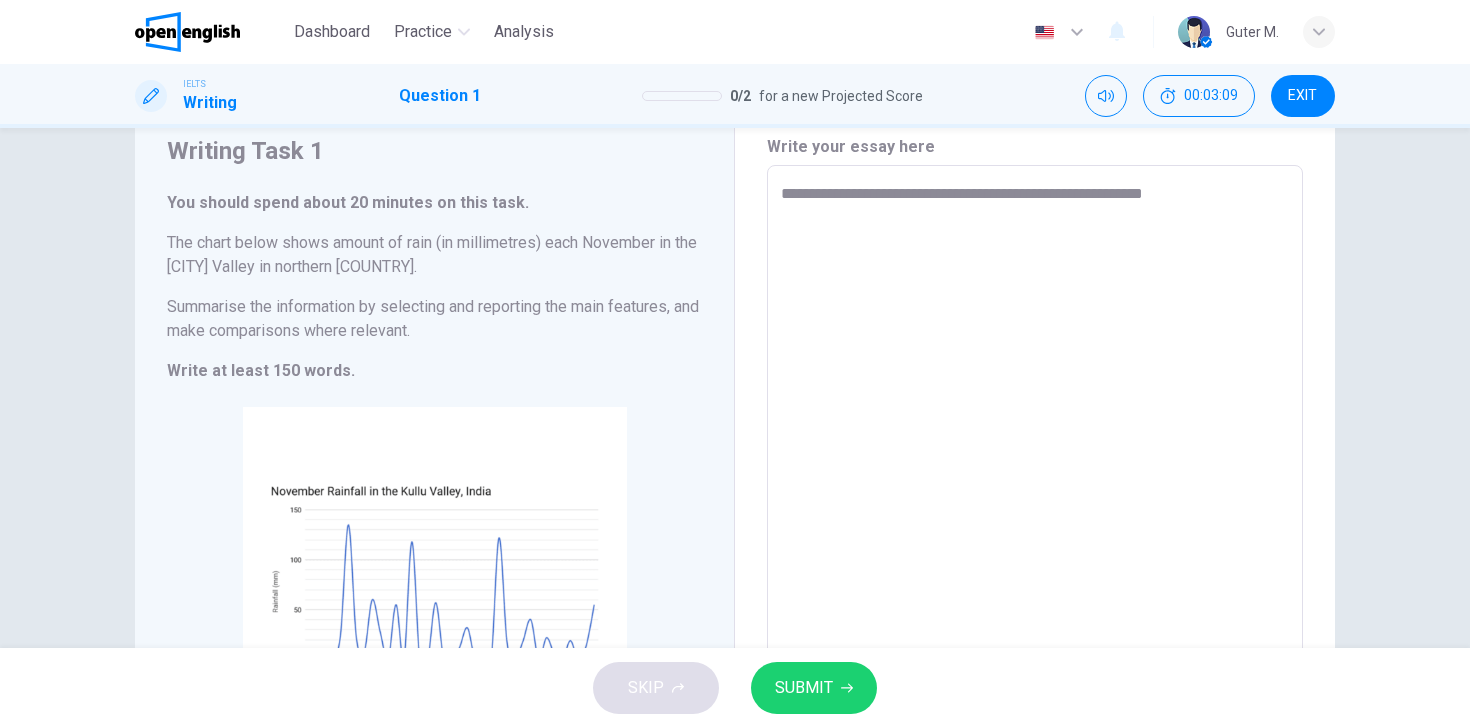 type on "*" 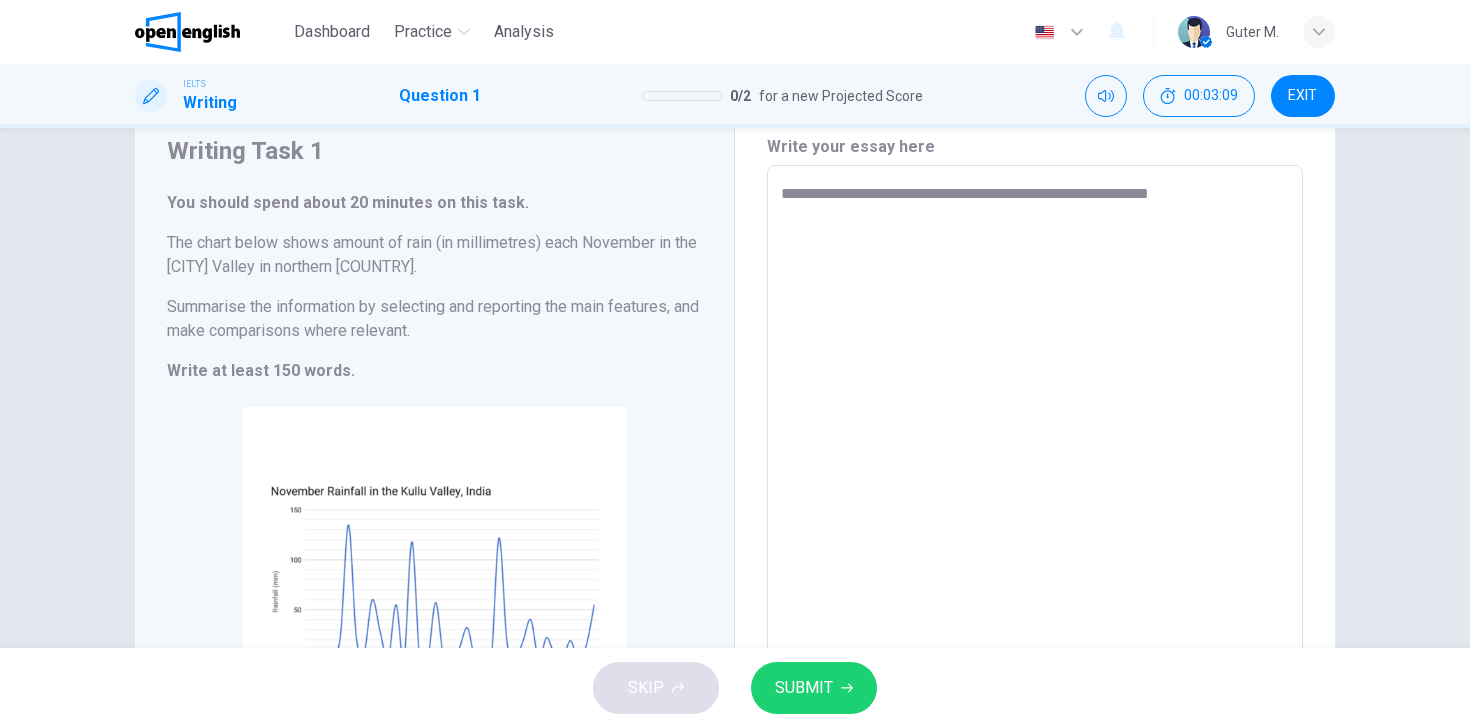 type on "*" 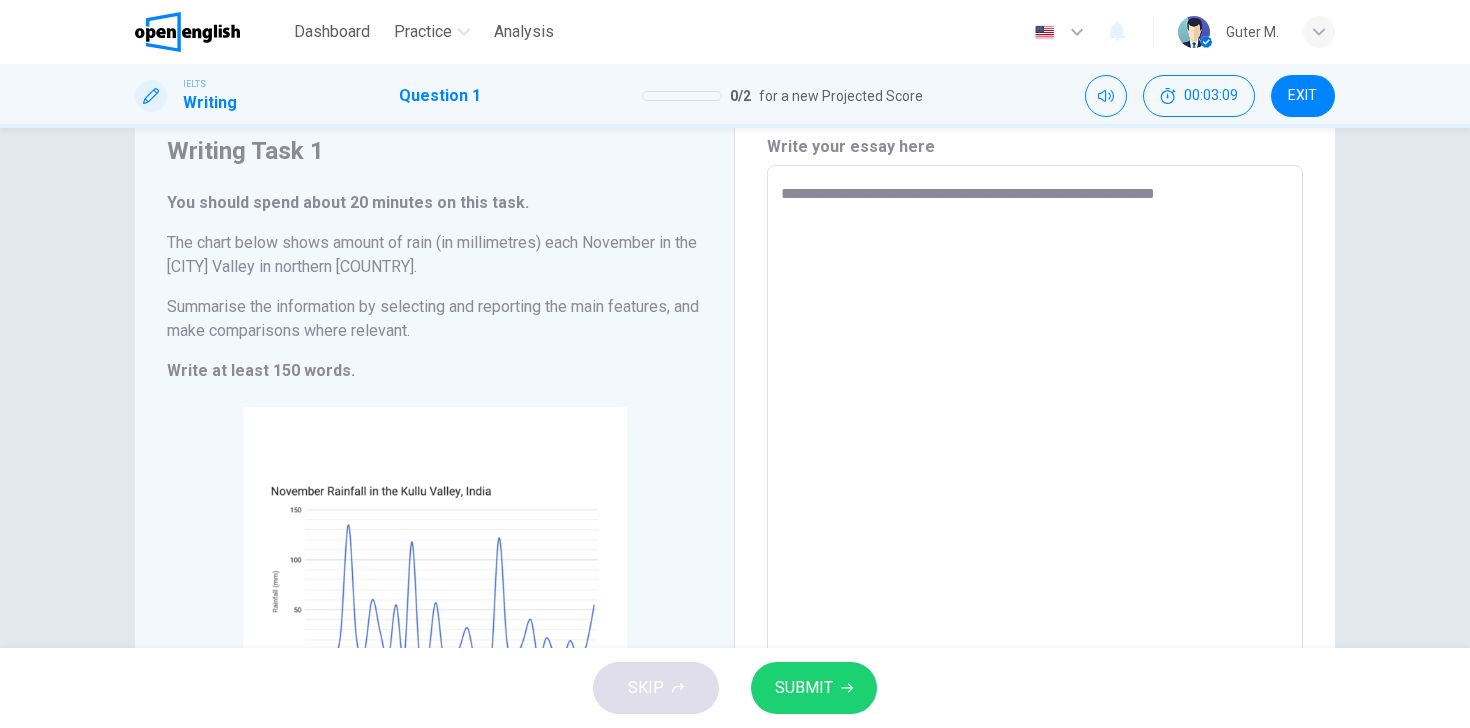 type on "*" 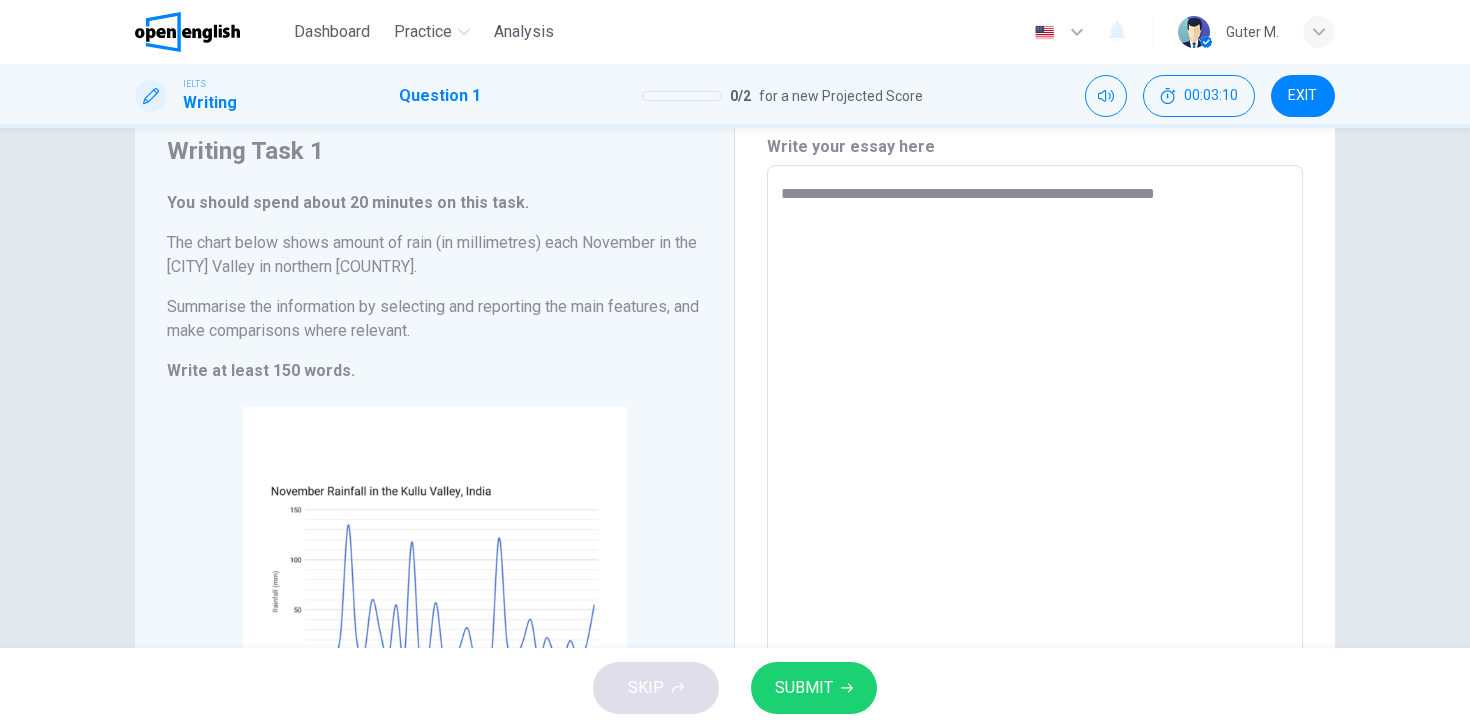 type on "**********" 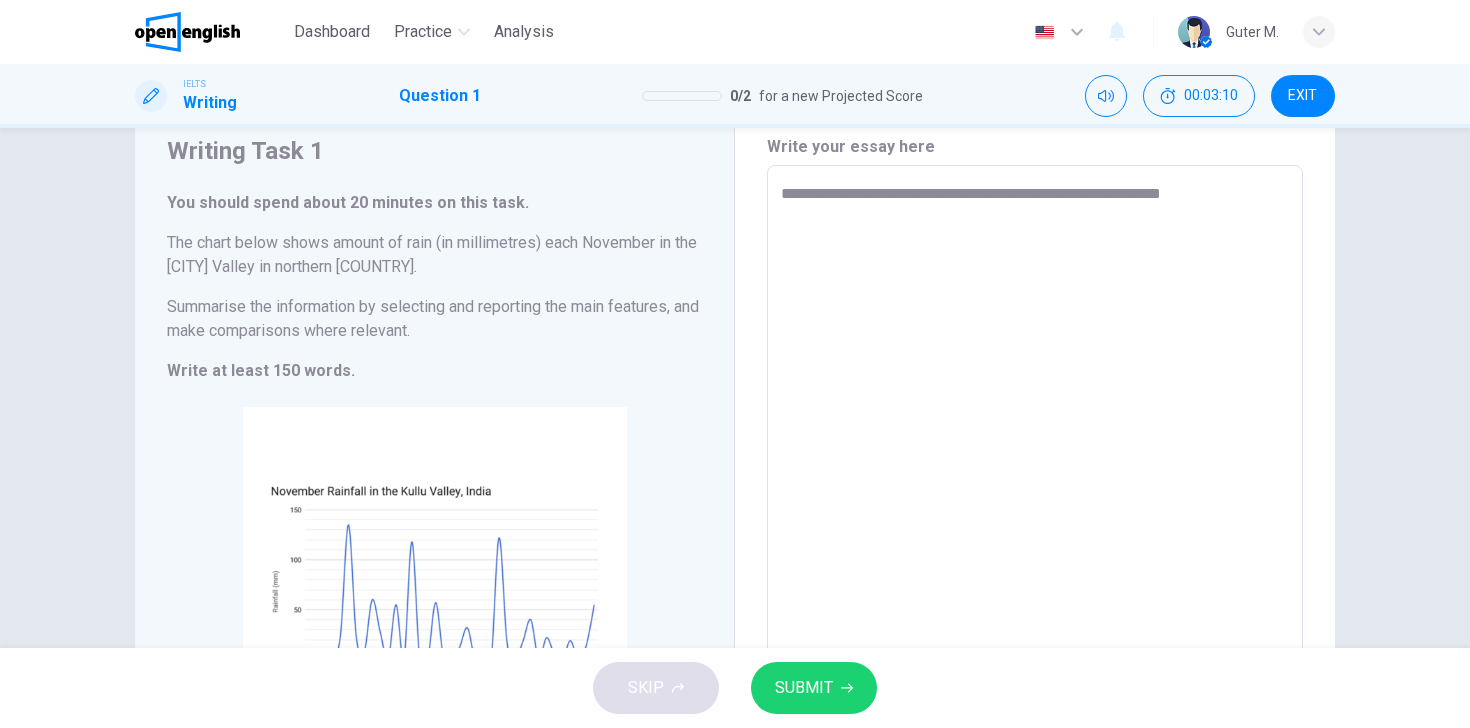 type on "*" 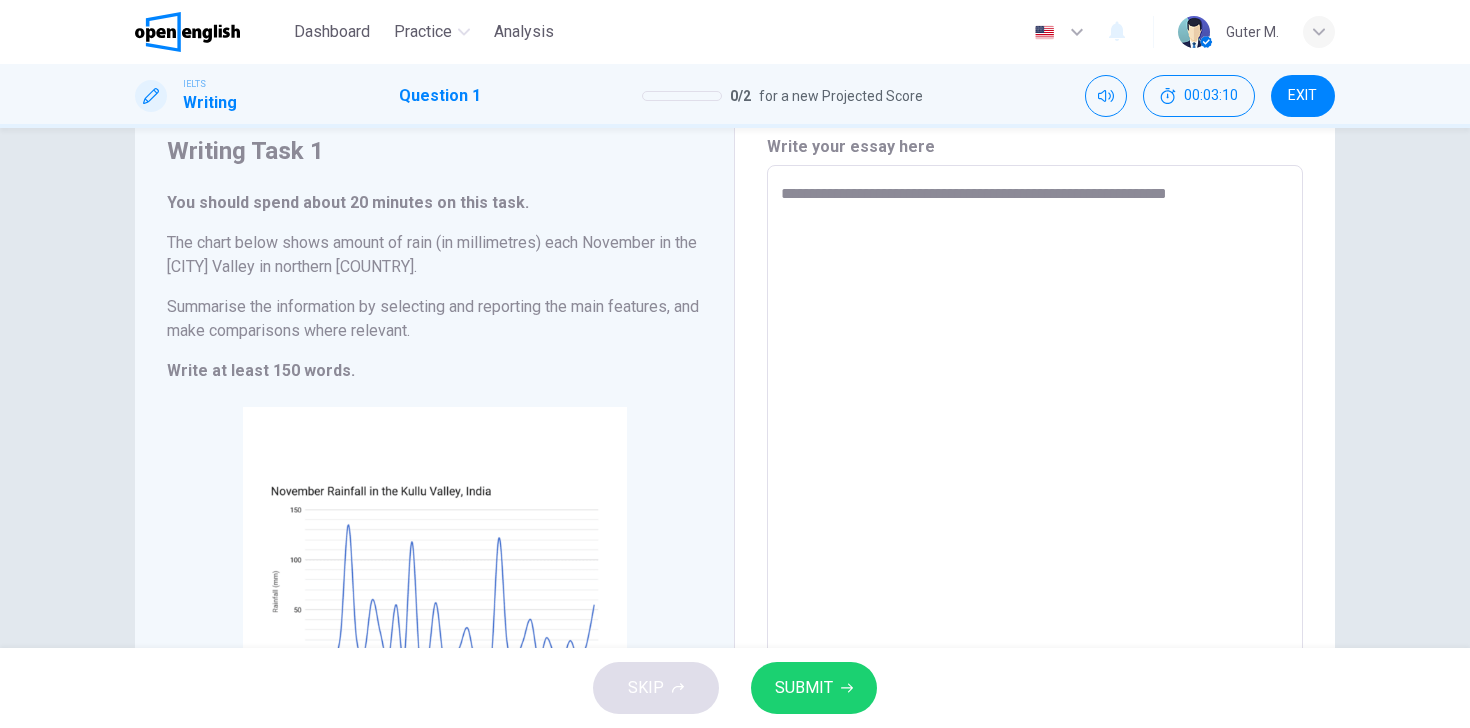 type on "*" 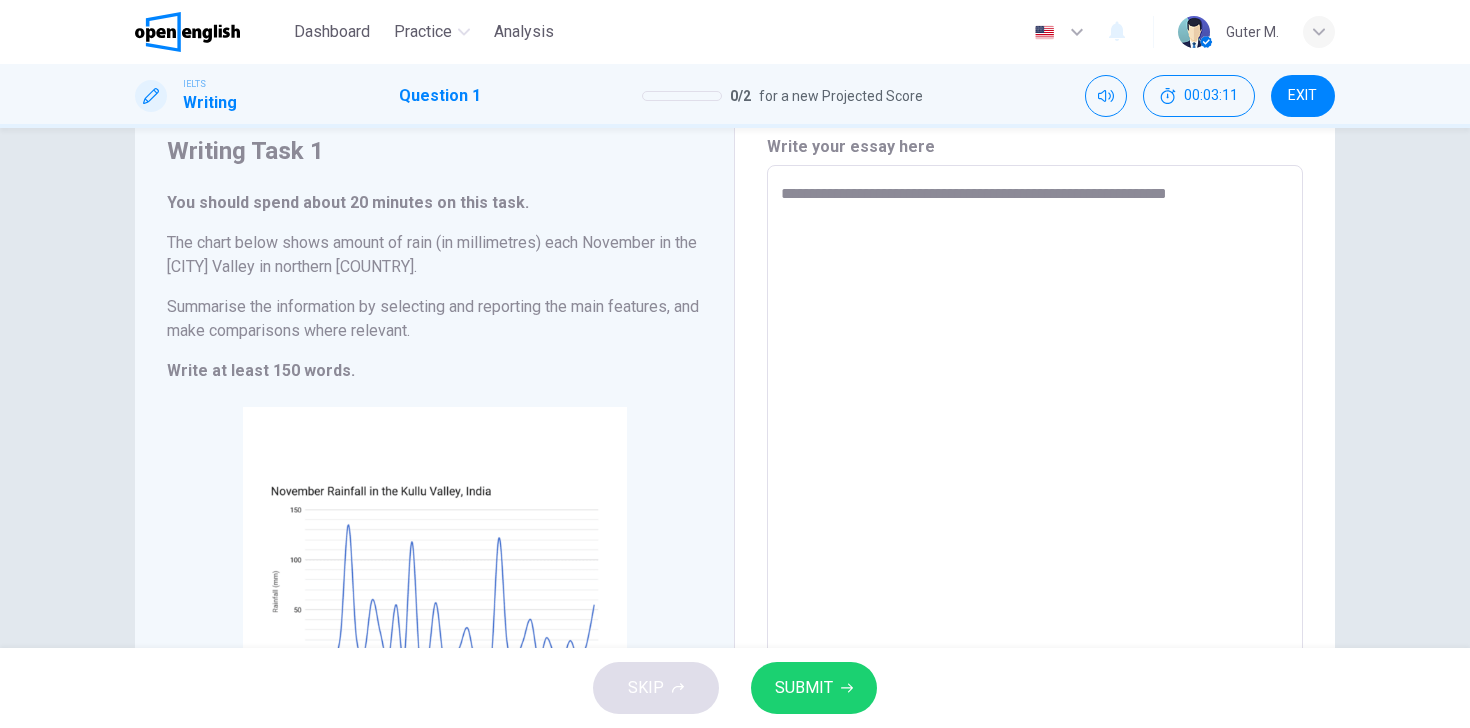 type on "**********" 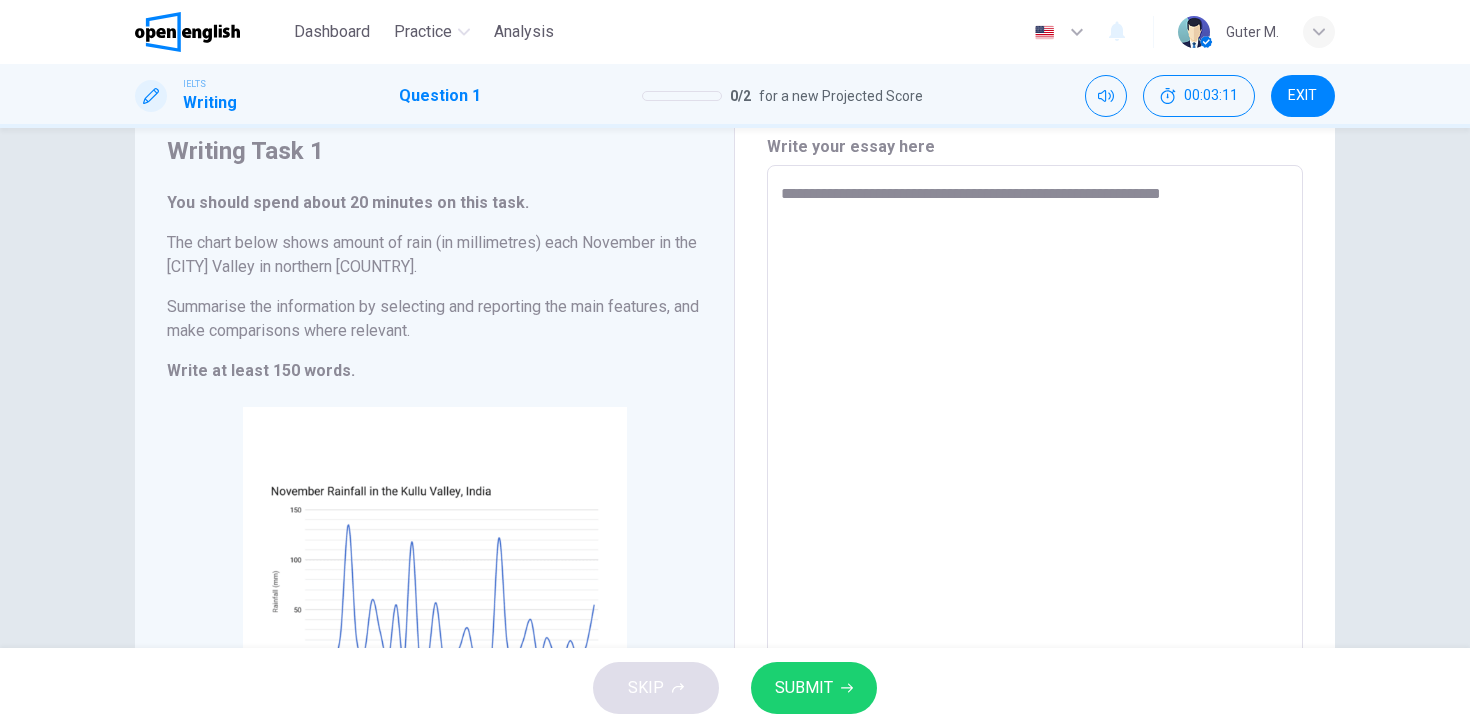 type on "**********" 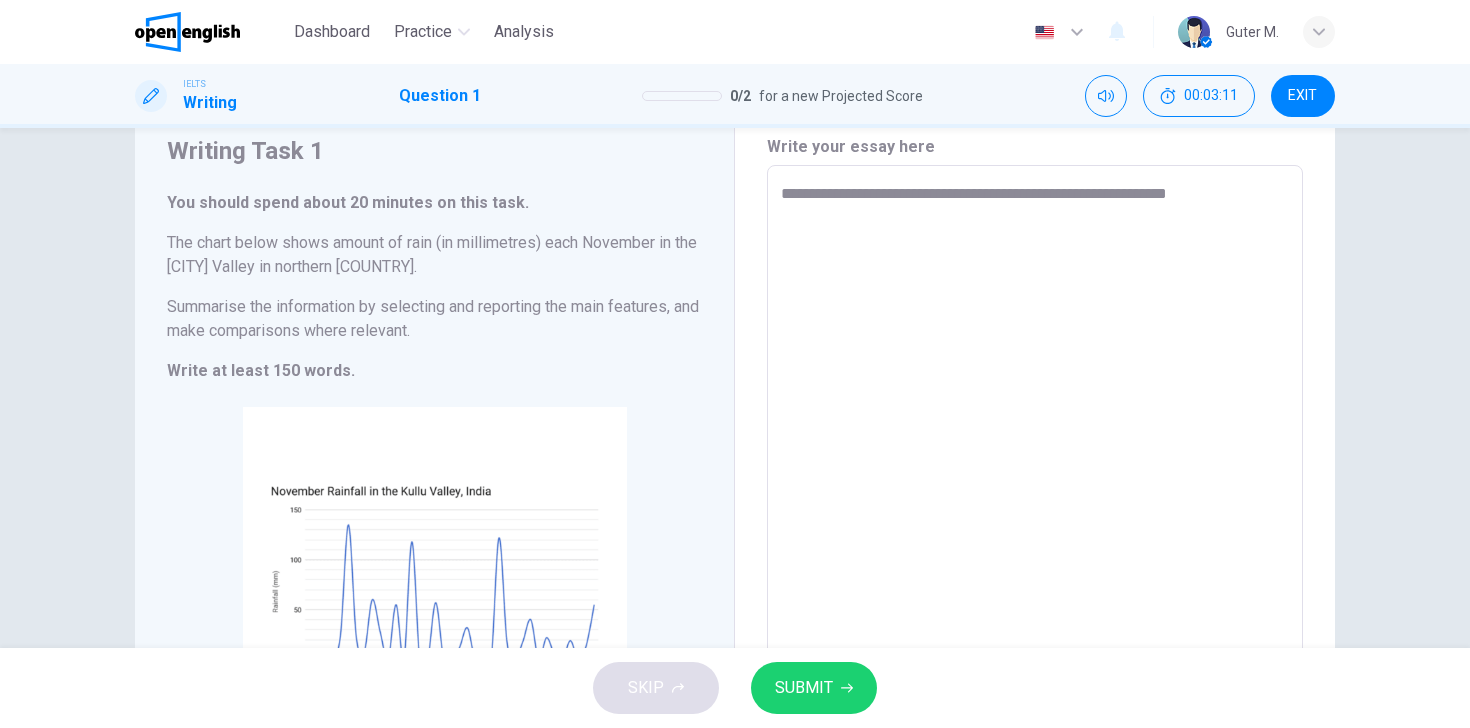 type on "*" 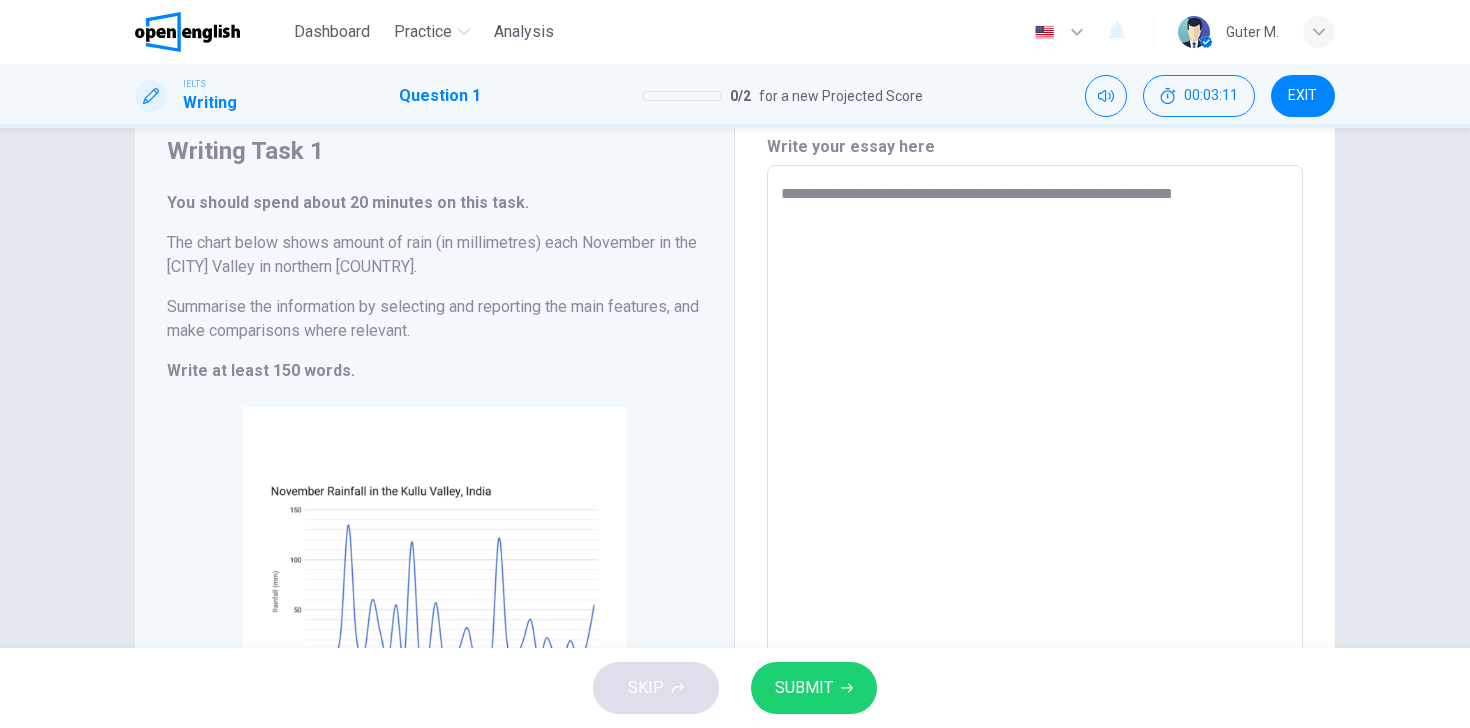 type on "*" 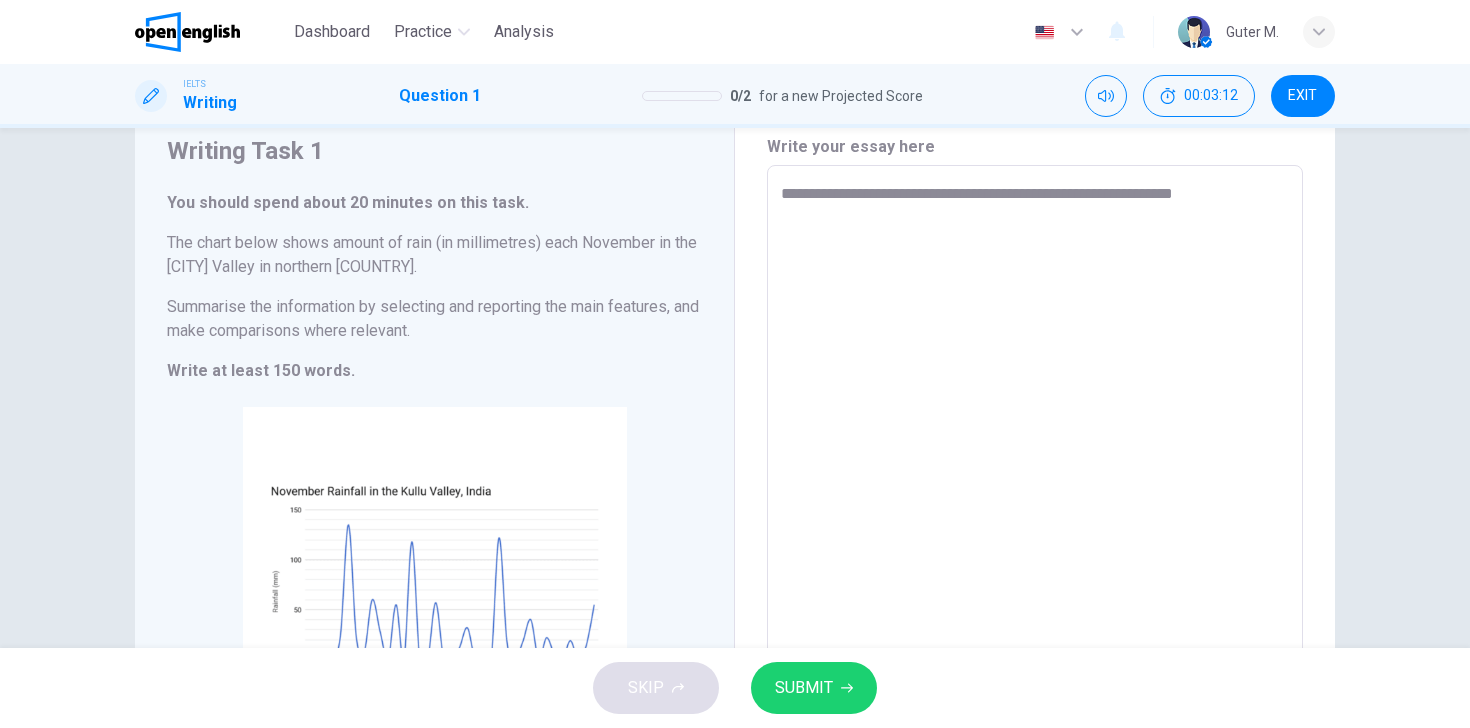 type on "**********" 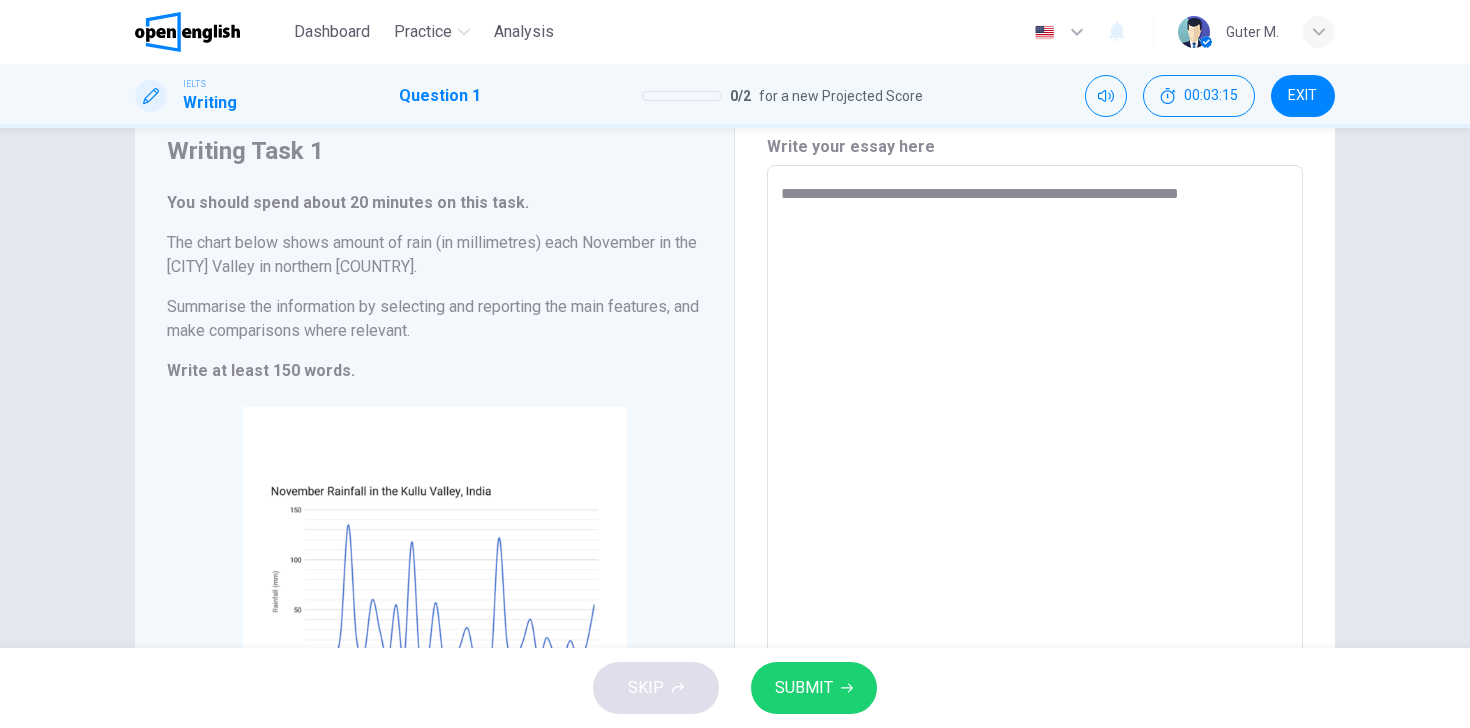 click on "**********" at bounding box center [1035, 461] 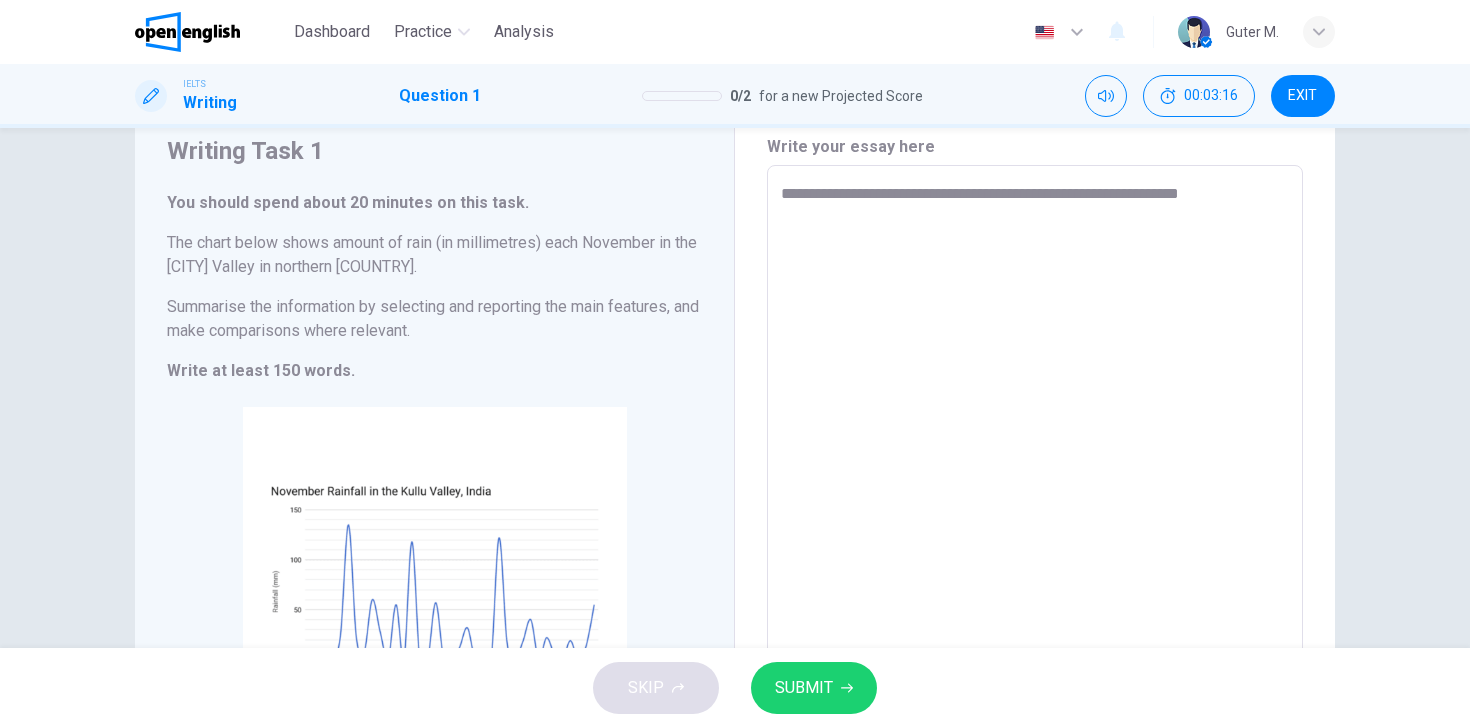 type on "**********" 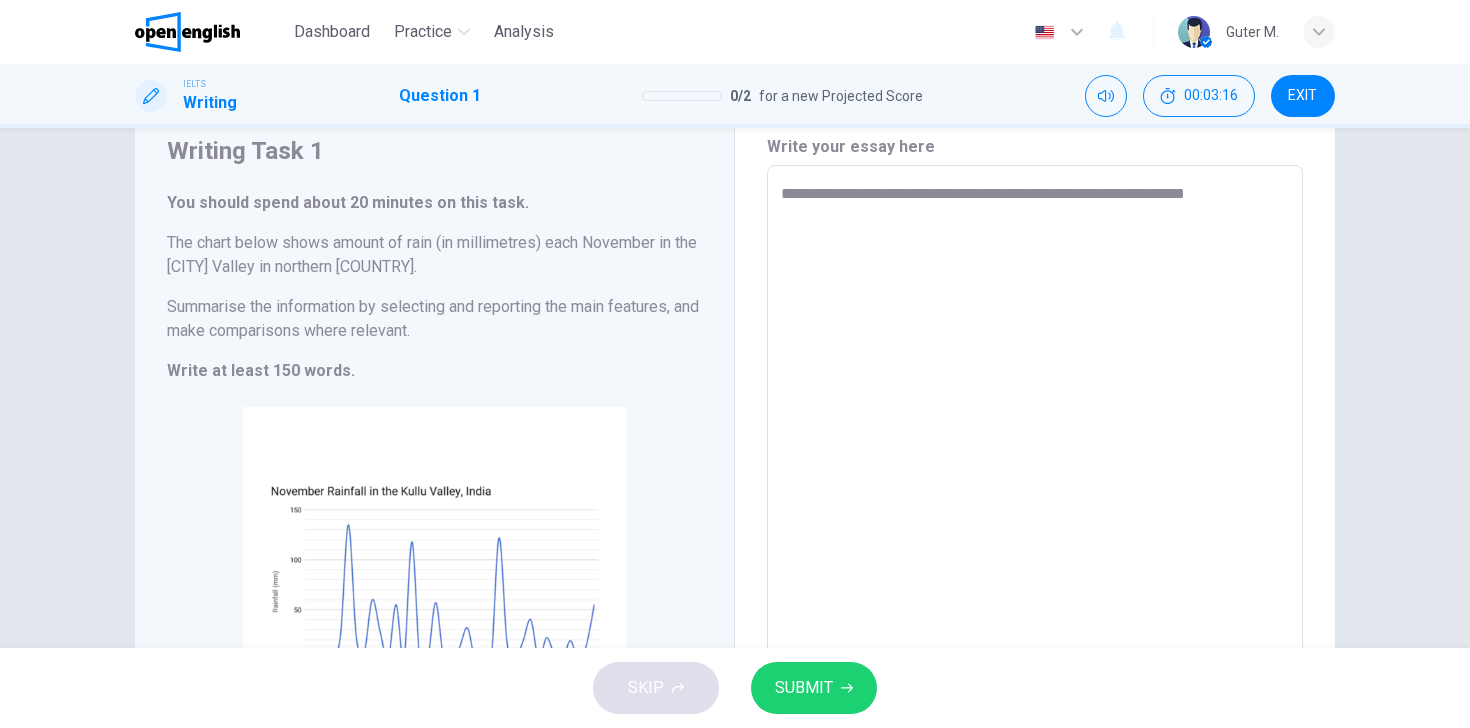 type on "**********" 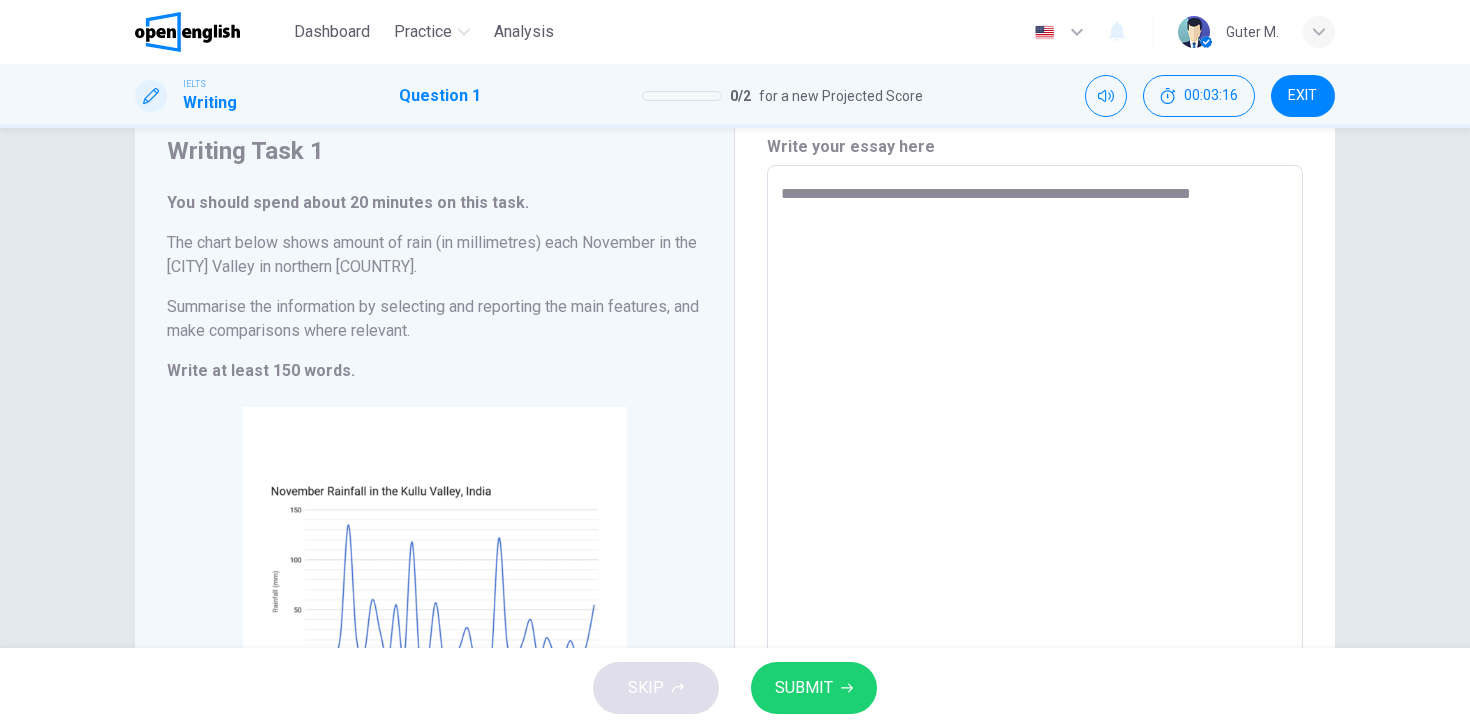 type on "*" 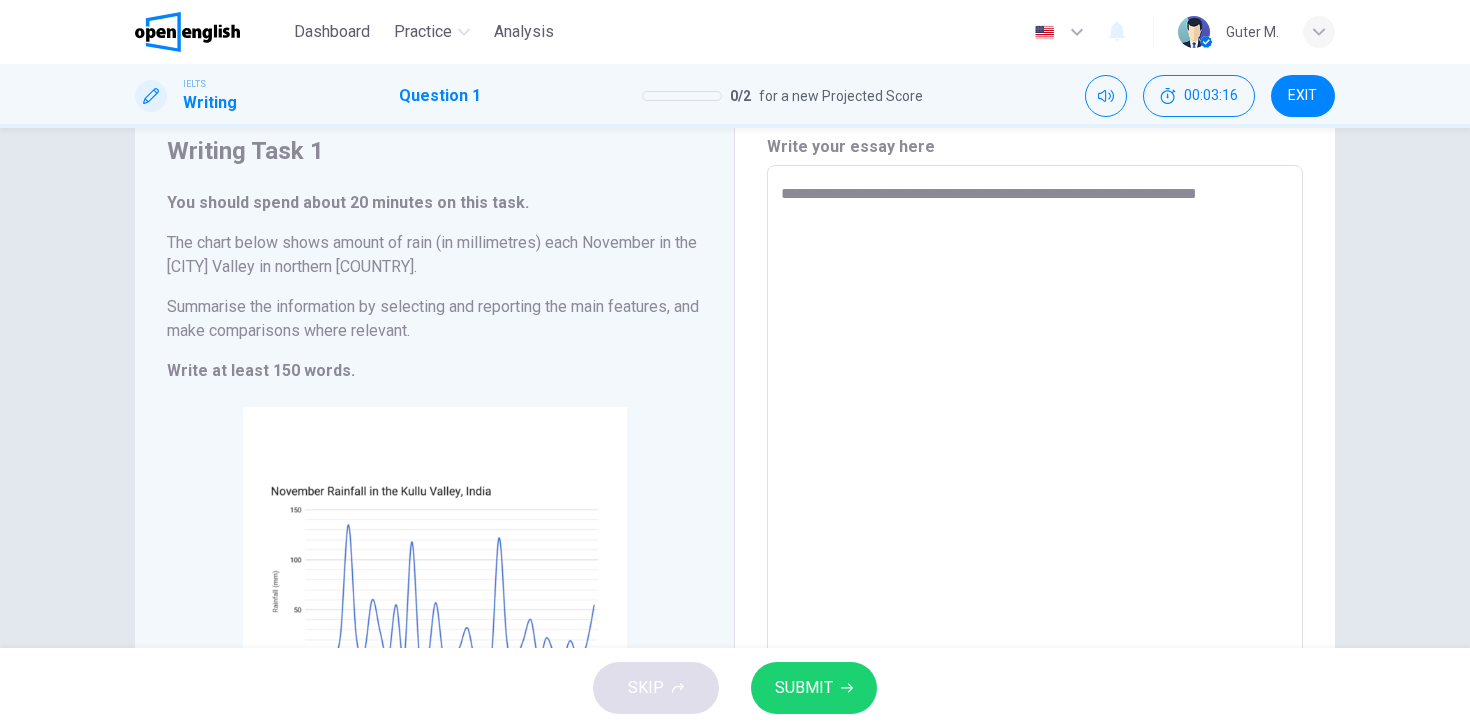 type on "*" 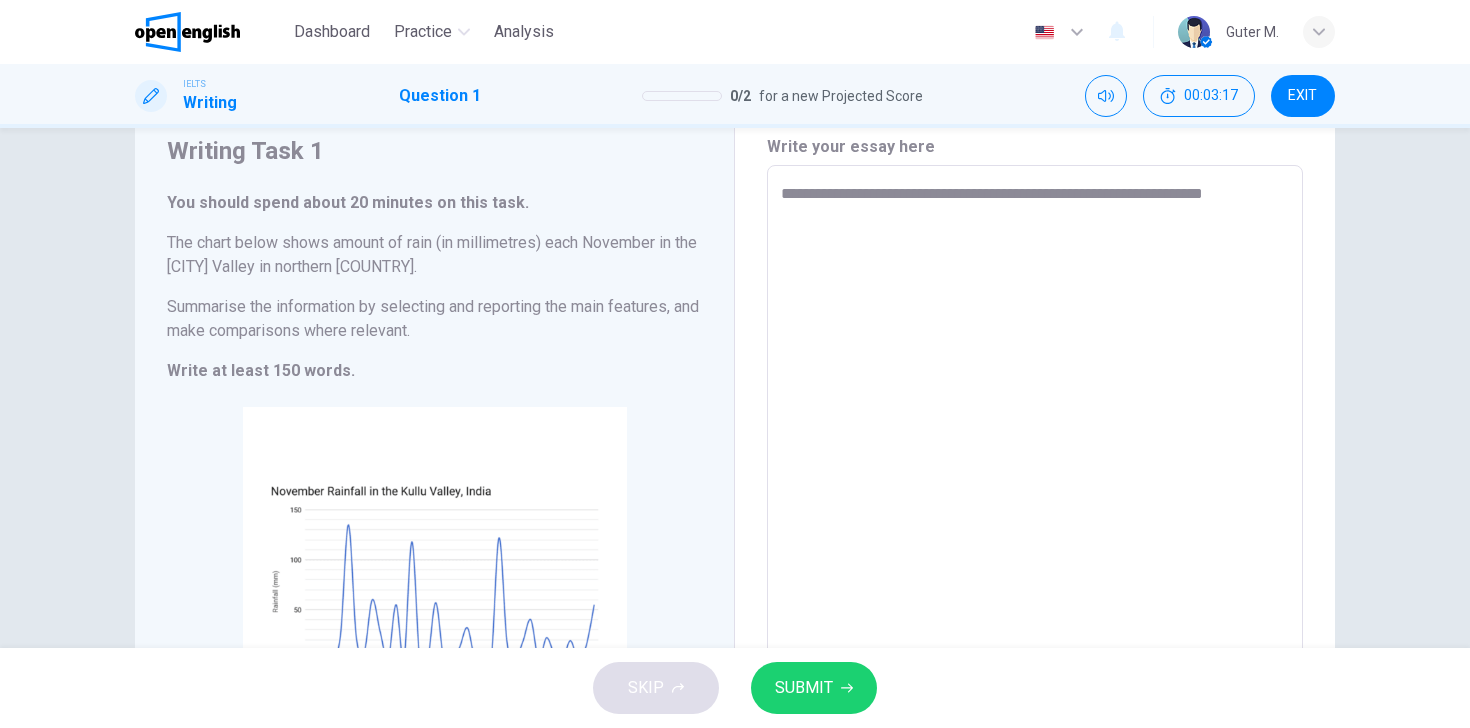 type on "**********" 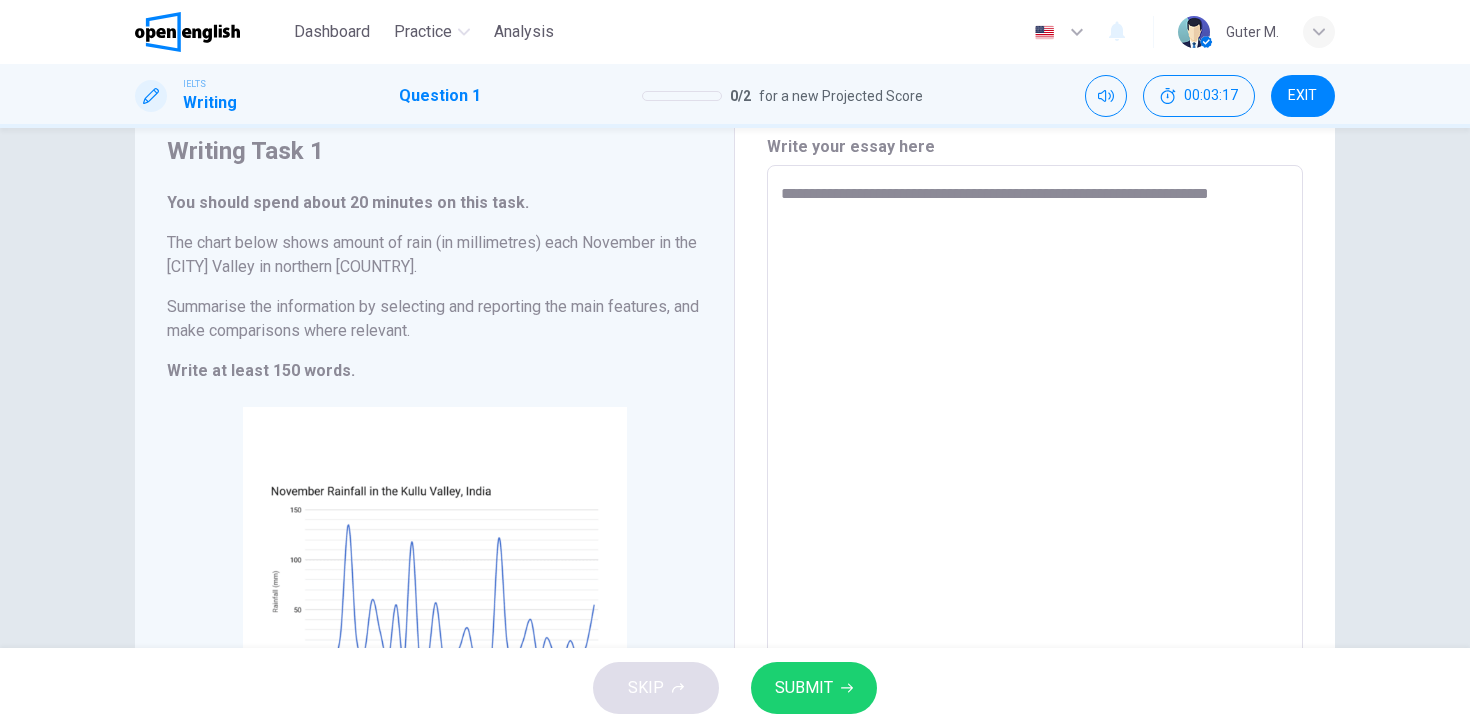 type on "*" 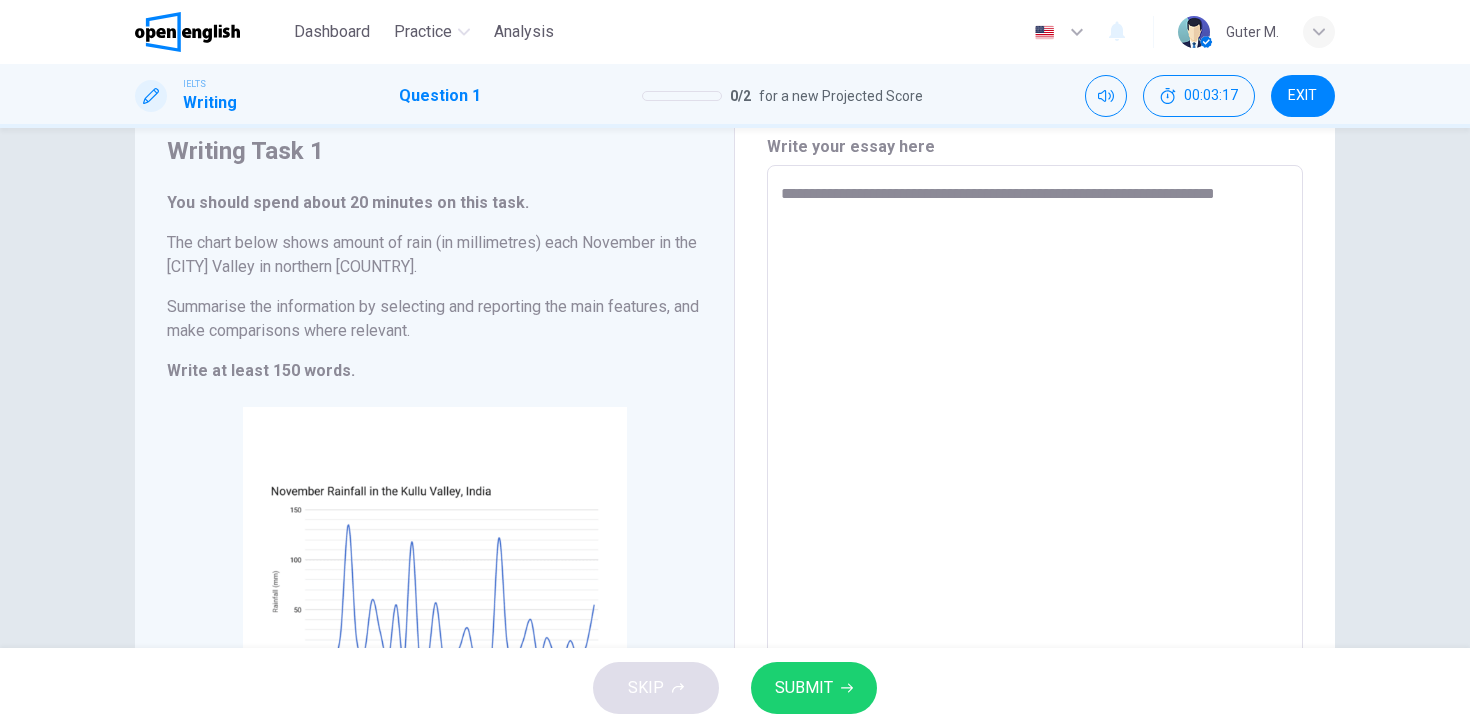 type on "*" 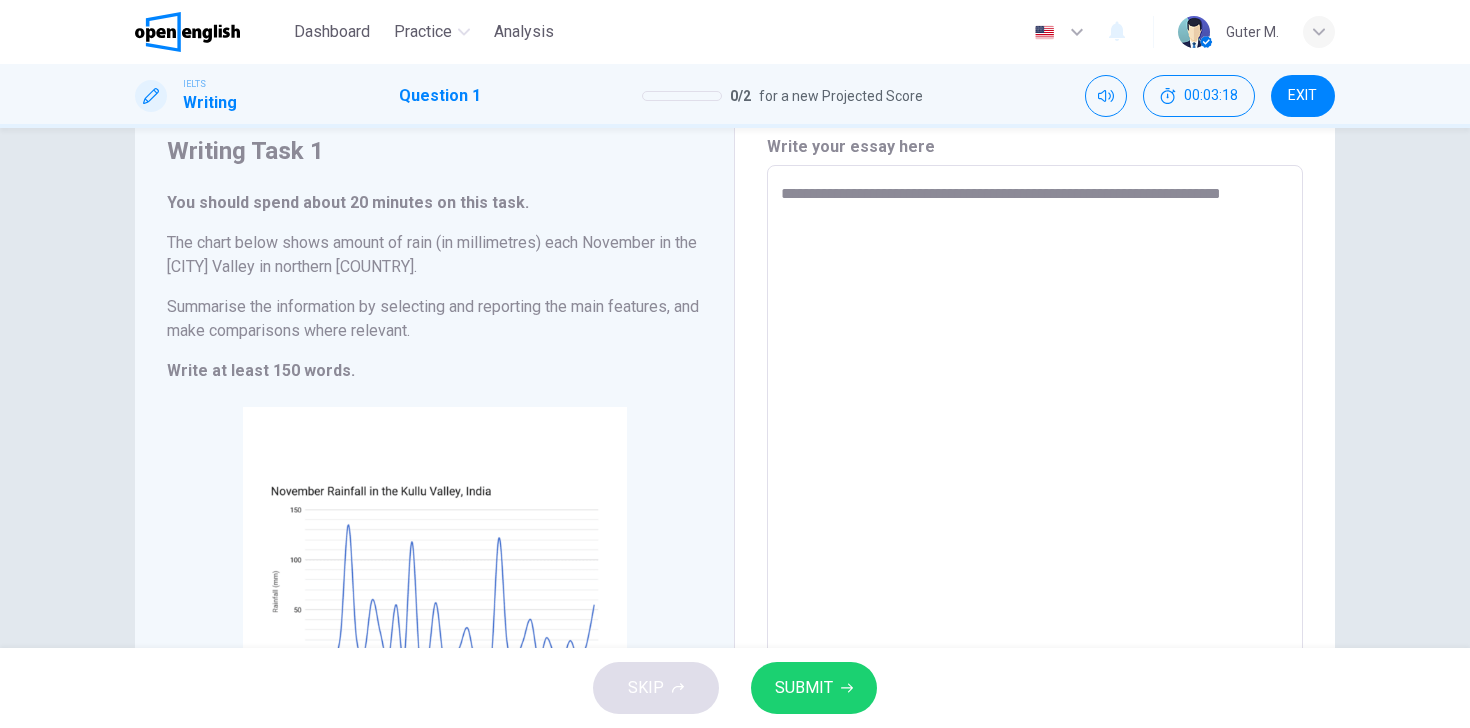 type on "**********" 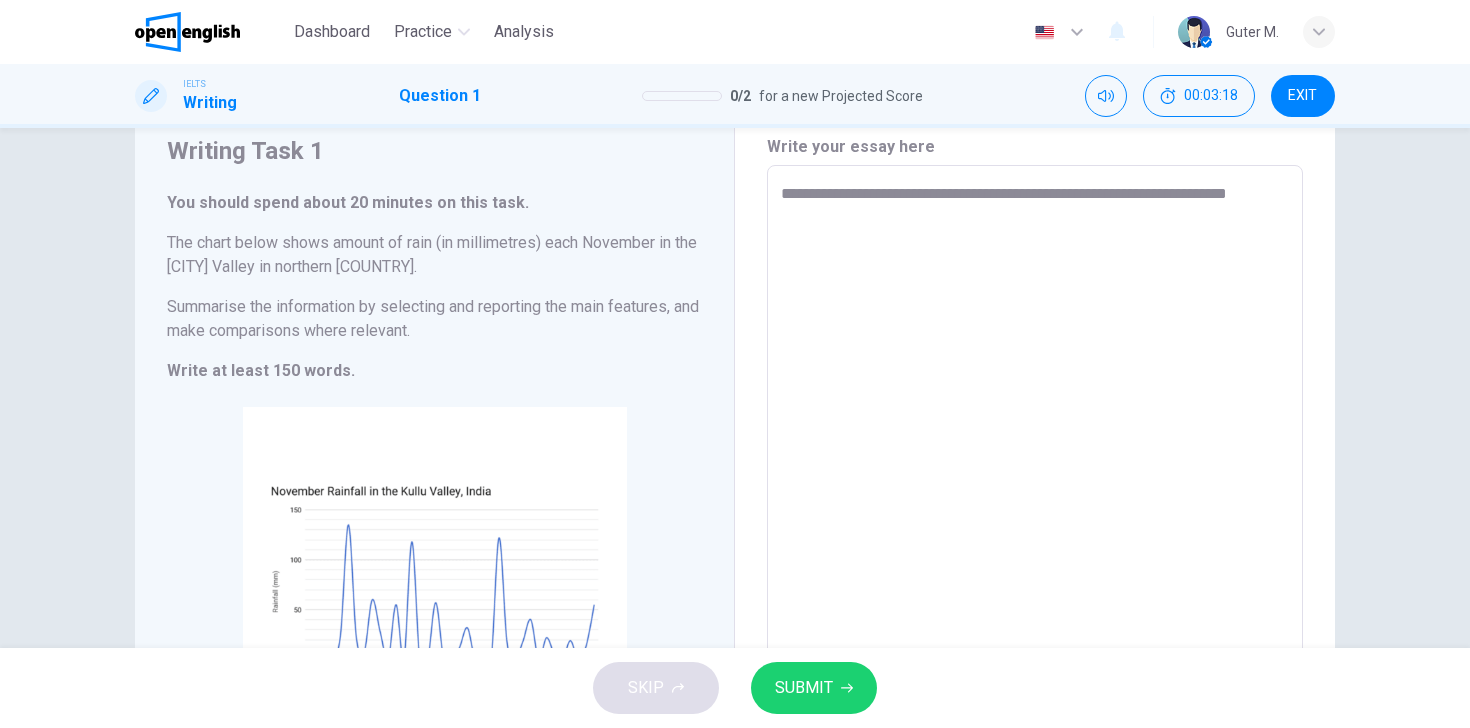 type on "*" 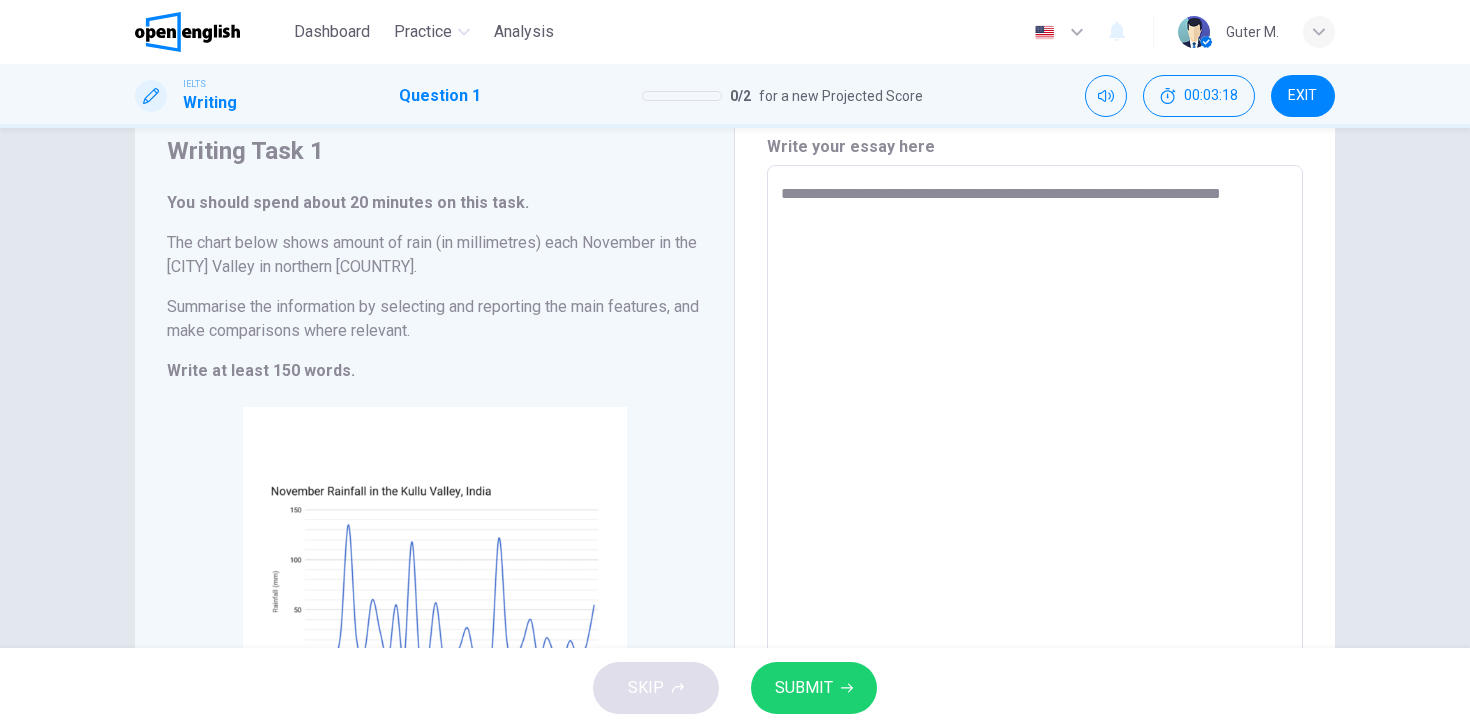 type on "*" 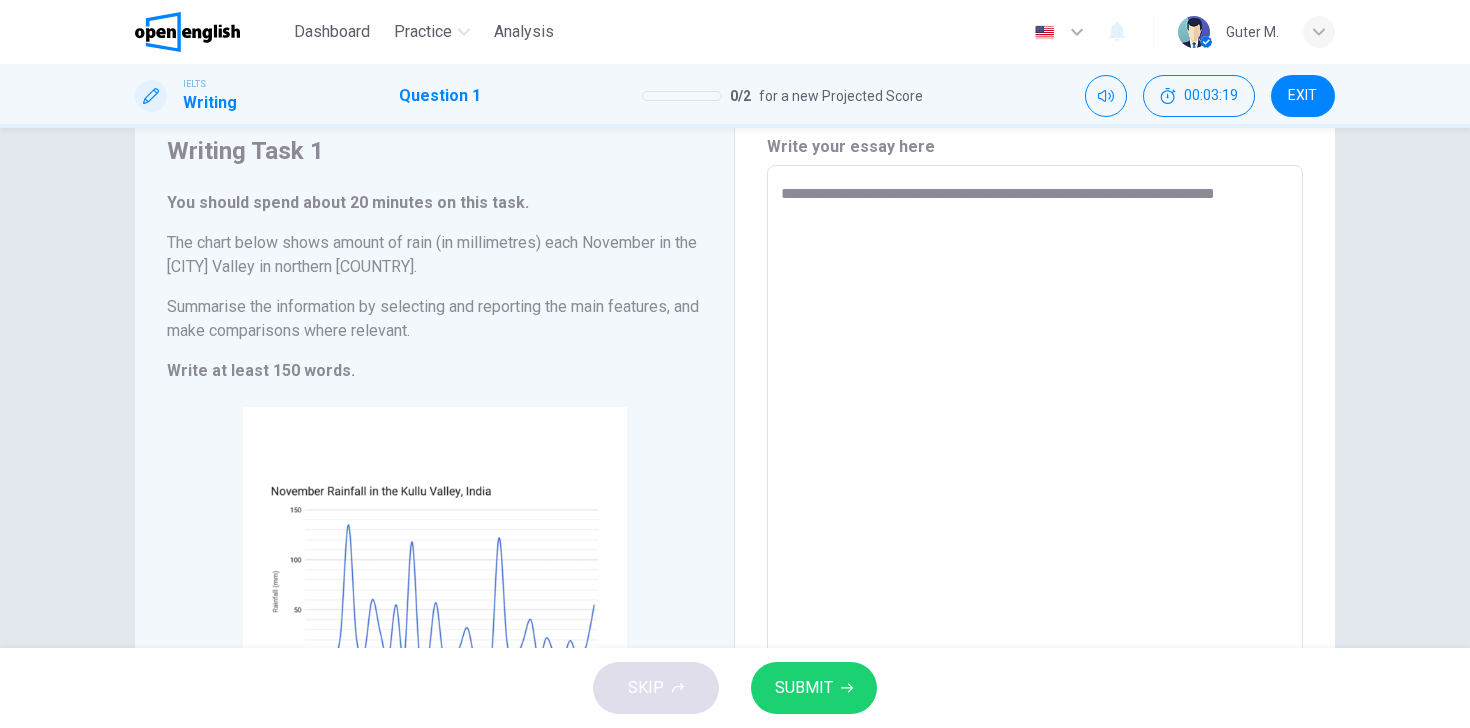 type on "**********" 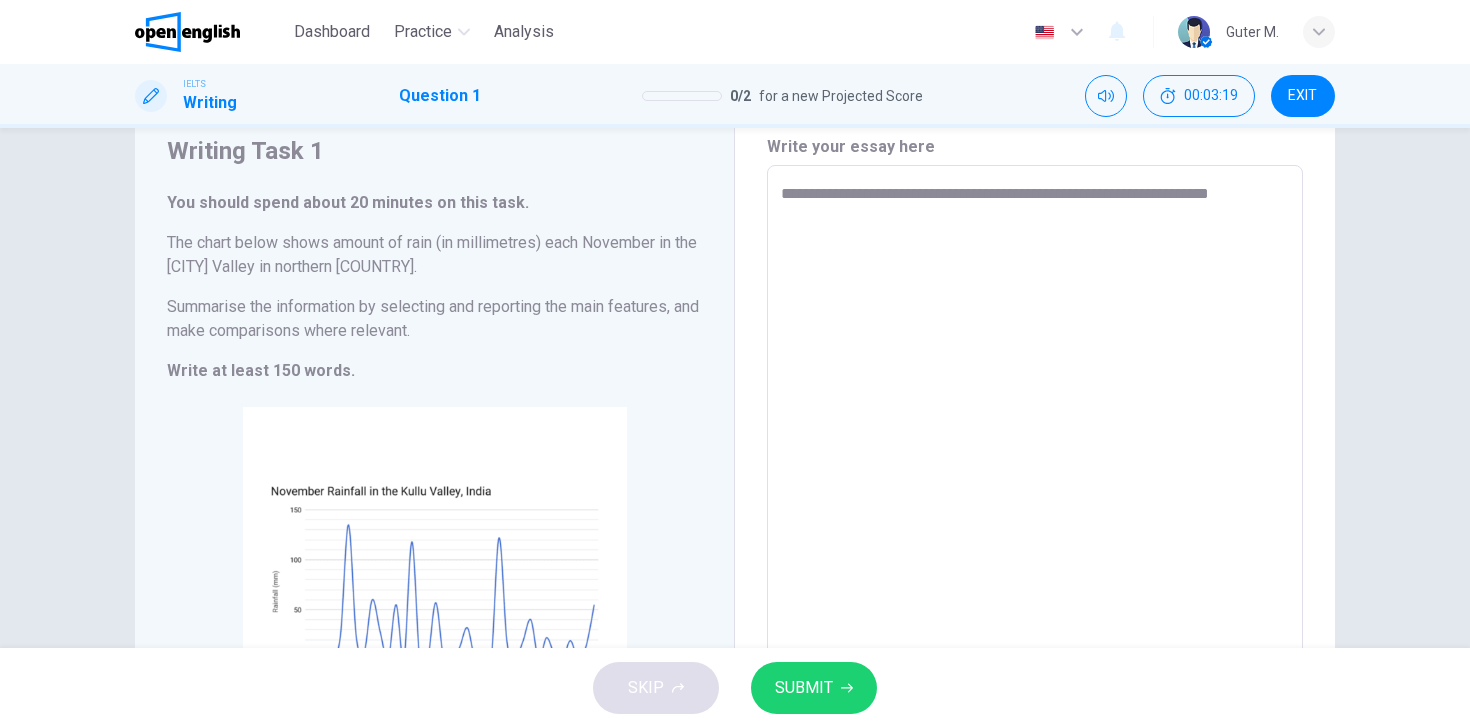 type on "*" 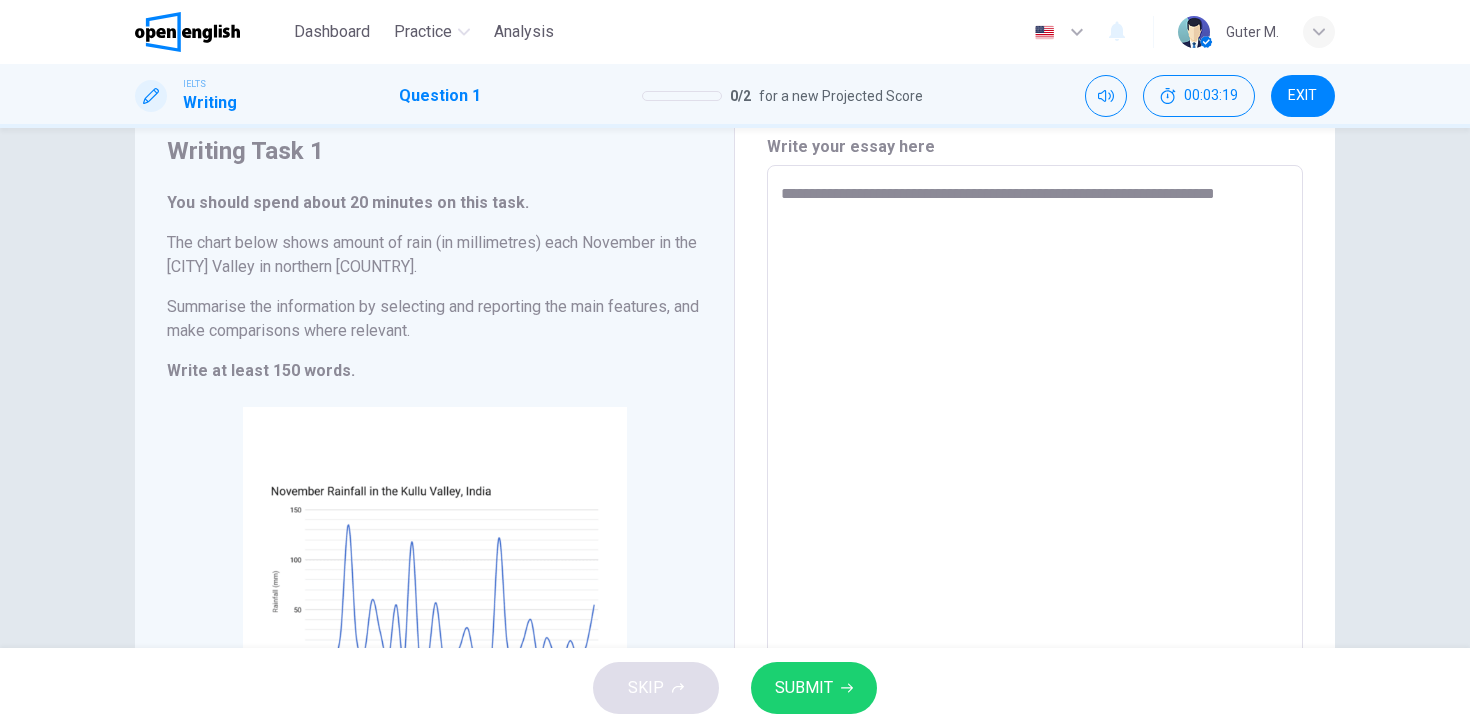 type on "*" 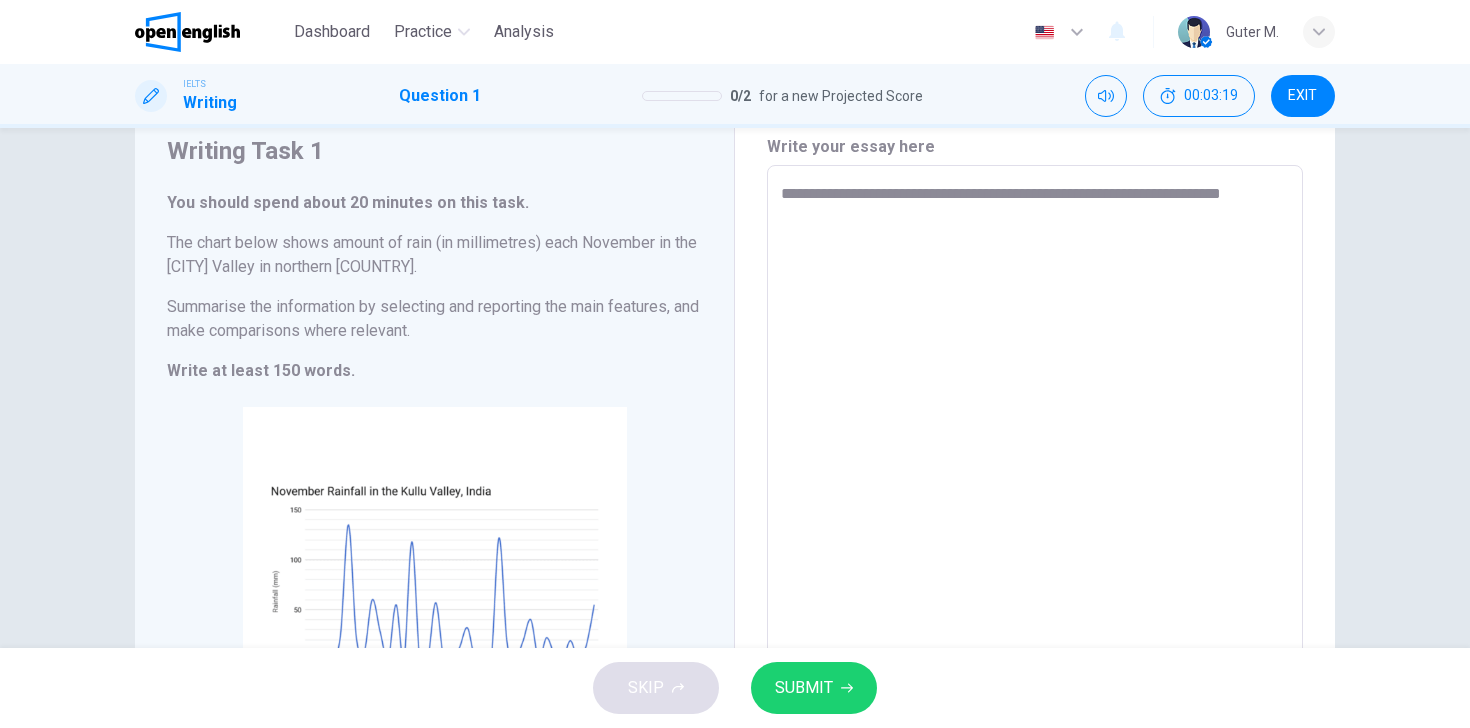 type on "*" 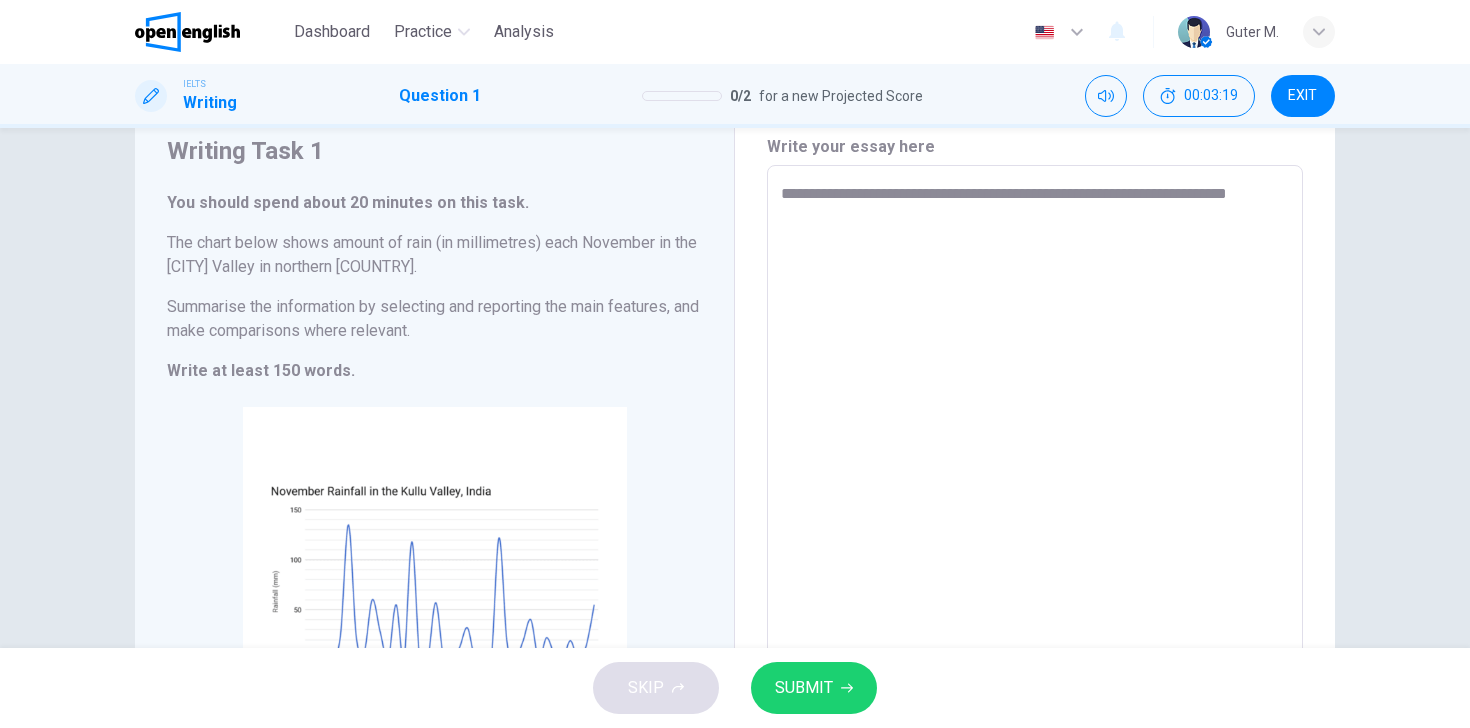 type on "*" 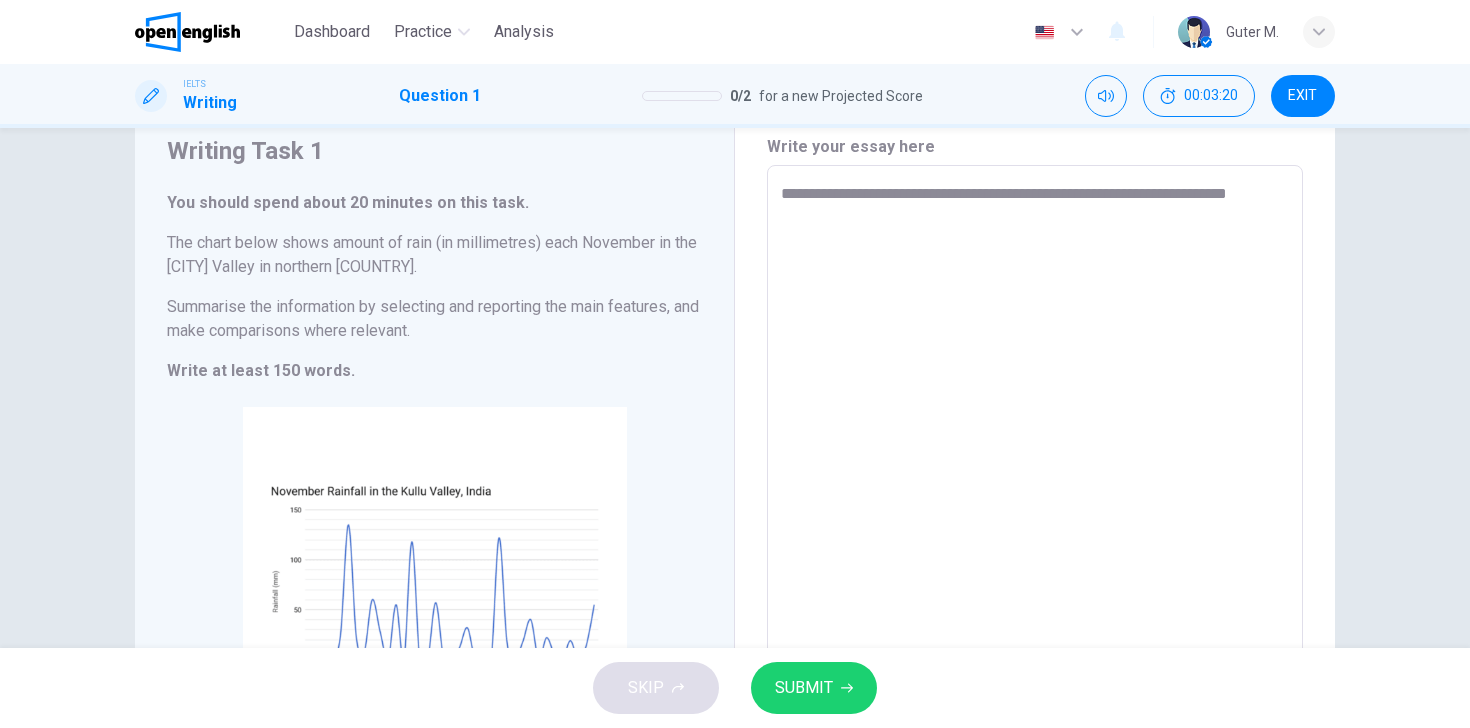 type on "**********" 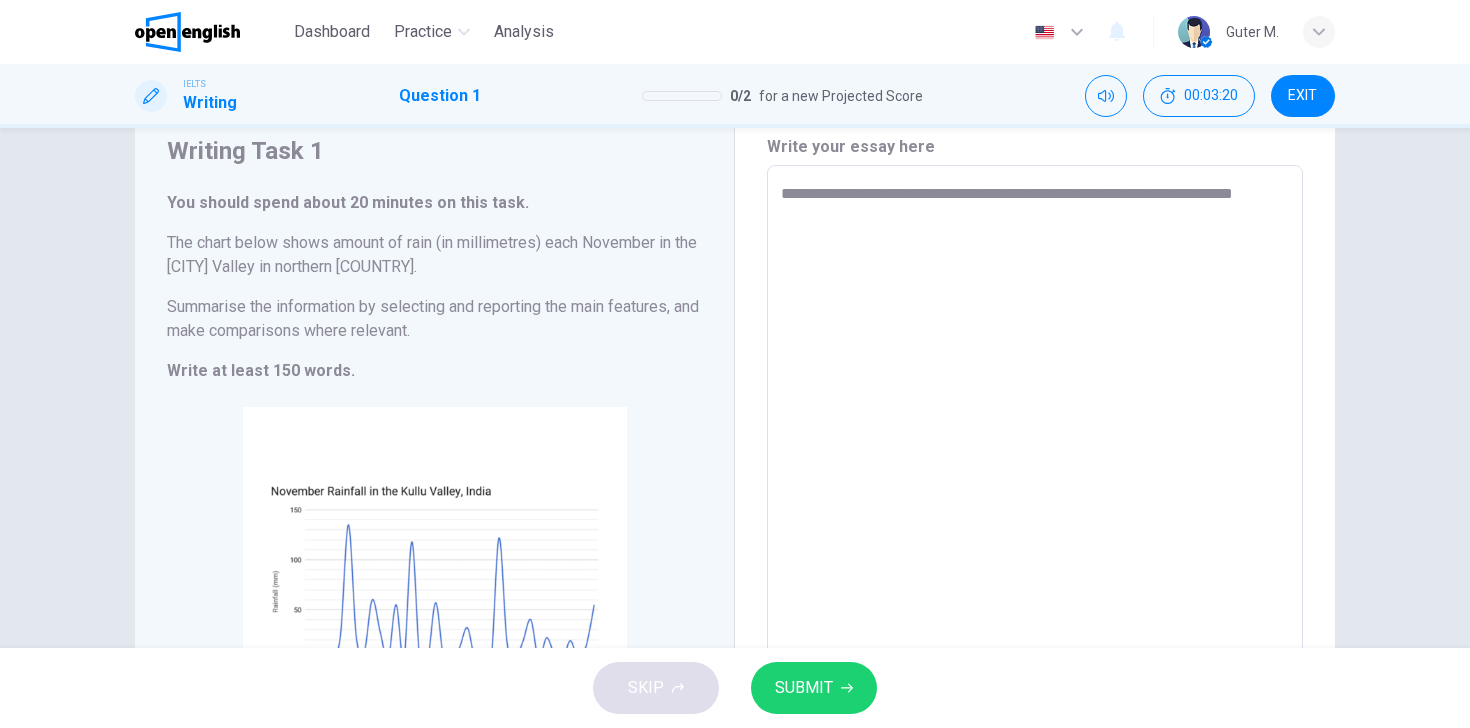 type on "**********" 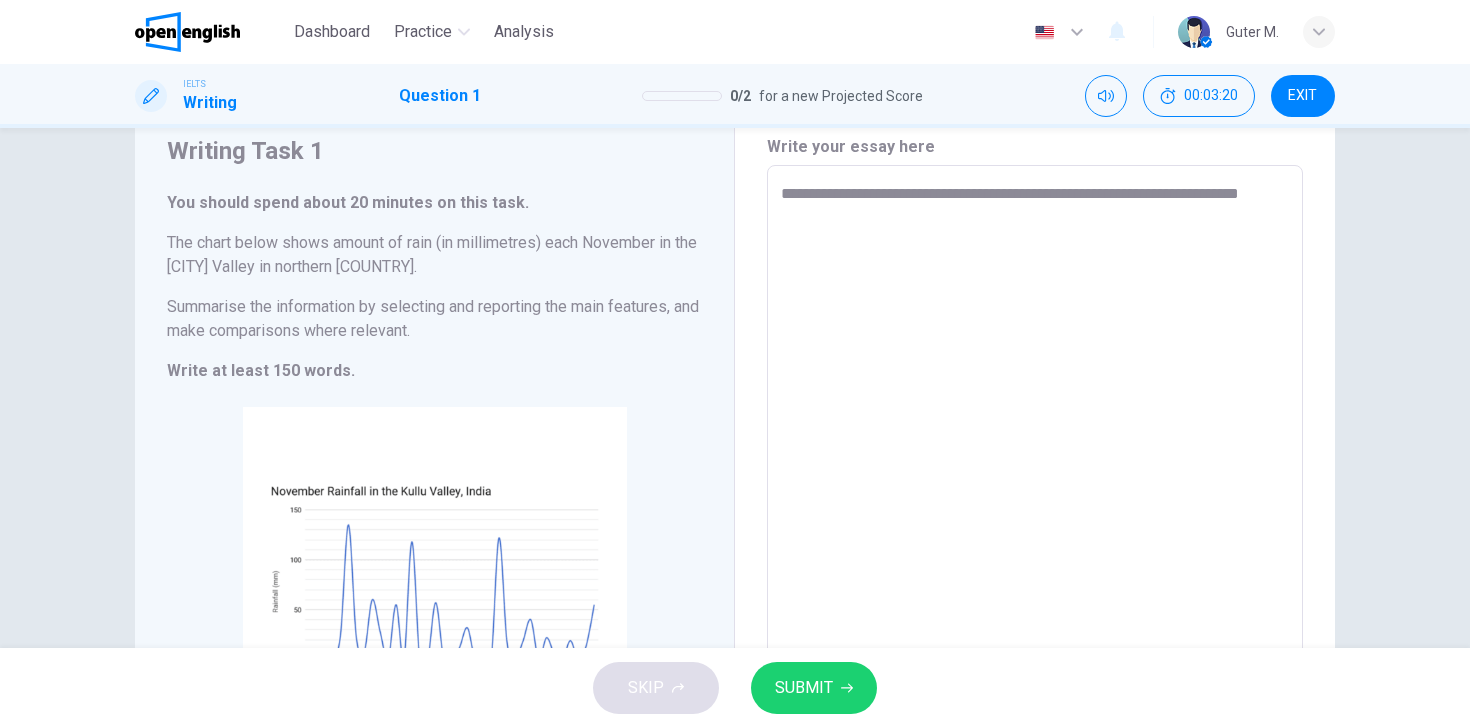type on "*" 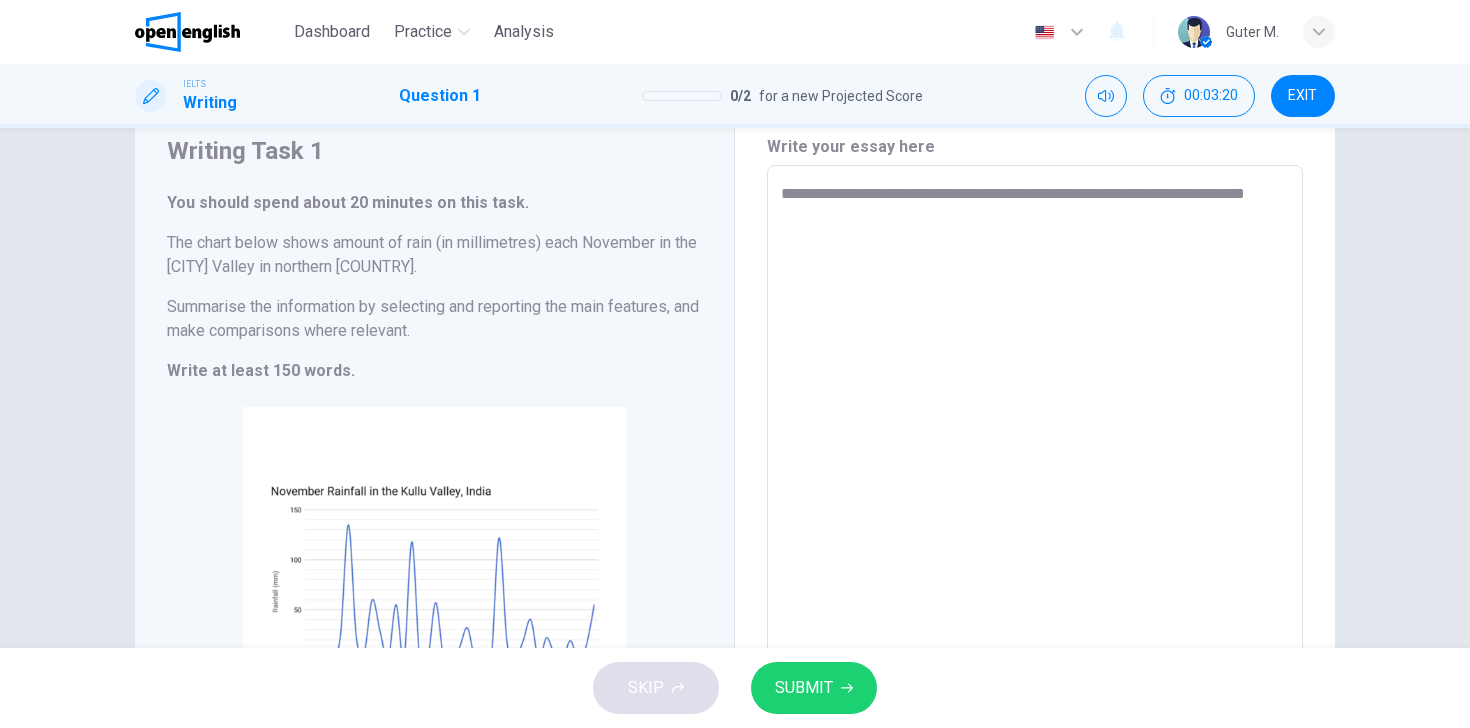 type on "*" 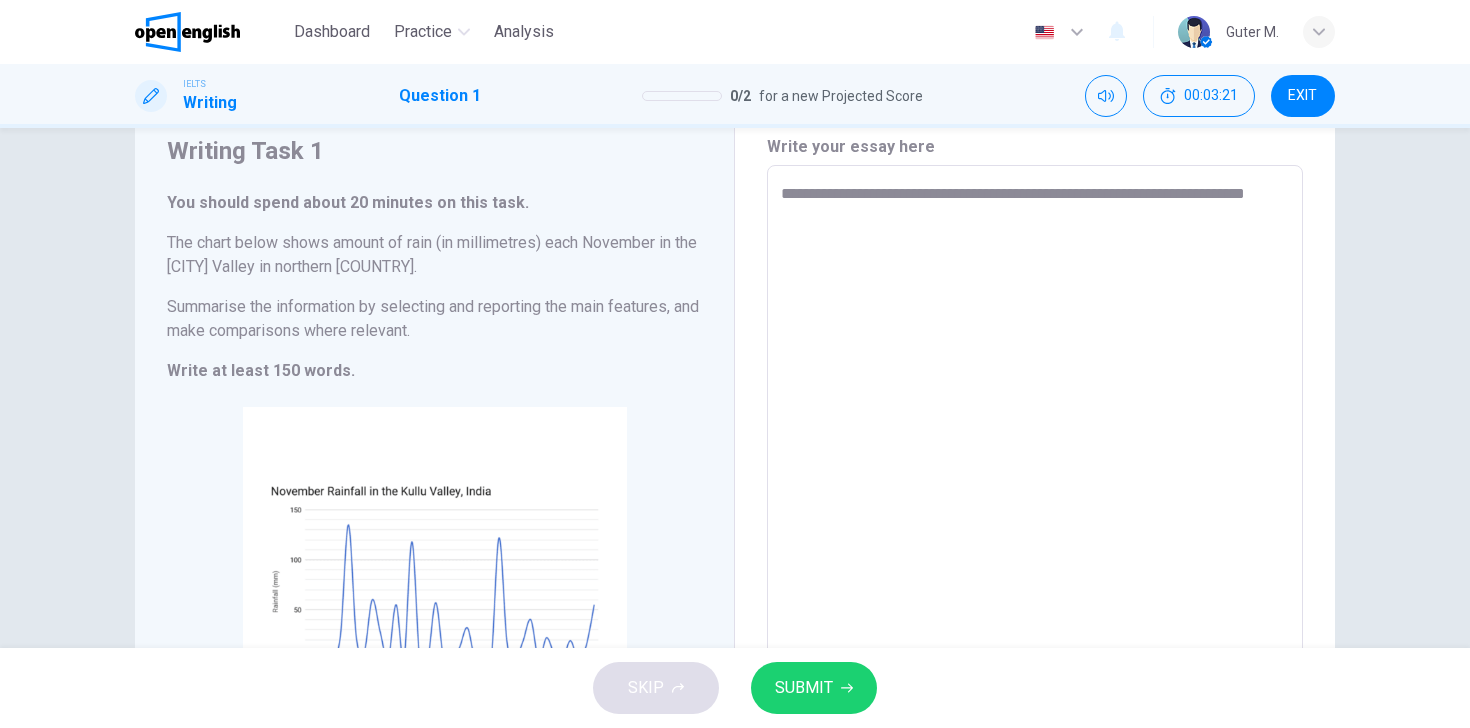 type on "**********" 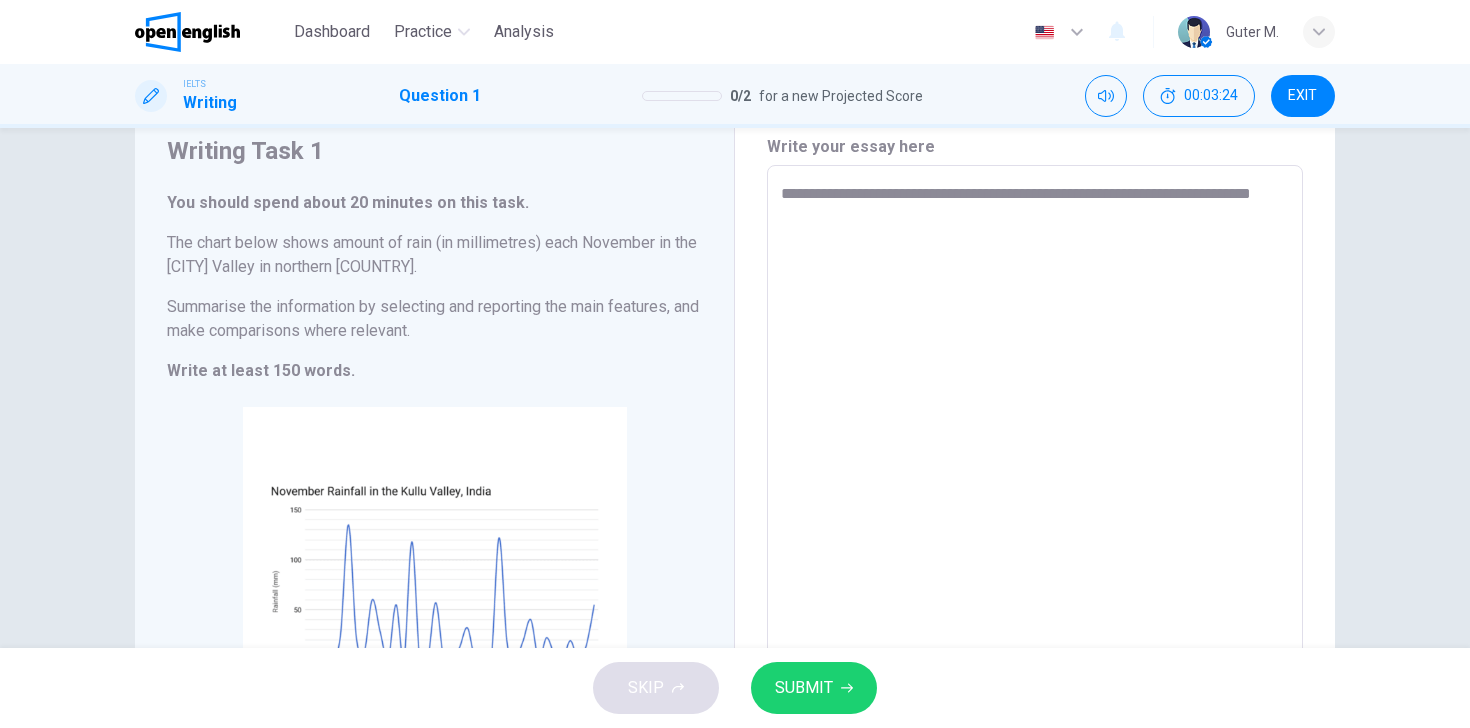 type on "**********" 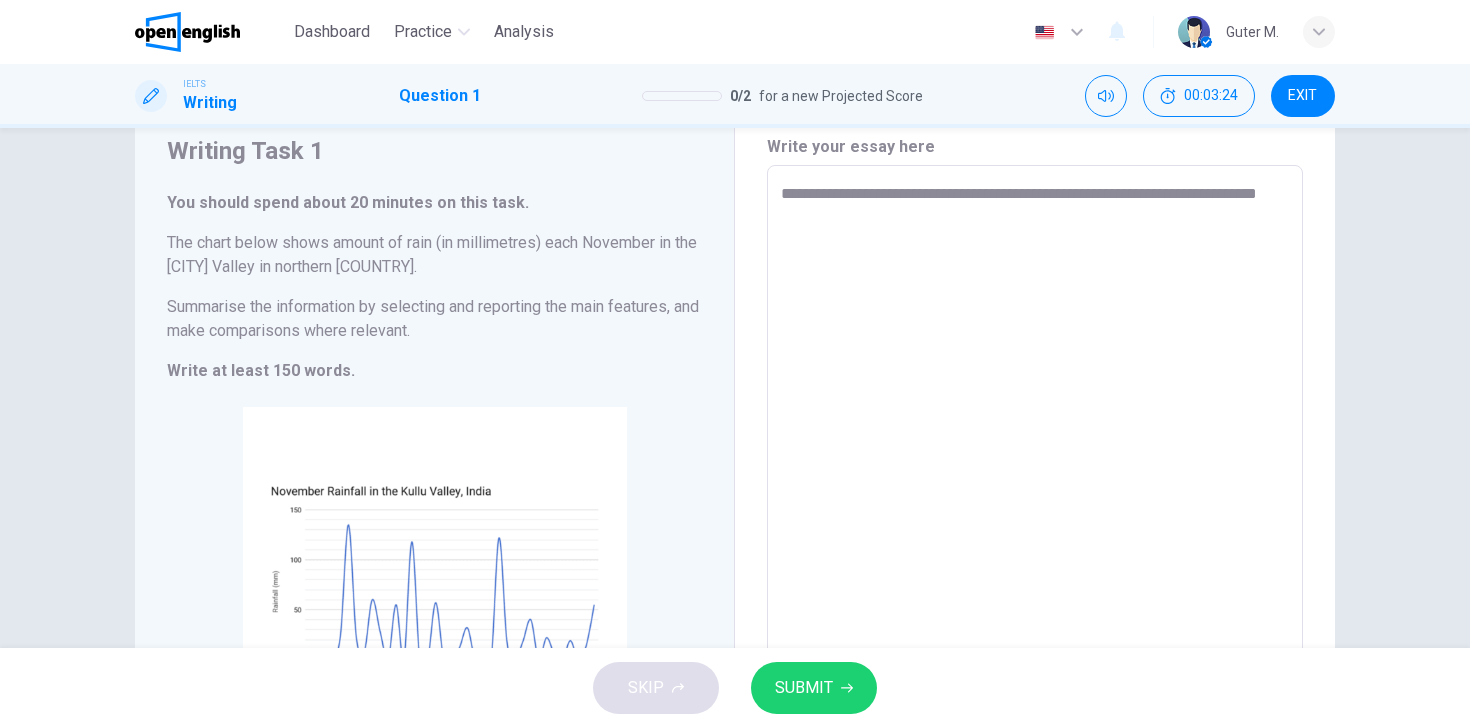 type on "**********" 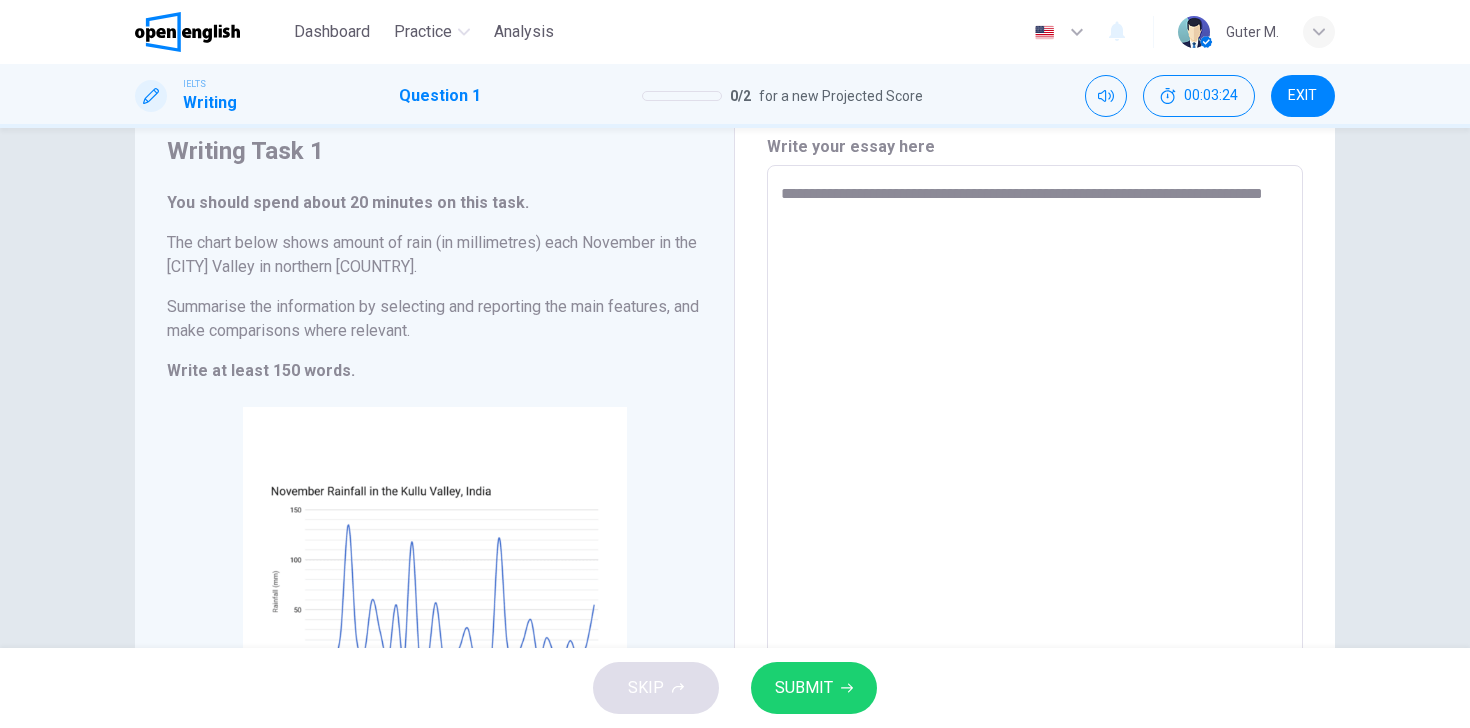 type on "*" 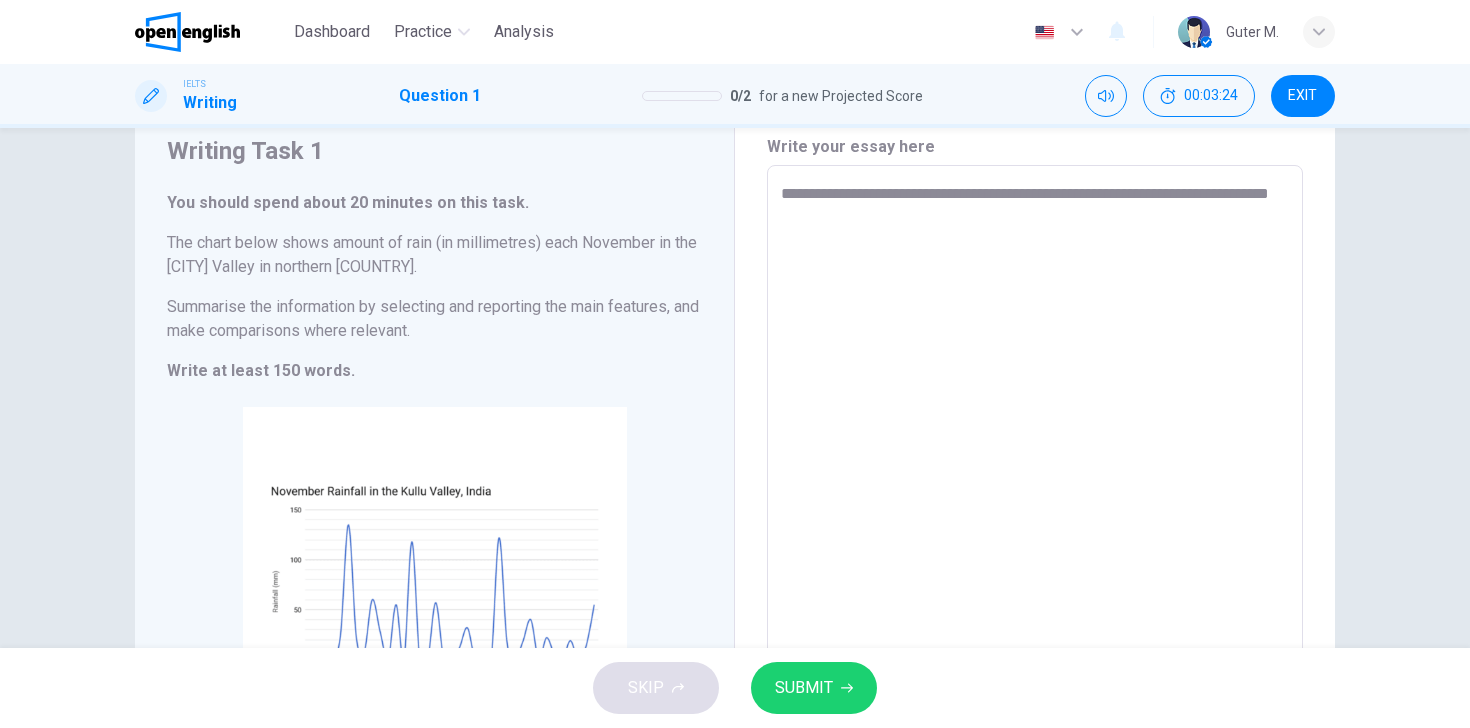 type on "*" 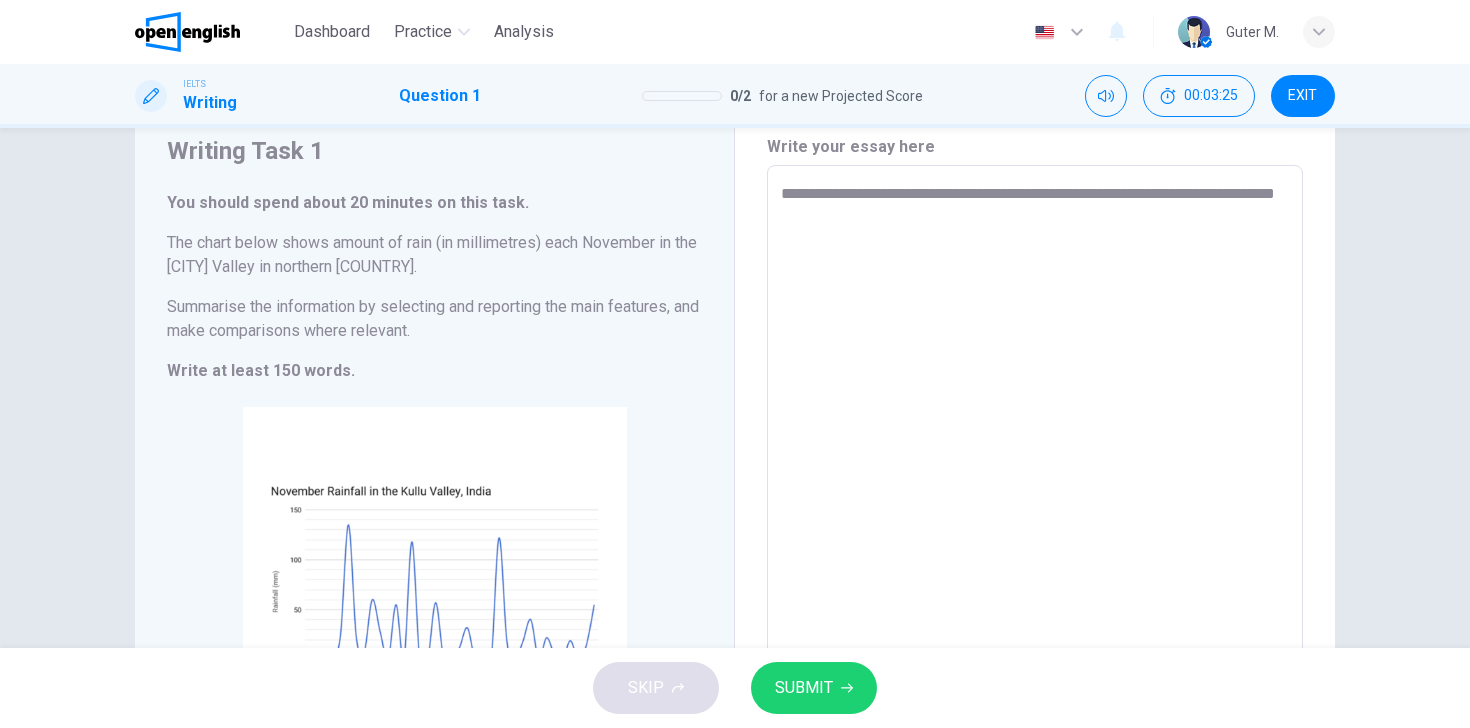 type on "**********" 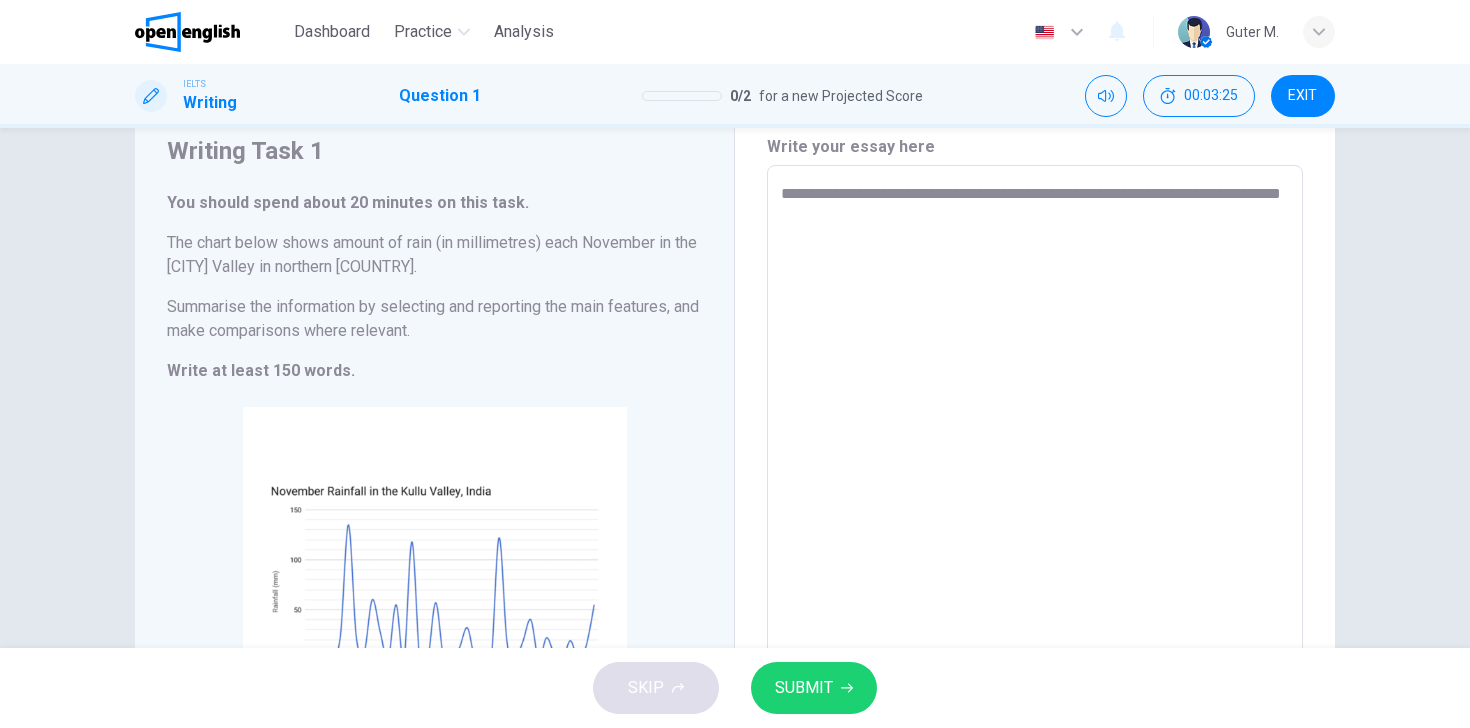 type on "*" 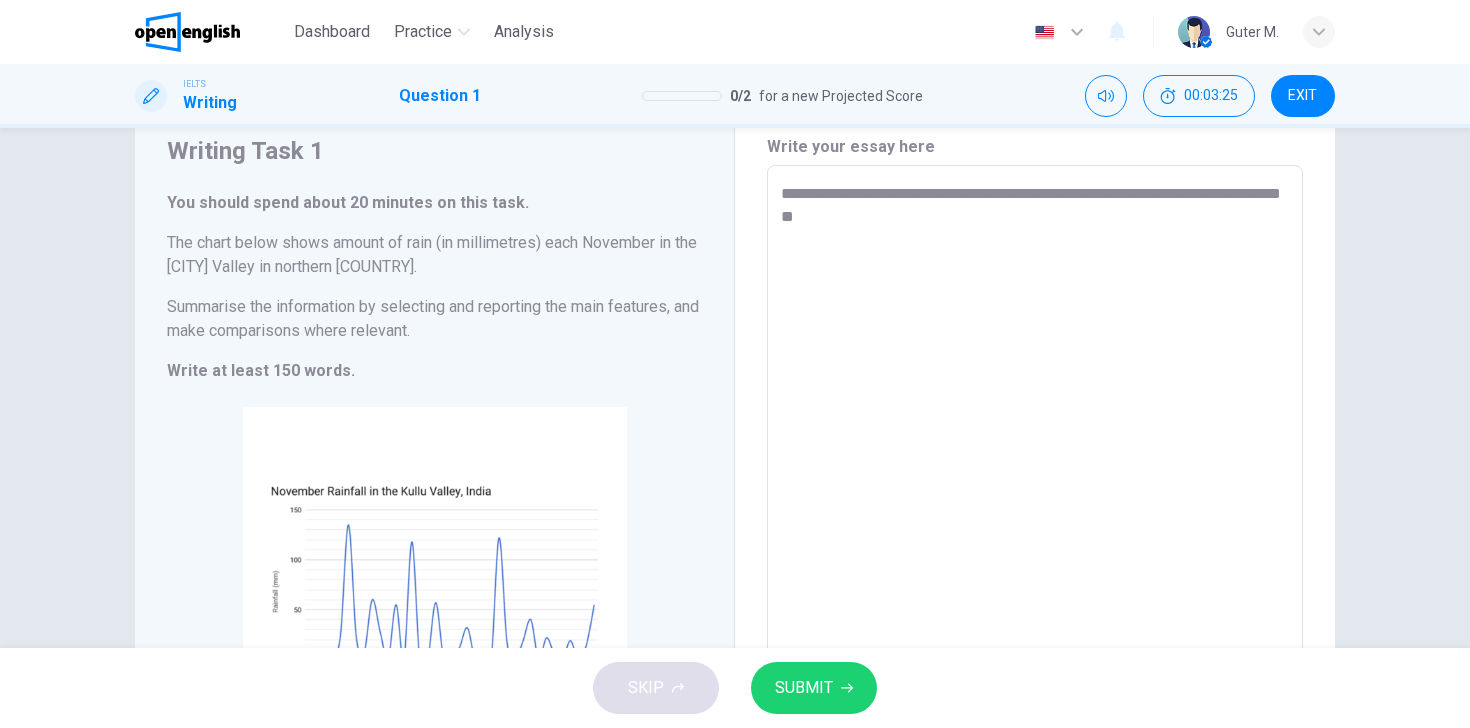 type on "*" 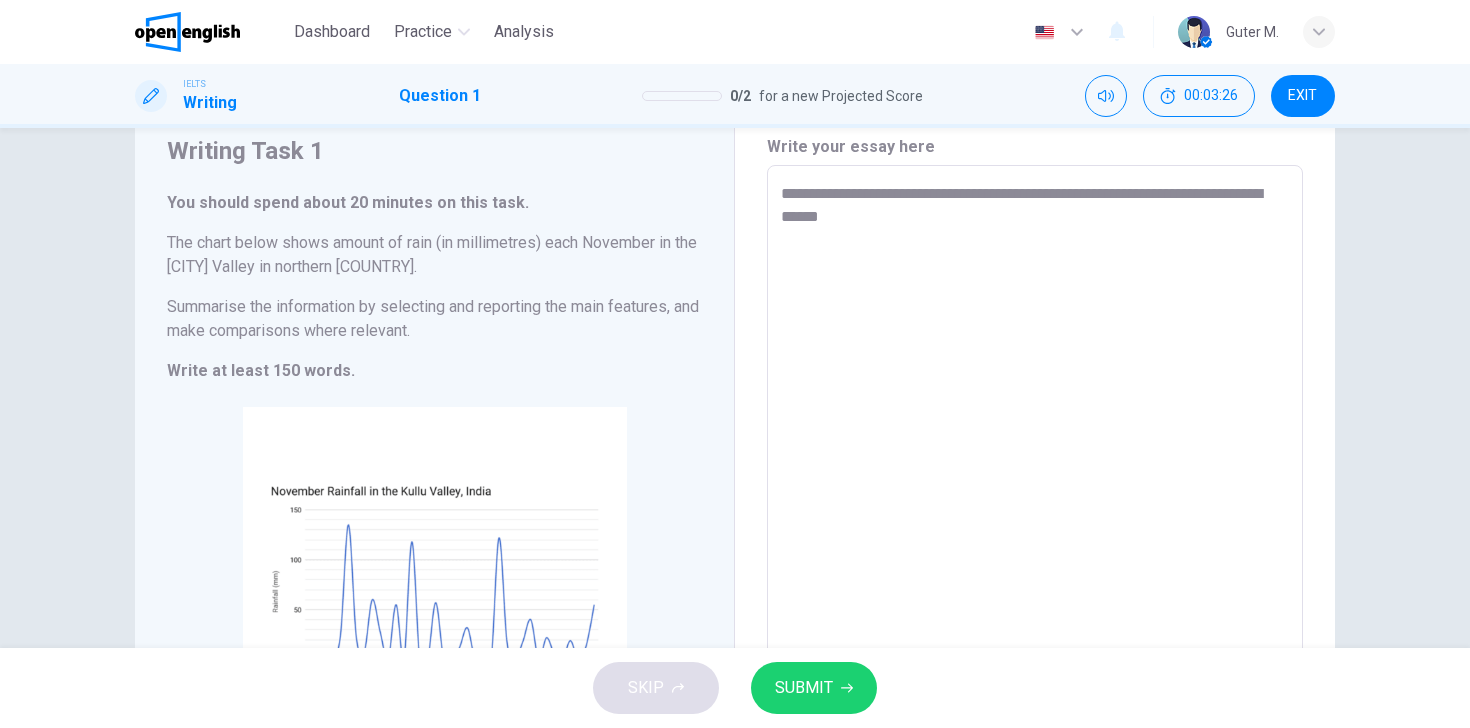 type on "**********" 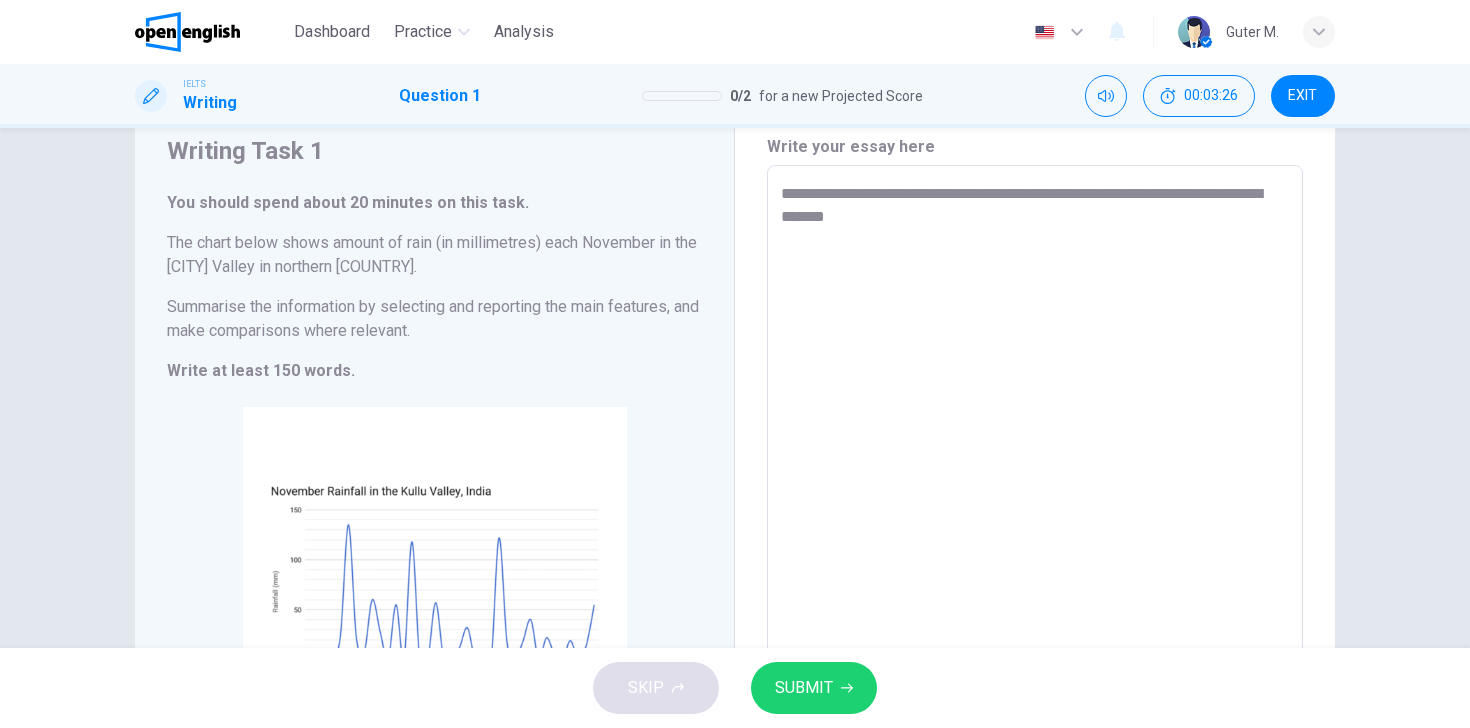type on "*" 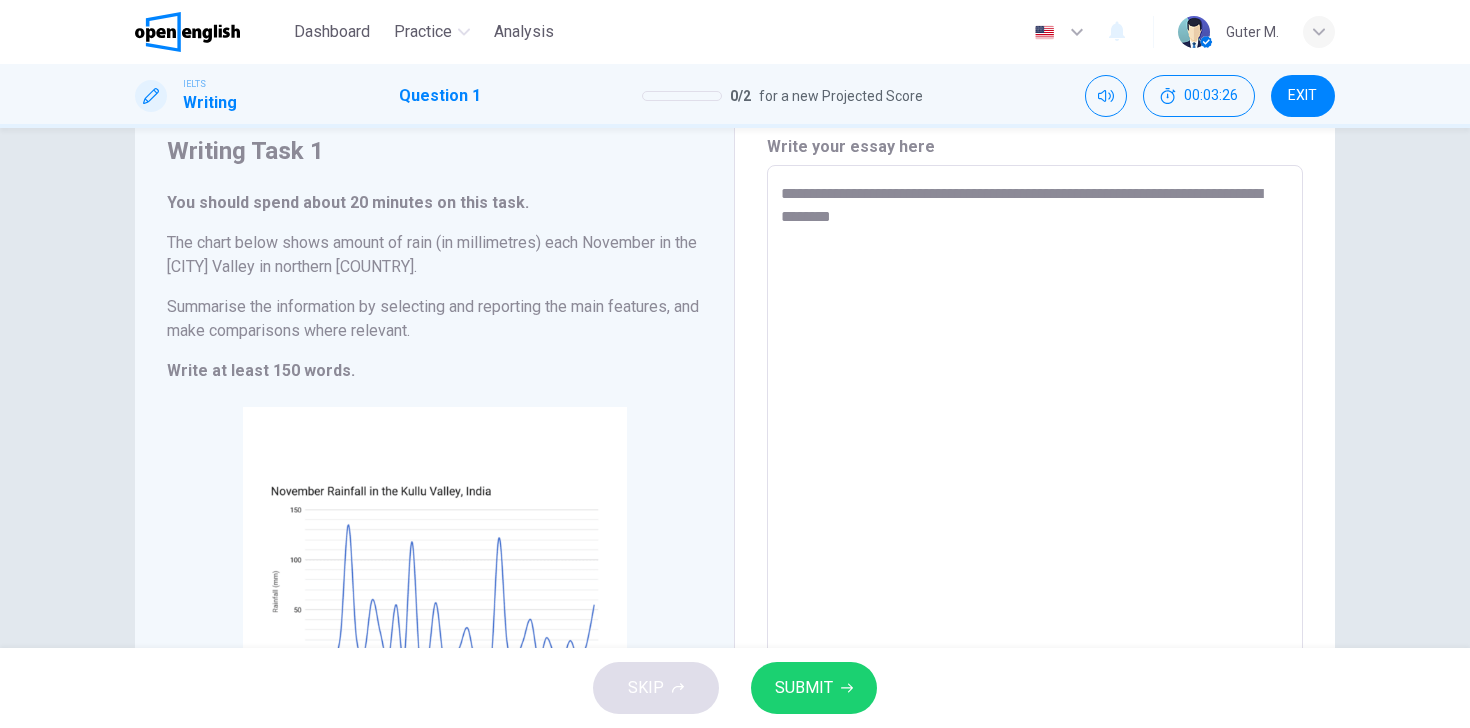 type on "*" 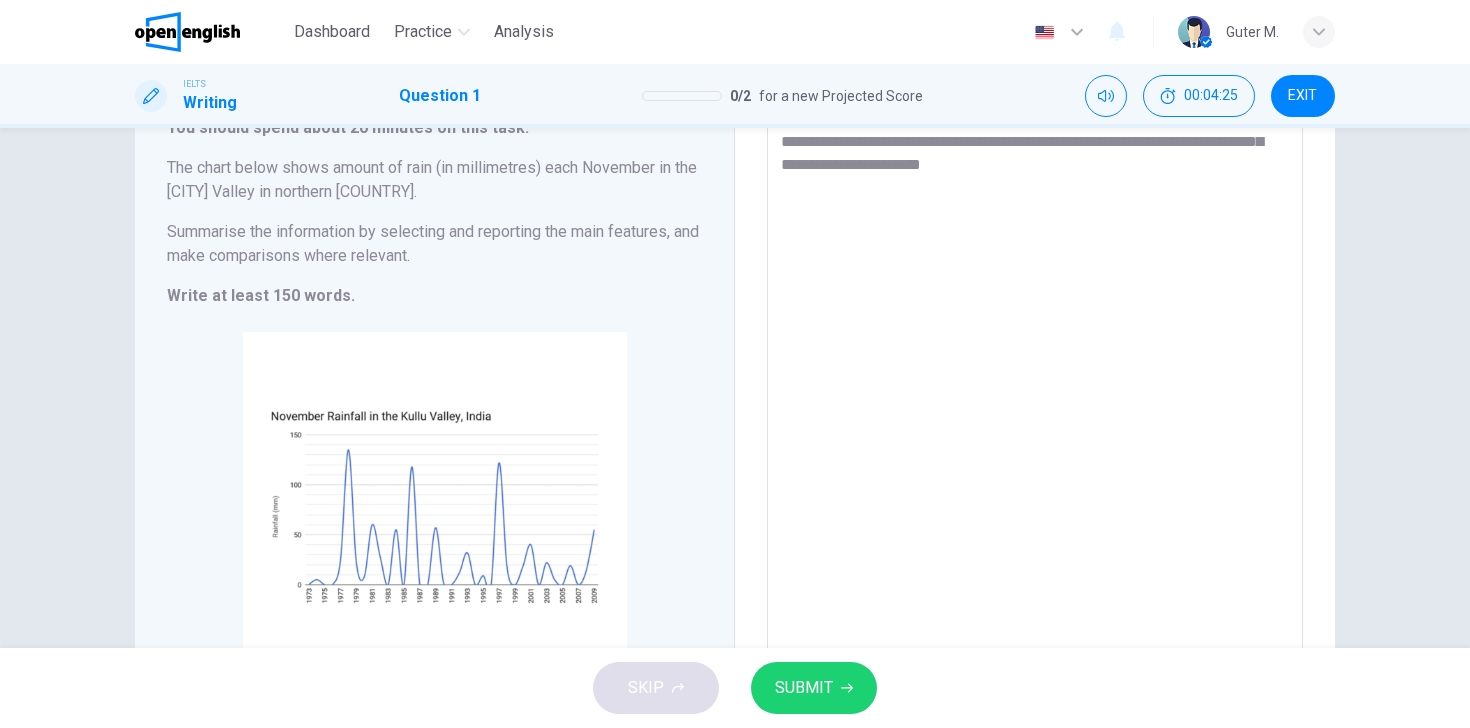 scroll, scrollTop: 146, scrollLeft: 0, axis: vertical 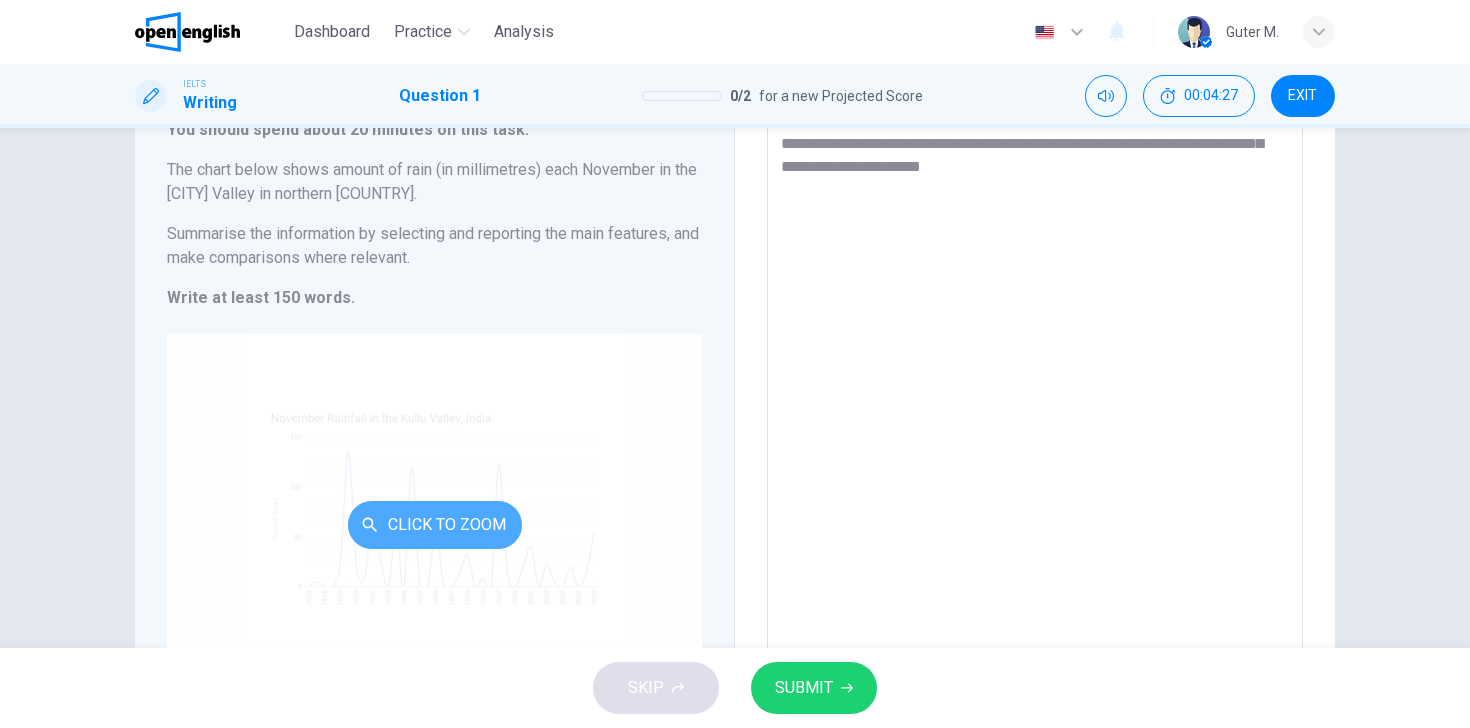 click on "Click to Zoom" at bounding box center [435, 525] 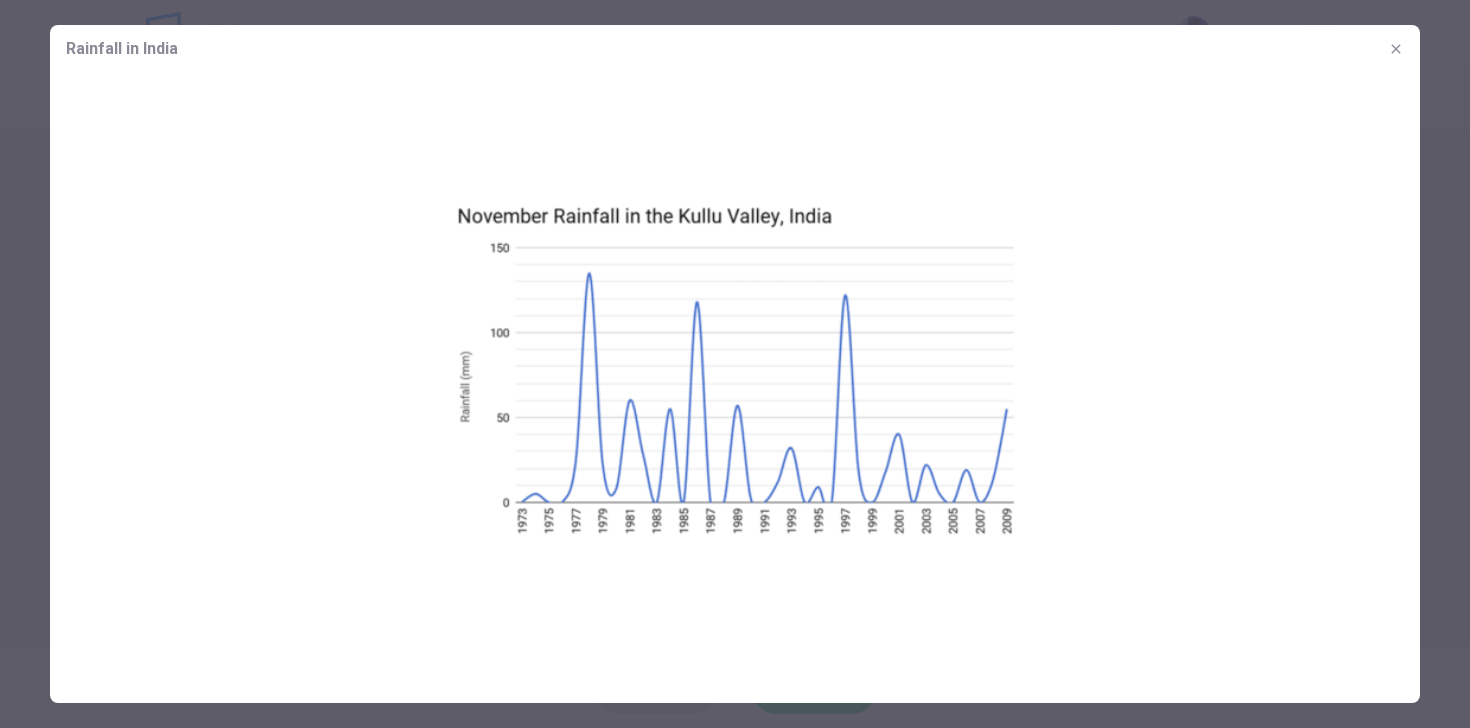 click 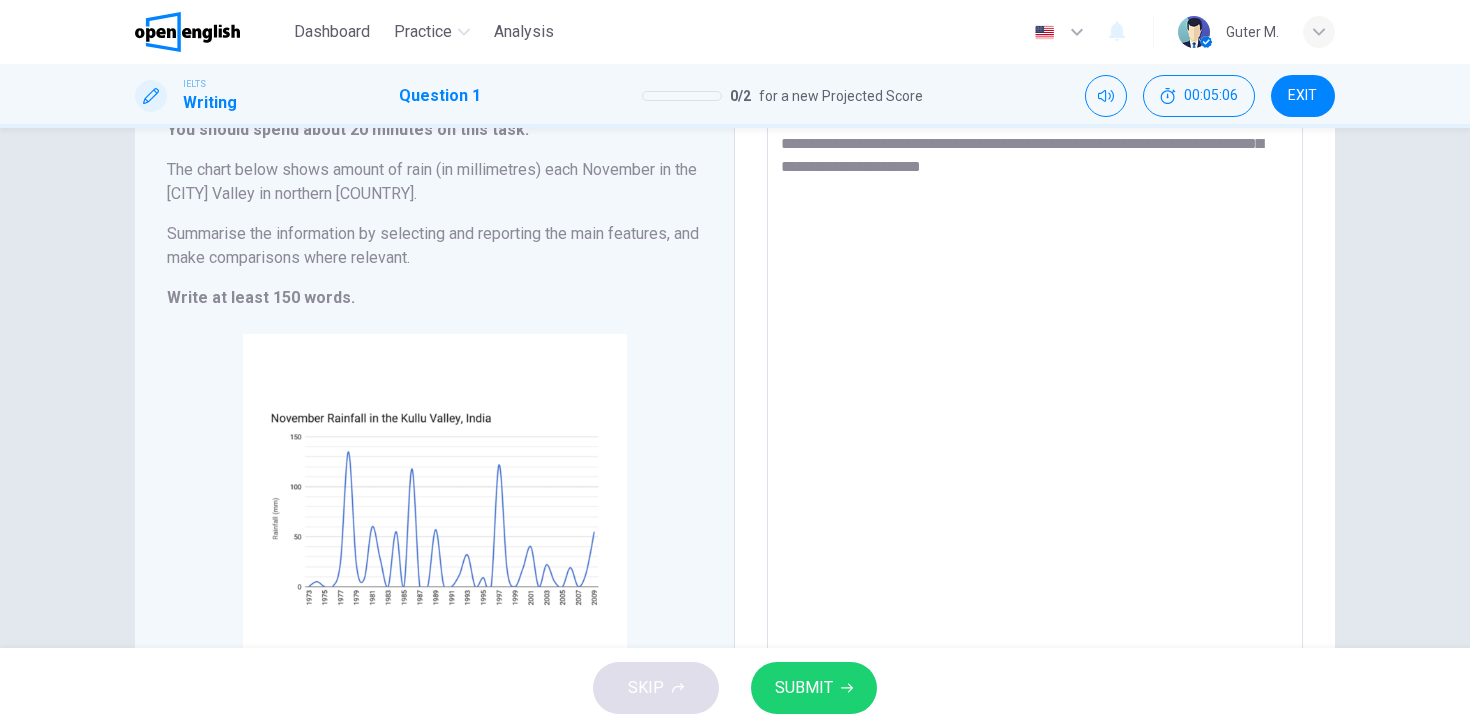 click on "**********" at bounding box center (1035, 388) 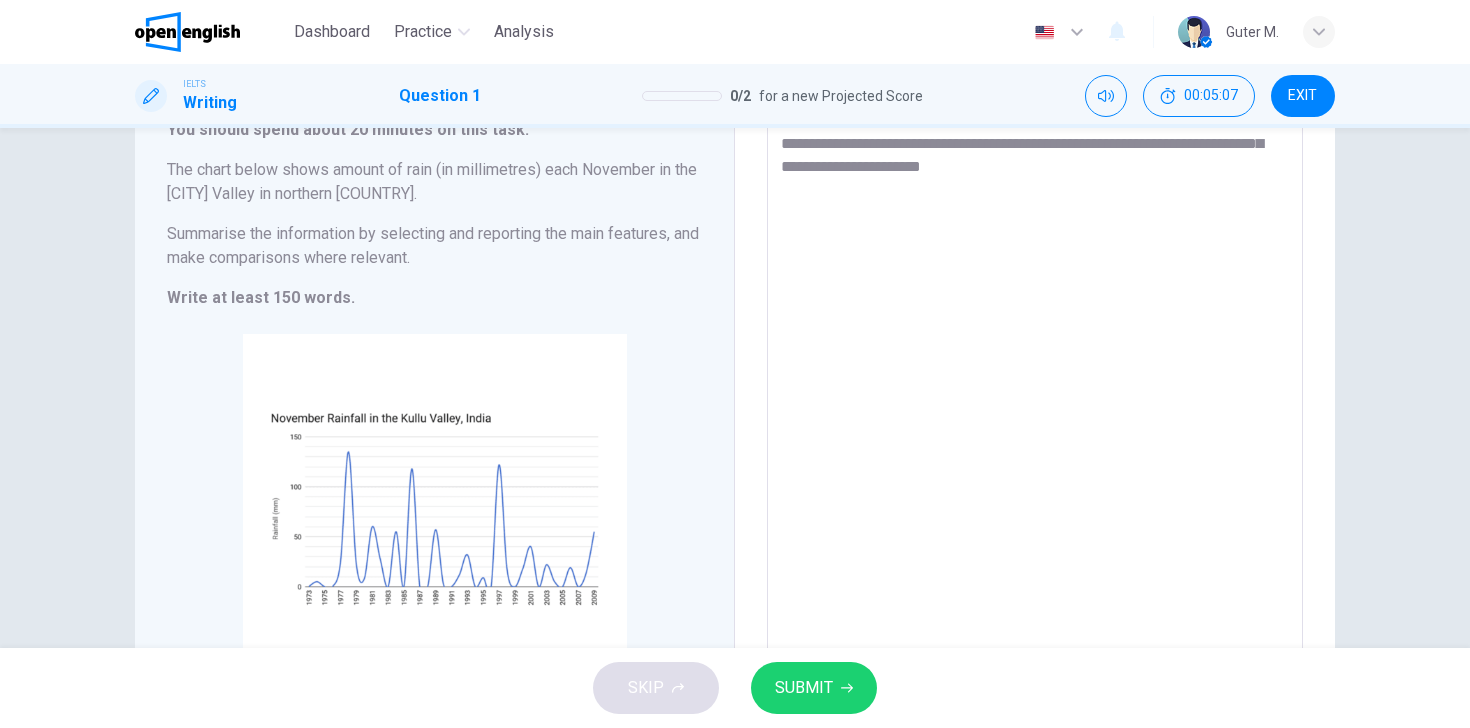 click on "**********" at bounding box center [1035, 388] 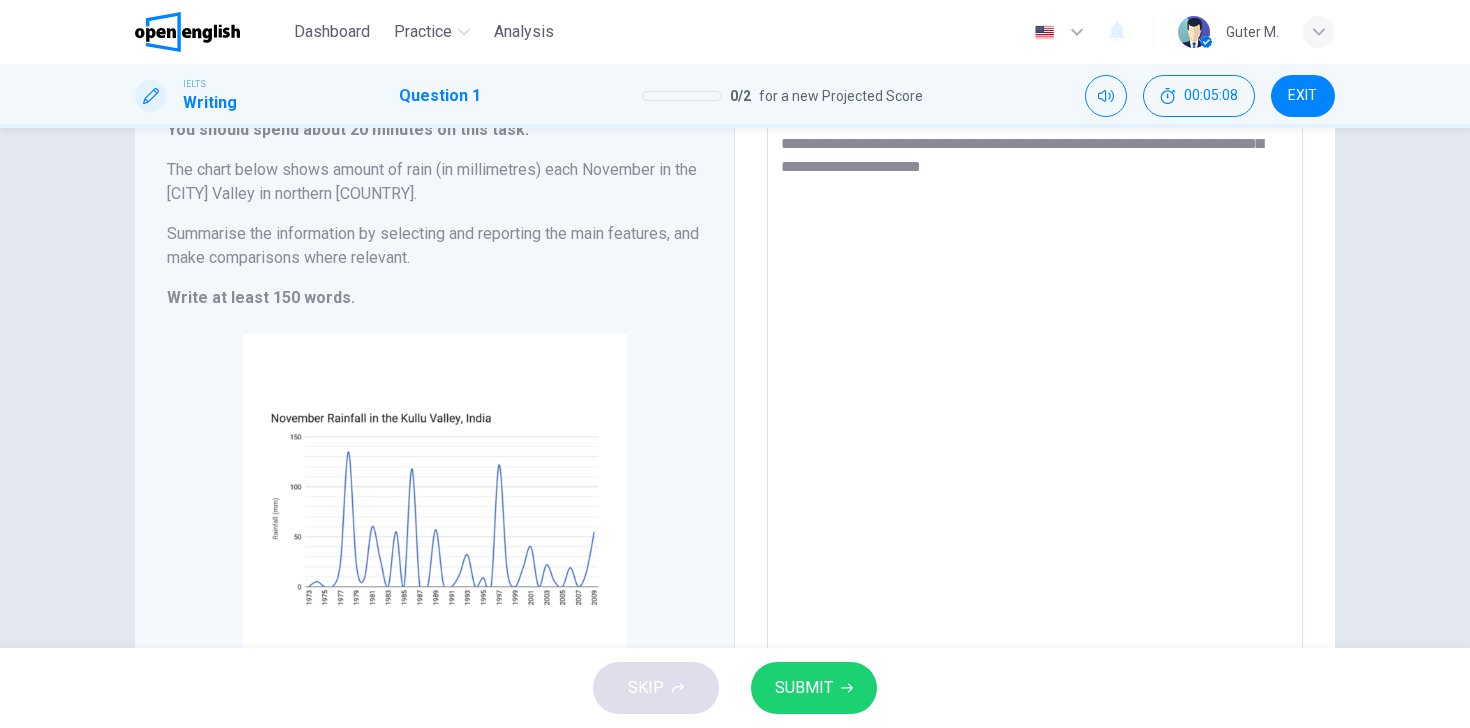 click on "**********" at bounding box center (1035, 388) 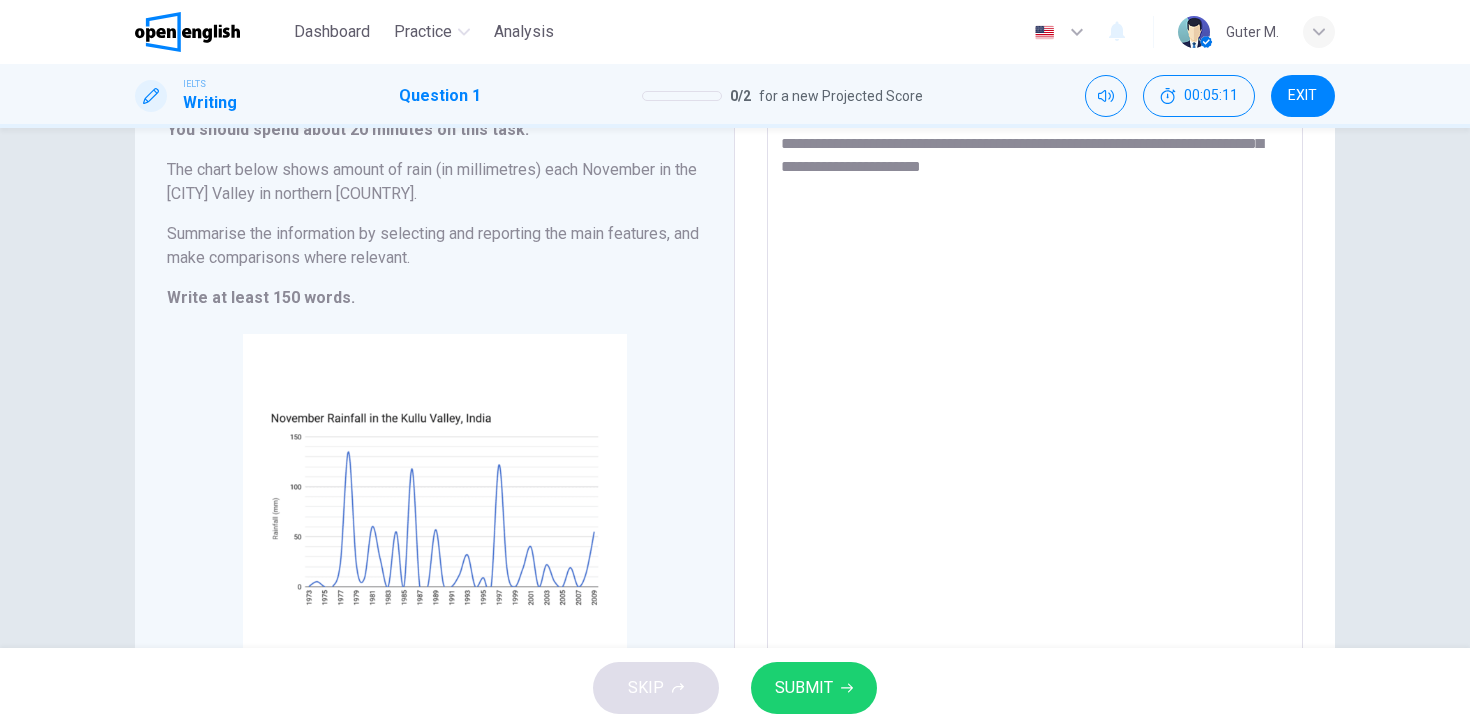 click on "**********" at bounding box center [1035, 388] 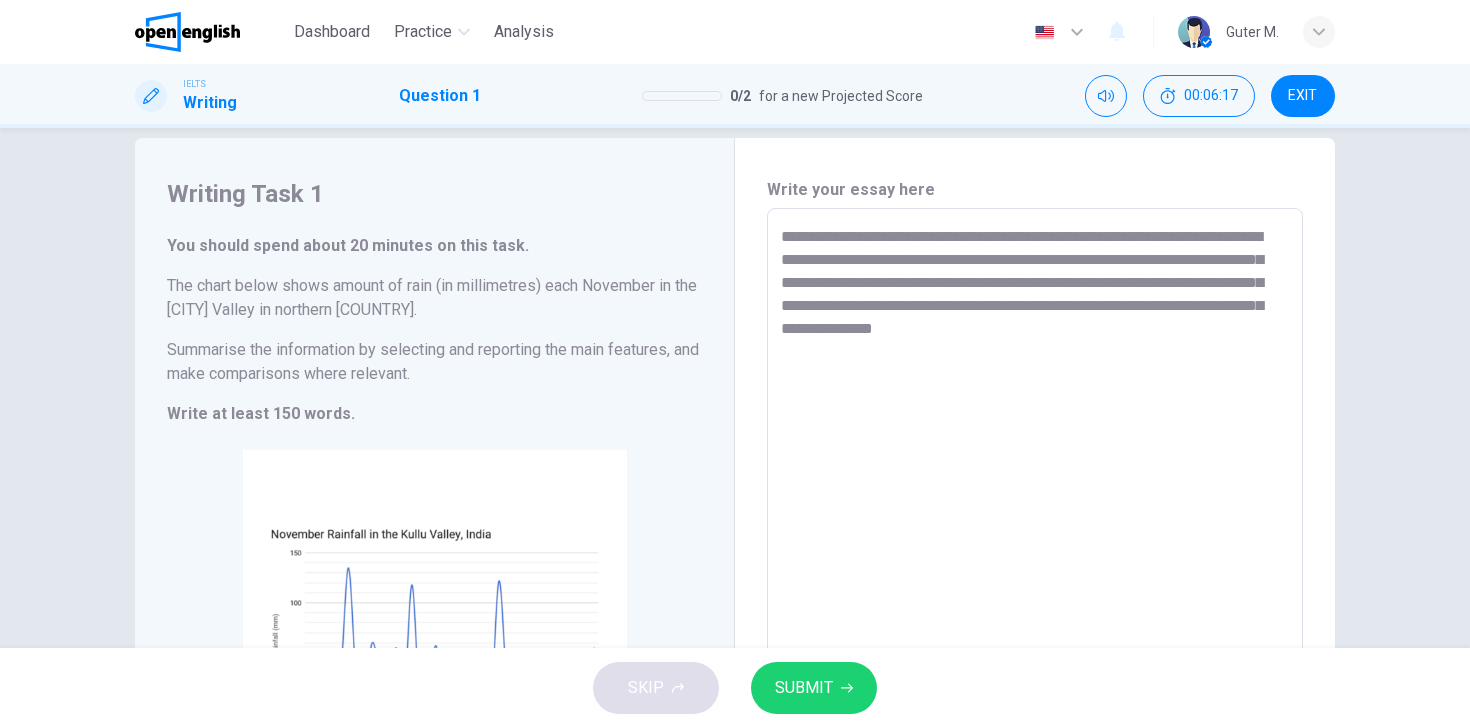 scroll, scrollTop: 158, scrollLeft: 0, axis: vertical 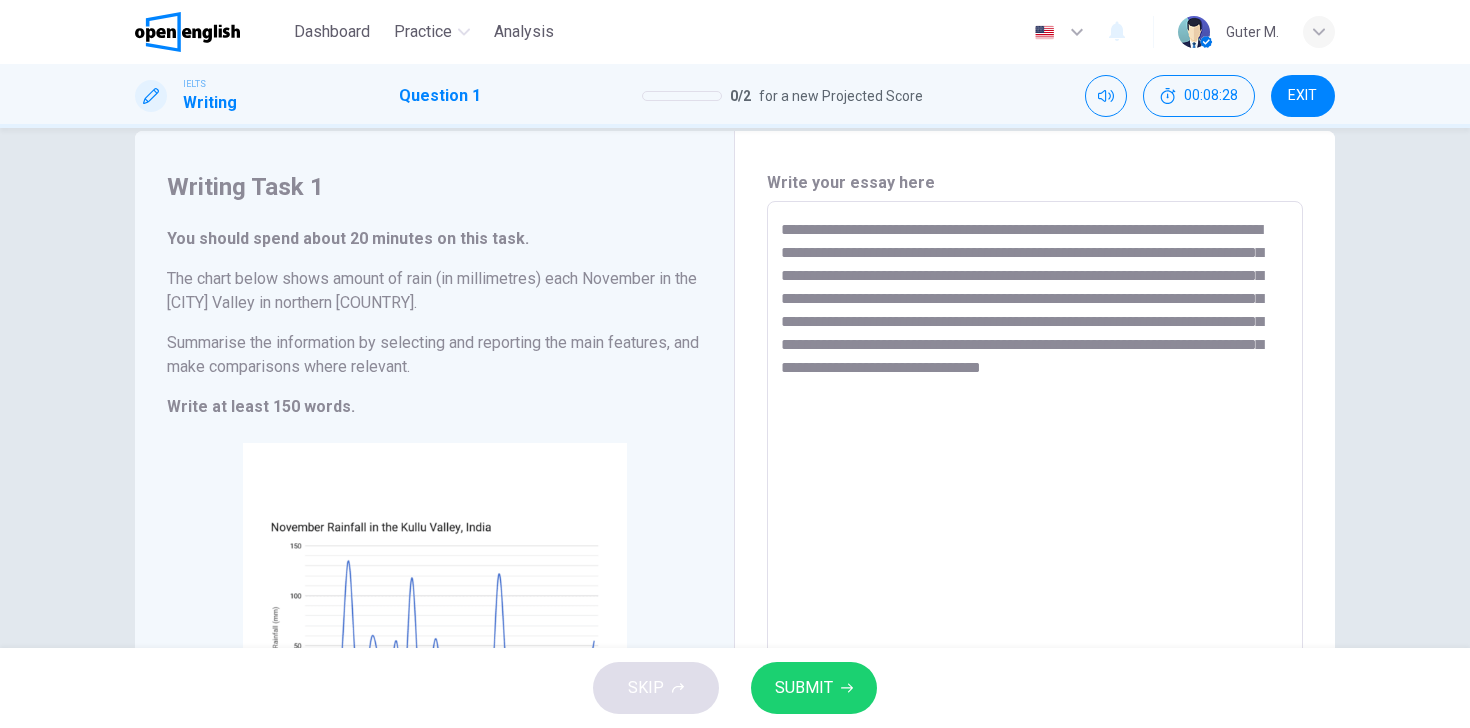 click on "**********" at bounding box center [1035, 497] 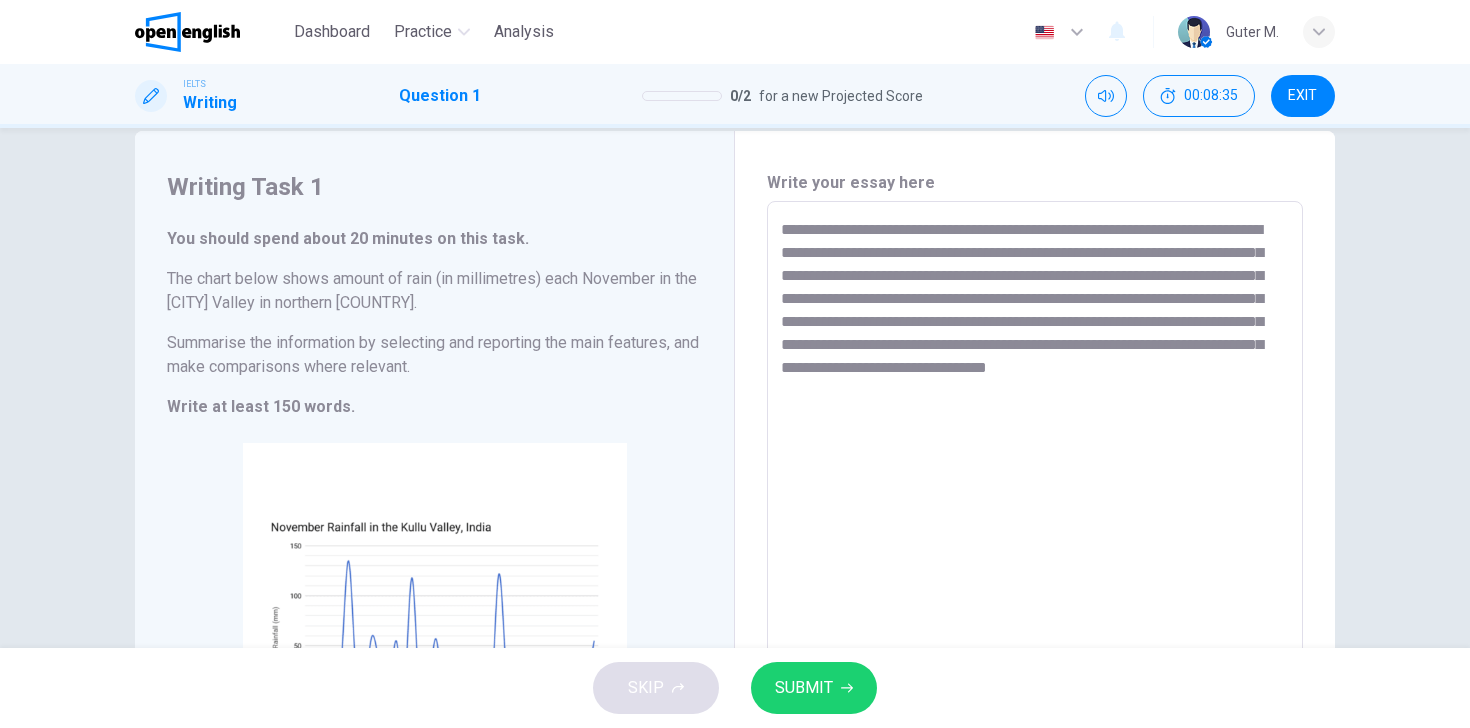 click on "**********" at bounding box center [1035, 497] 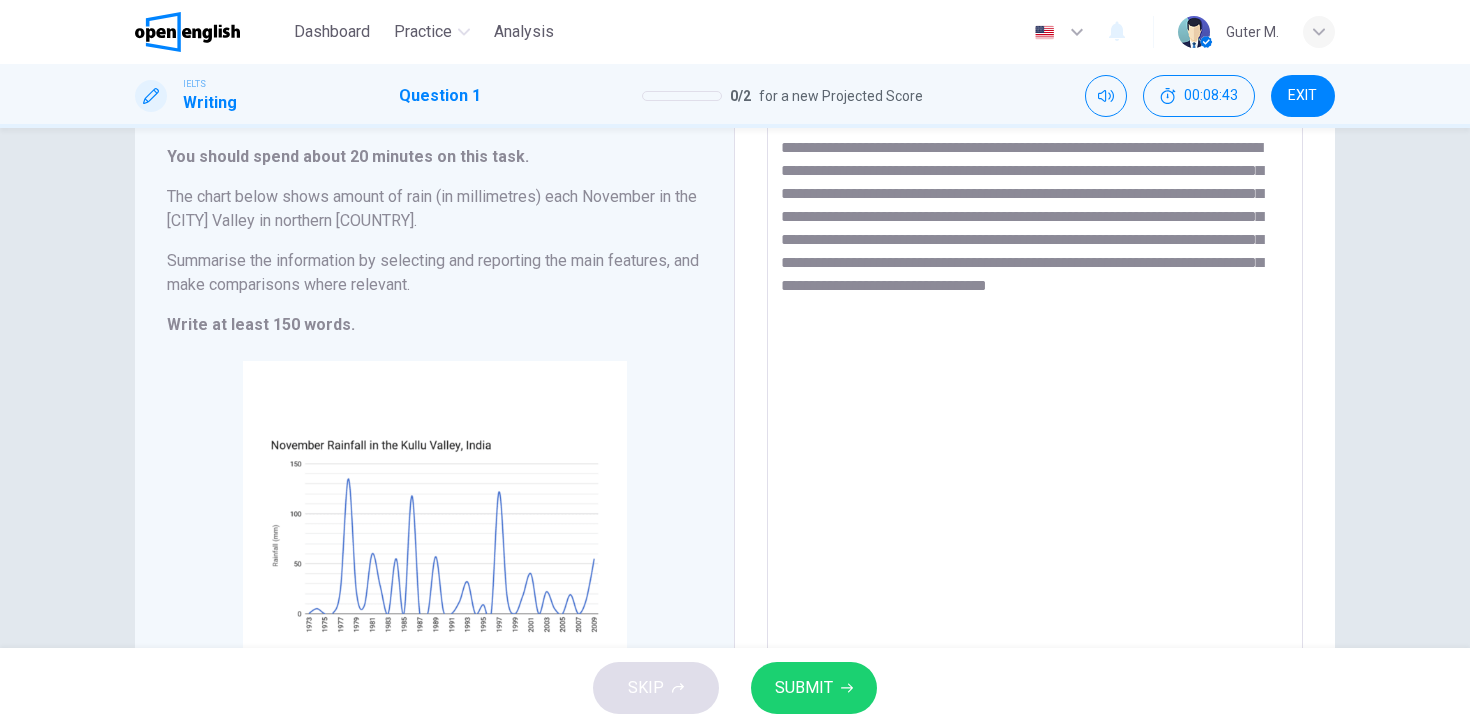 scroll, scrollTop: 127, scrollLeft: 0, axis: vertical 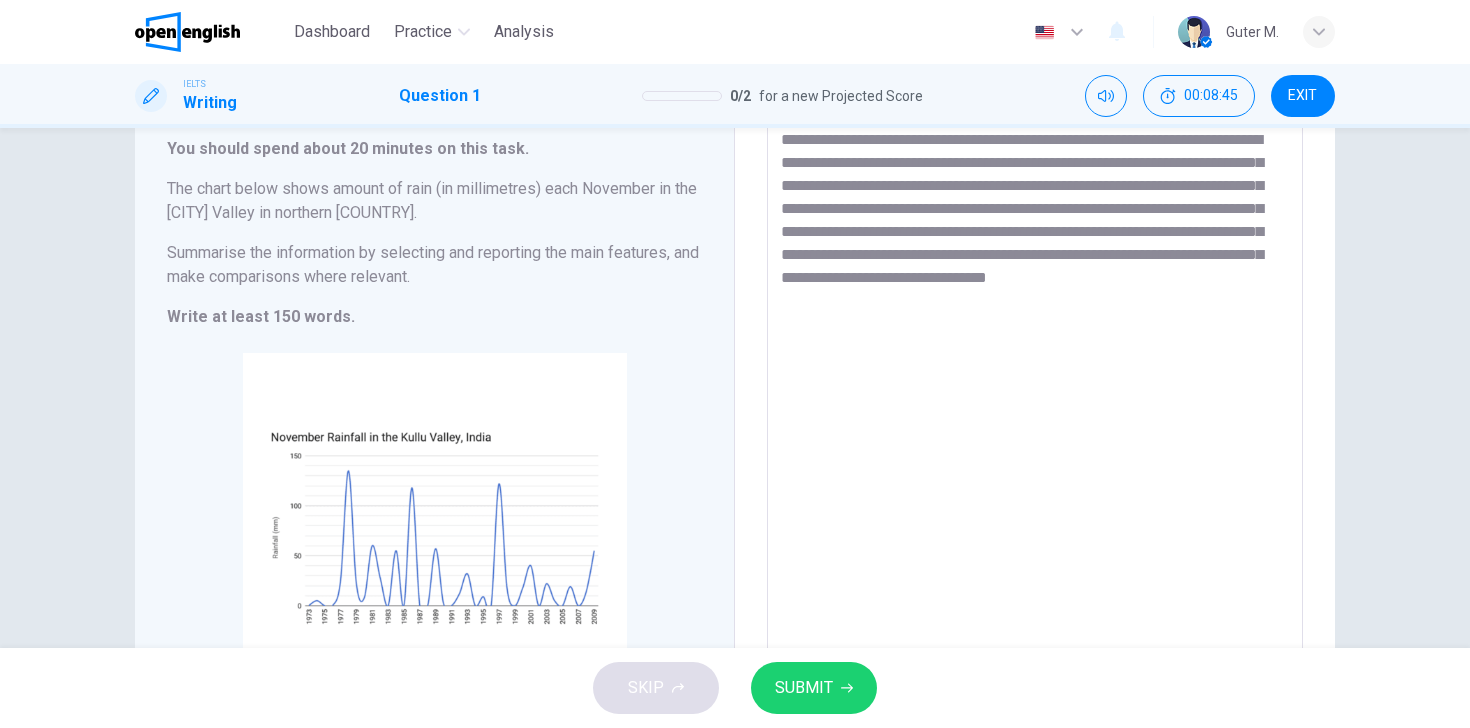 click on "**********" at bounding box center (1035, 407) 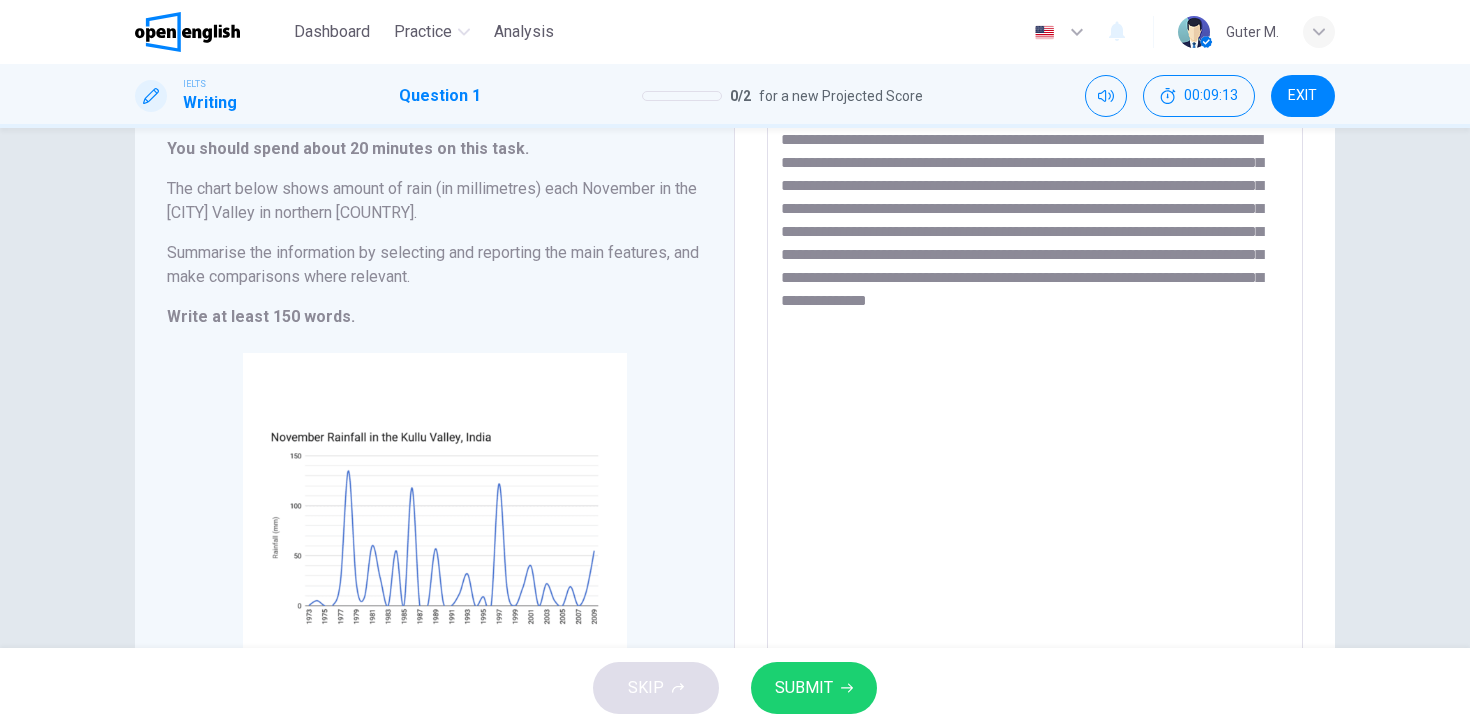 click on "**********" at bounding box center [1035, 407] 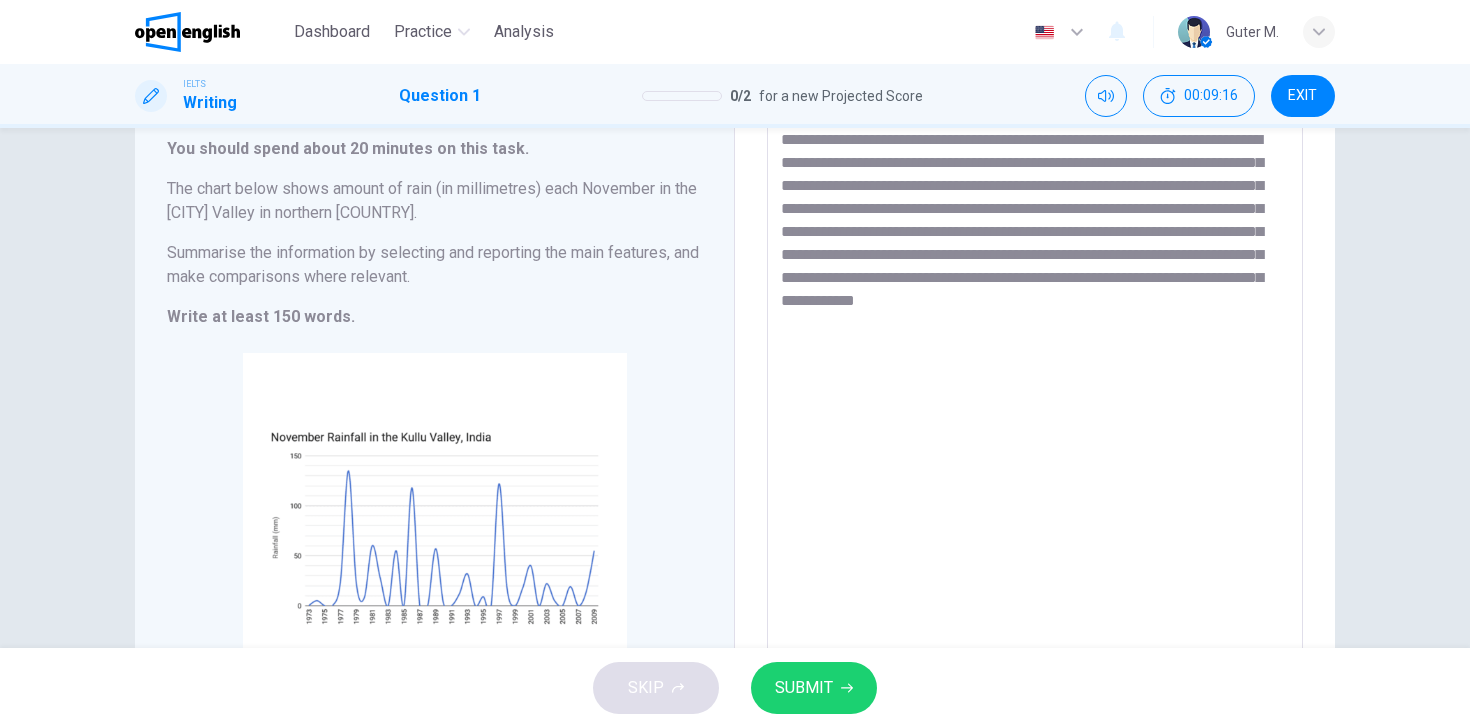 click on "**********" at bounding box center [1035, 407] 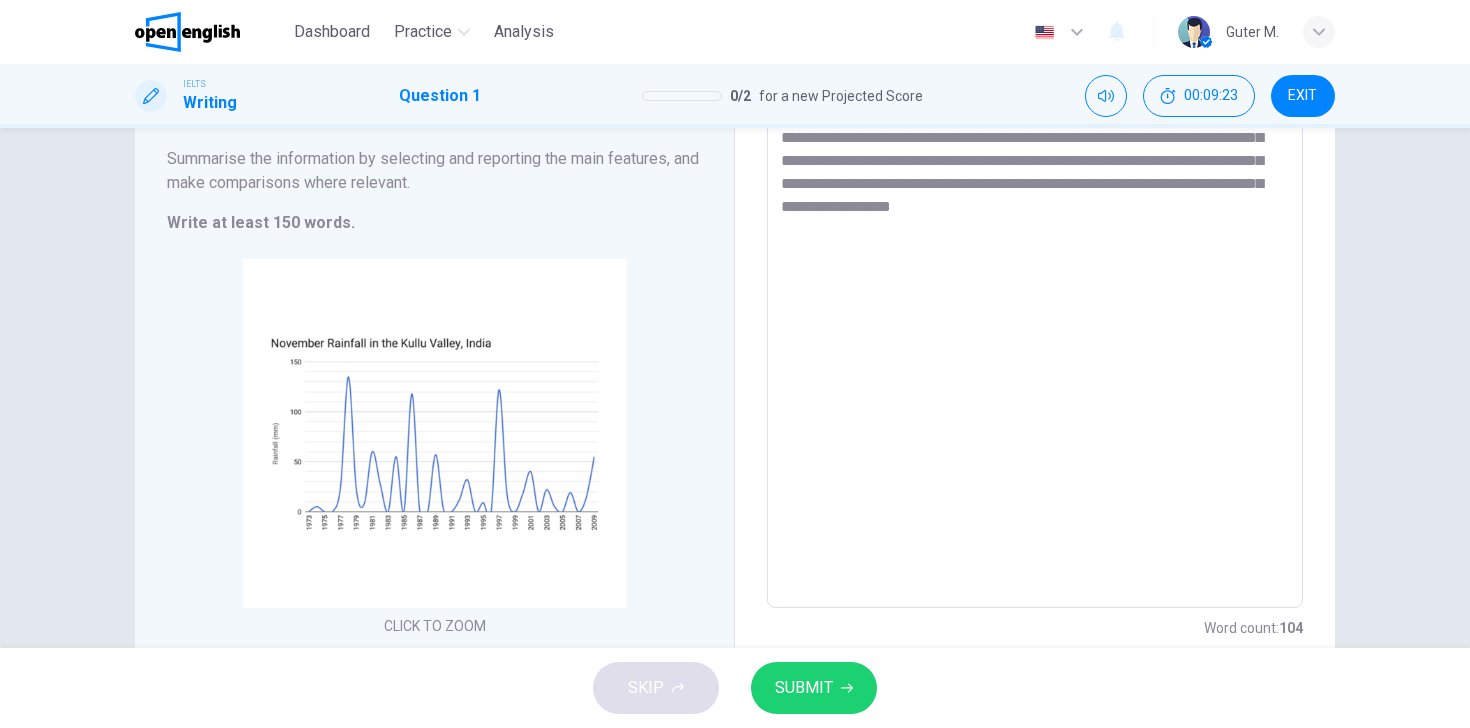 scroll, scrollTop: 220, scrollLeft: 0, axis: vertical 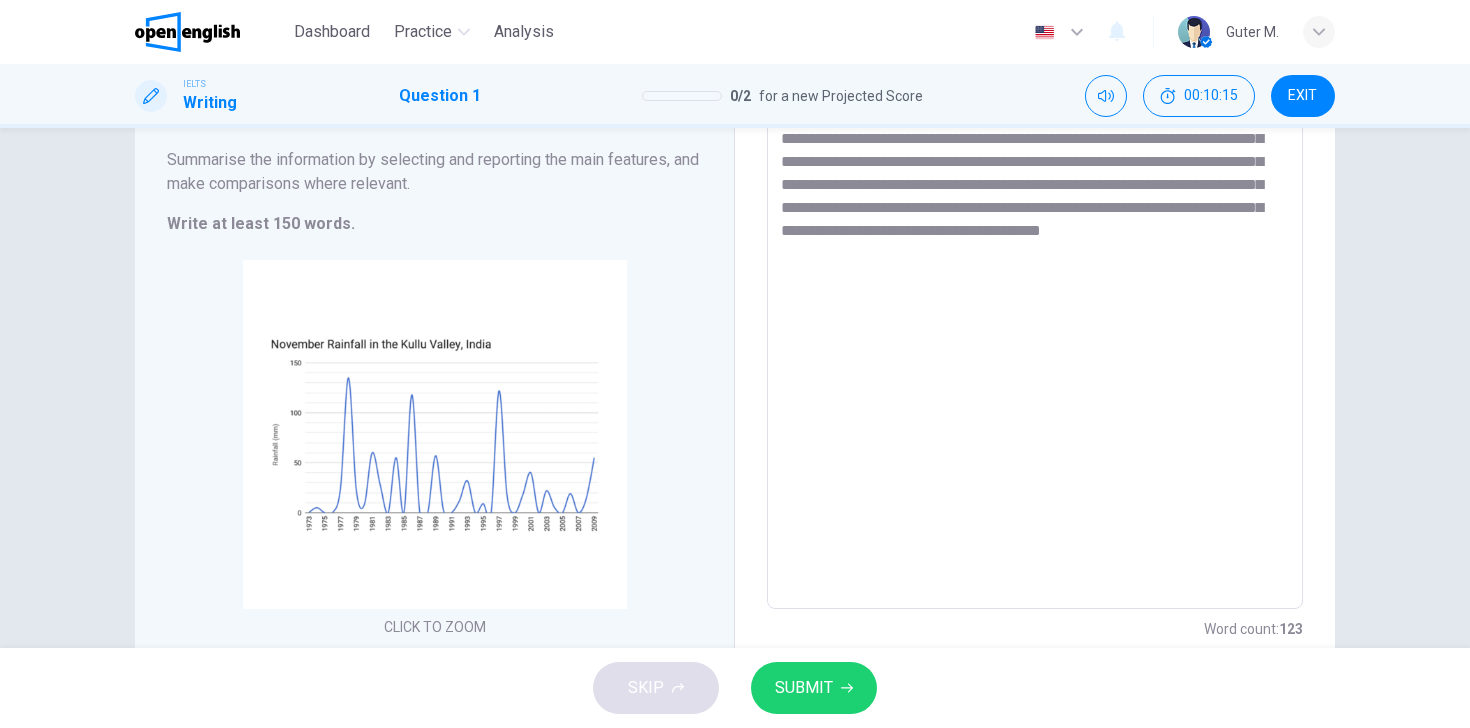 click on "**********" at bounding box center [1035, 314] 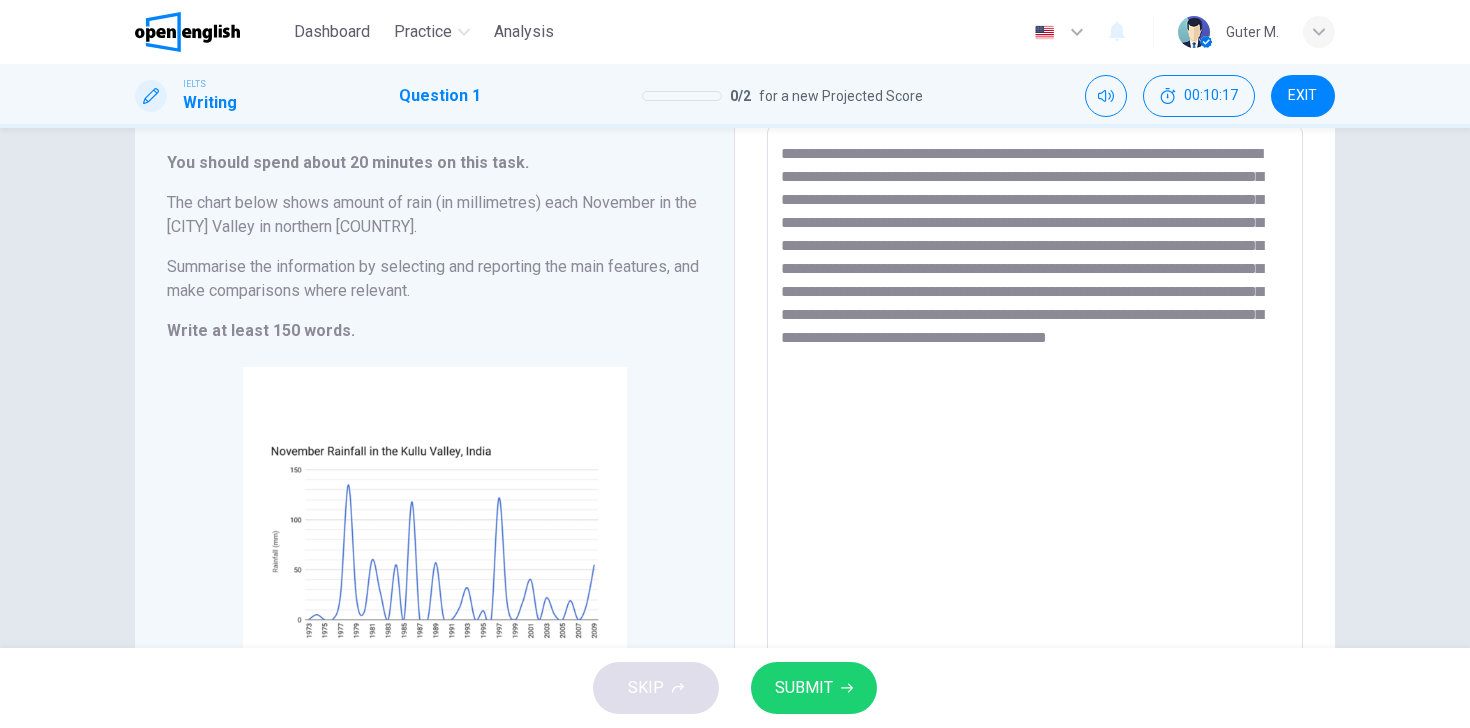 scroll, scrollTop: 98, scrollLeft: 0, axis: vertical 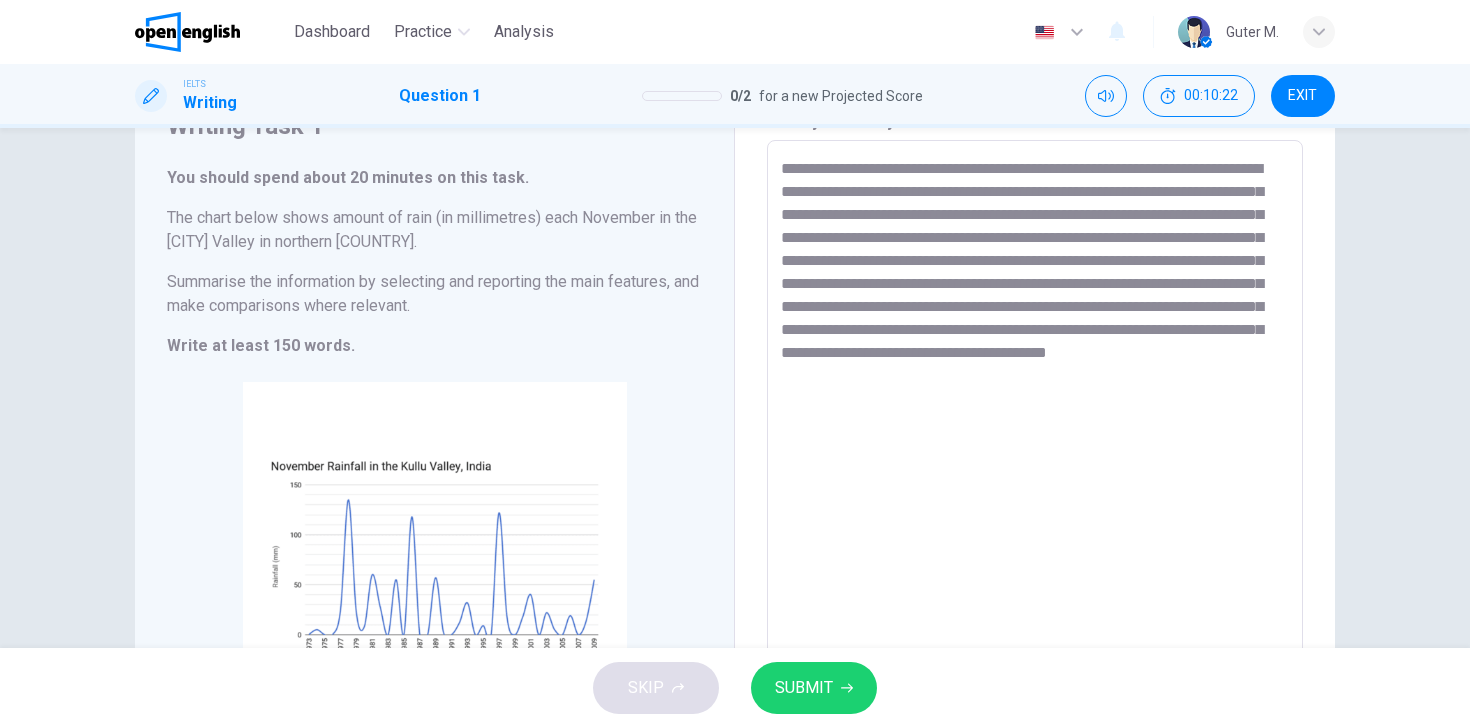 click on "**********" at bounding box center (1035, 436) 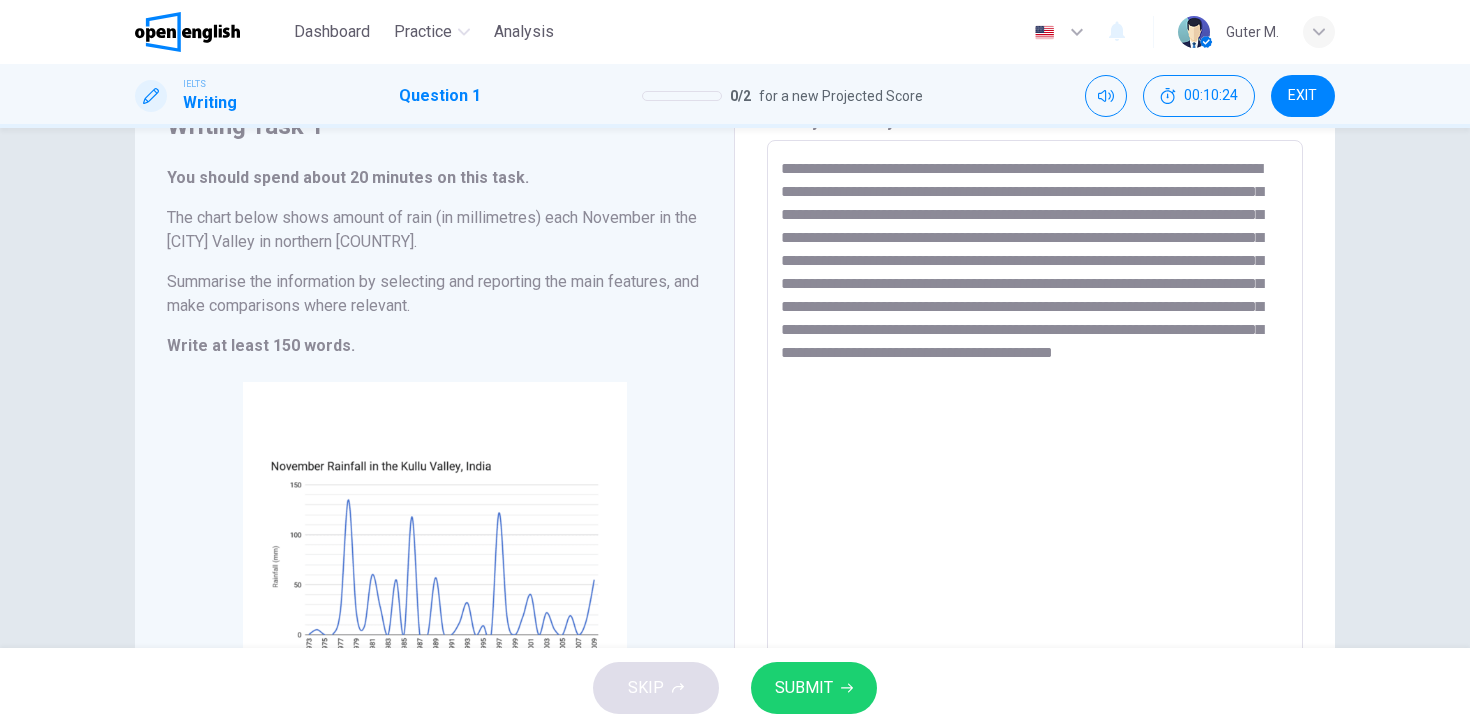 click on "**********" at bounding box center (1035, 436) 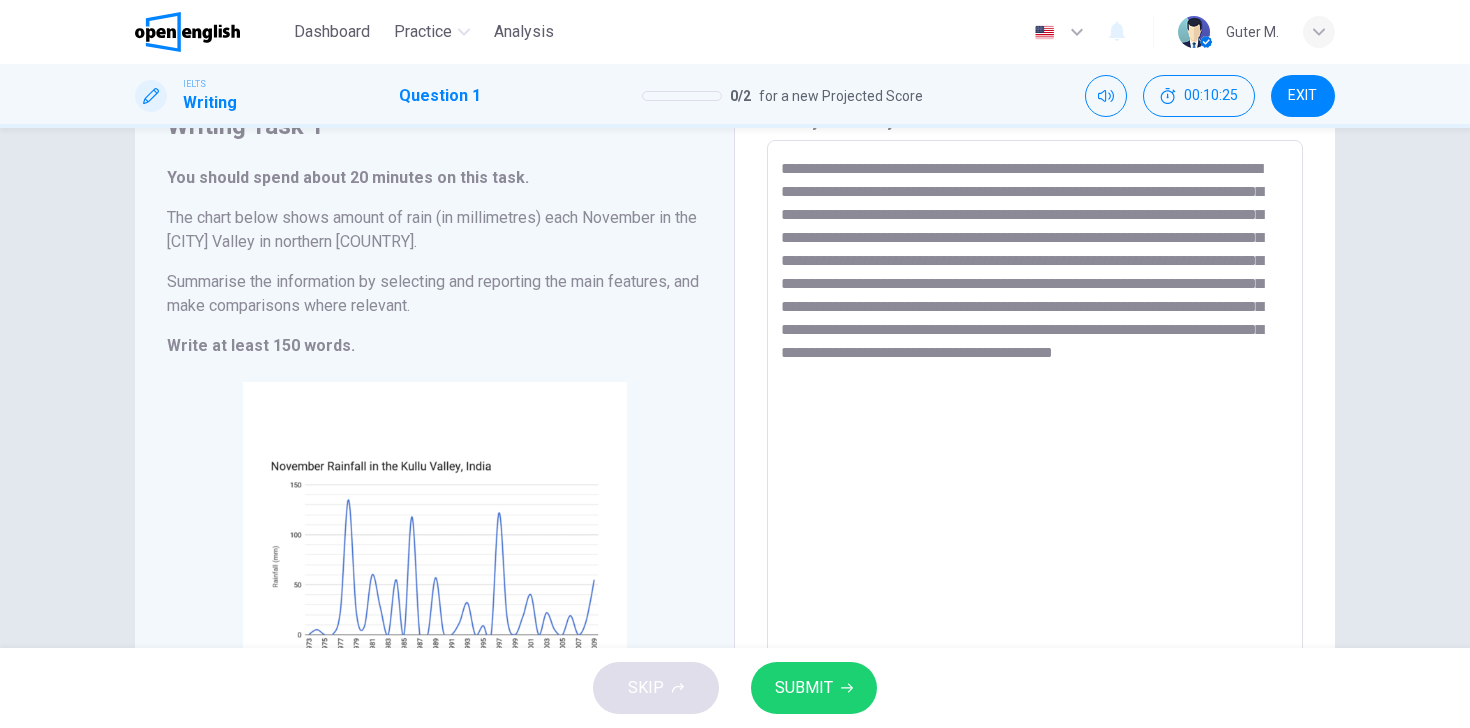 click on "**********" at bounding box center (1035, 436) 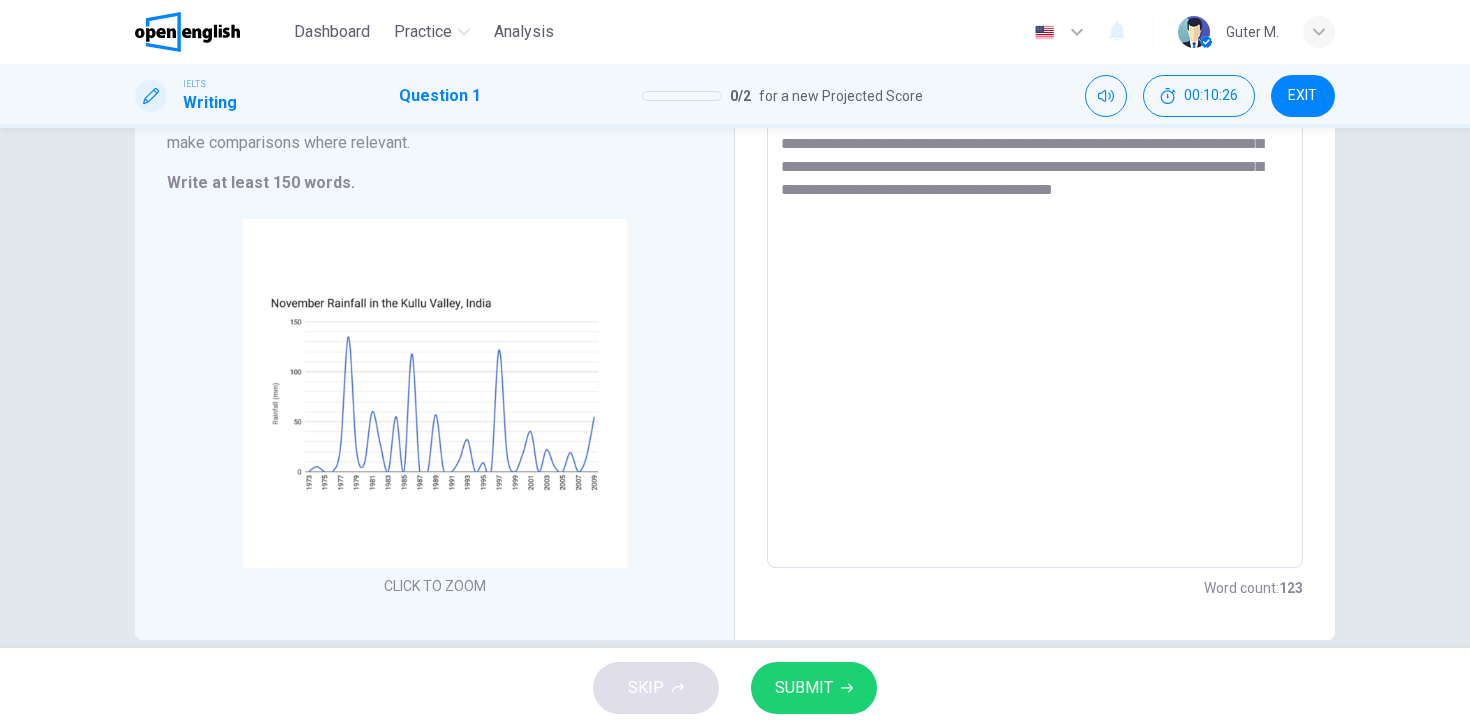 scroll, scrollTop: 293, scrollLeft: 0, axis: vertical 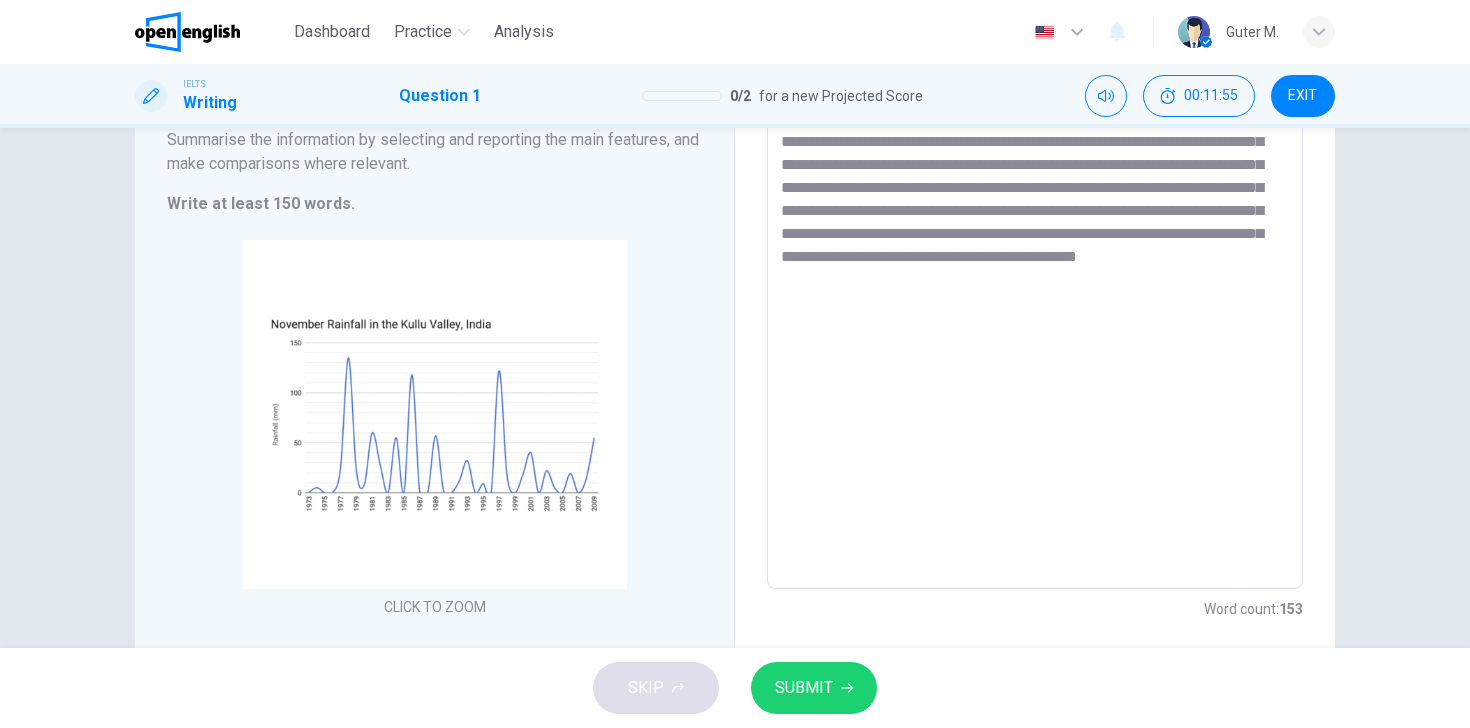 click on "**********" at bounding box center [1035, 294] 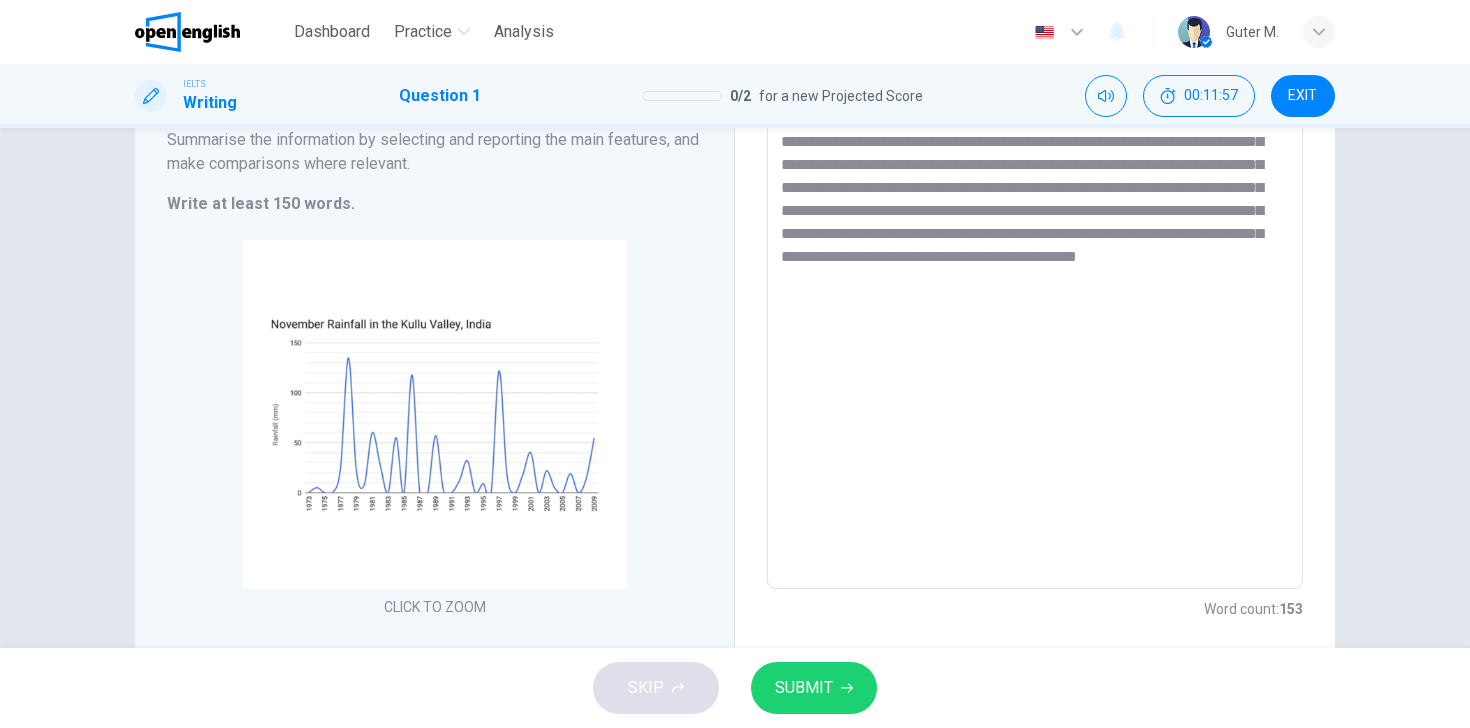 drag, startPoint x: 1230, startPoint y: 286, endPoint x: 1207, endPoint y: 283, distance: 23.194826 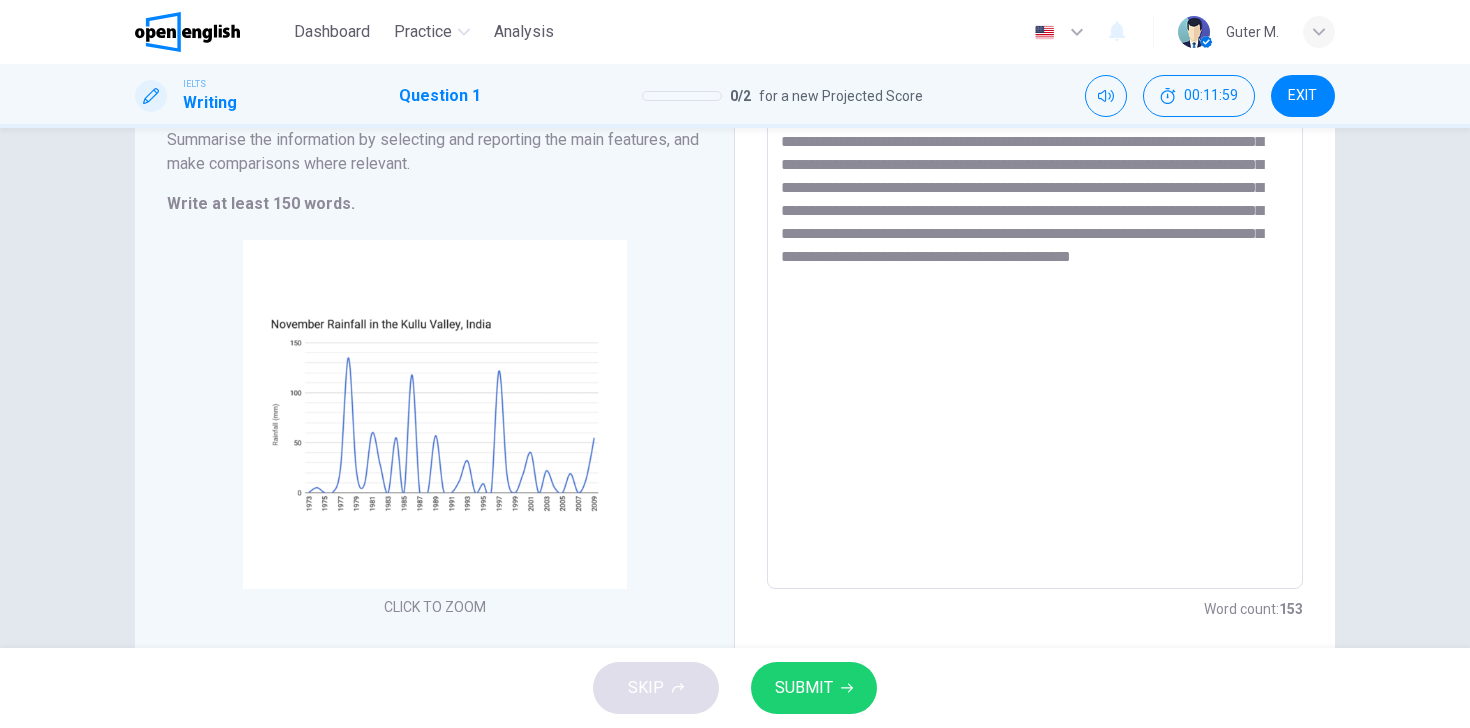click on "**********" at bounding box center (1035, 294) 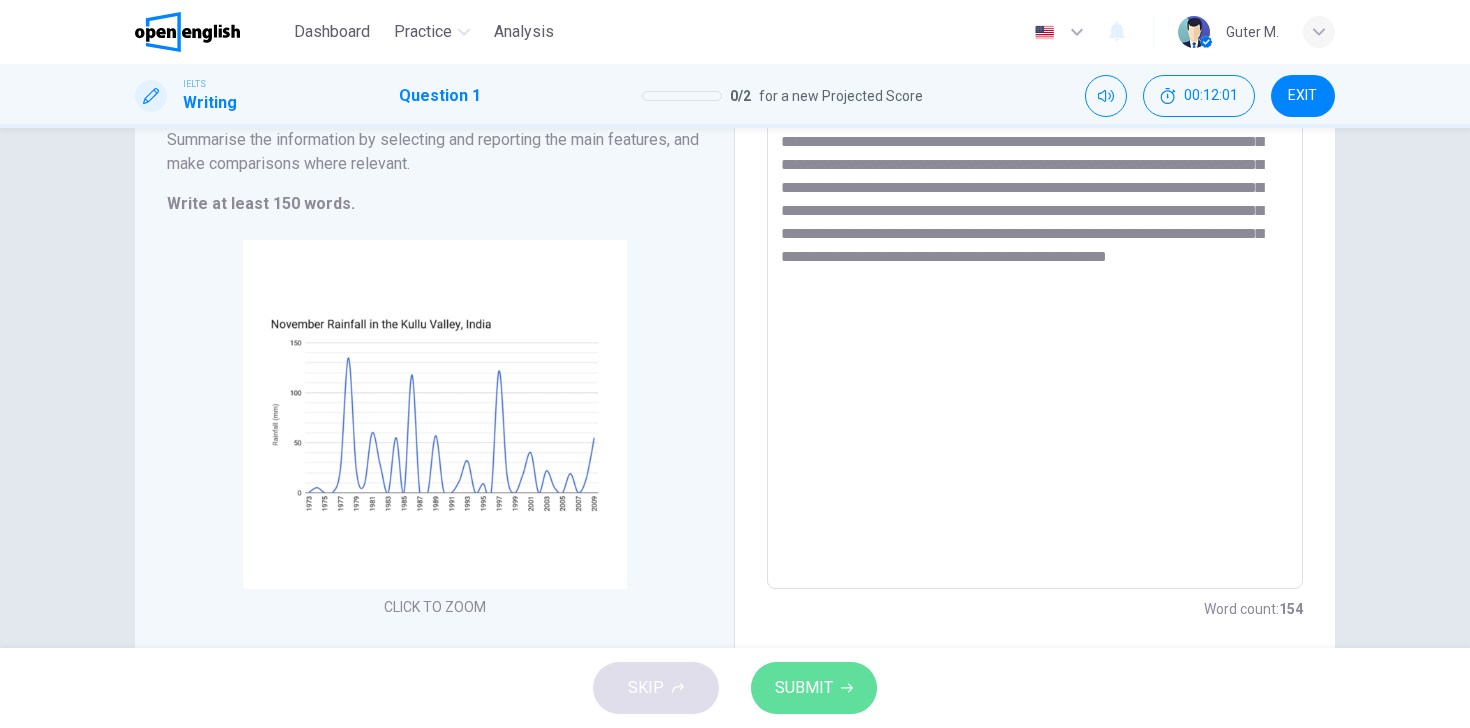 click on "SUBMIT" at bounding box center [804, 688] 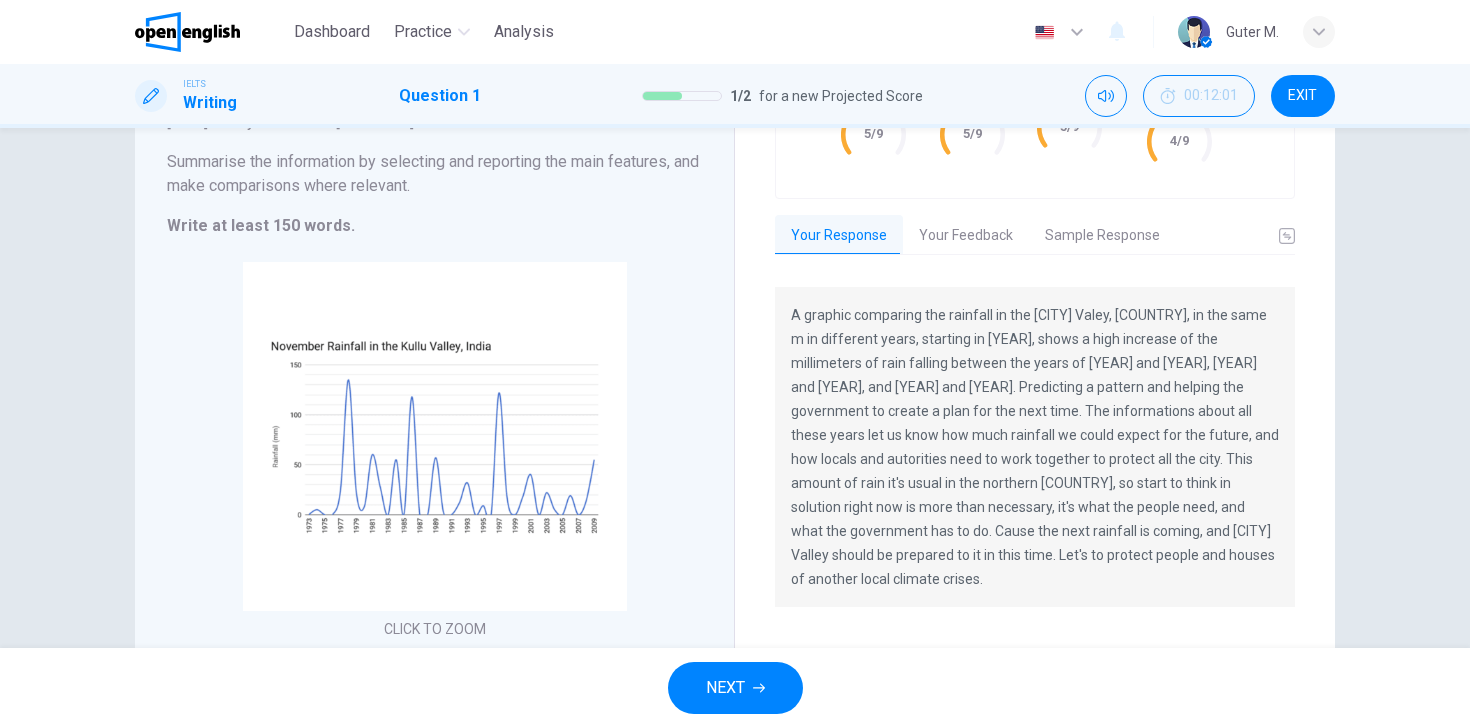 scroll, scrollTop: 255, scrollLeft: 0, axis: vertical 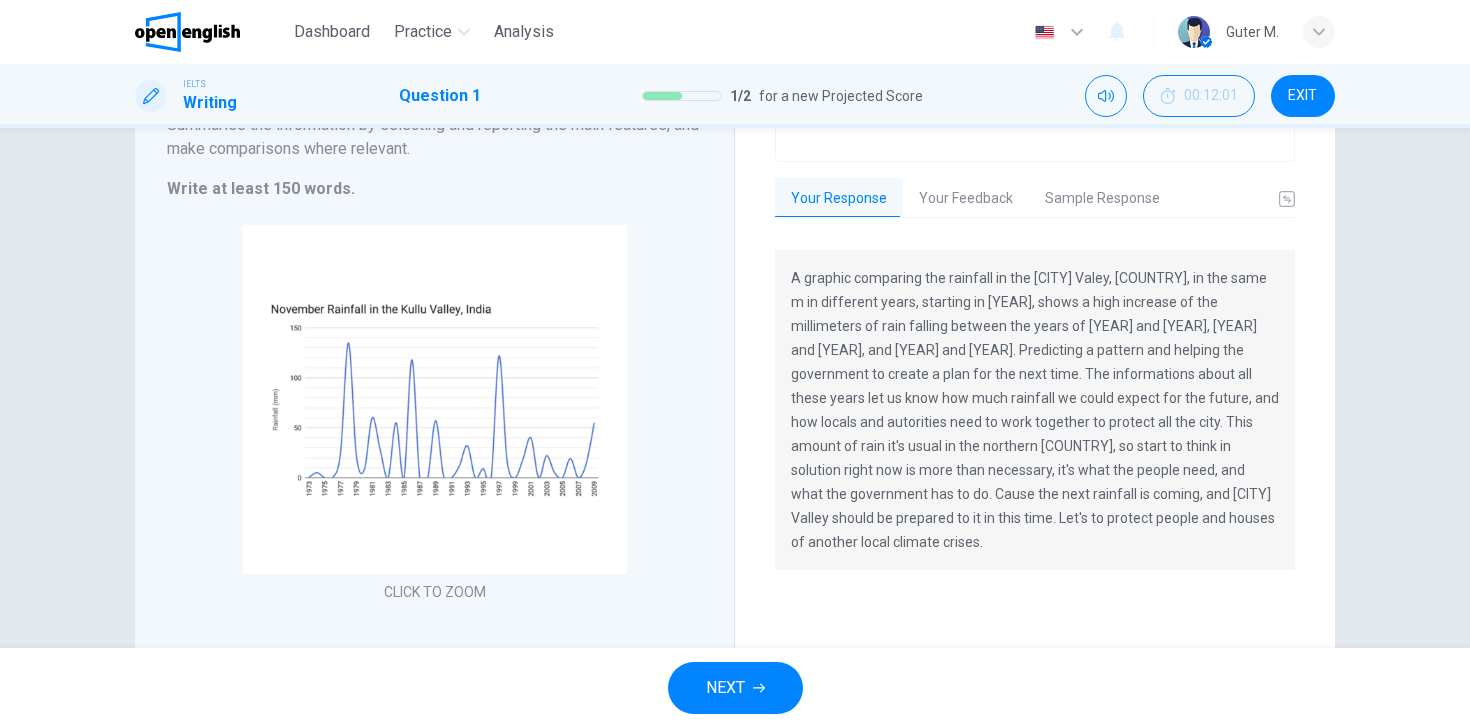 click on "A graphic comparing the rainfall in the Kullu Valey, India, in the same m in different years, starting in 1973, shows a high increase of the millimeters of rain falling between the years of 1977 and 1979, 1985 and 1987, and 1997 and 1999. Predicting a pattern and helping the government to create a plan for the next time. The informations about all these years let us know how much rainfall we could expect for the future, and how locals and autorities need to work together to protect all the city. This amount of rain it's usual in the northern India, so start to think in solution right now is more than necessary, it's what the people need, and what the government has to do. Cause the next rainfall is coming, and Kullu Valley should be prepared to it in this time. Let's to protect people and houses of another local climate crises." at bounding box center (1035, 410) 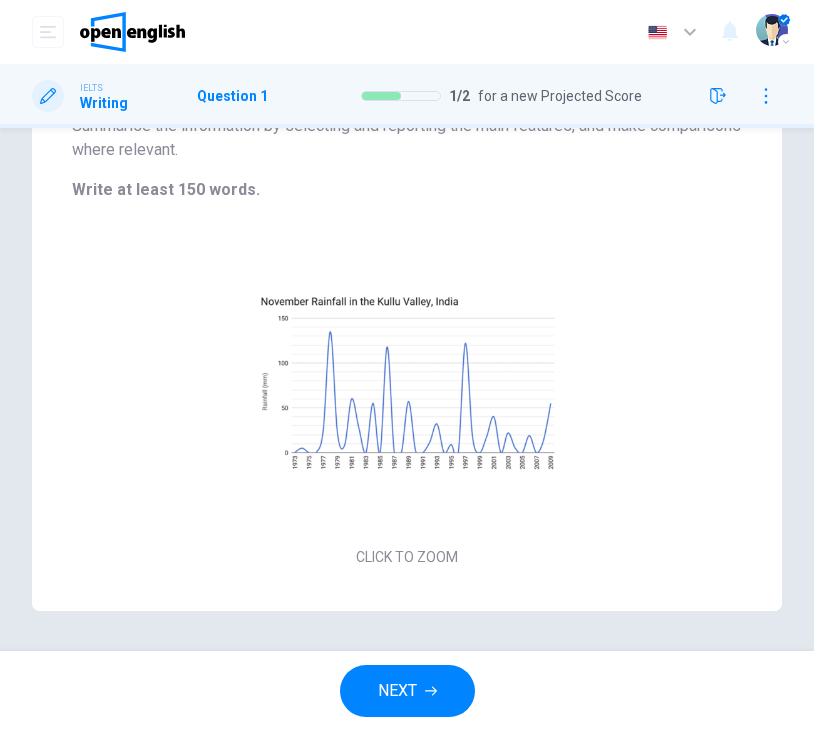 scroll, scrollTop: 0, scrollLeft: 0, axis: both 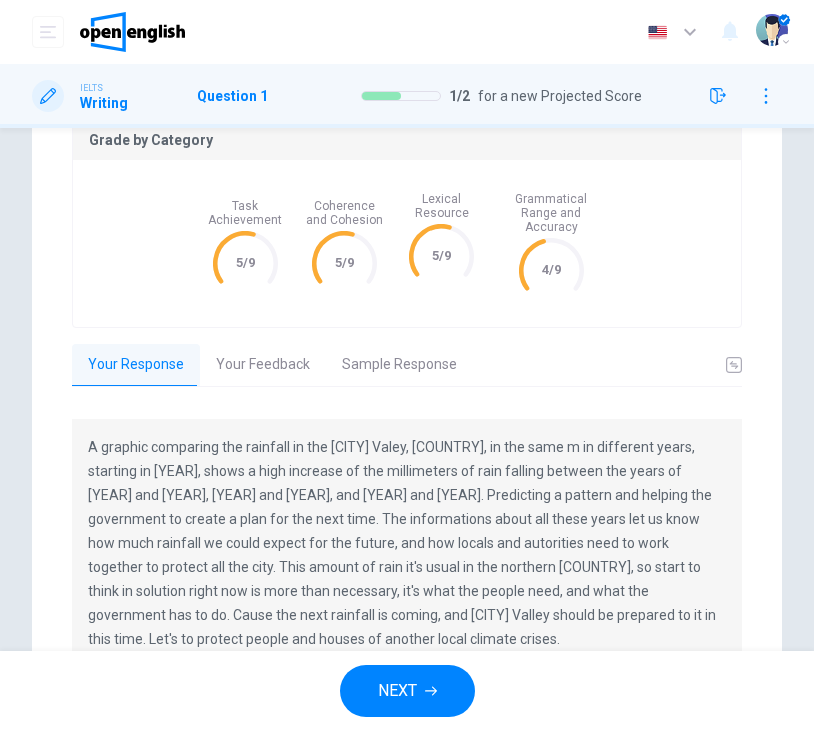 click 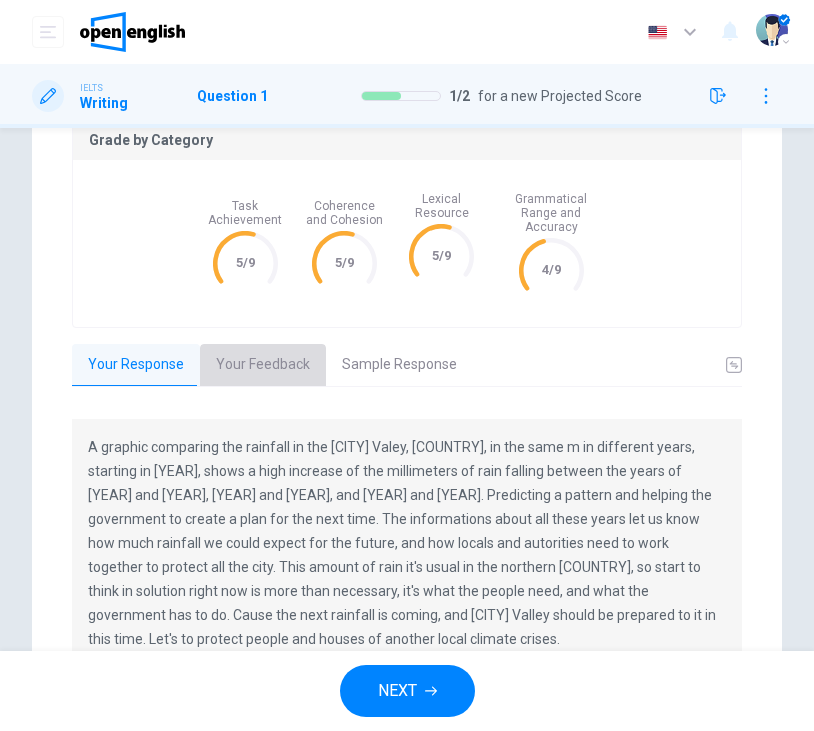 click on "Your Feedback" at bounding box center (263, 365) 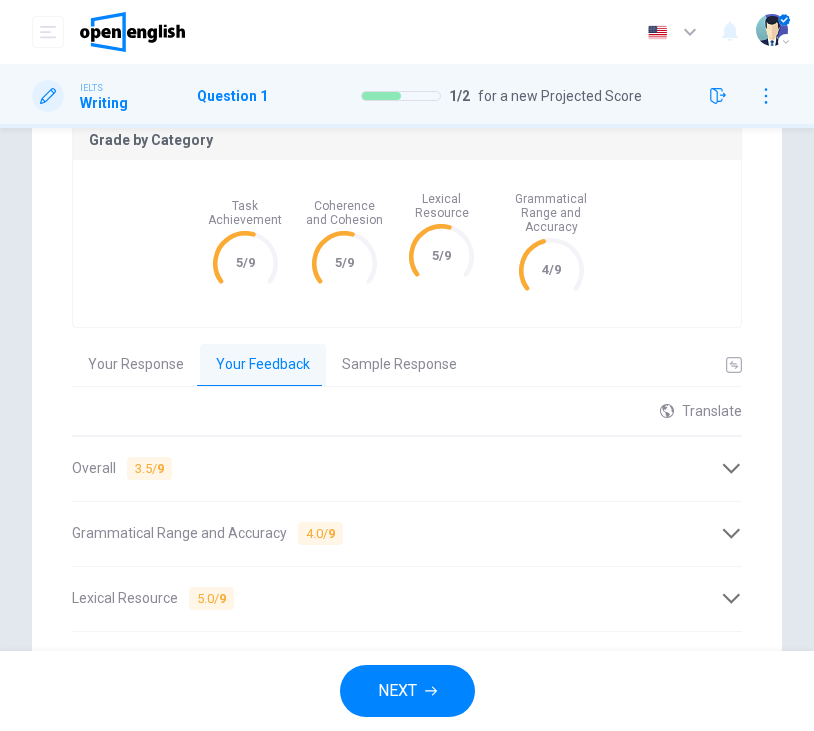 click on "Overall   3.5 / 9" at bounding box center (407, 469) 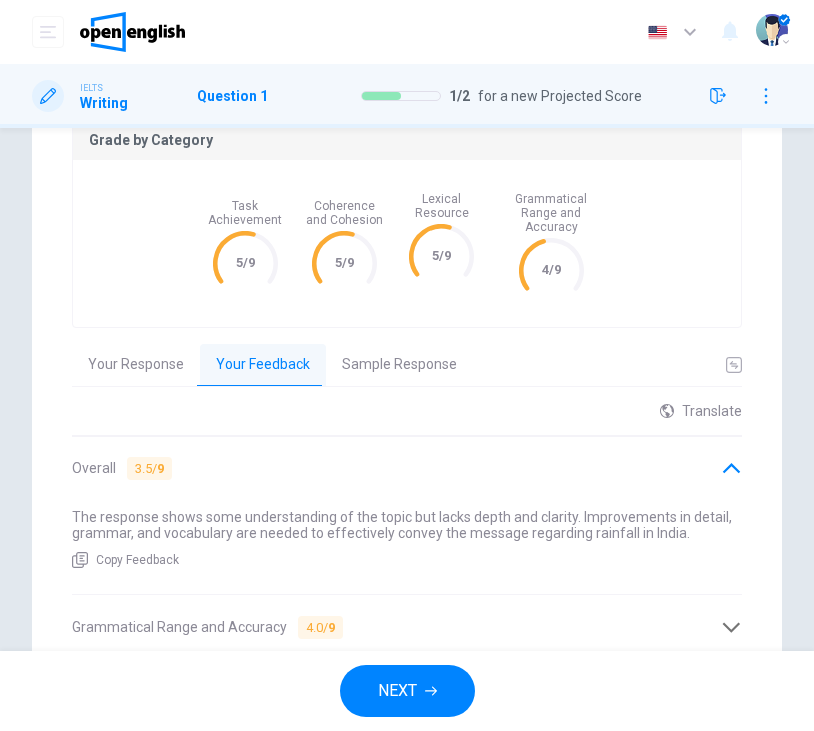 click on "Copy Feedback" at bounding box center [137, 561] 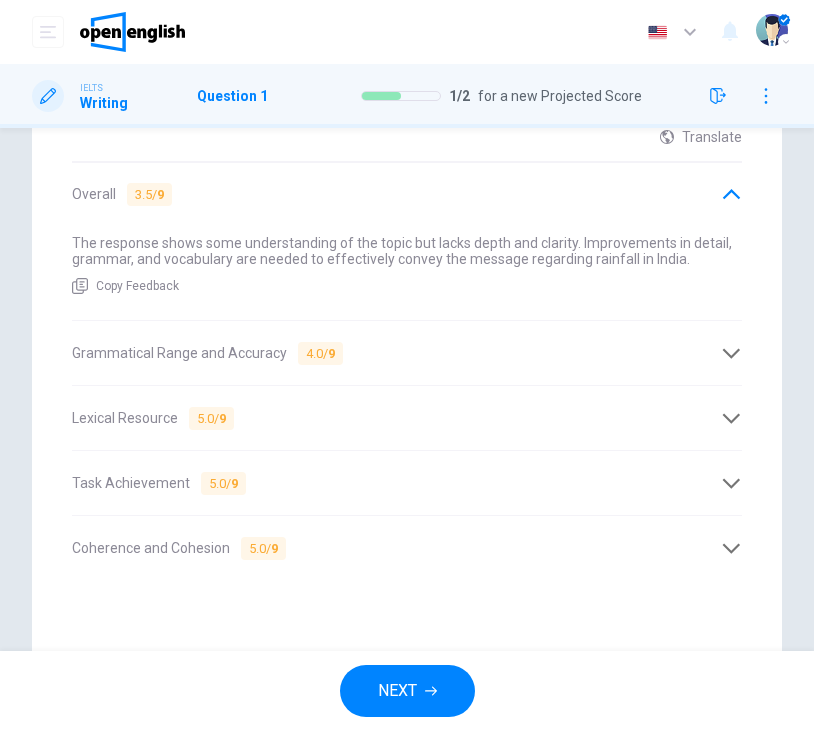 click on "Grammatical Range and Accuracy   4.0 / 9" at bounding box center (207, 353) 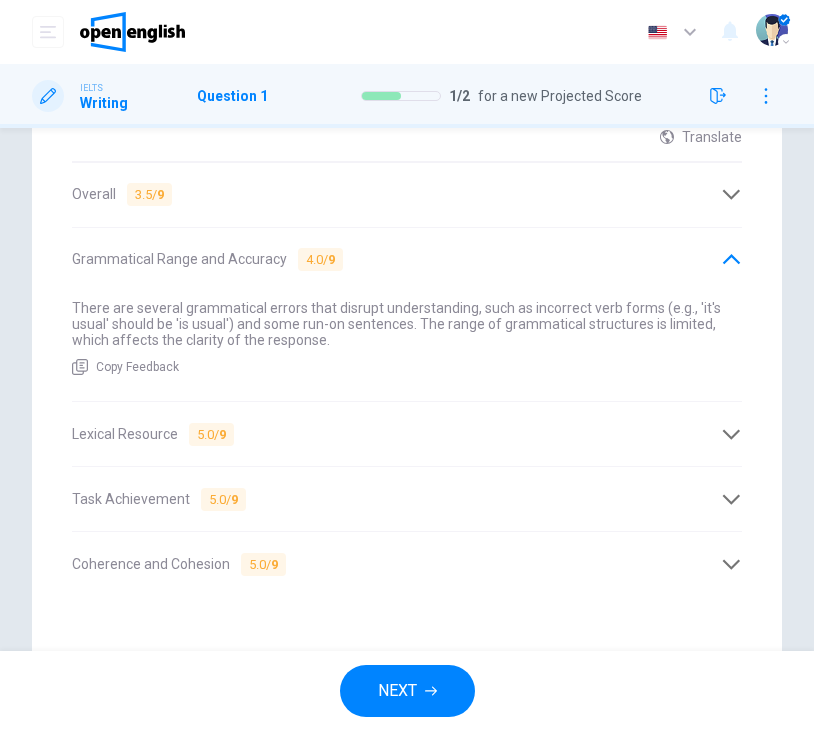 click on "There are several grammatical errors that disrupt understanding, such as incorrect verb forms (e.g., 'it's usual' should be 'is usual') and some run-on sentences. The range of grammatical structures is limited, which affects the clarity of the response." at bounding box center [396, 324] 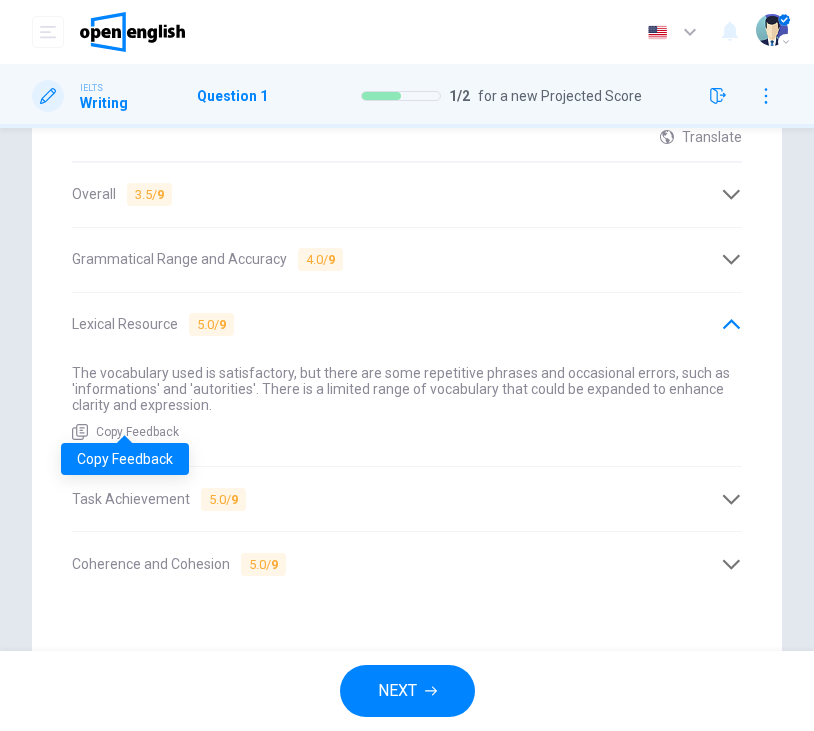 click on "Copy Feedback" at bounding box center (137, 433) 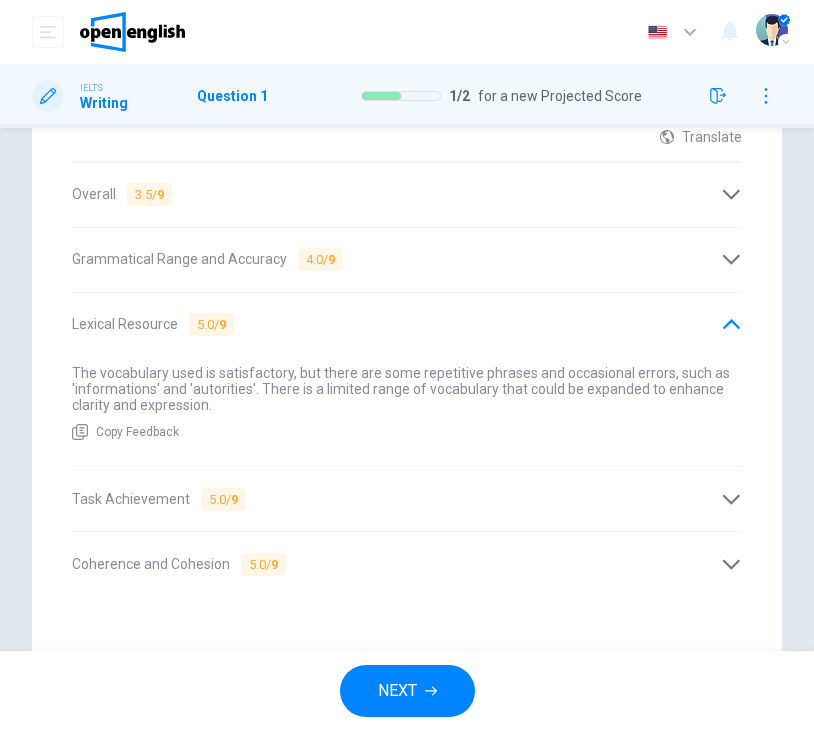 click on "Task Achievement   5.0 / 9" at bounding box center [159, 499] 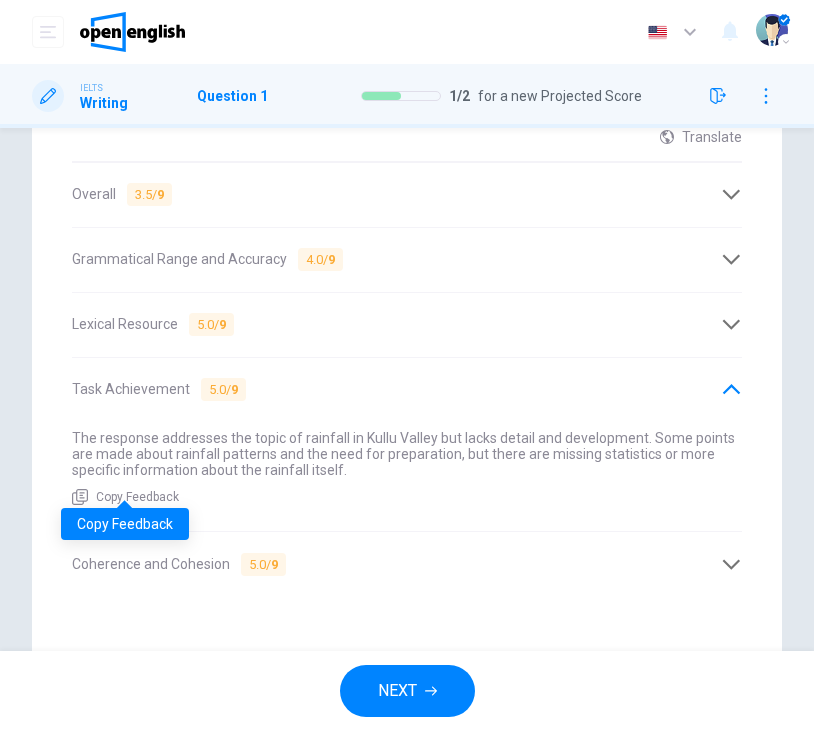 click on "Copy Feedback" at bounding box center (137, 498) 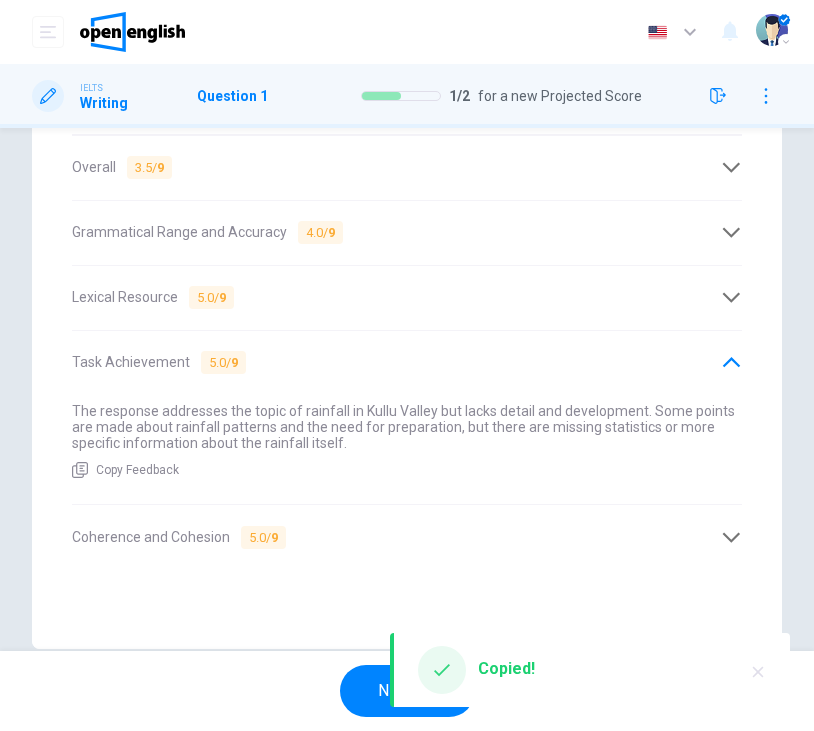 scroll, scrollTop: 551, scrollLeft: 0, axis: vertical 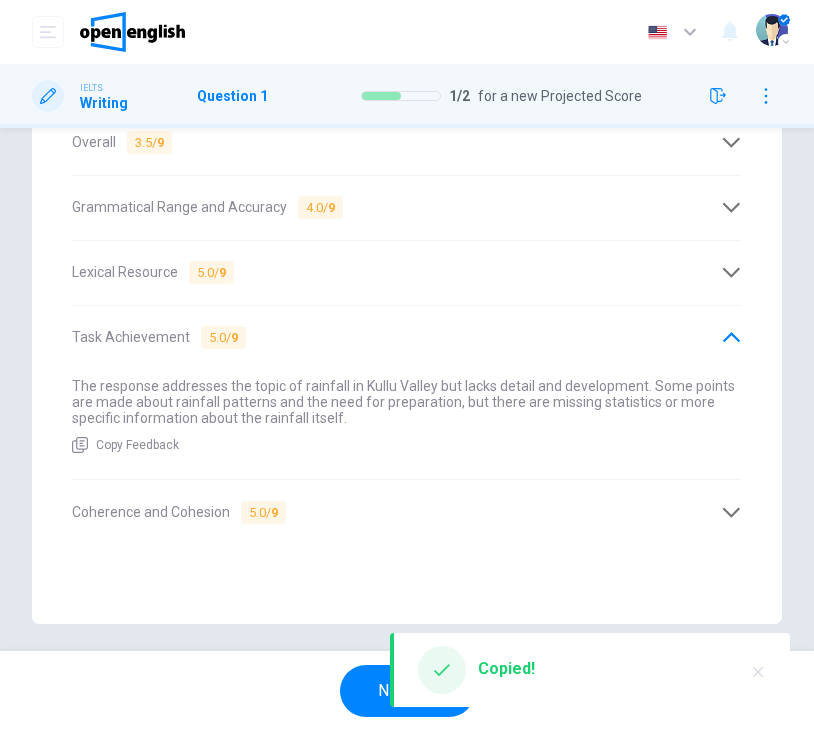 click on "Coherence and Cohesion   5.0 / 9" at bounding box center (179, 512) 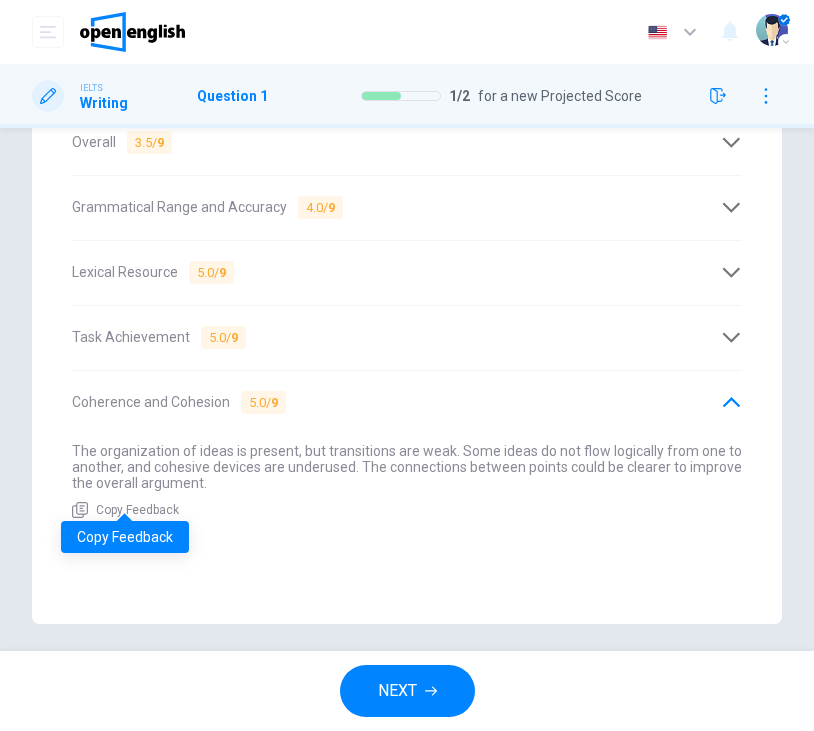 click on "Copy Feedback" at bounding box center [137, 511] 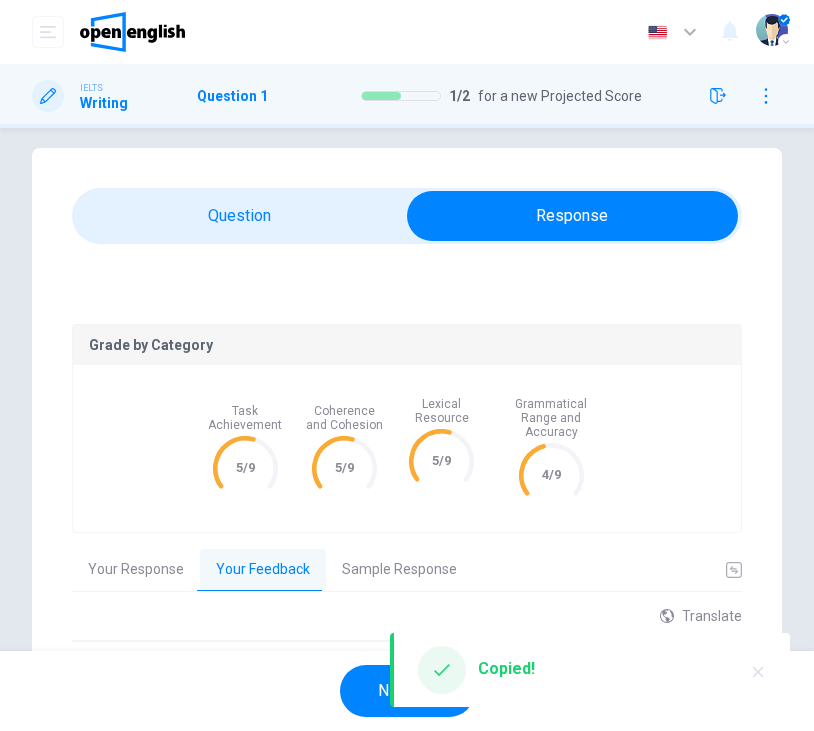 scroll, scrollTop: 0, scrollLeft: 0, axis: both 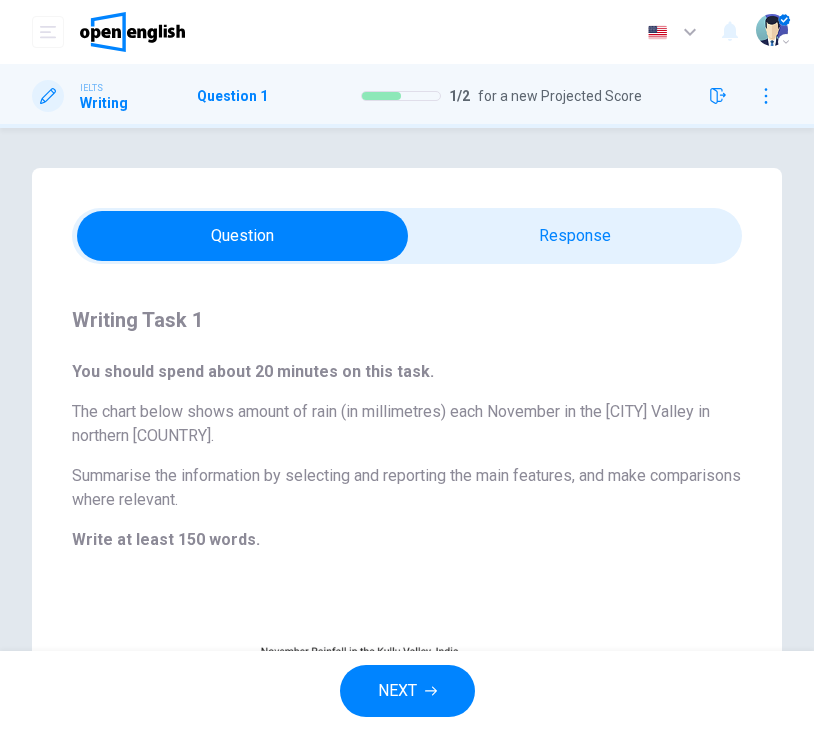 click on "NEXT" at bounding box center [397, 691] 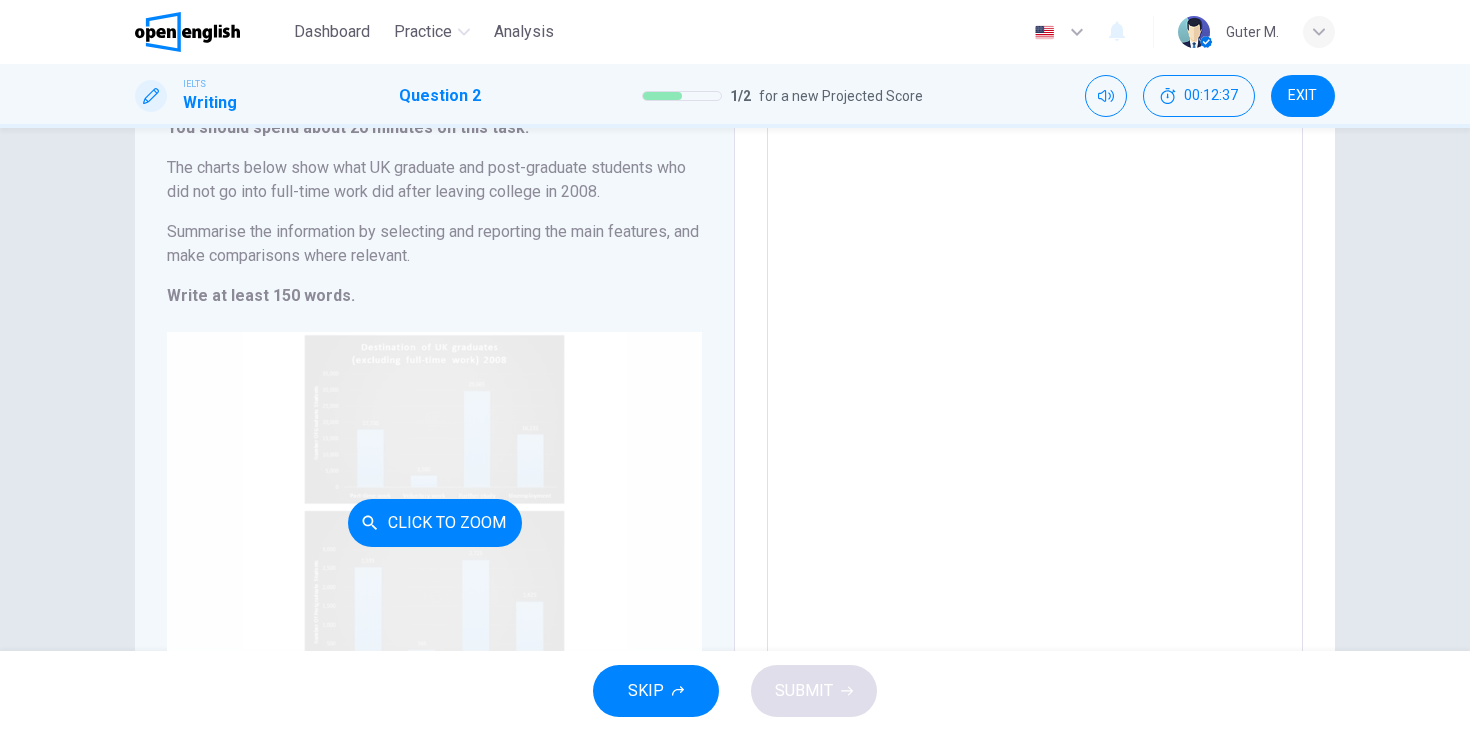 scroll, scrollTop: 125, scrollLeft: 0, axis: vertical 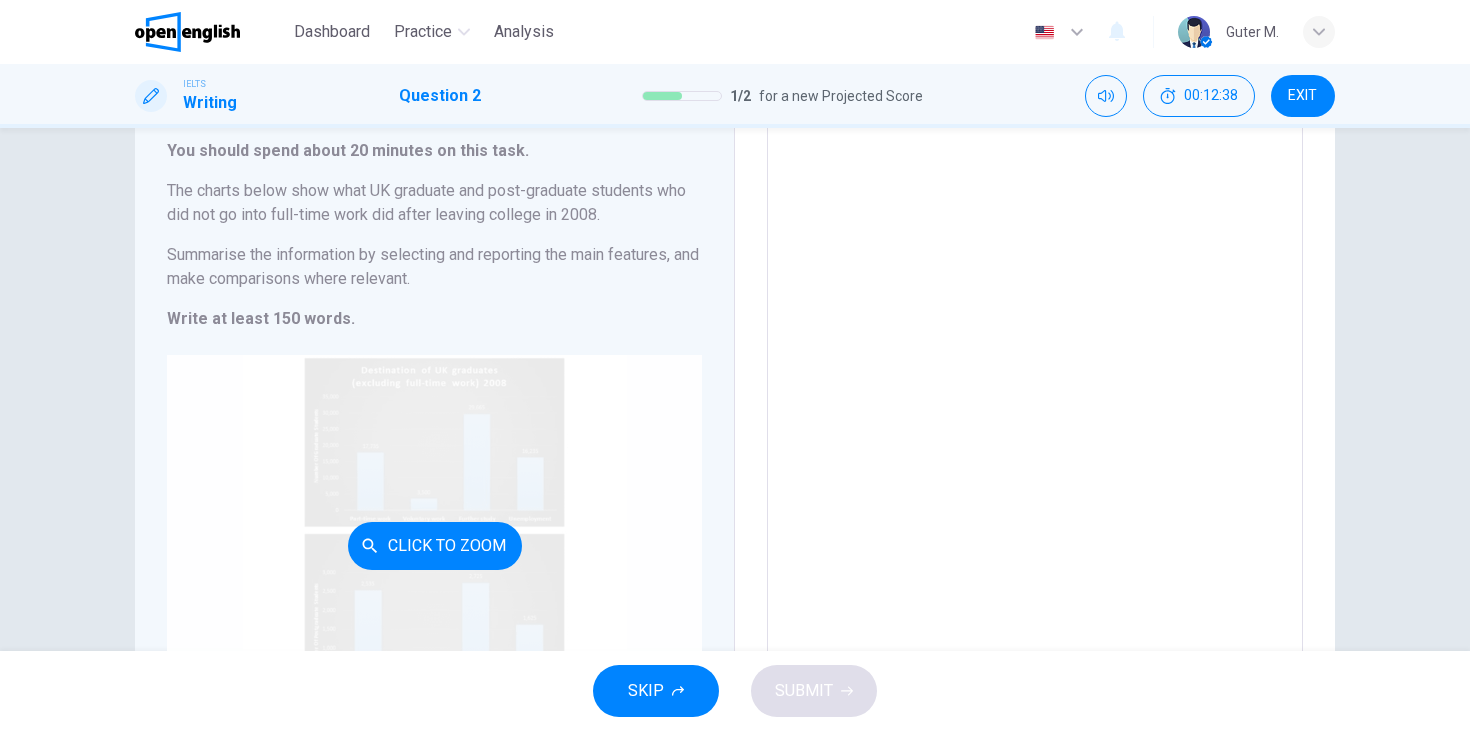 click on "Click to Zoom" at bounding box center (434, 545) 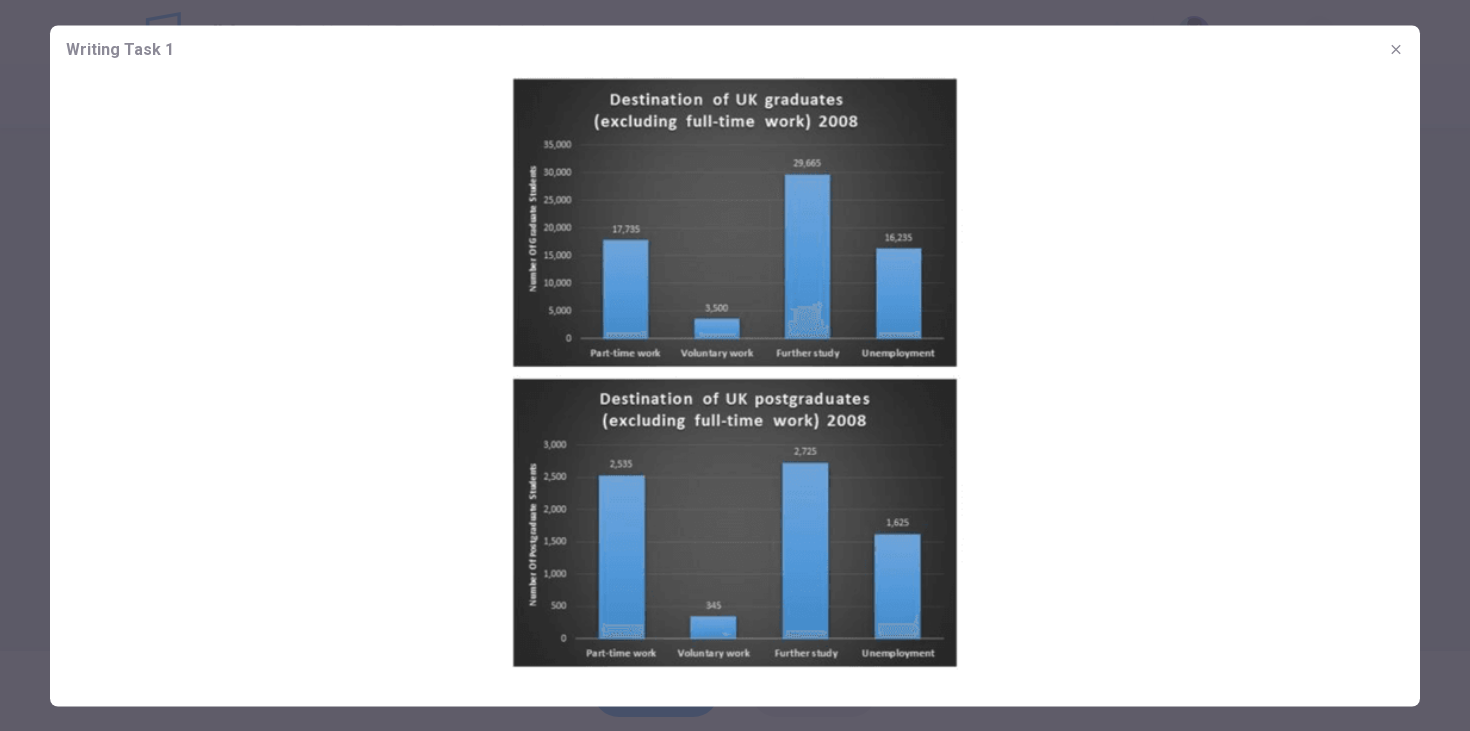 click at bounding box center [1396, 49] 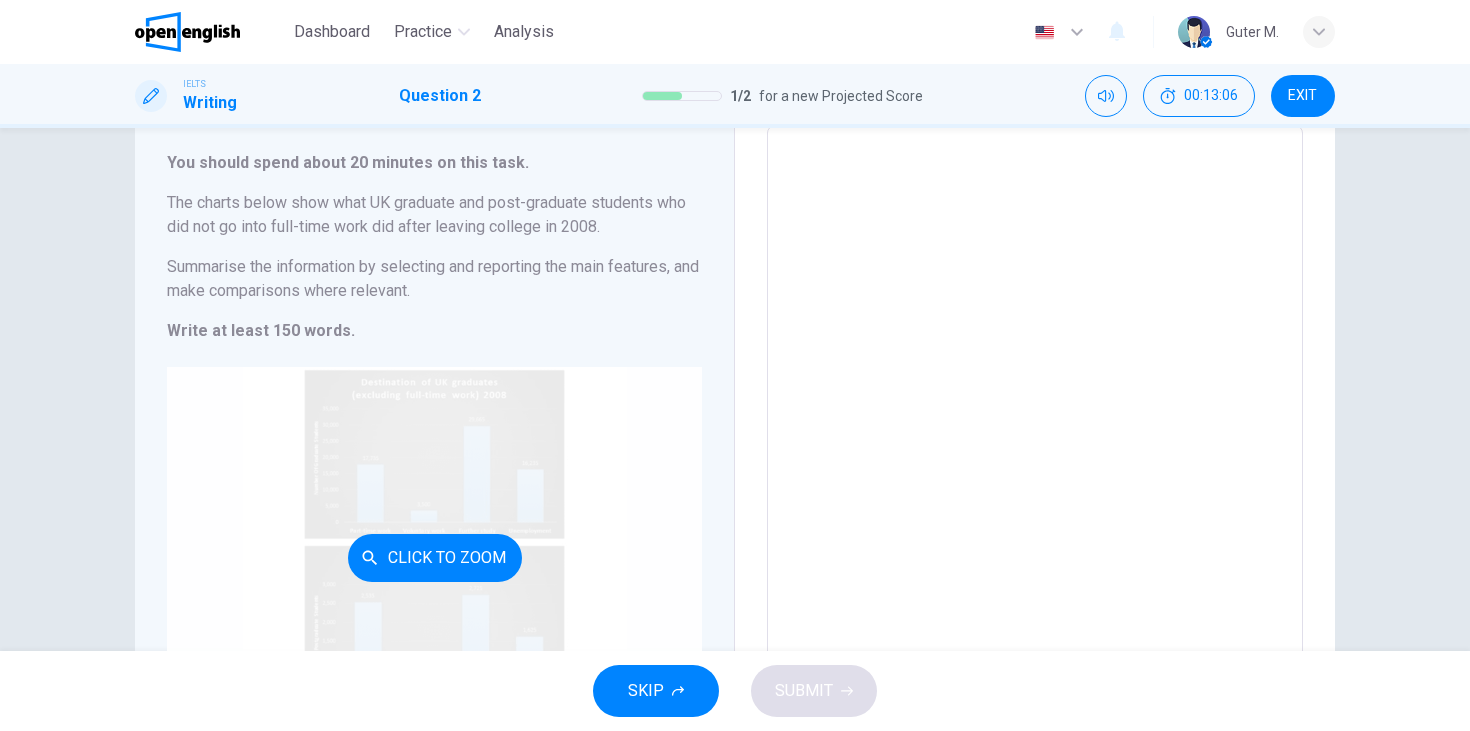 scroll, scrollTop: 92, scrollLeft: 0, axis: vertical 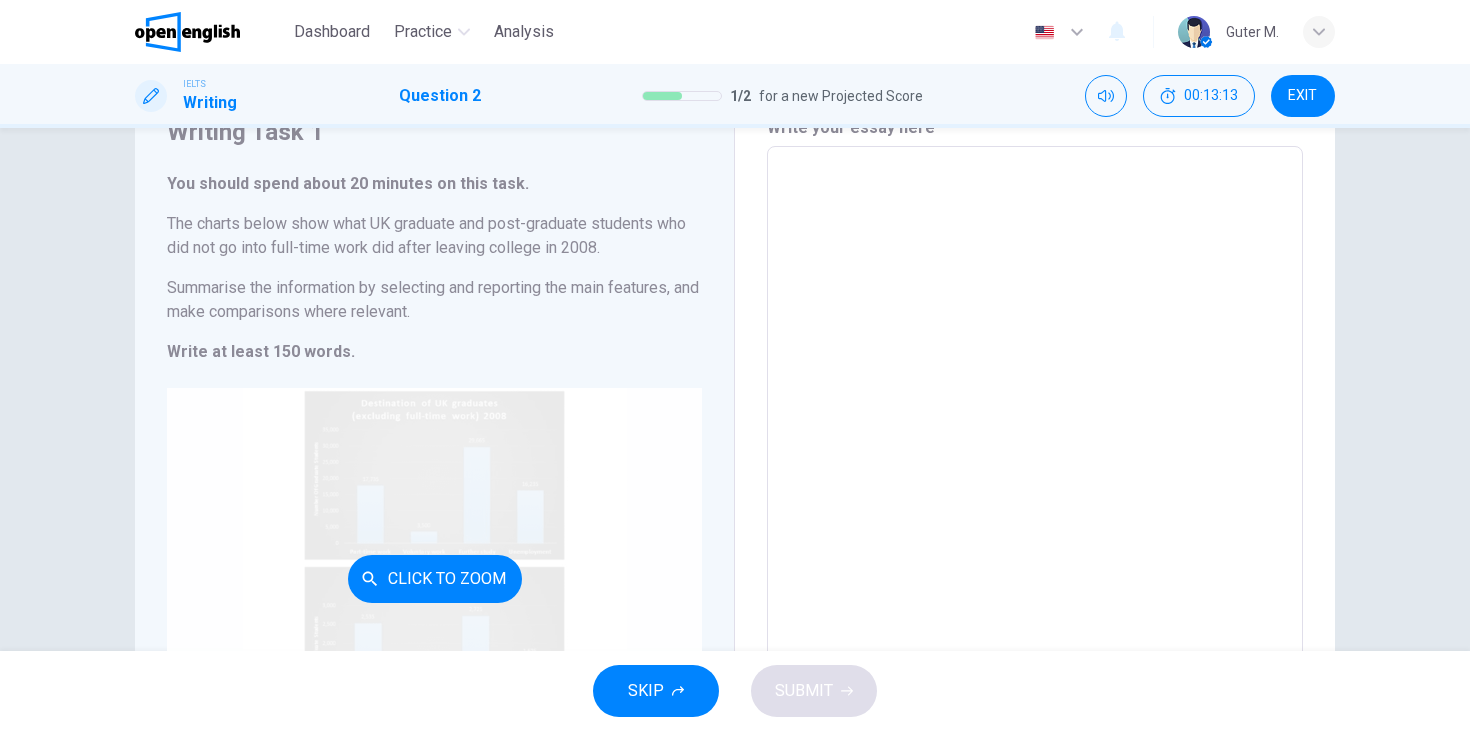 click on "Click to Zoom" at bounding box center [434, 578] 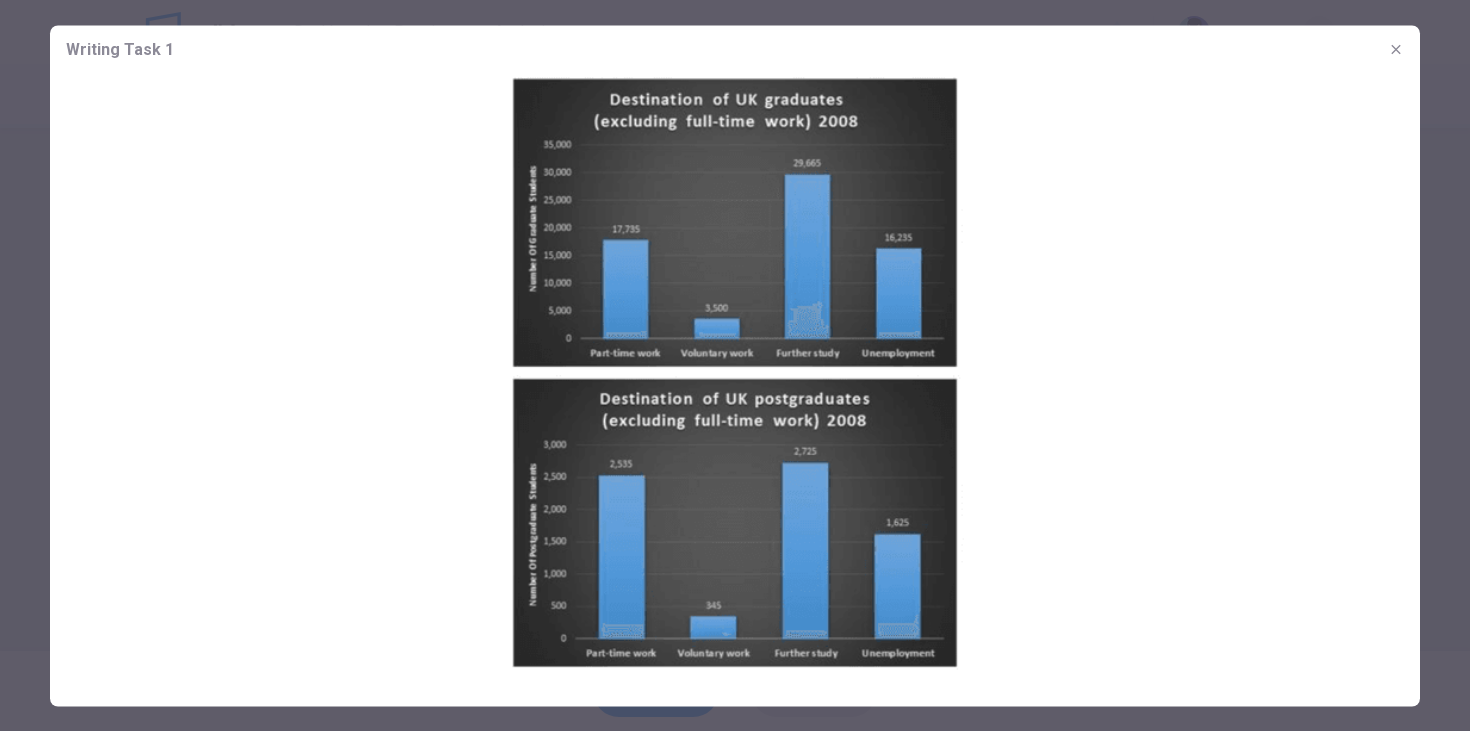 click at bounding box center [735, 371] 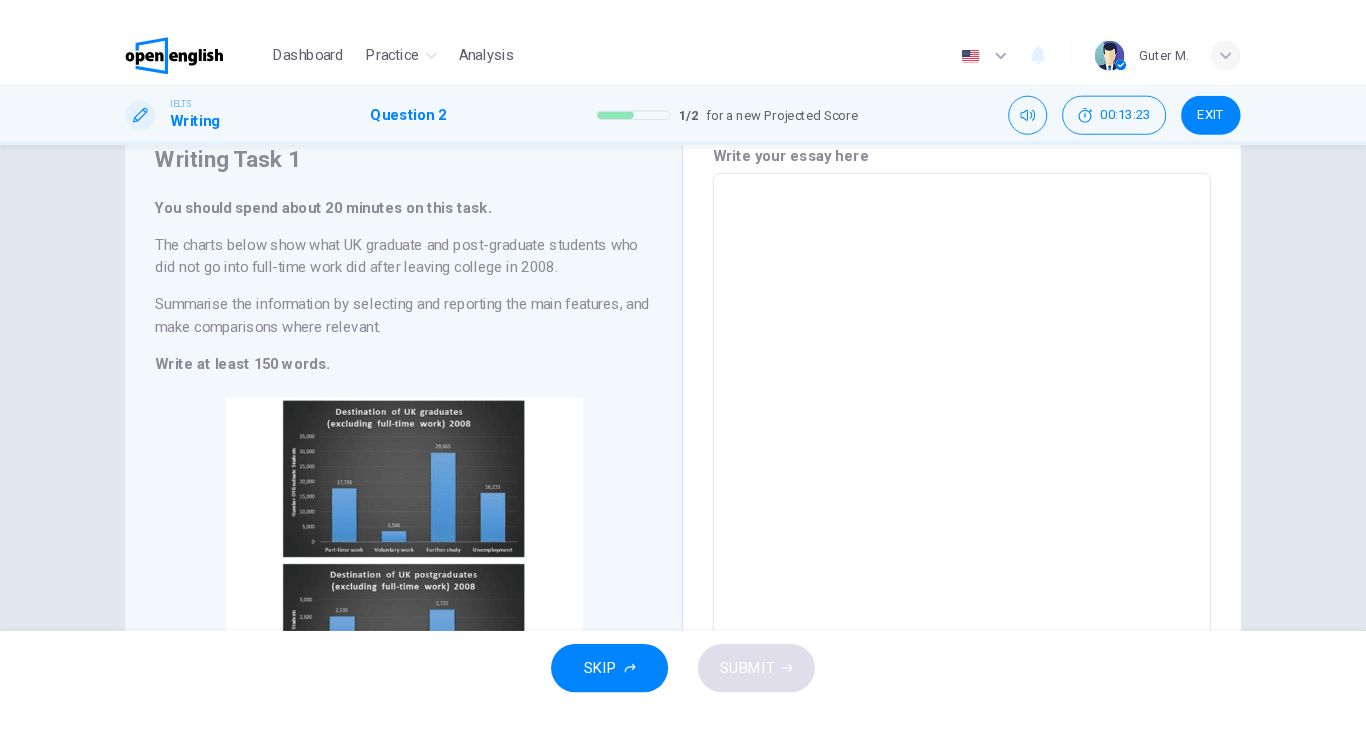 scroll, scrollTop: 76, scrollLeft: 0, axis: vertical 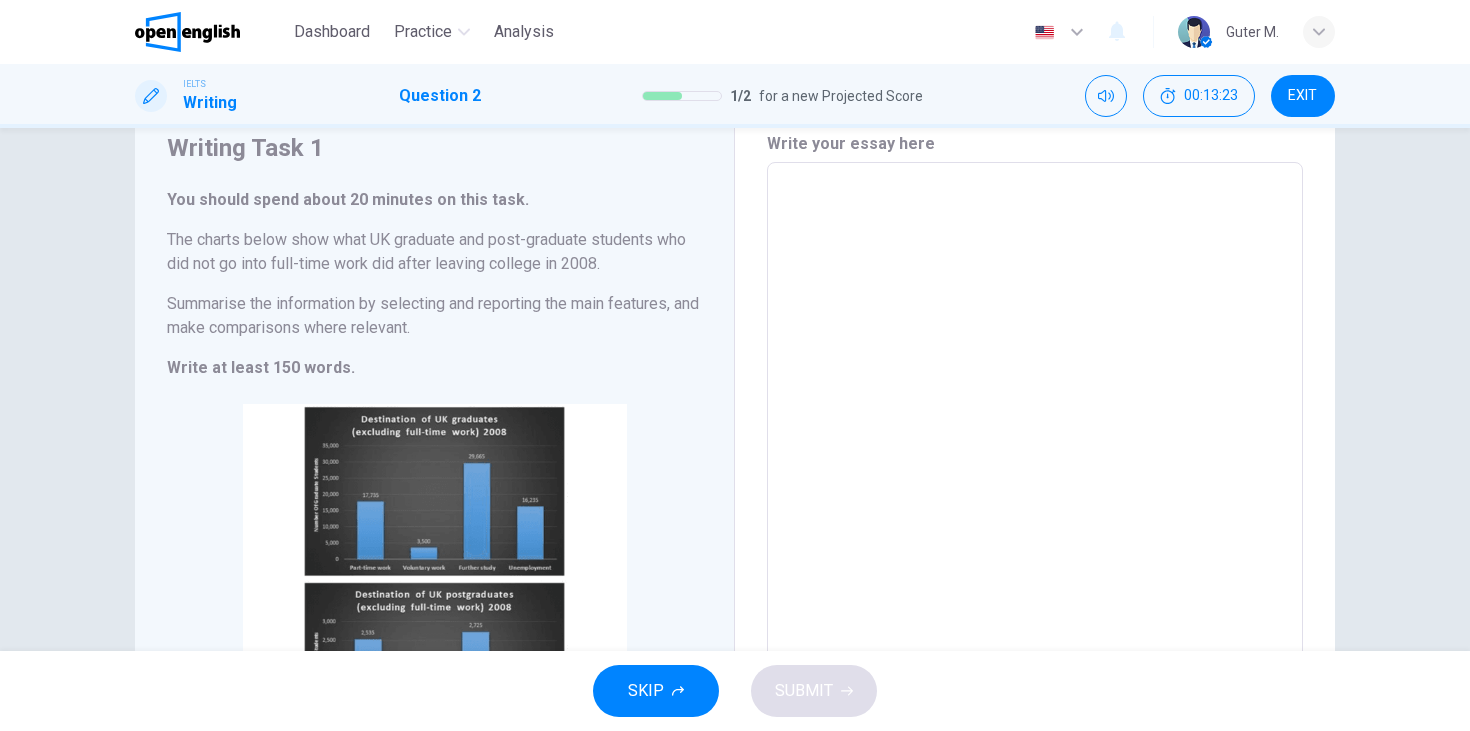 click on "The charts below show what UK graduate and post-graduate students who did not go into full-time work did after leaving college in 2008." at bounding box center (434, 252) 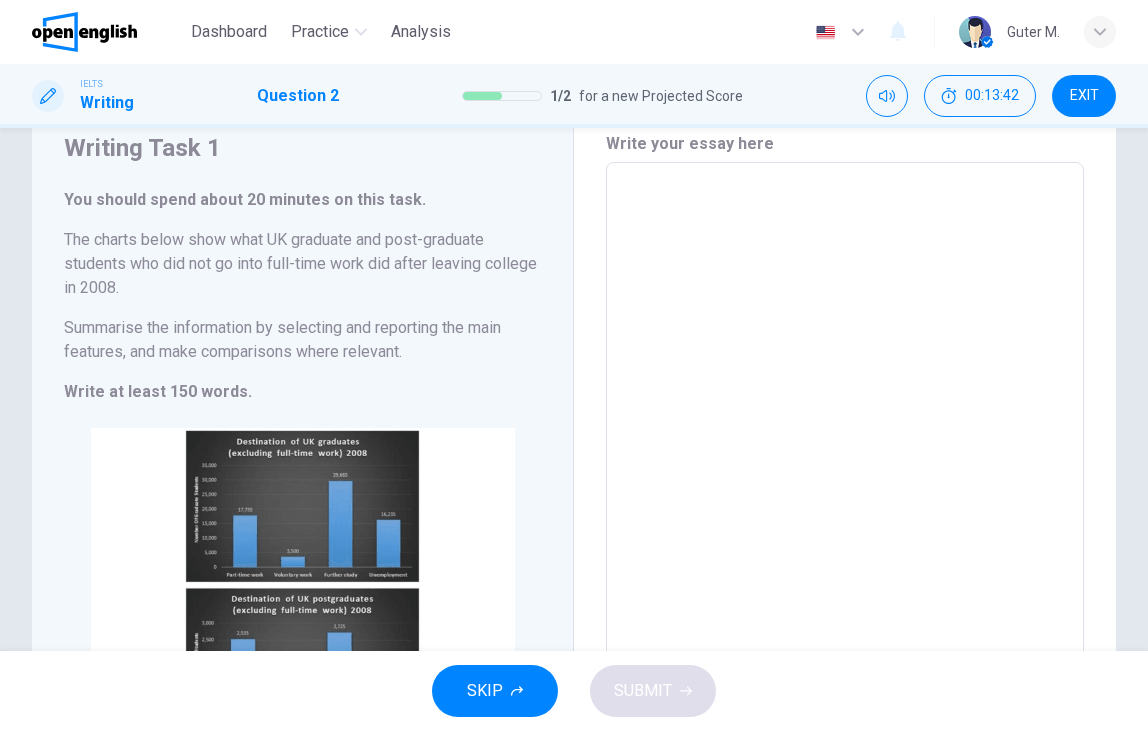 click at bounding box center (845, 452) 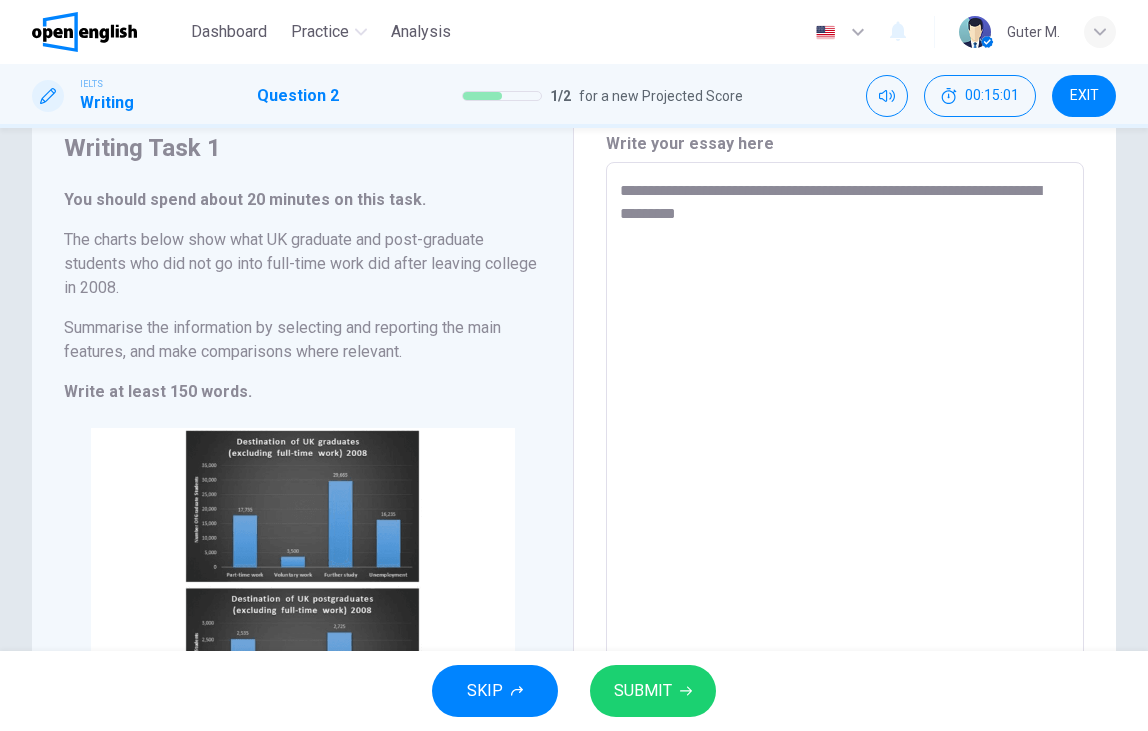 click on "**********" at bounding box center (842, 452) 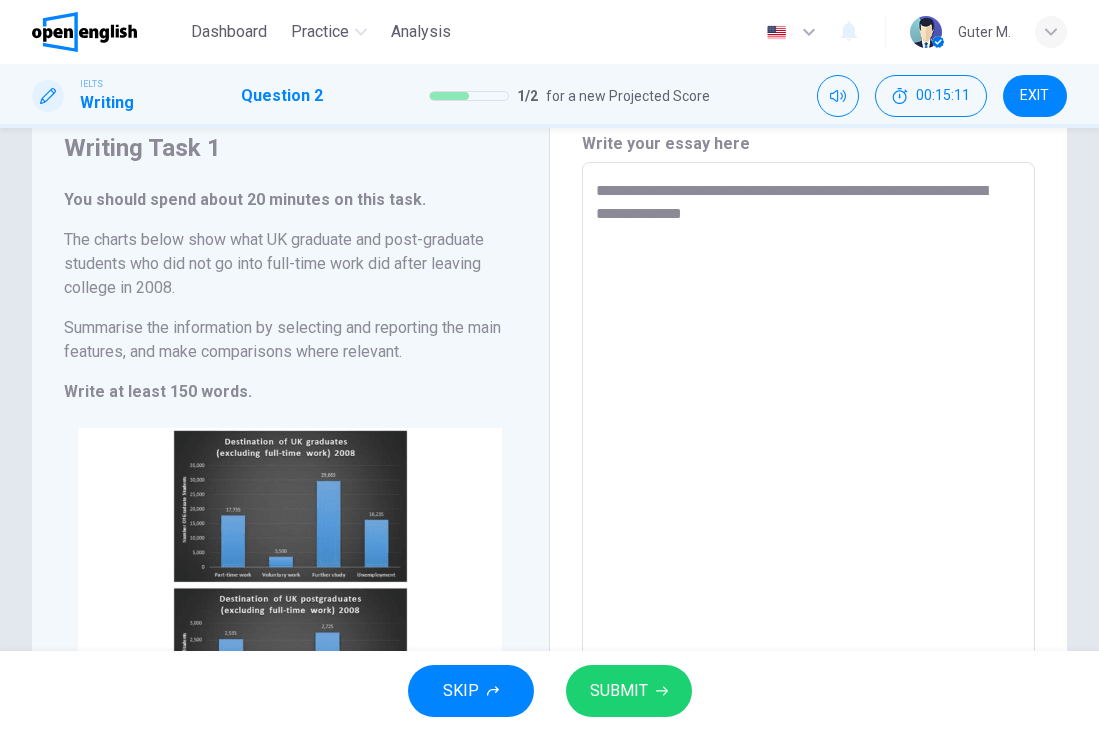 click on "**********" at bounding box center [806, 452] 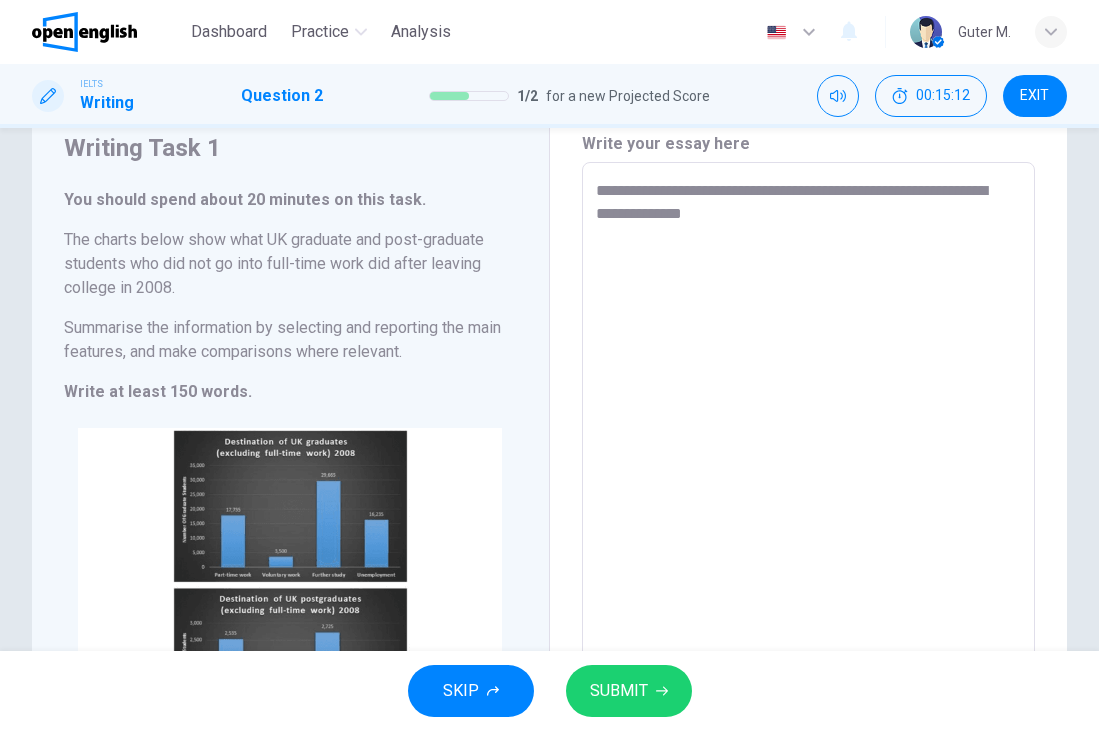 click on "**********" at bounding box center (806, 452) 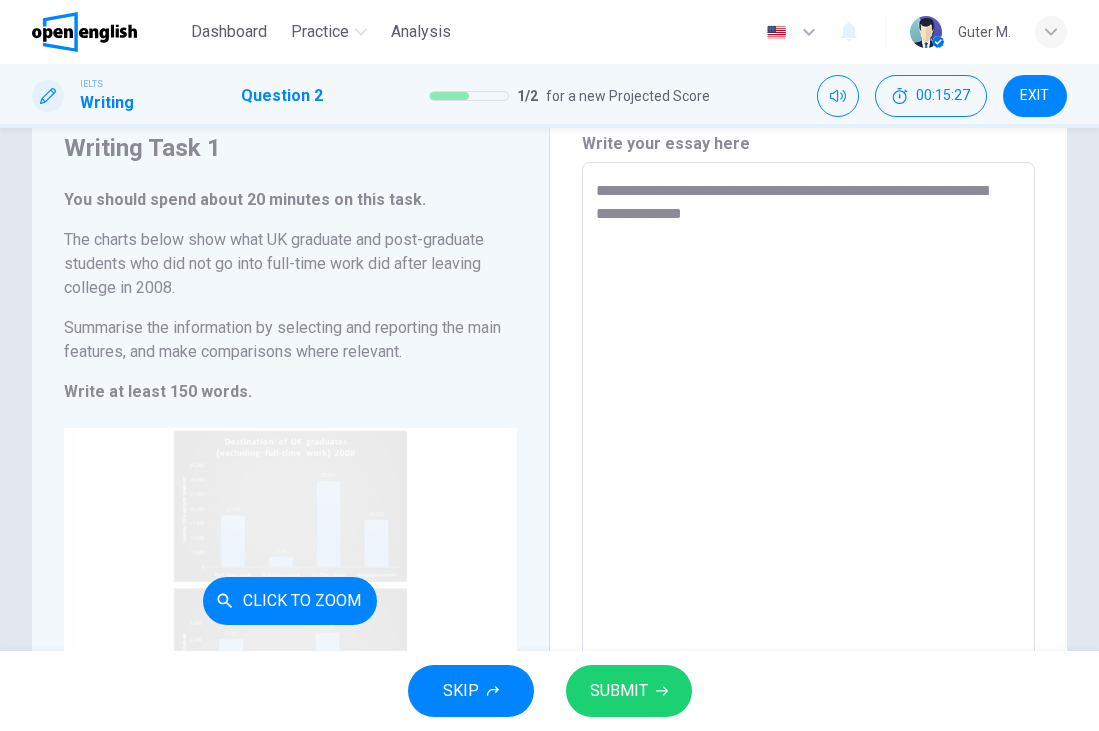 click on "Click to Zoom" at bounding box center (290, 600) 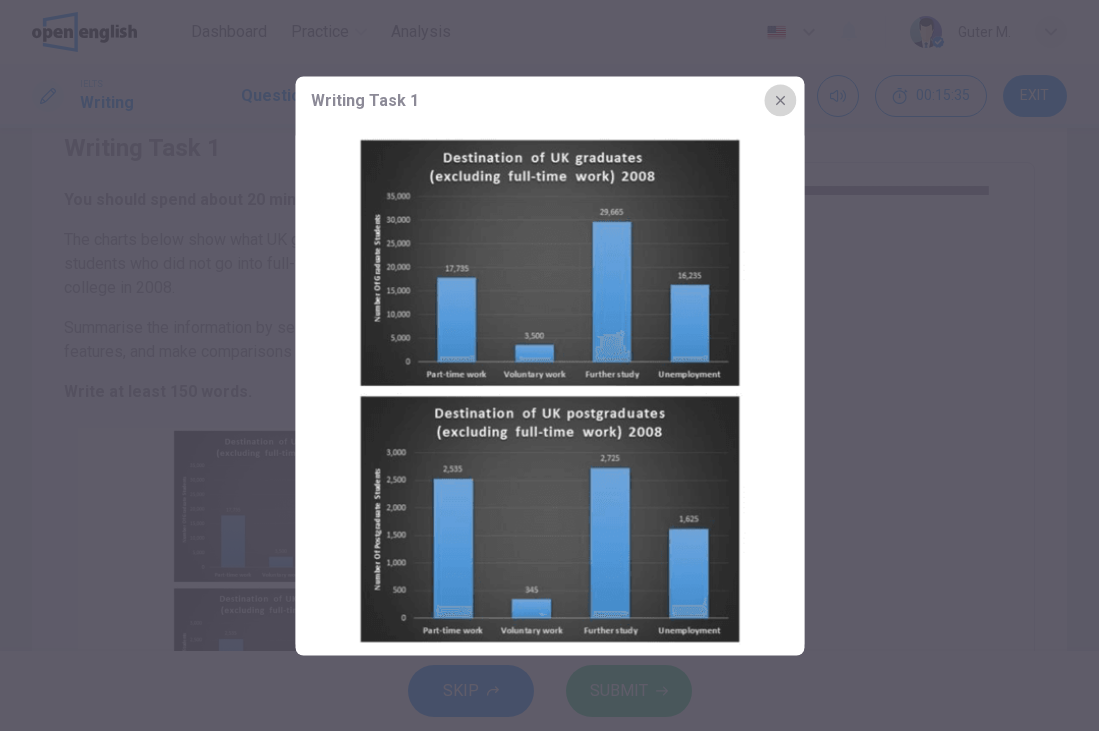 click 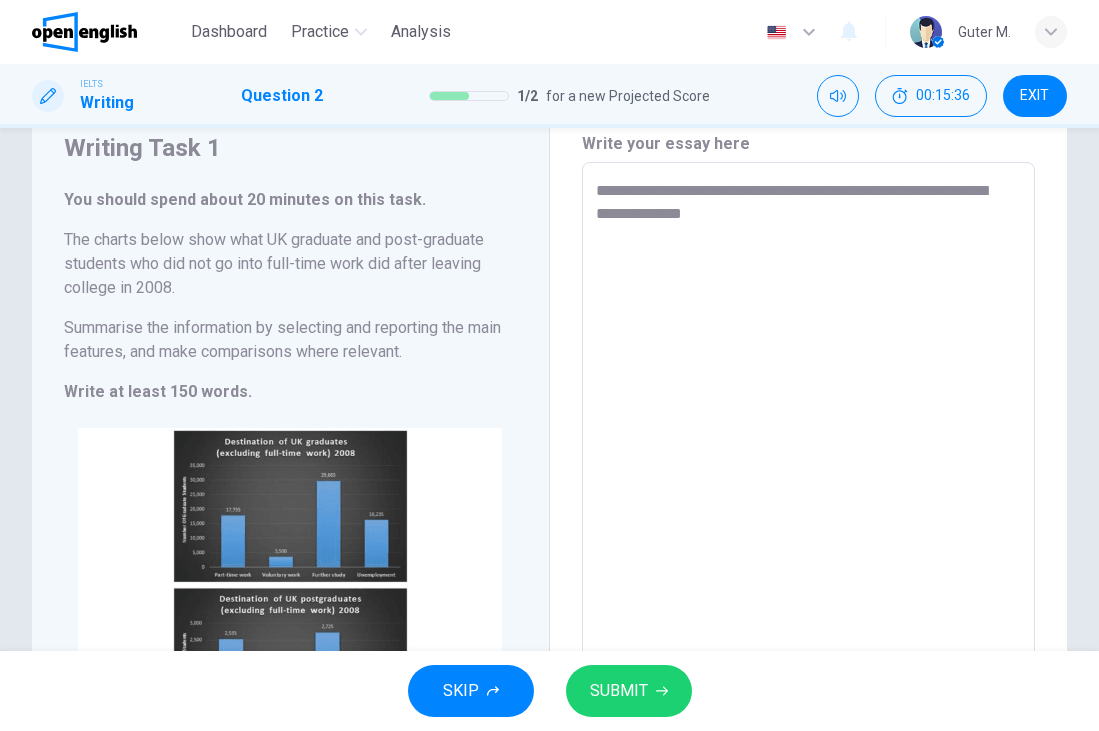 click on "**********" at bounding box center [806, 452] 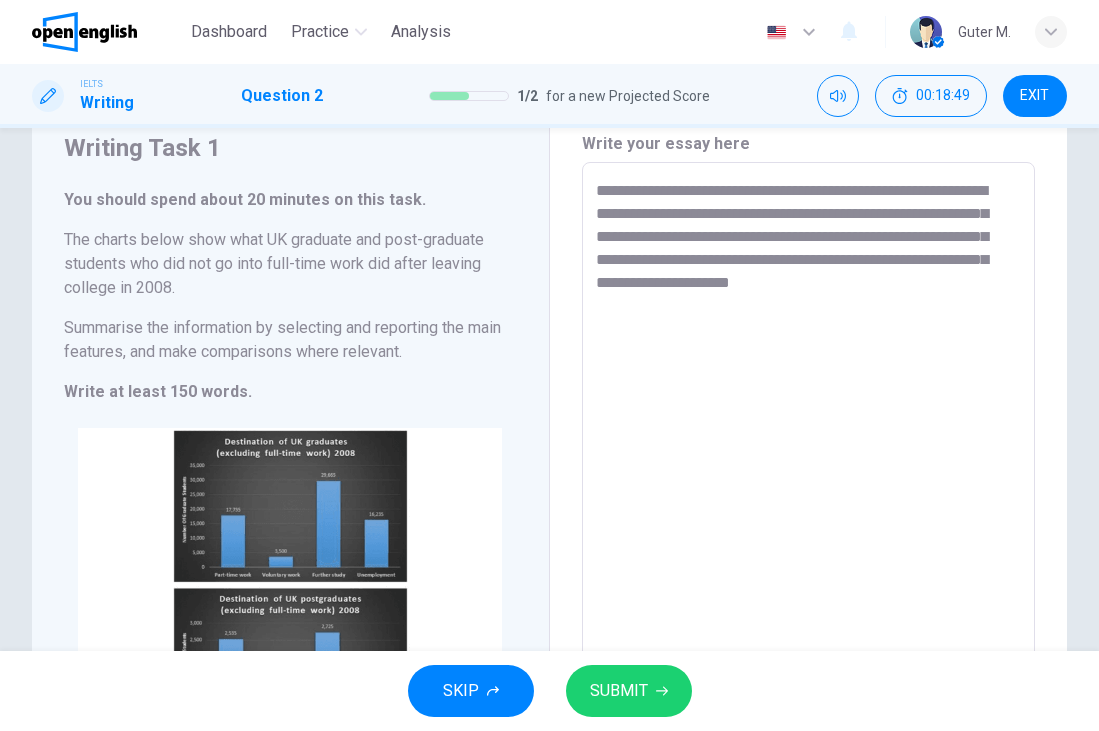 click on "**********" at bounding box center (806, 452) 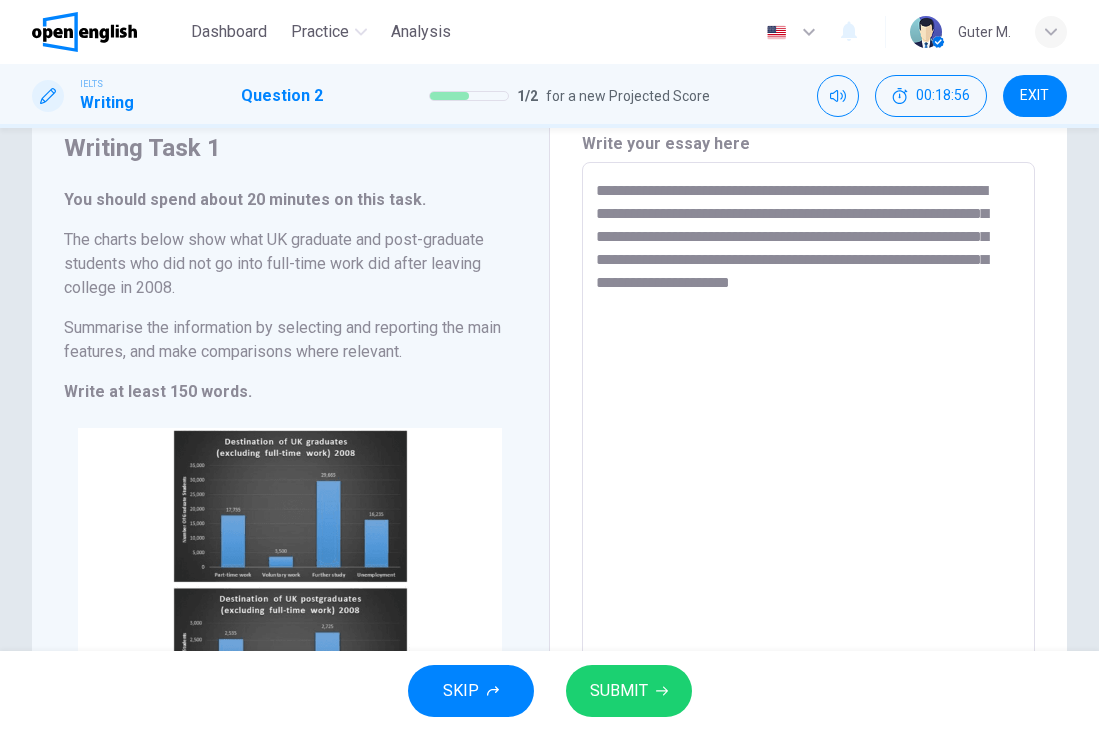 click on "**********" at bounding box center [806, 452] 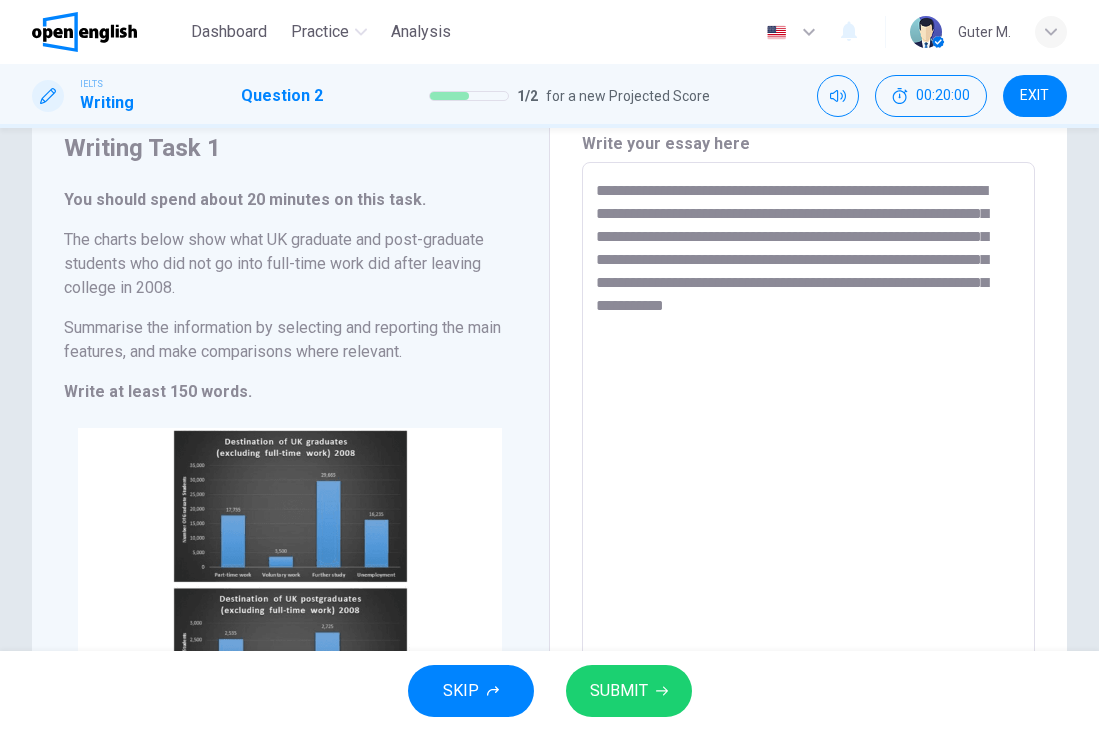 drag, startPoint x: 675, startPoint y: 330, endPoint x: 590, endPoint y: 329, distance: 85.00588 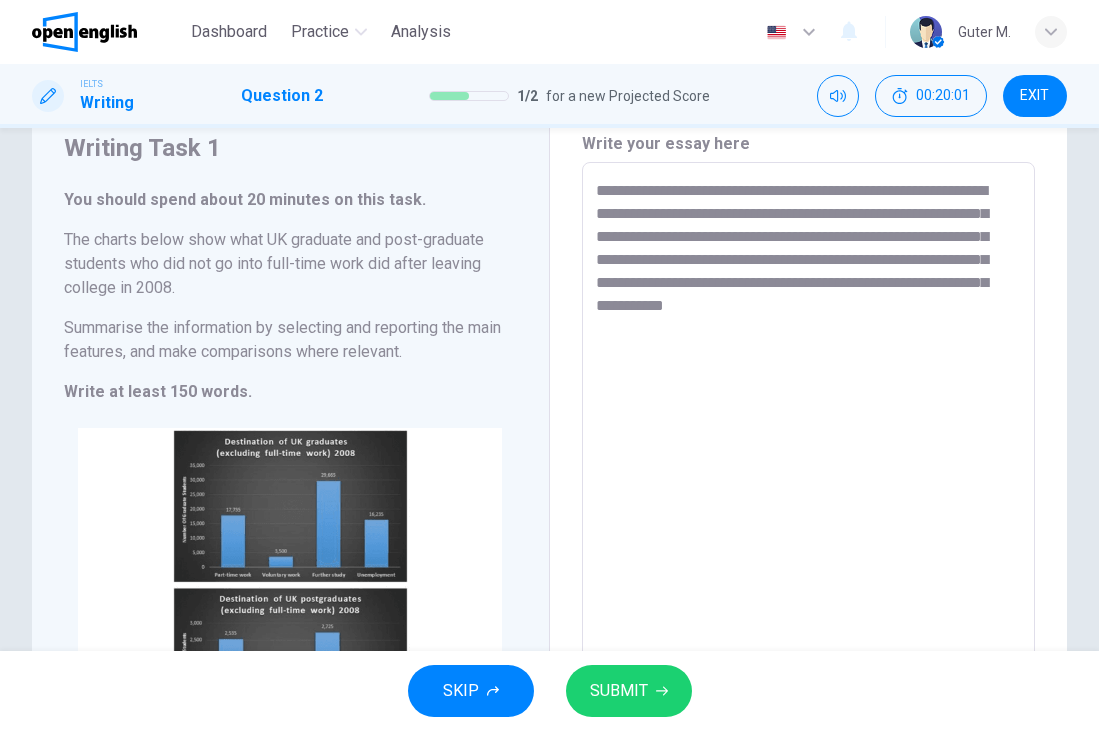 click on "**********" at bounding box center [806, 452] 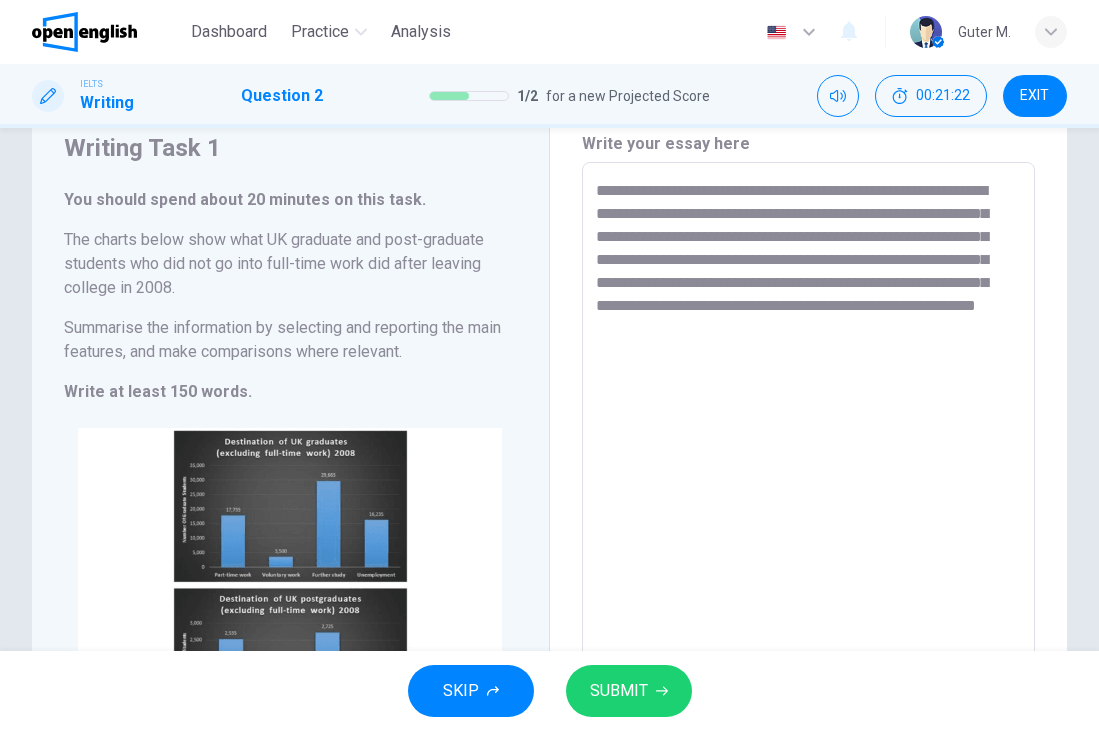 click on "**********" at bounding box center [806, 452] 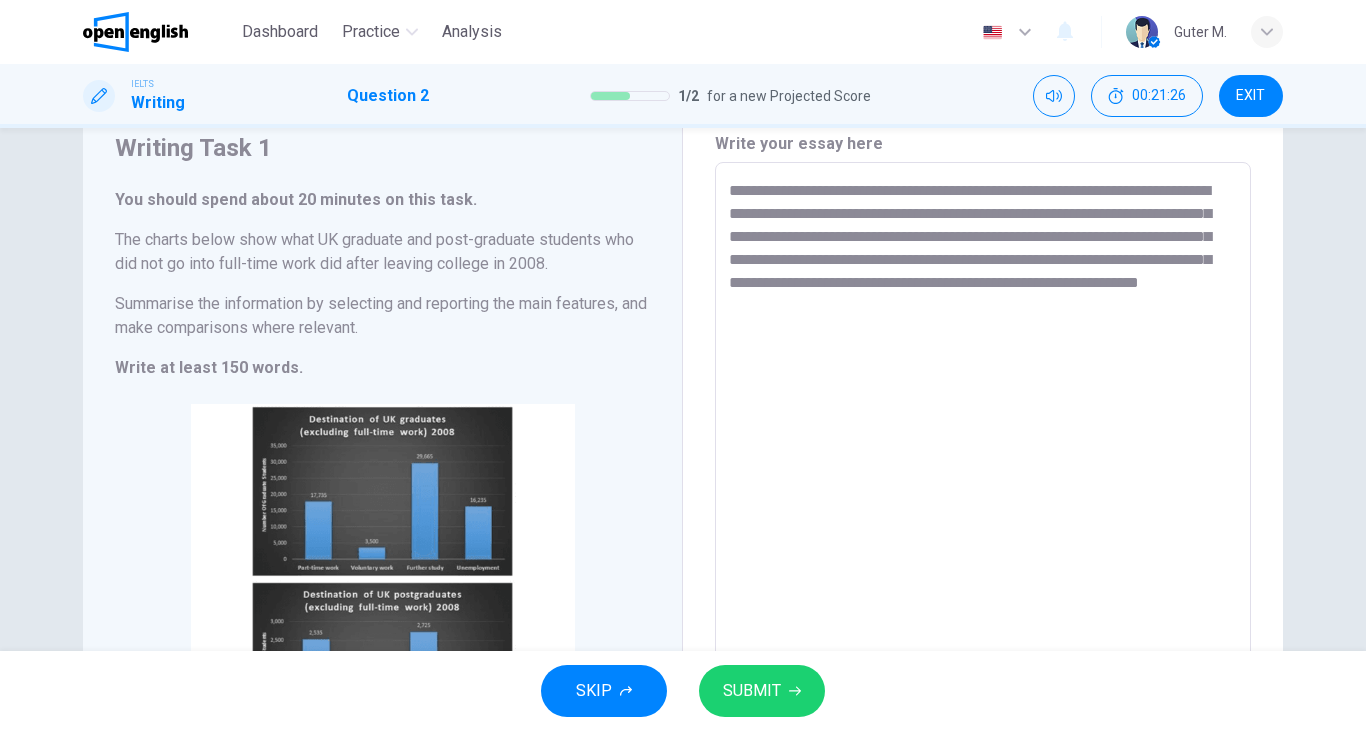 click on "**********" at bounding box center [983, 458] 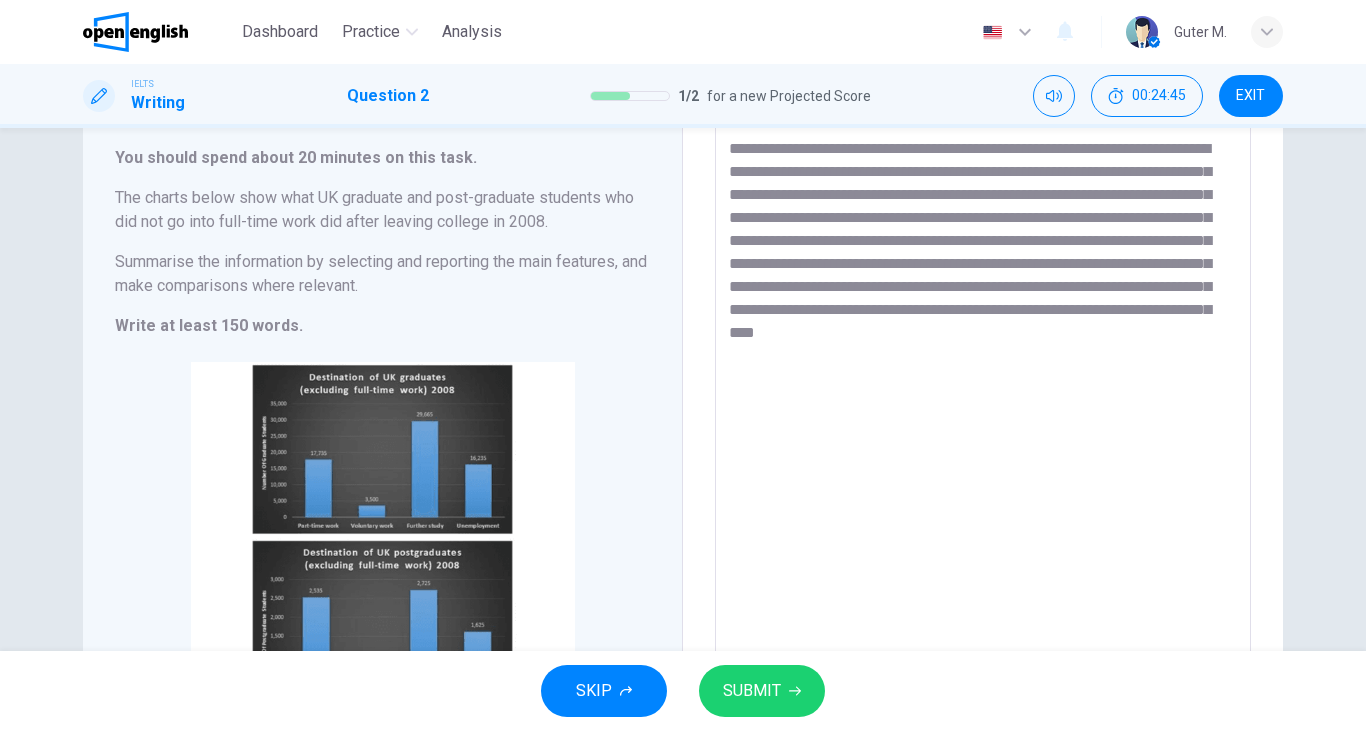 scroll, scrollTop: 101, scrollLeft: 0, axis: vertical 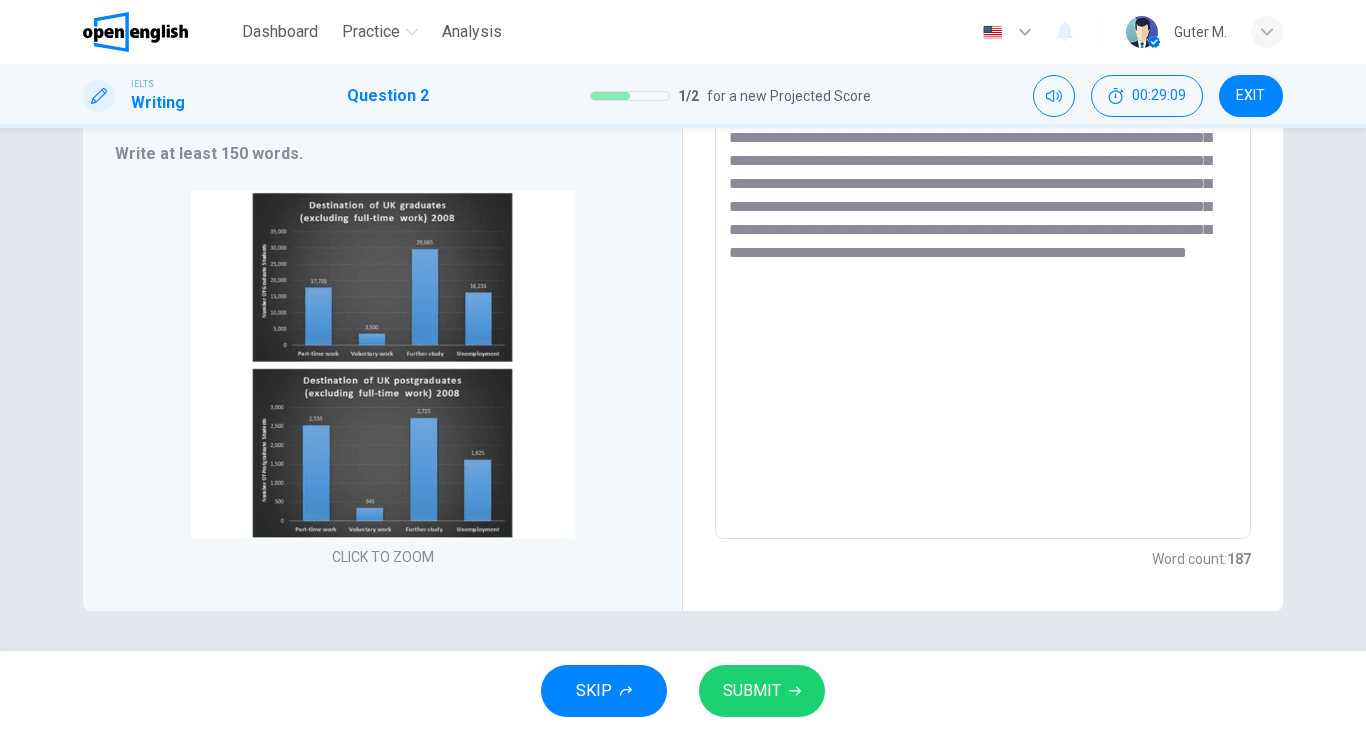 drag, startPoint x: 1193, startPoint y: 299, endPoint x: 1149, endPoint y: 299, distance: 44 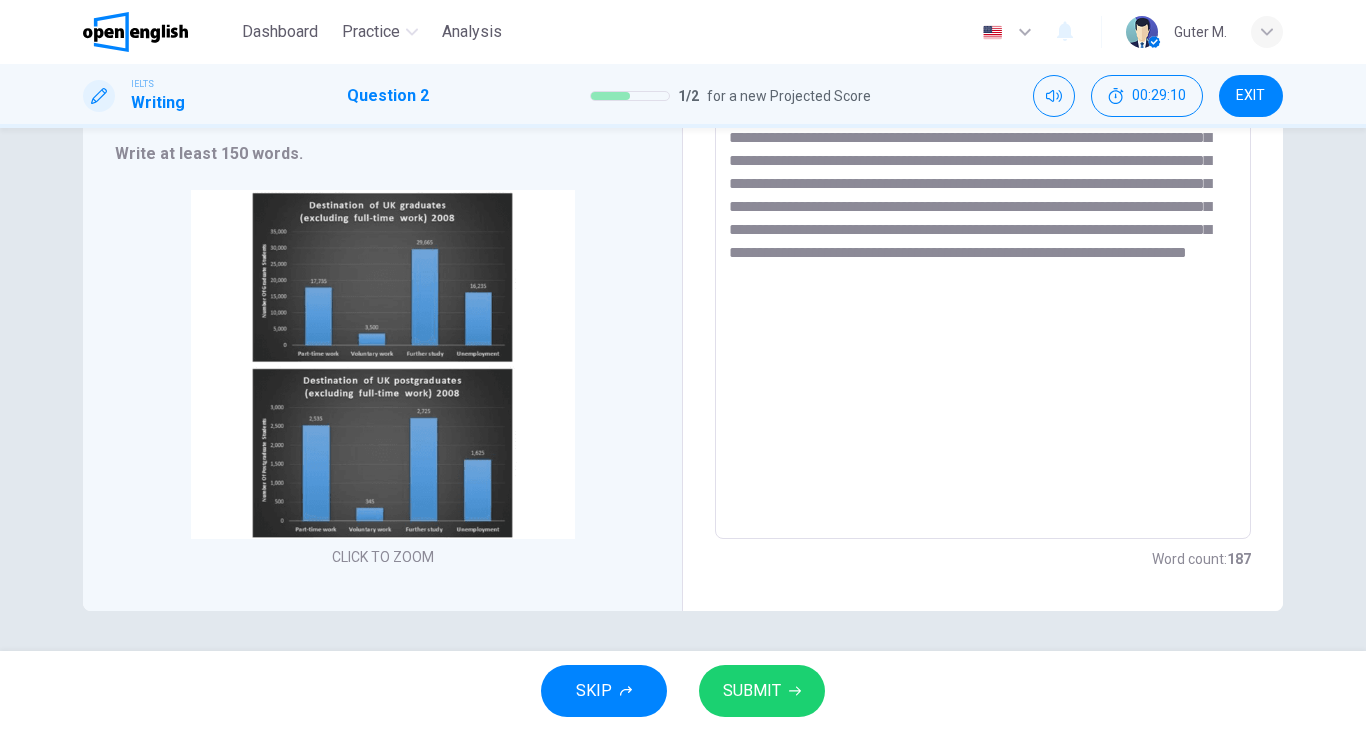 click at bounding box center [983, 244] 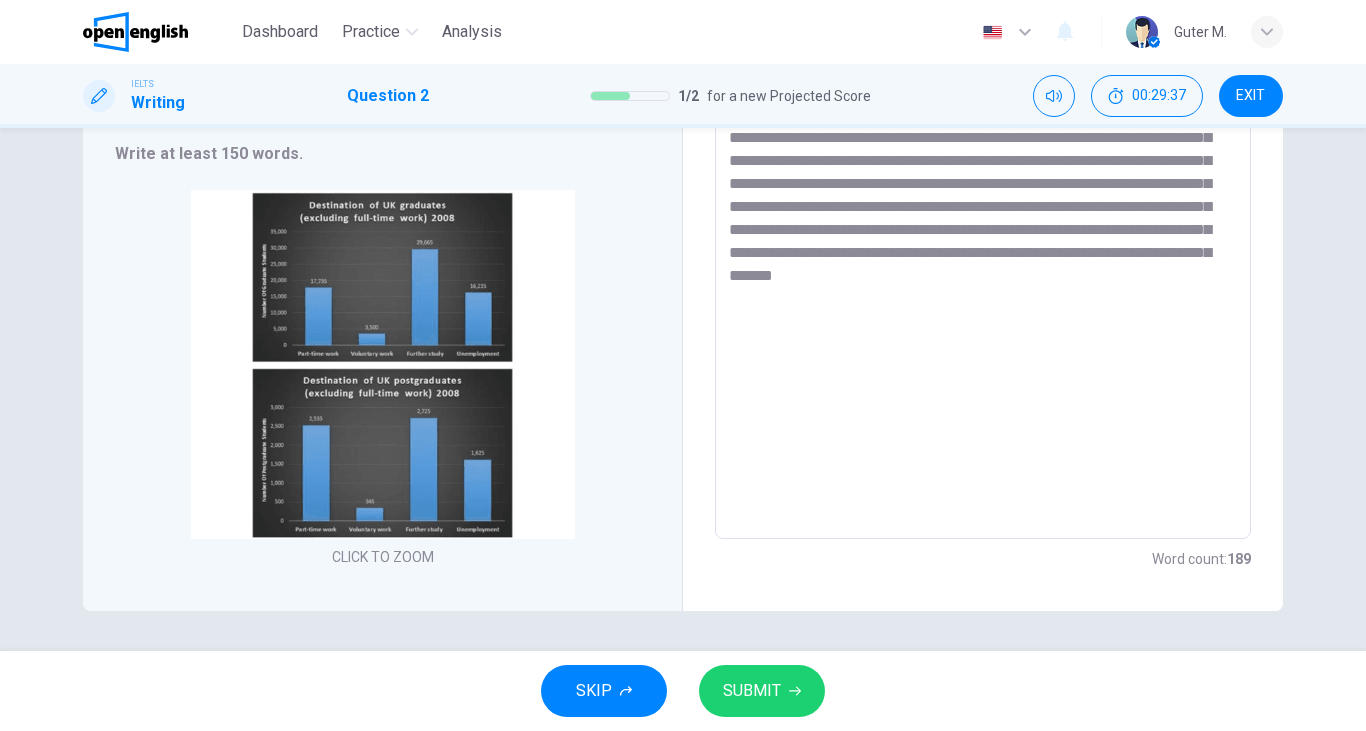 drag, startPoint x: 1178, startPoint y: 300, endPoint x: 1142, endPoint y: 299, distance: 36.013885 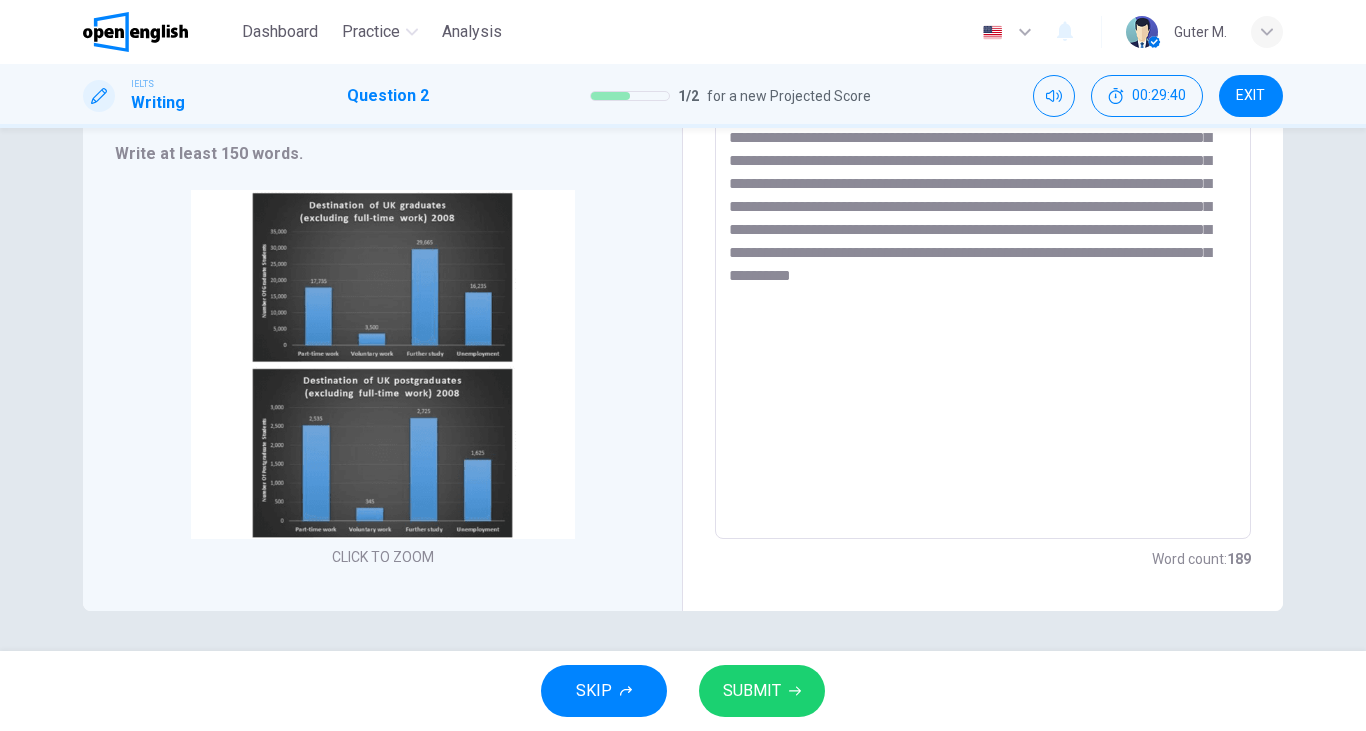click at bounding box center (983, 244) 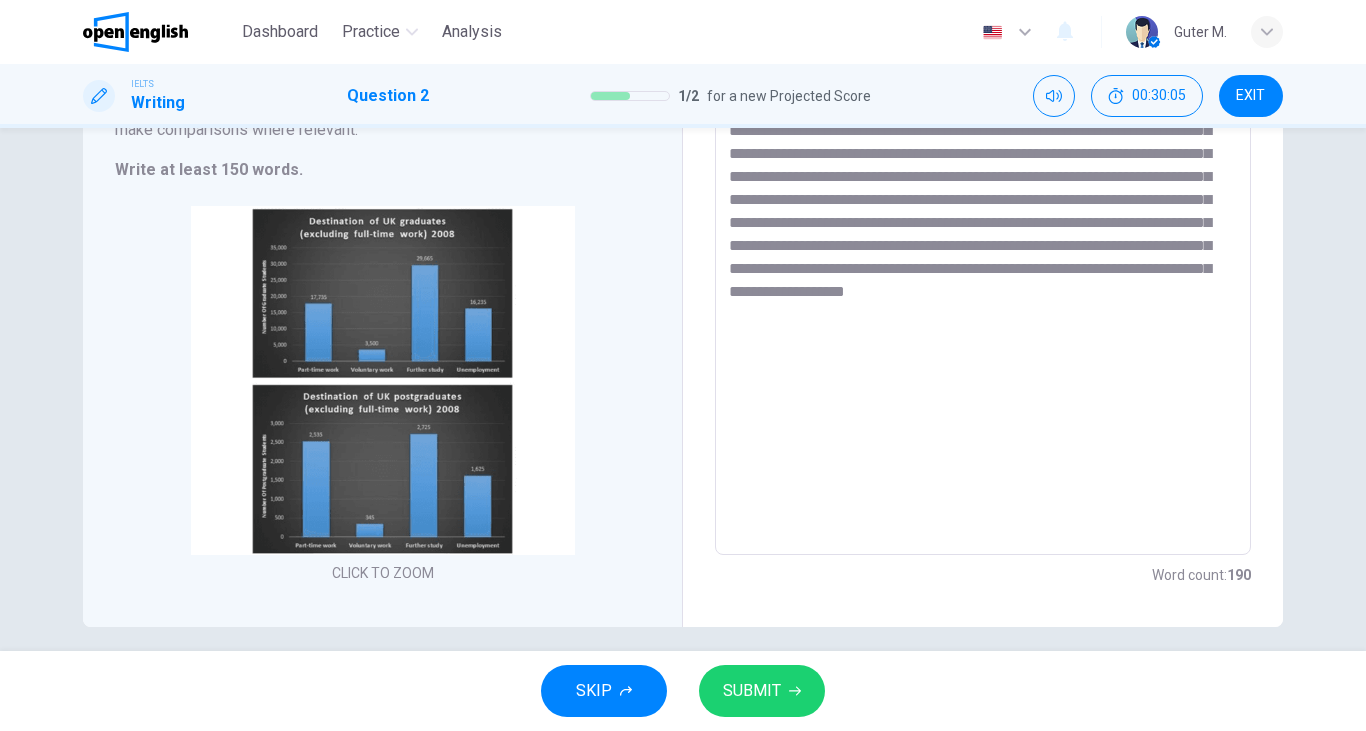 scroll, scrollTop: 249, scrollLeft: 0, axis: vertical 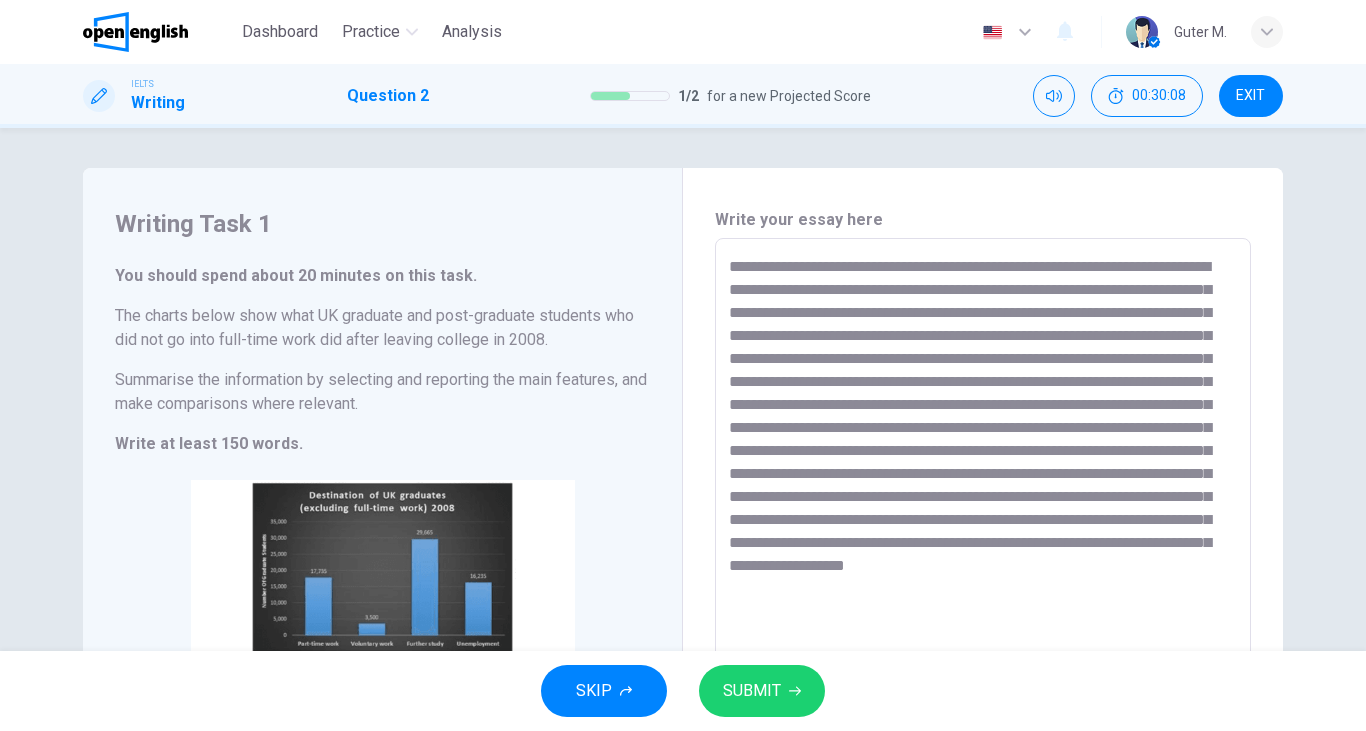 drag, startPoint x: 1009, startPoint y: 358, endPoint x: 717, endPoint y: 223, distance: 321.69705 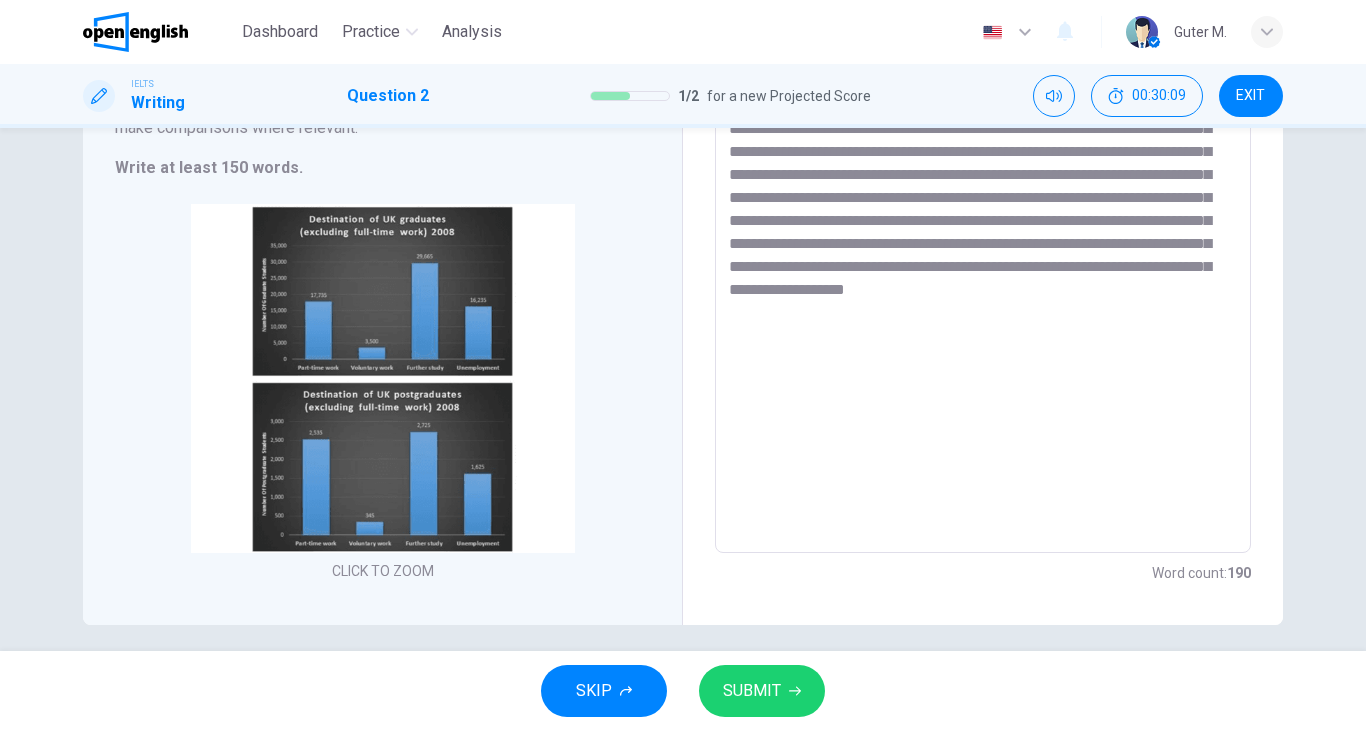 drag, startPoint x: 718, startPoint y: 264, endPoint x: 1017, endPoint y: 438, distance: 345.94363 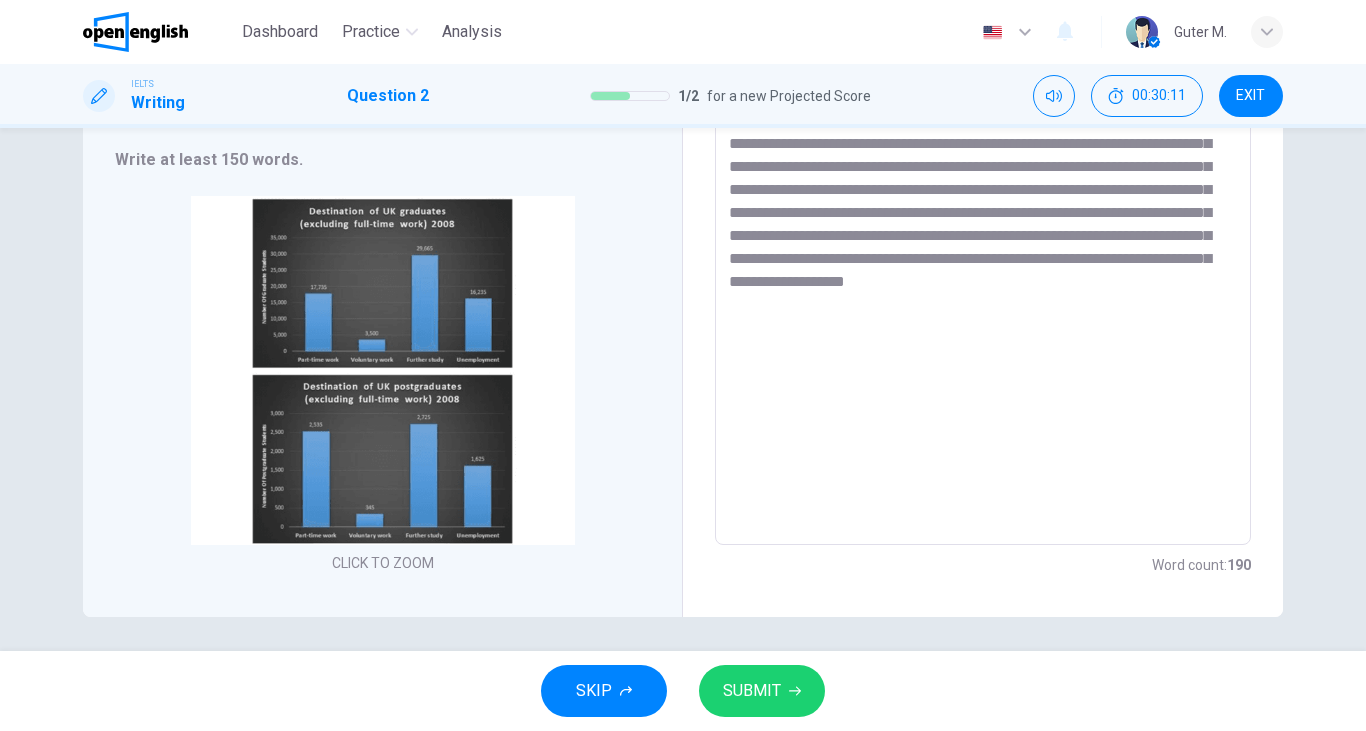 click on "SUBMIT" at bounding box center (752, 691) 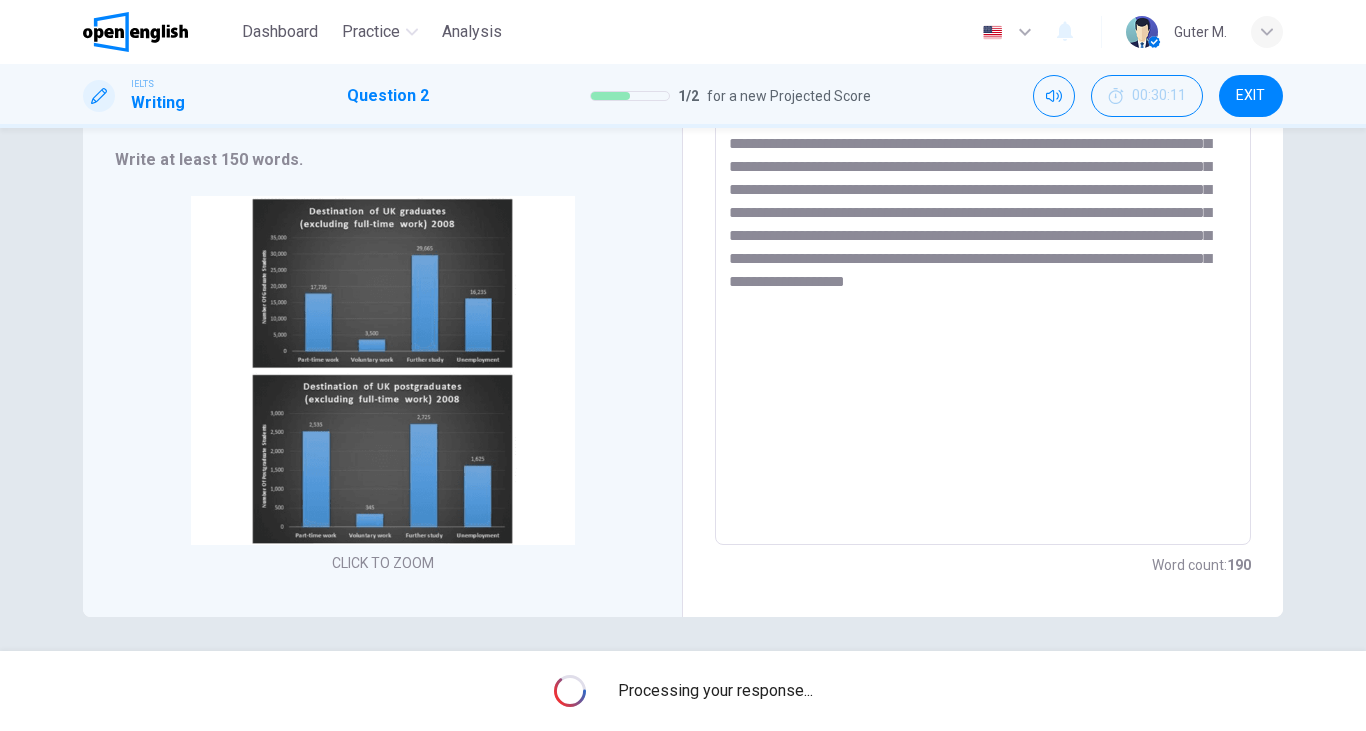 scroll, scrollTop: 0, scrollLeft: 0, axis: both 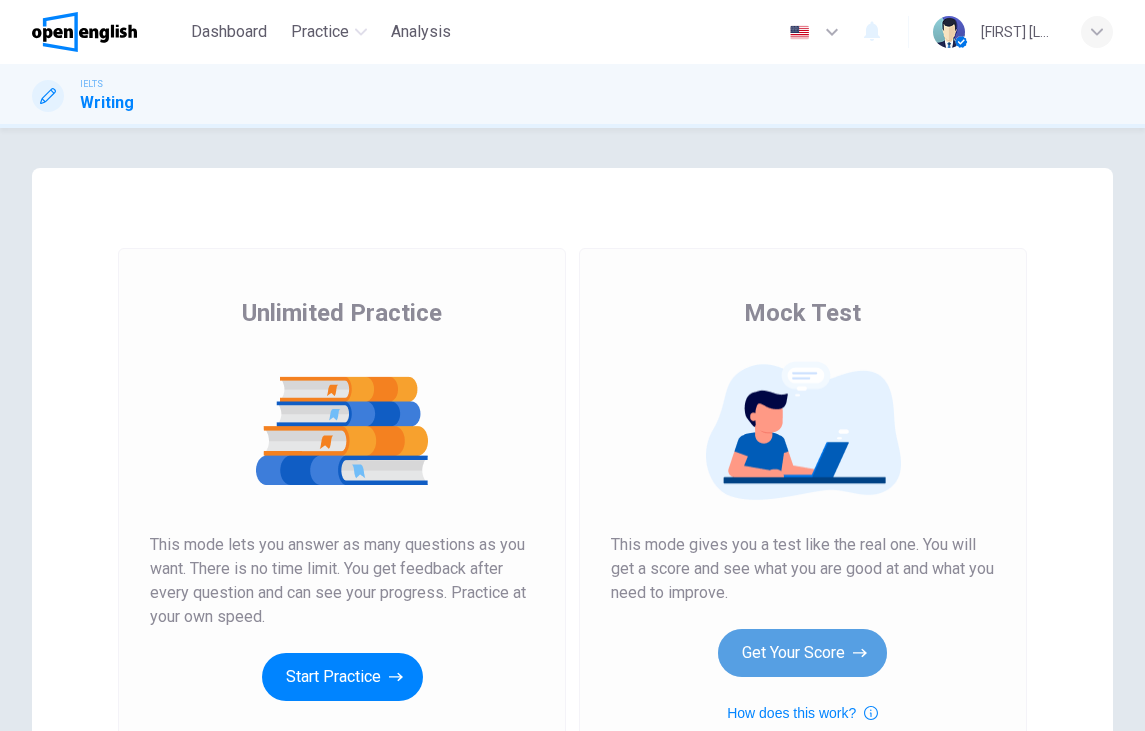 click on "Get Your Score" at bounding box center (802, 653) 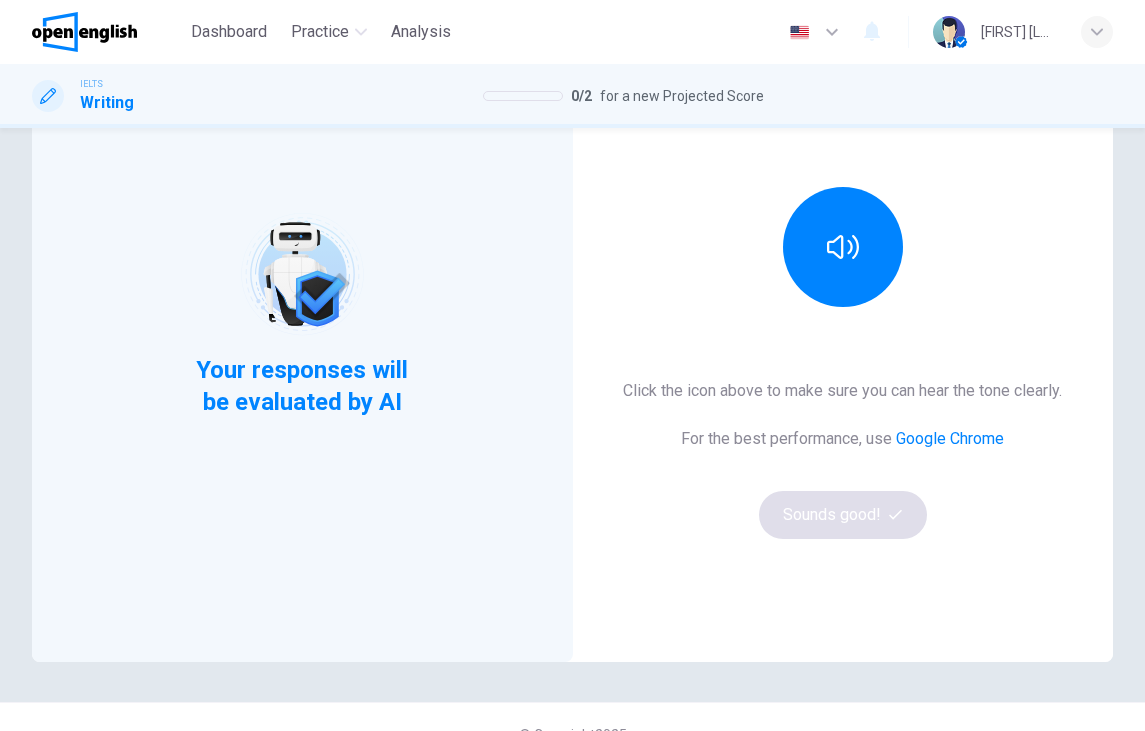 scroll, scrollTop: 205, scrollLeft: 0, axis: vertical 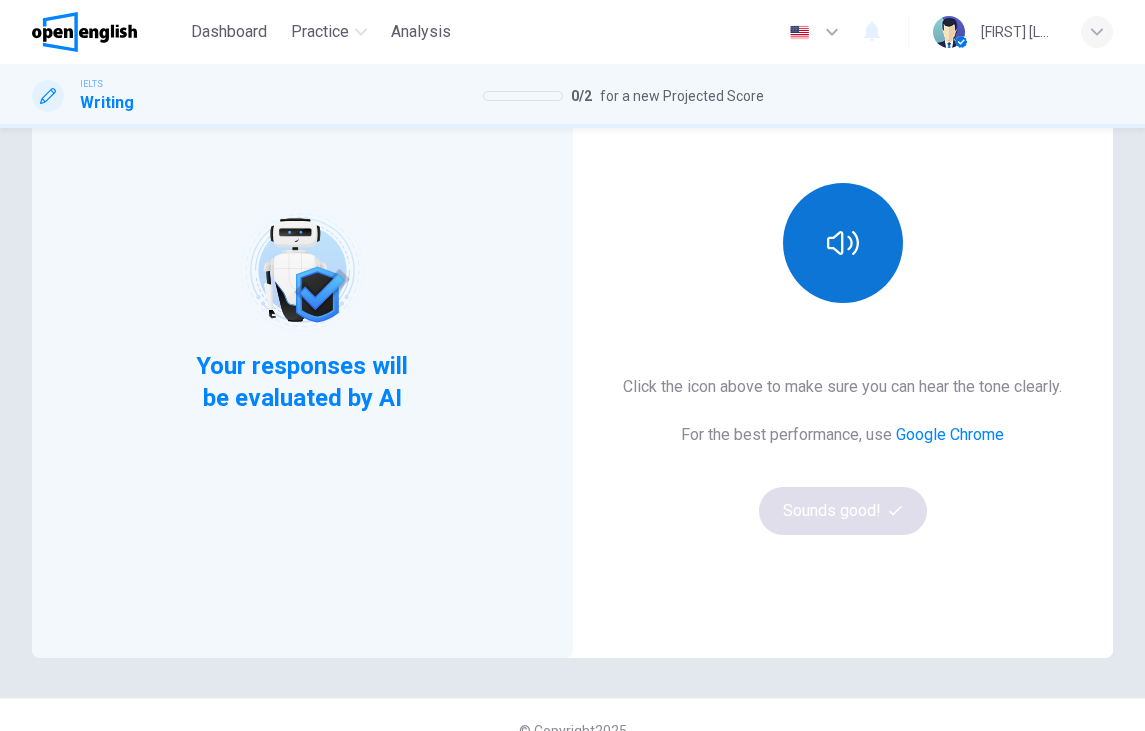 click at bounding box center [843, 243] 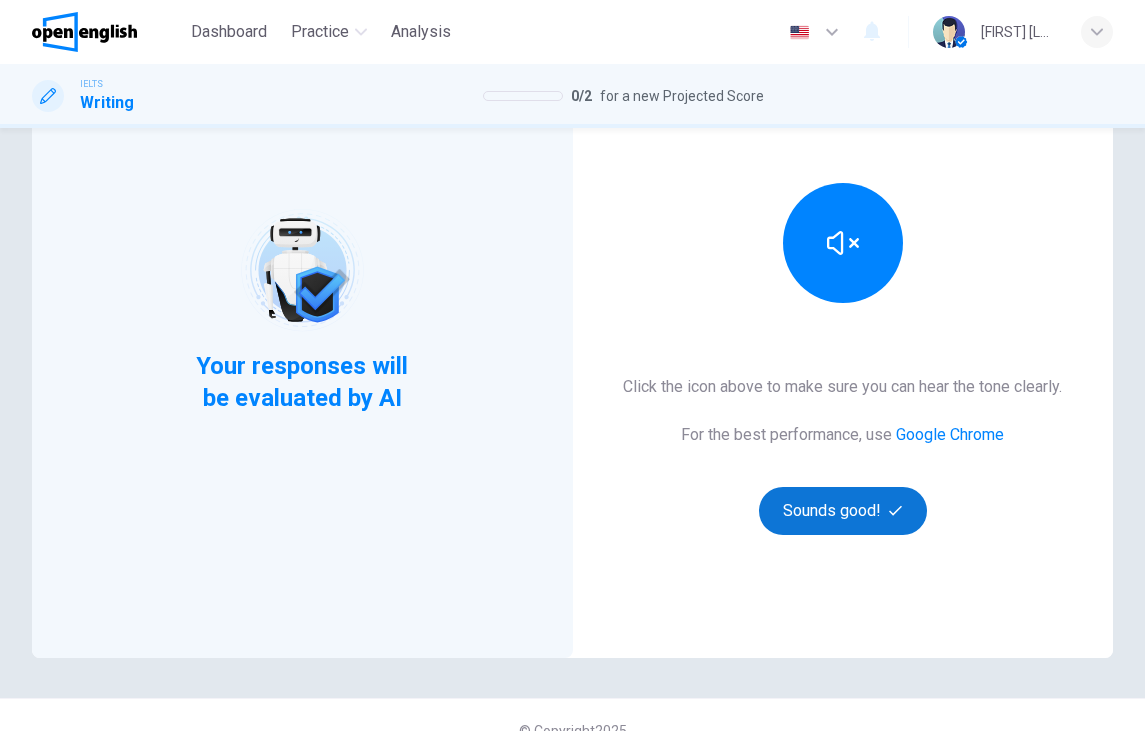 click on "Sounds good!" at bounding box center [843, 511] 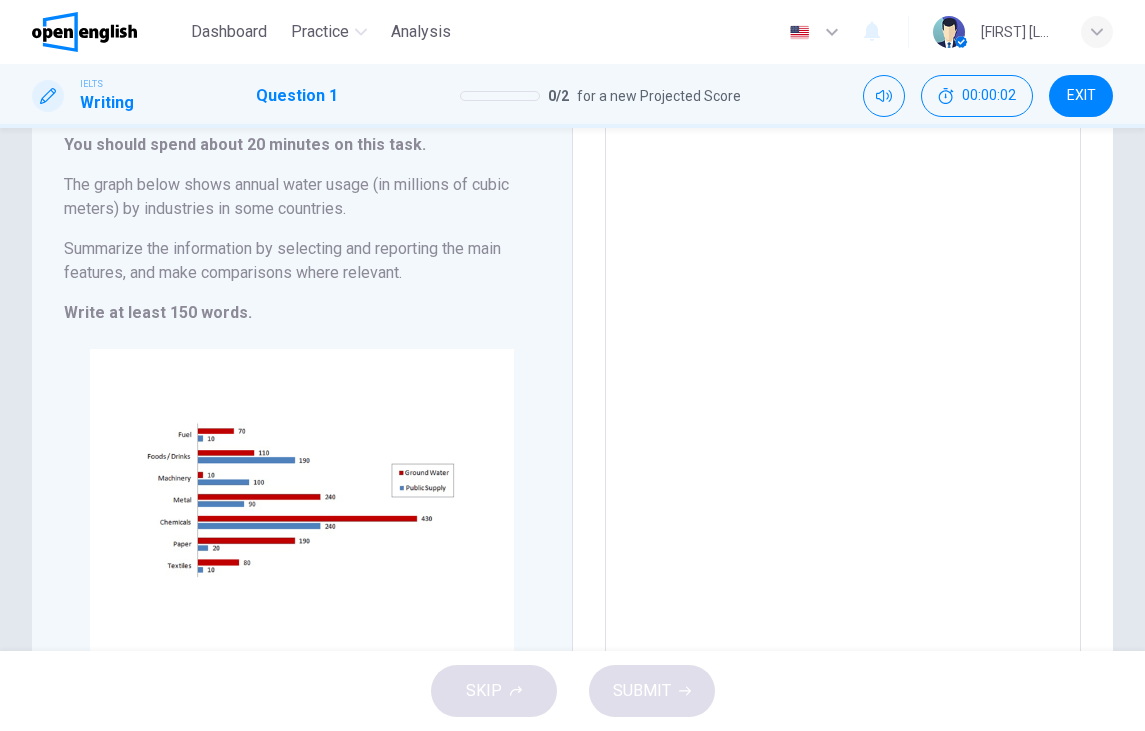 scroll, scrollTop: 127, scrollLeft: 0, axis: vertical 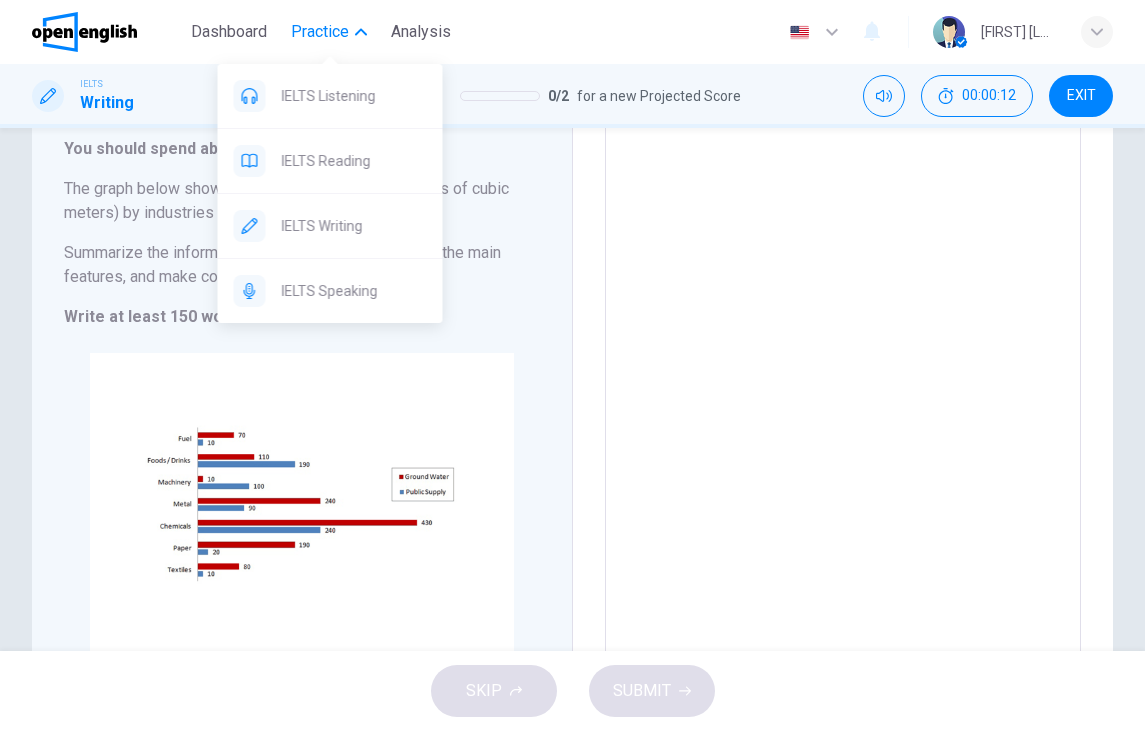 click on "Practice" at bounding box center (320, 32) 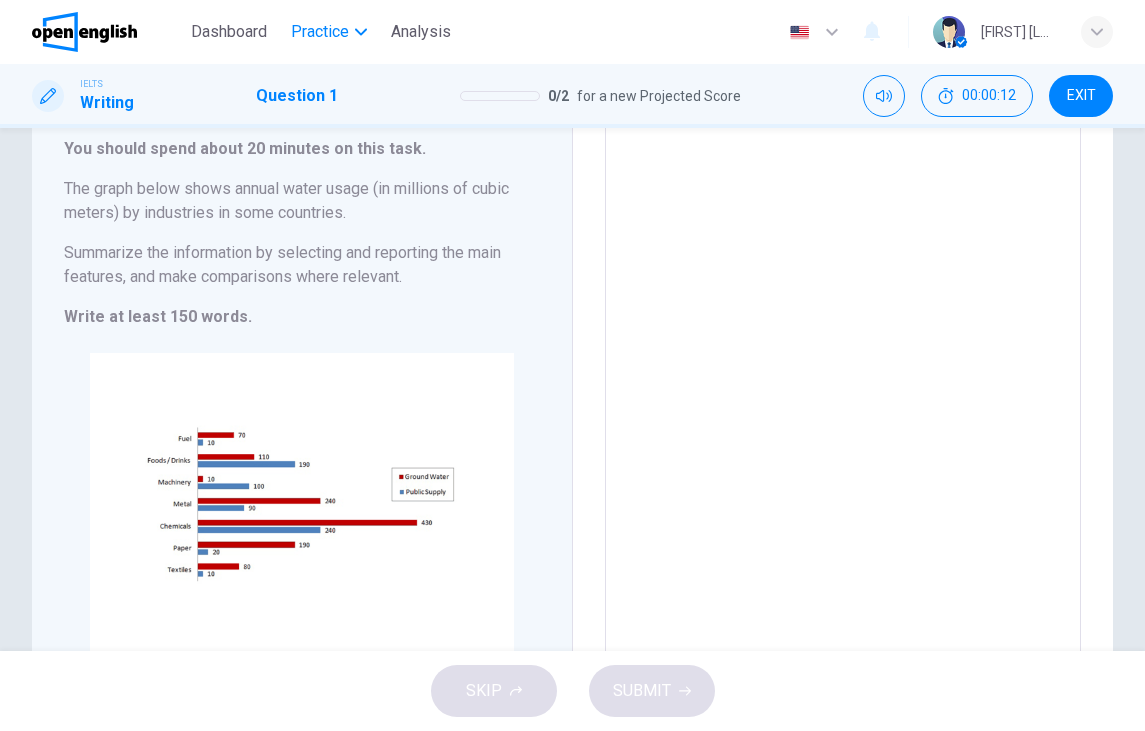 click on "Practice" at bounding box center (320, 32) 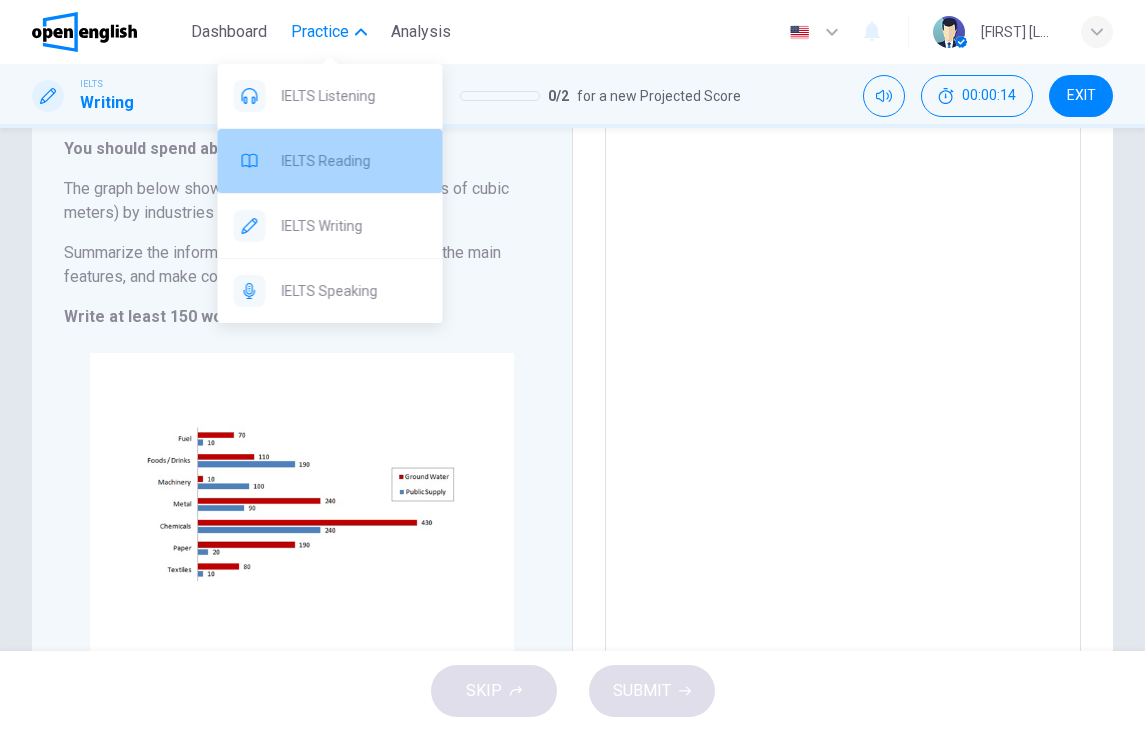 click on "IELTS Reading" at bounding box center [354, 161] 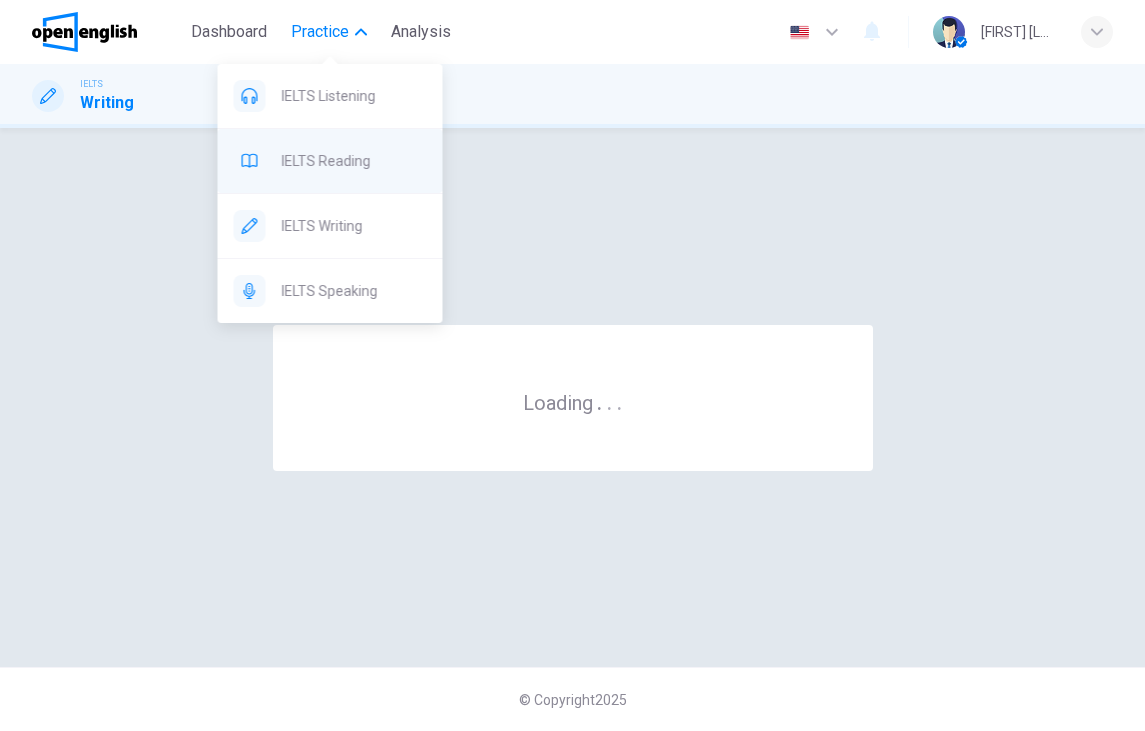 scroll, scrollTop: 0, scrollLeft: 0, axis: both 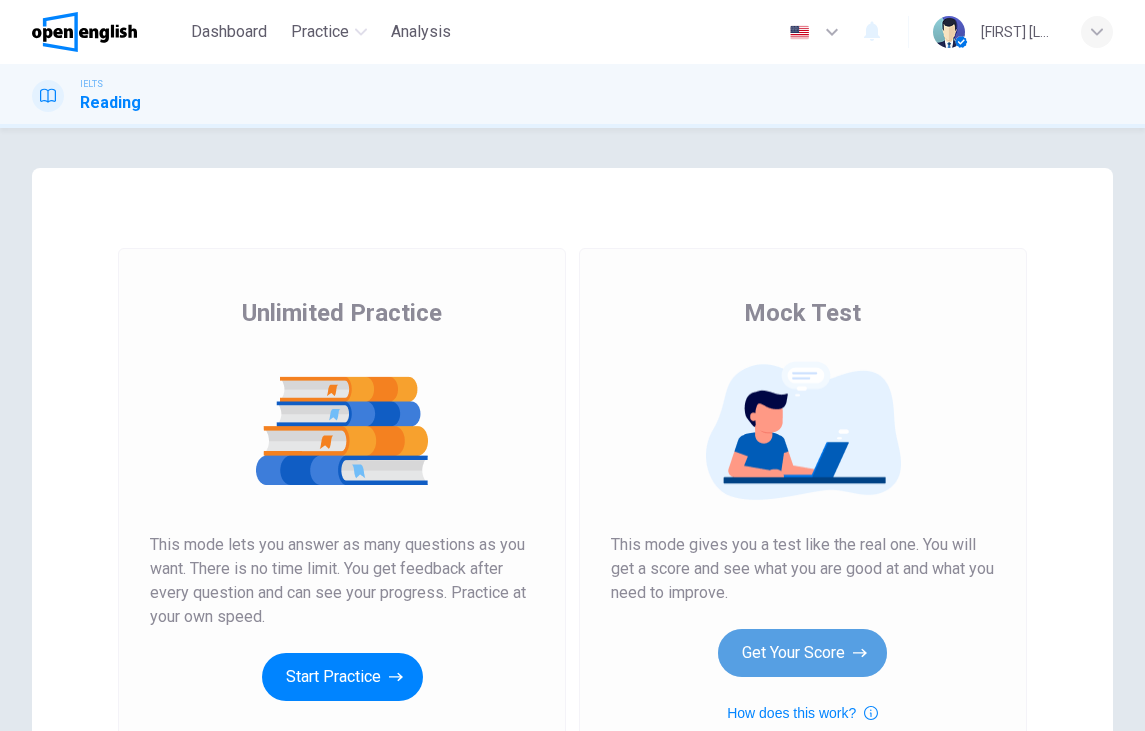 click on "Get Your Score" at bounding box center (802, 653) 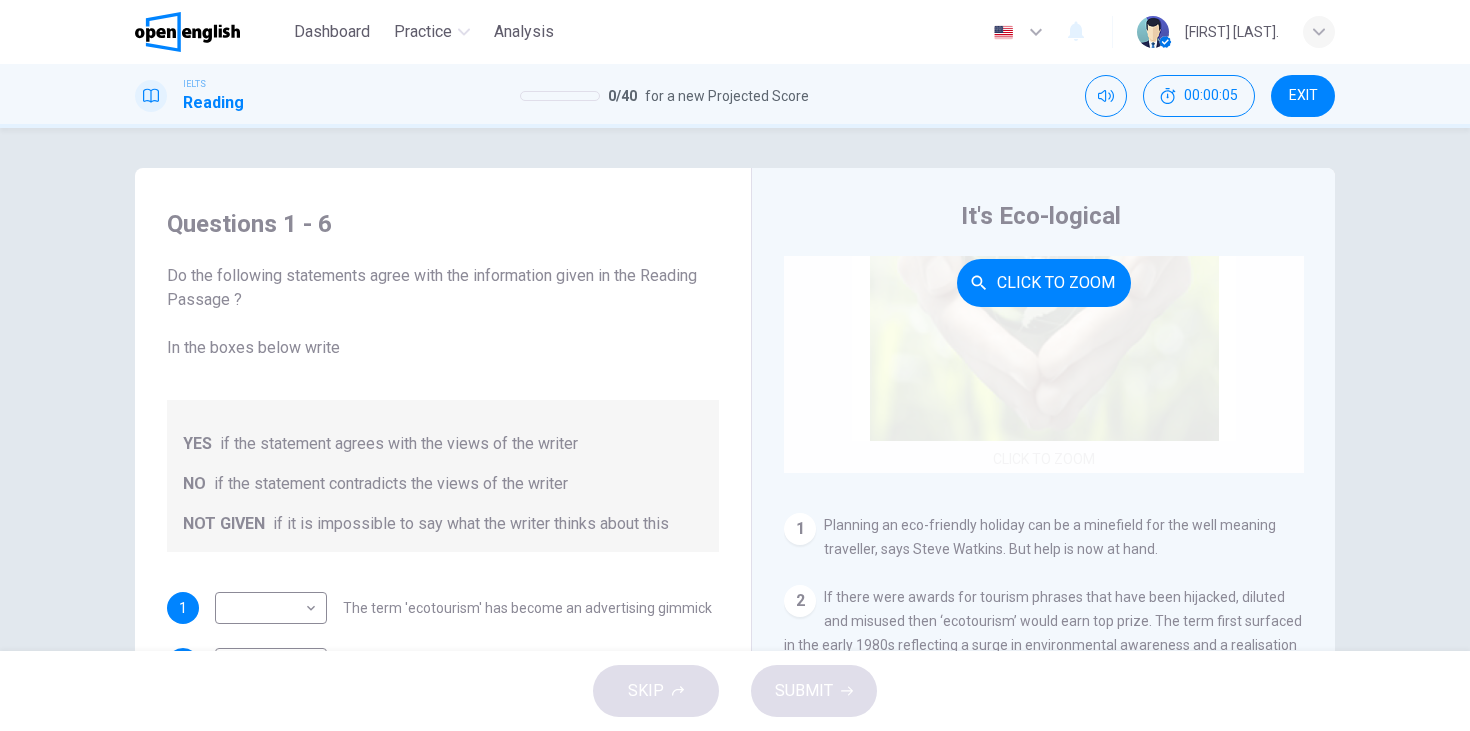 scroll, scrollTop: 357, scrollLeft: 0, axis: vertical 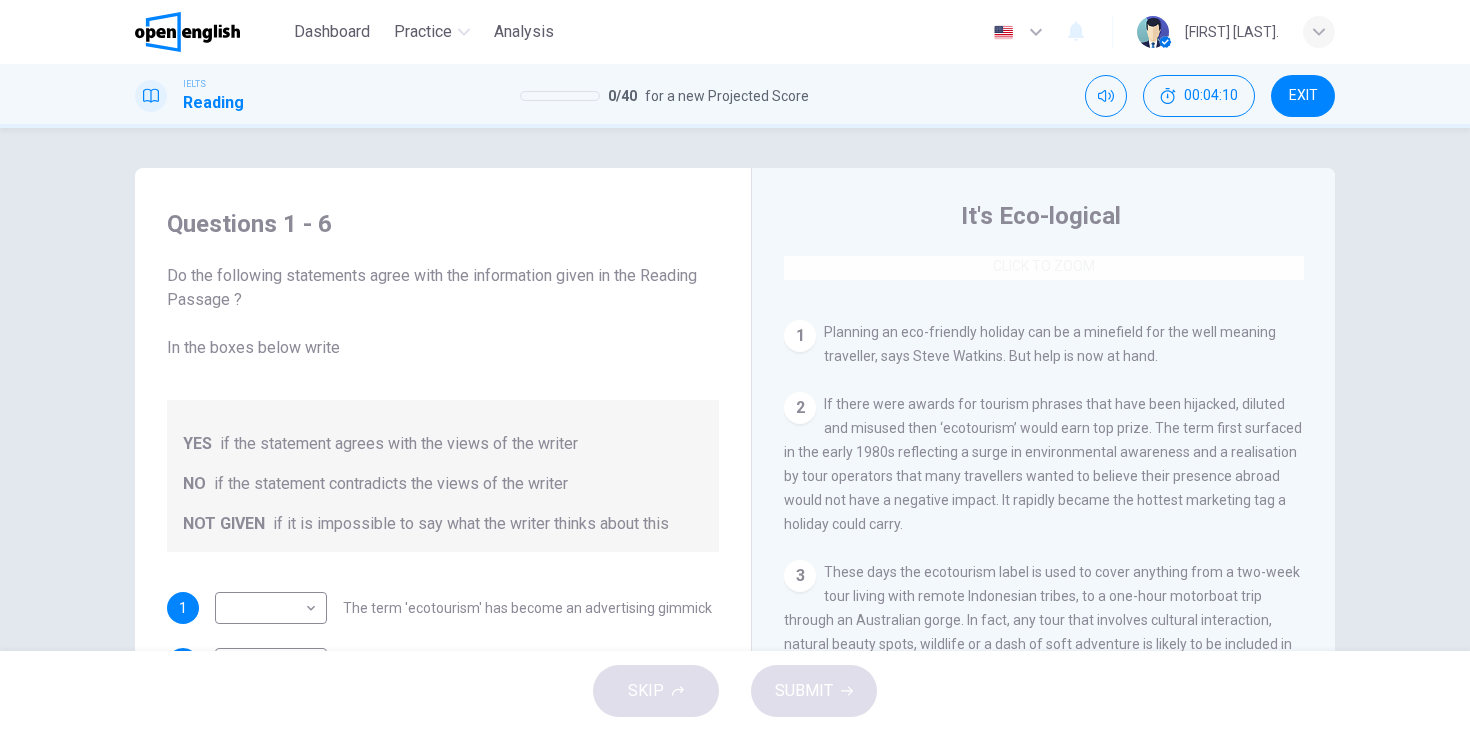 click on "Click to Zoom" at bounding box center [1044, 89] 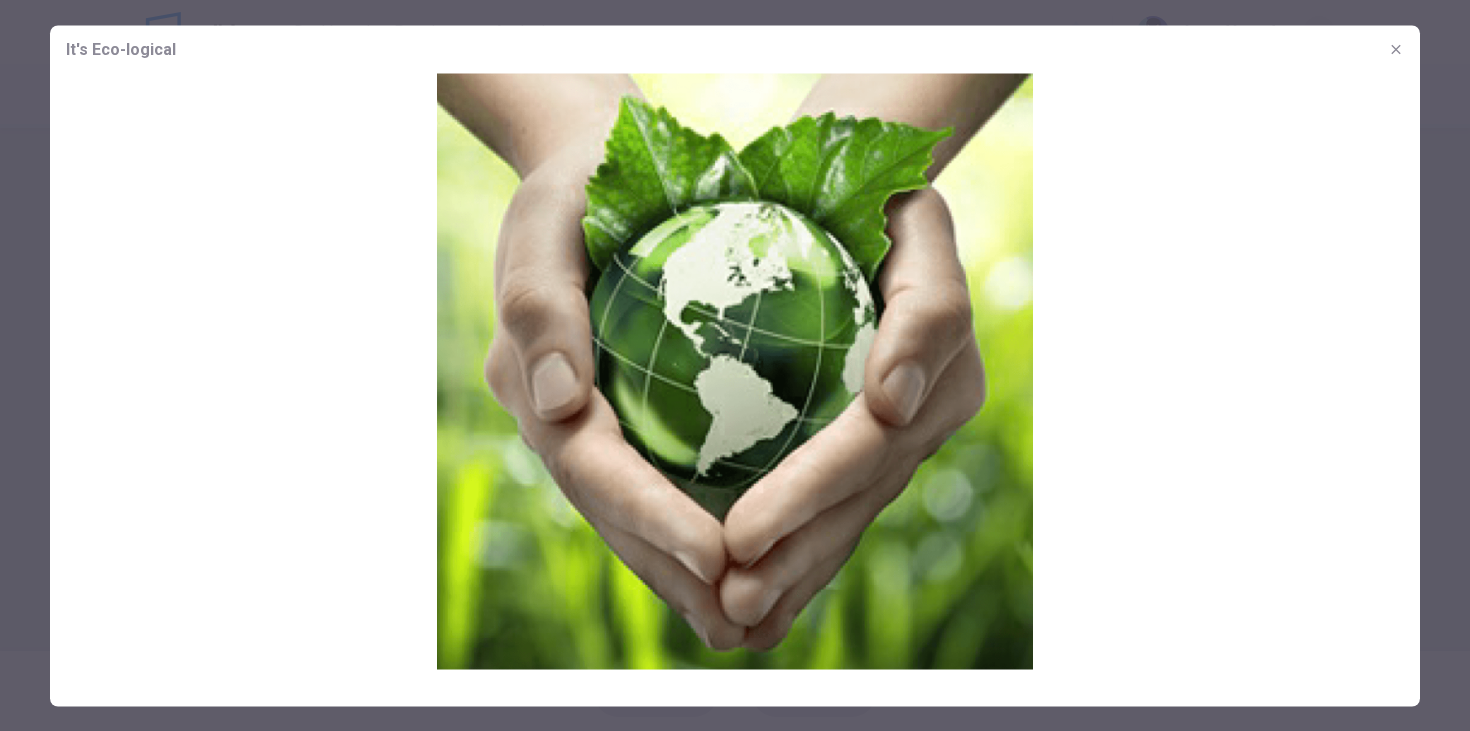 click at bounding box center (735, 371) 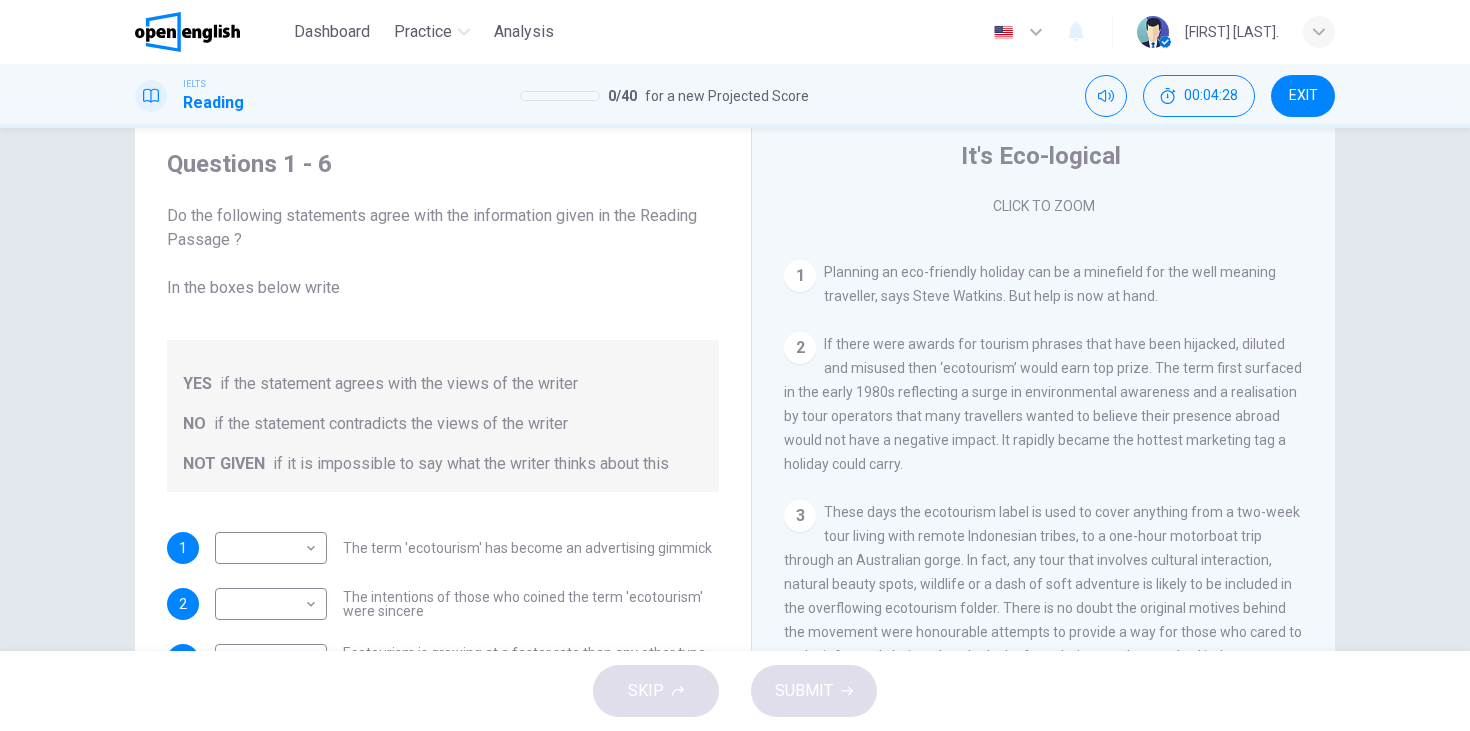 scroll, scrollTop: 61, scrollLeft: 0, axis: vertical 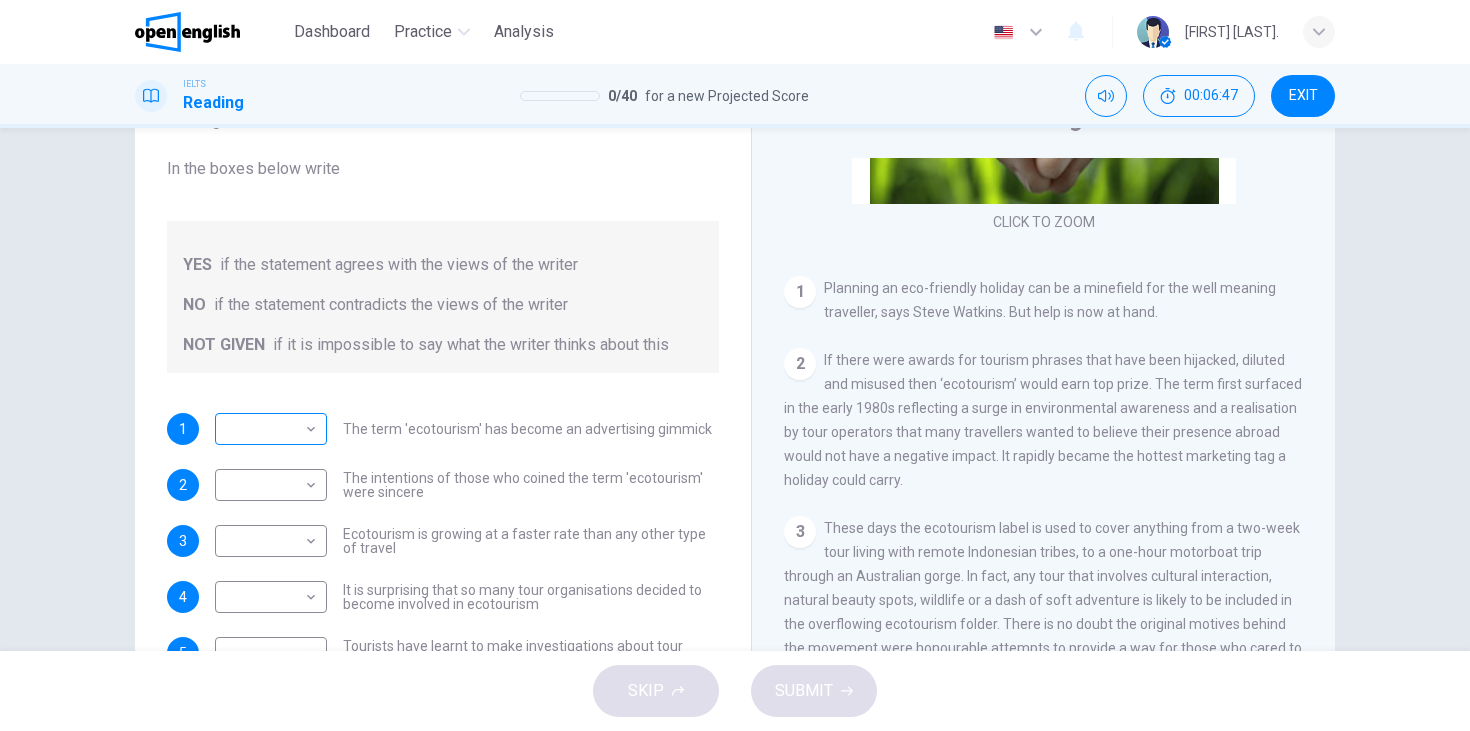 click on "This site uses cookies, as explained in our  Privacy Policy . If you agree to the use of cookies, please click the Accept button and continue to browse our site.   Privacy Policy Accept Dashboard Practice Analysis English ** ​ [FIRST] [LAST] IELTS Reading 0 / 40 for a new Projected Score 00:06:47 EXIT Questions 1 - 6 Do the following statements agree with the information given in the Reading Passage ?
In the boxes below write YES if the statement agrees with the views of the writer NO if the statement contradicts the views of the writer NOT GIVEN if it is impossible to say what the writer thinks about this 1 ​ ​ The term 'ecotourism' has become an advertising gimmick 2 ​ ​ The intentions of those who coined the term 'ecotourism' were sincere 3 ​ ​ Ecotourism is growing at a faster rate than any other type of travel 4 ​ ​ It is surprising that so many tour organisations decided to become involved in ecotourism 5 ​ ​ 6 ​ ​ Tourists have had bad experiences on ecotour holidays CLICK TO ZOOM" at bounding box center (735, 365) 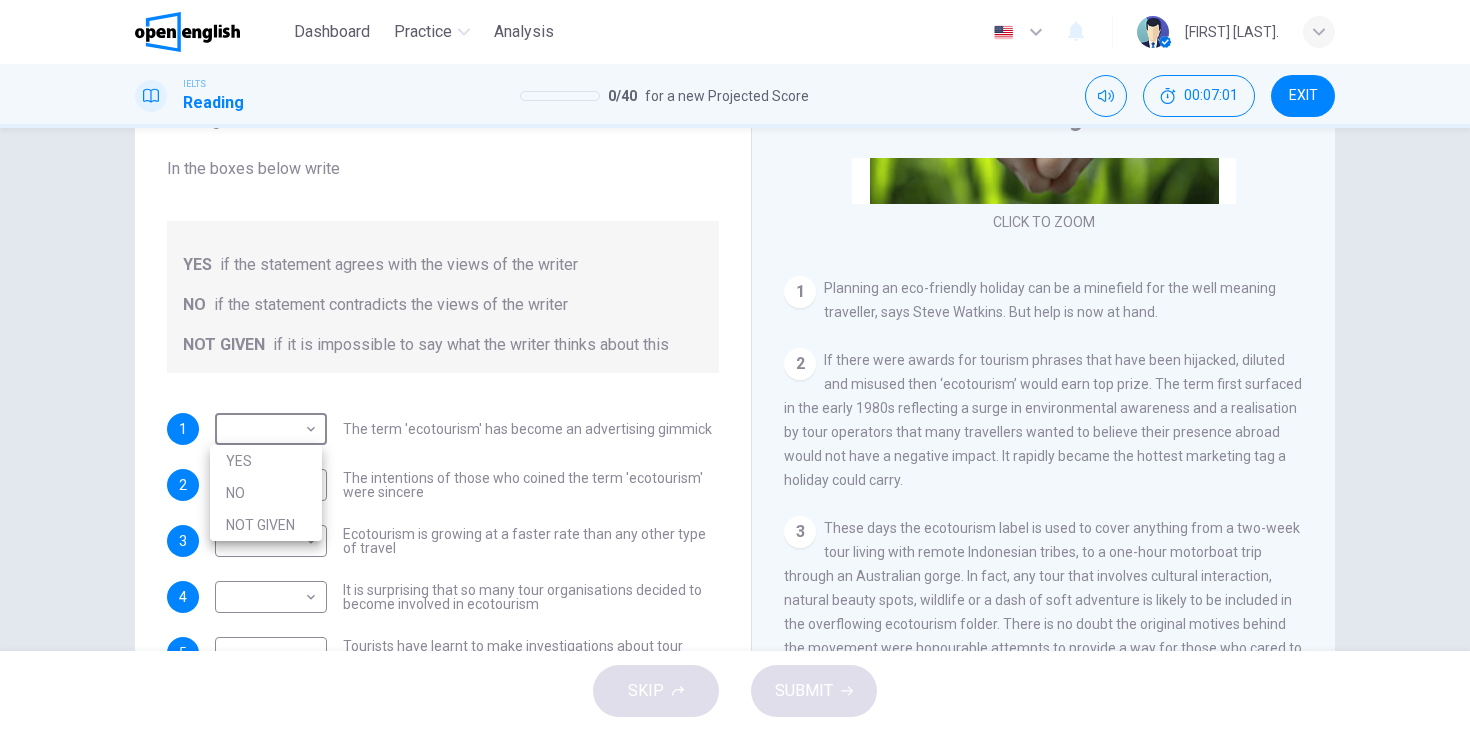click on "NOT GIVEN" at bounding box center [266, 525] 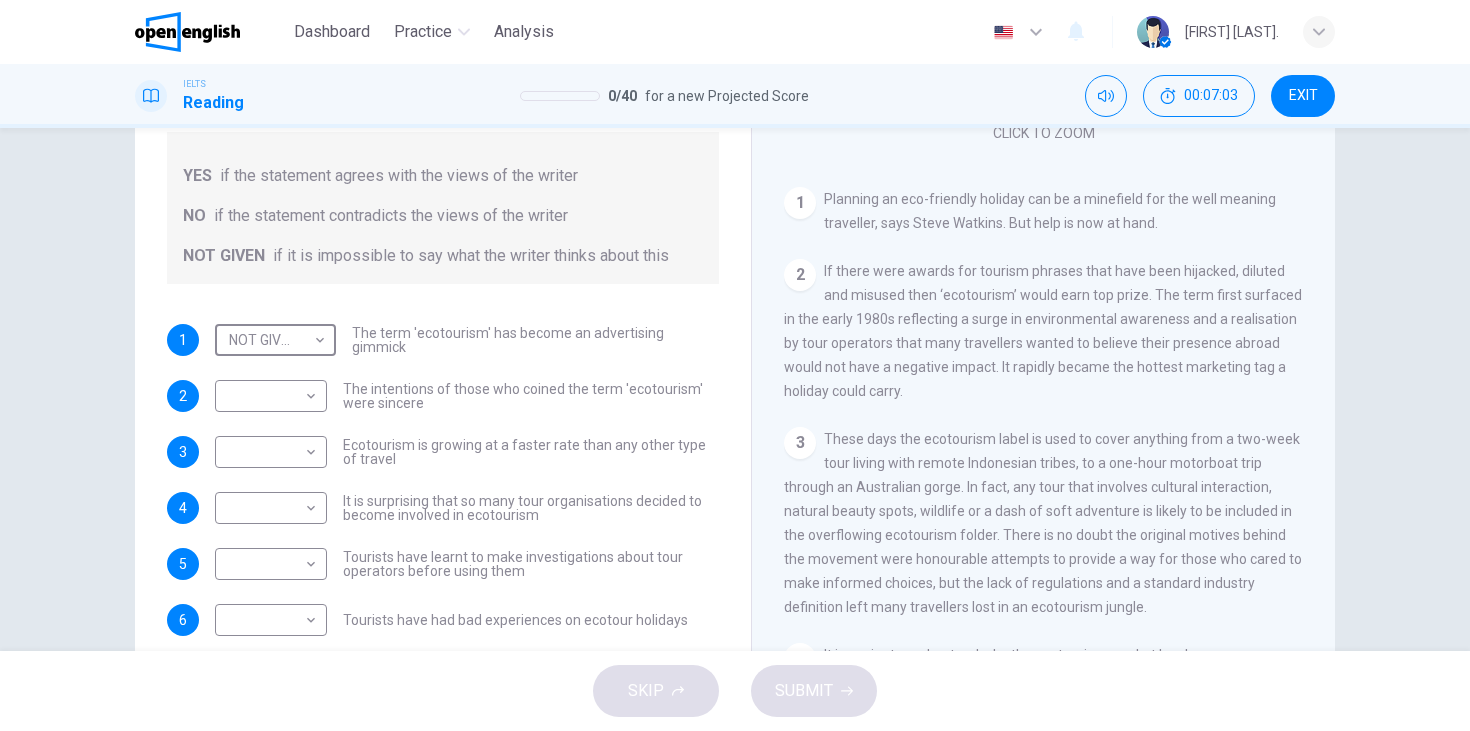 scroll, scrollTop: 202, scrollLeft: 0, axis: vertical 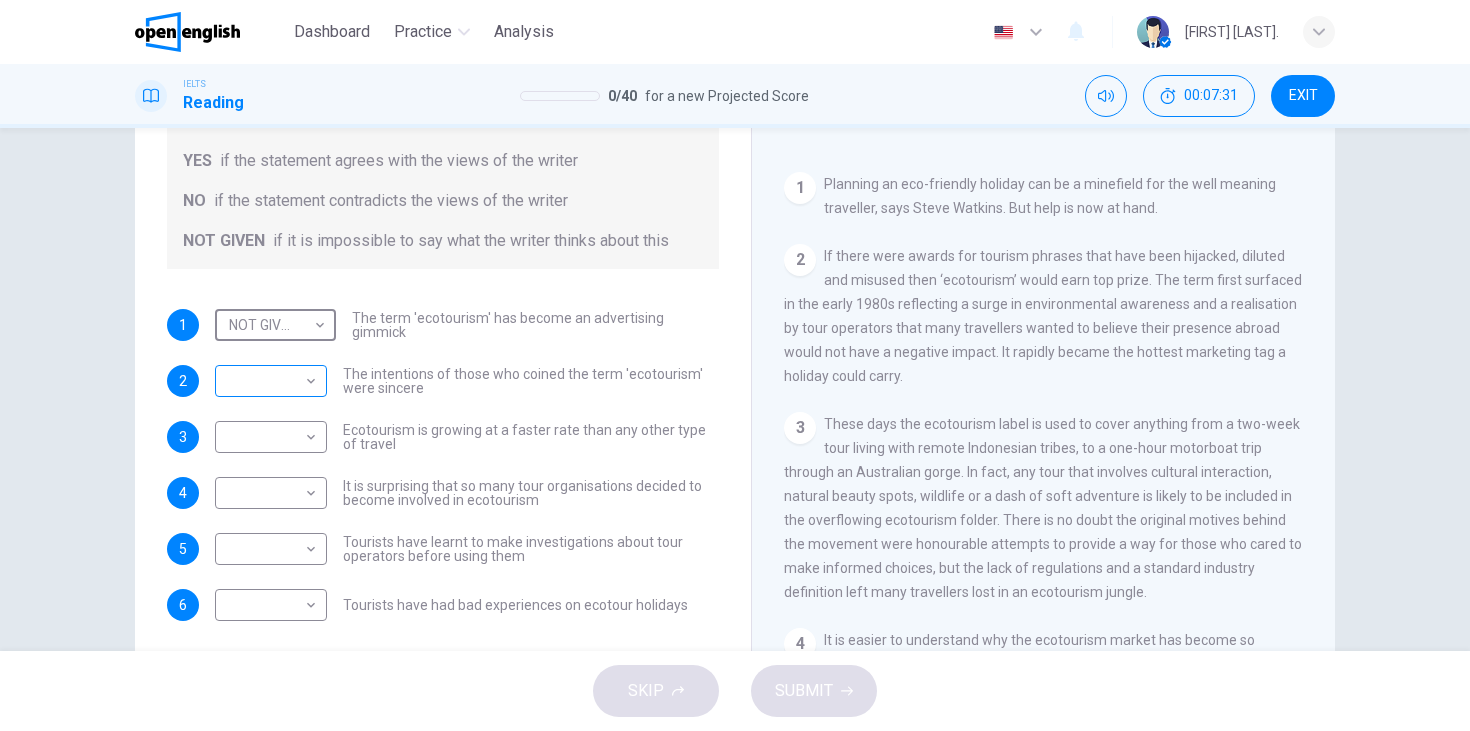 click on "This site uses cookies, as explained in our  Privacy Policy . If you agree to the use of cookies, please click the Accept button and continue to browse our site.   Privacy Policy Accept Dashboard Practice Analysis English ** ​ Guter M. IELTS Reading 0 / 40 for a new Projected Score 00:07:31 EXIT Questions 1 - 6 Do the following statements agree with the information given in the Reading Passage ?
In the boxes below write YES if the statement agrees with the views of the writer NO if the statement contradicts the views of the writer NOT GIVEN if it is impossible to say what the writer thinks about this 1 NOT GIVEN ********* ​ The term 'ecotourism' has become an advertising gimmick 2 ​ ​ The intentions of those who coined the term 'ecotourism' were sincere 3 ​ ​ Ecotourism is growing at a faster rate than any other type of travel 4 ​ ​ It is surprising that so many tour organisations decided to become involved in ecotourism 5 ​ ​ 6 ​ ​ It's Eco-logical CLICK TO ZOOM Click to Zoom 1 2 3" at bounding box center (735, 365) 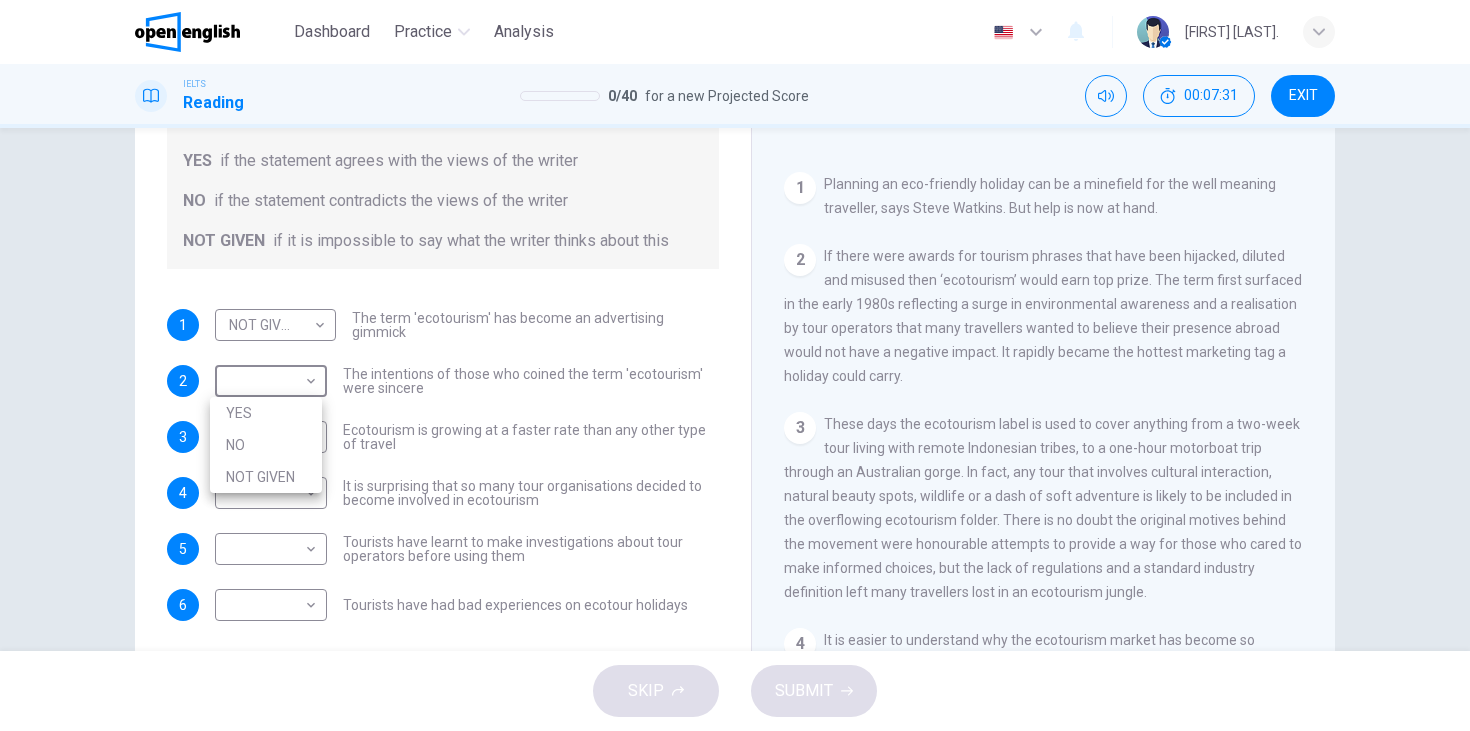 click on "NO" at bounding box center [266, 445] 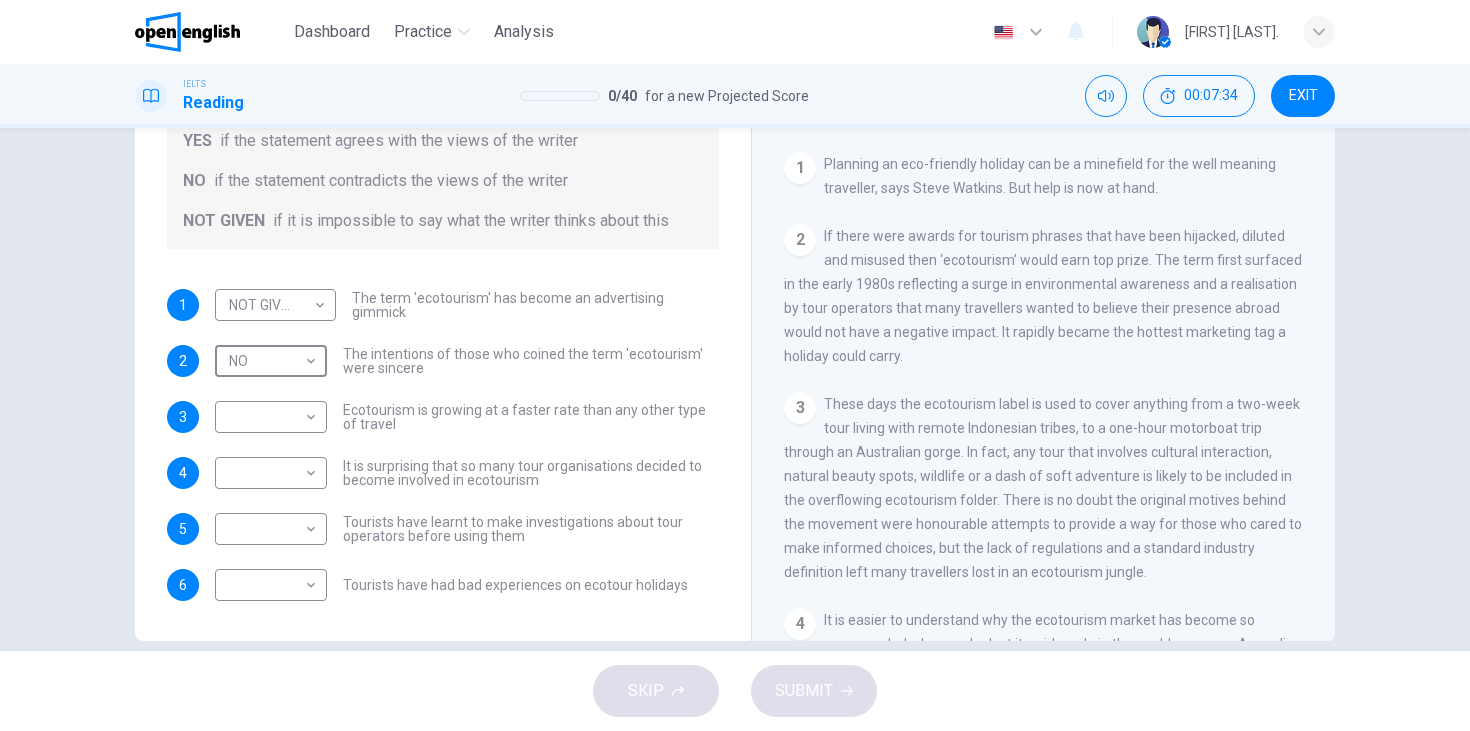scroll, scrollTop: 230, scrollLeft: 0, axis: vertical 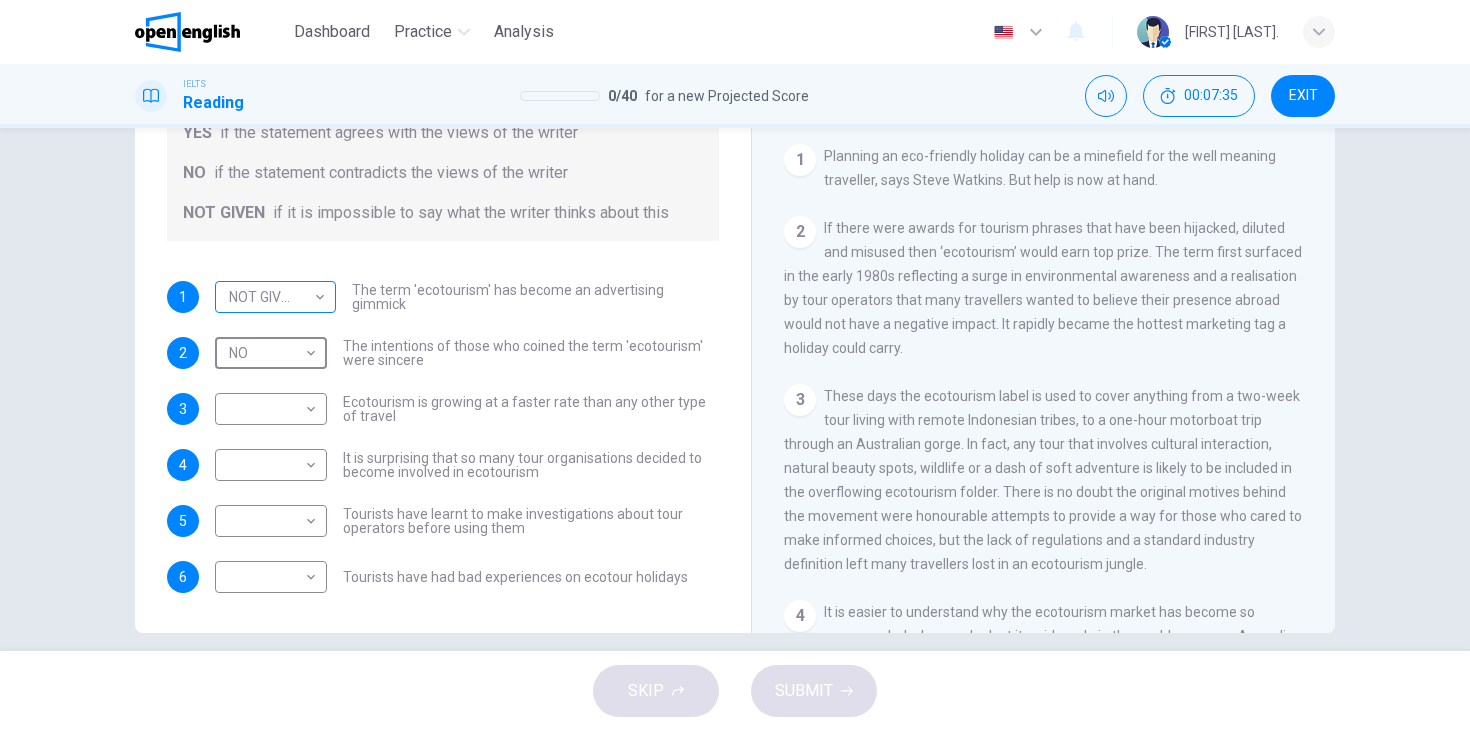 click on "This site uses cookies, as explained in our  Privacy Policy . If you agree to the use of cookies, please click the Accept button and continue to browse our site.   Privacy Policy Accept Dashboard Practice Analysis English ** ​ Guter M. IELTS Reading 0 / 40 for a new Projected Score 00:07:35 EXIT Questions 1 - 6 Do the following statements agree with the information given in the Reading Passage ?
In the boxes below write YES if the statement agrees with the views of the writer NO if the statement contradicts the views of the writer NOT GIVEN if it is impossible to say what the writer thinks about this 1 NOT GIVEN ********* ​ The term 'ecotourism' has become an advertising gimmick 2 NO ** ​ The intentions of those who coined the term 'ecotourism' were sincere 3 ​ ​ Ecotourism is growing at a faster rate than any other type of travel 4 ​ ​ It is surprising that so many tour organisations decided to become involved in ecotourism 5 ​ ​ 6 ​ ​ It's Eco-logical CLICK TO ZOOM Click to Zoom 1 2" at bounding box center [735, 365] 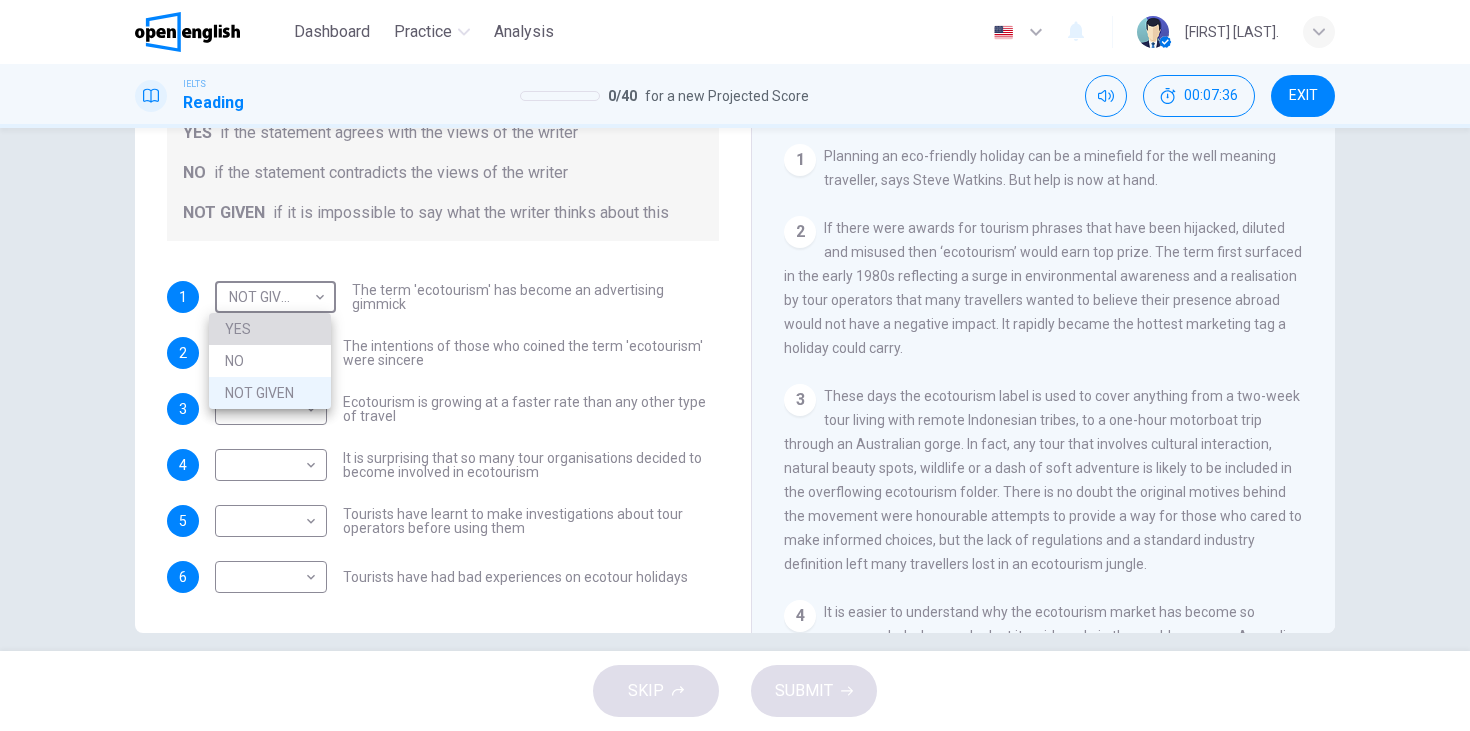 click on "YES" at bounding box center (270, 329) 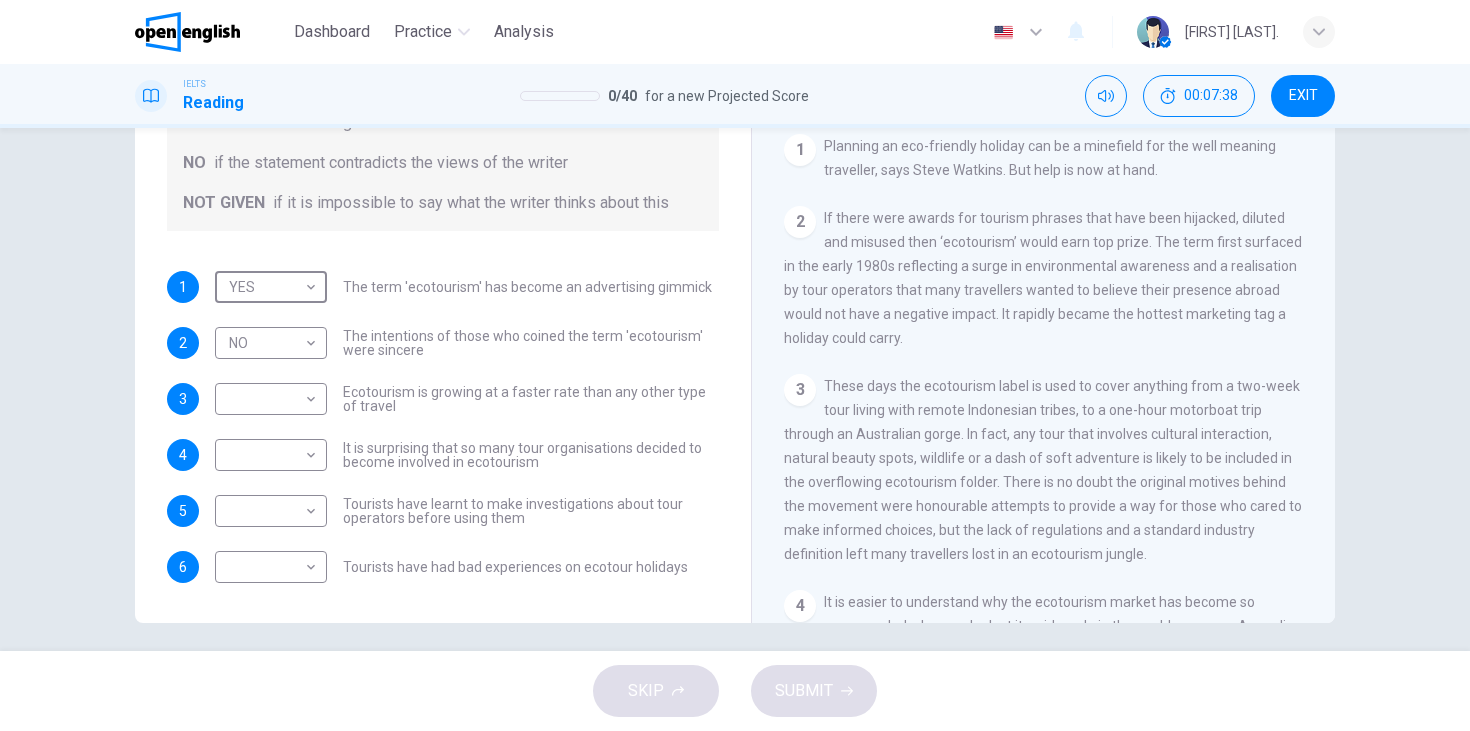 scroll, scrollTop: 252, scrollLeft: 0, axis: vertical 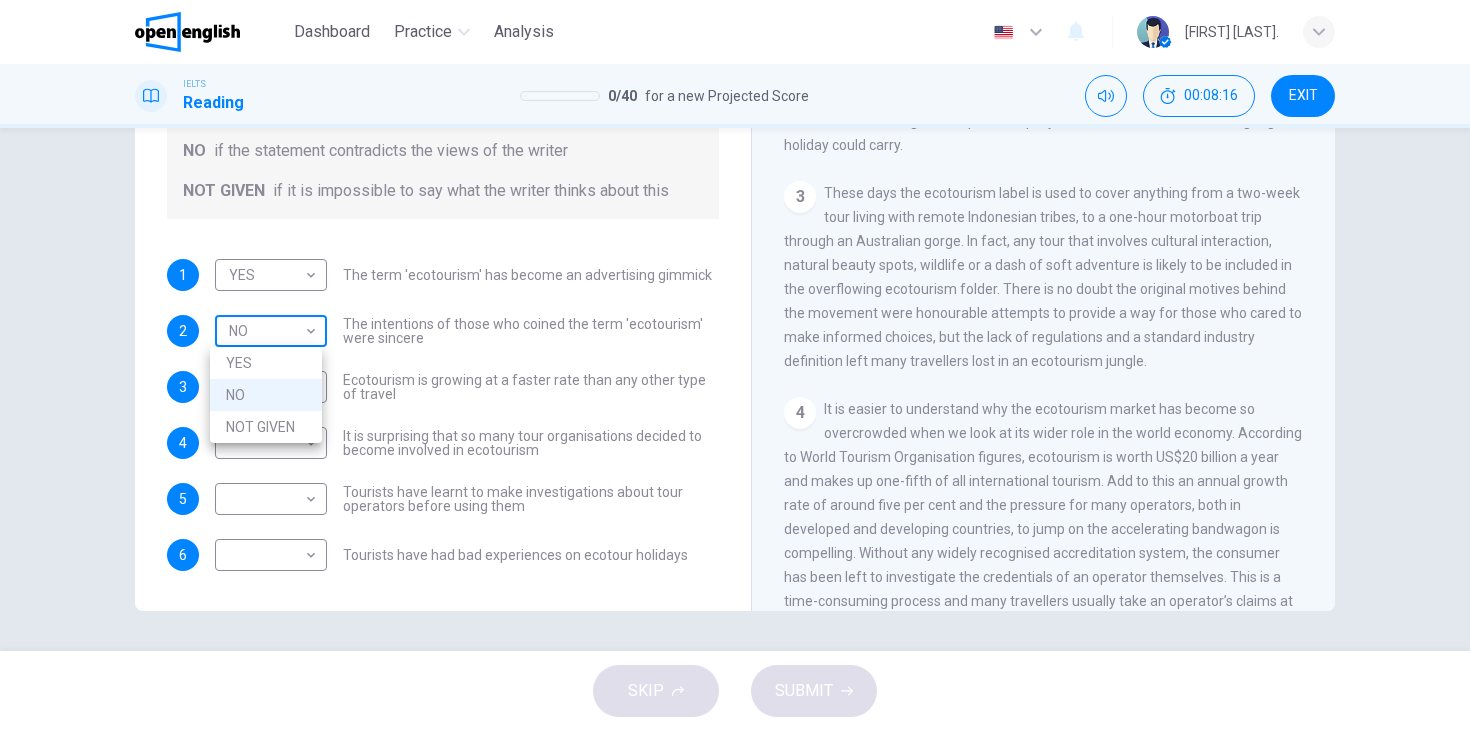 click on "This site uses cookies, as explained in our  Privacy Policy . If you agree to the use of cookies, please click the Accept button and continue to browse our site.   Privacy Policy Accept Dashboard Practice Analysis English ** ​ Guter M. IELTS Reading 0 / 40 for a new Projected Score 00:08:16 EXIT Questions 1 - 6 Do the following statements agree with the information given in the Reading Passage ?
In the boxes below write YES if the statement agrees with the views of the writer NO if the statement contradicts the views of the writer NOT GIVEN if it is impossible to say what the writer thinks about this 1 YES *** ​ The term 'ecotourism' has become an advertising gimmick 2 NO ** ​ The intentions of those who coined the term 'ecotourism' were sincere 3 ​ ​ Ecotourism is growing at a faster rate than any other type of travel 4 ​ ​ It is surprising that so many tour organisations decided to become involved in ecotourism 5 ​ ​ 6 ​ ​ Tourists have had bad experiences on ecotour holidays 1 2 3 4" at bounding box center [735, 365] 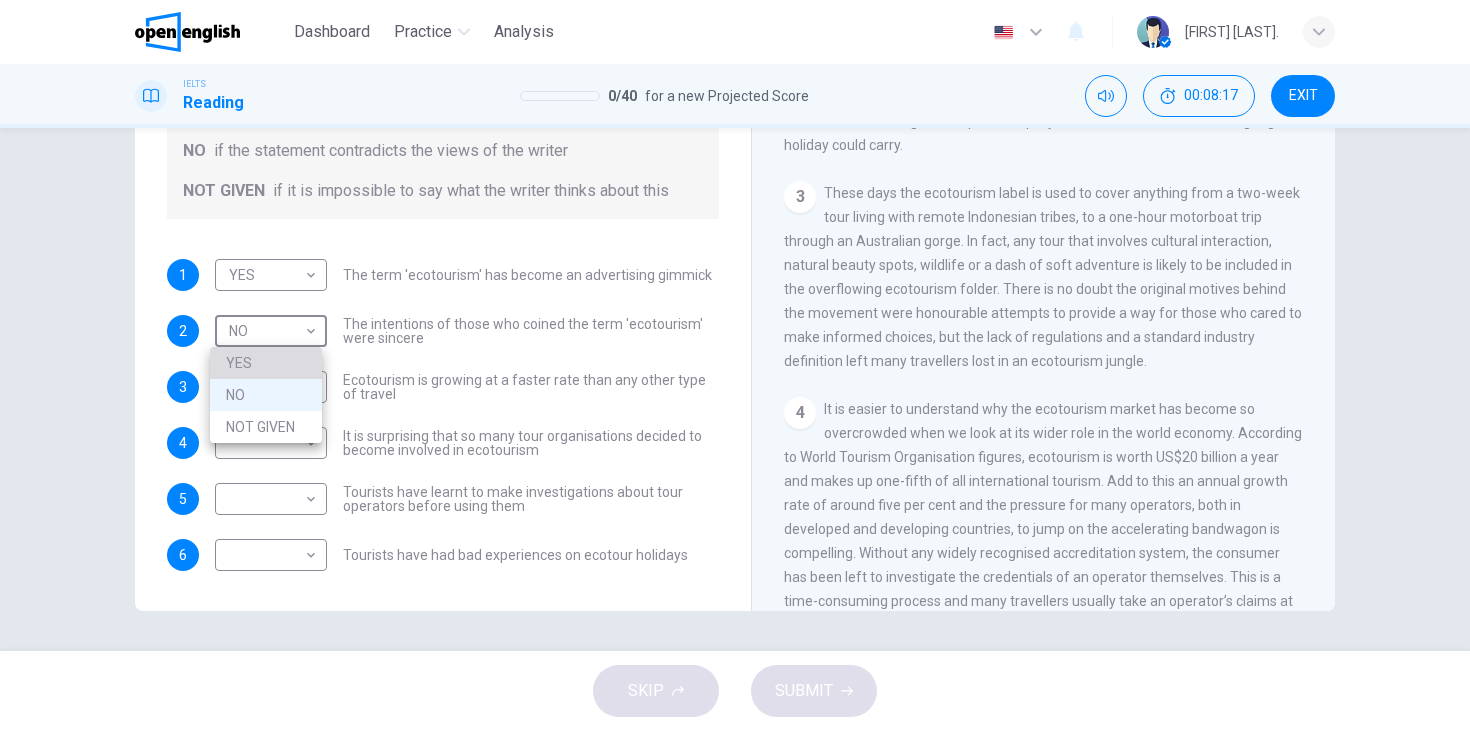 click on "YES" at bounding box center [266, 363] 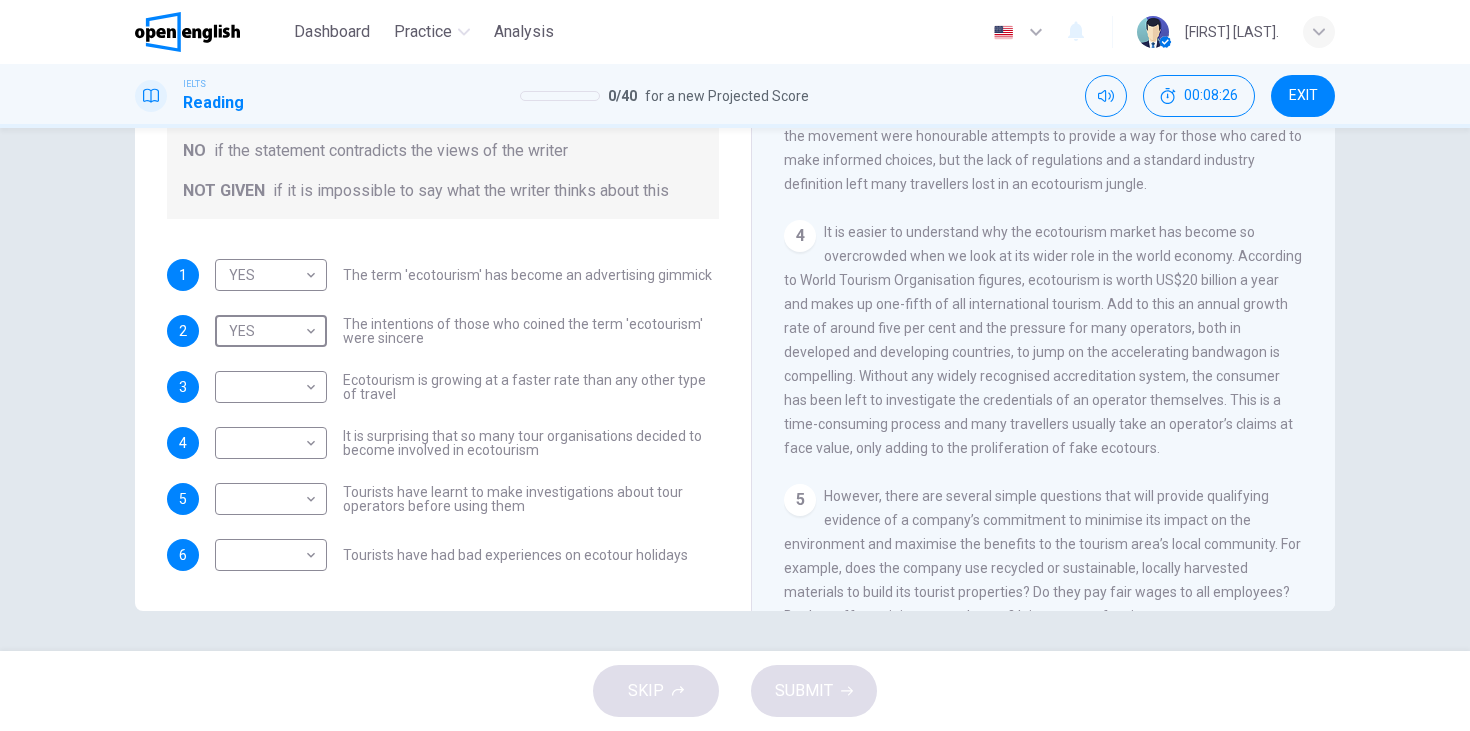 scroll, scrollTop: 668, scrollLeft: 0, axis: vertical 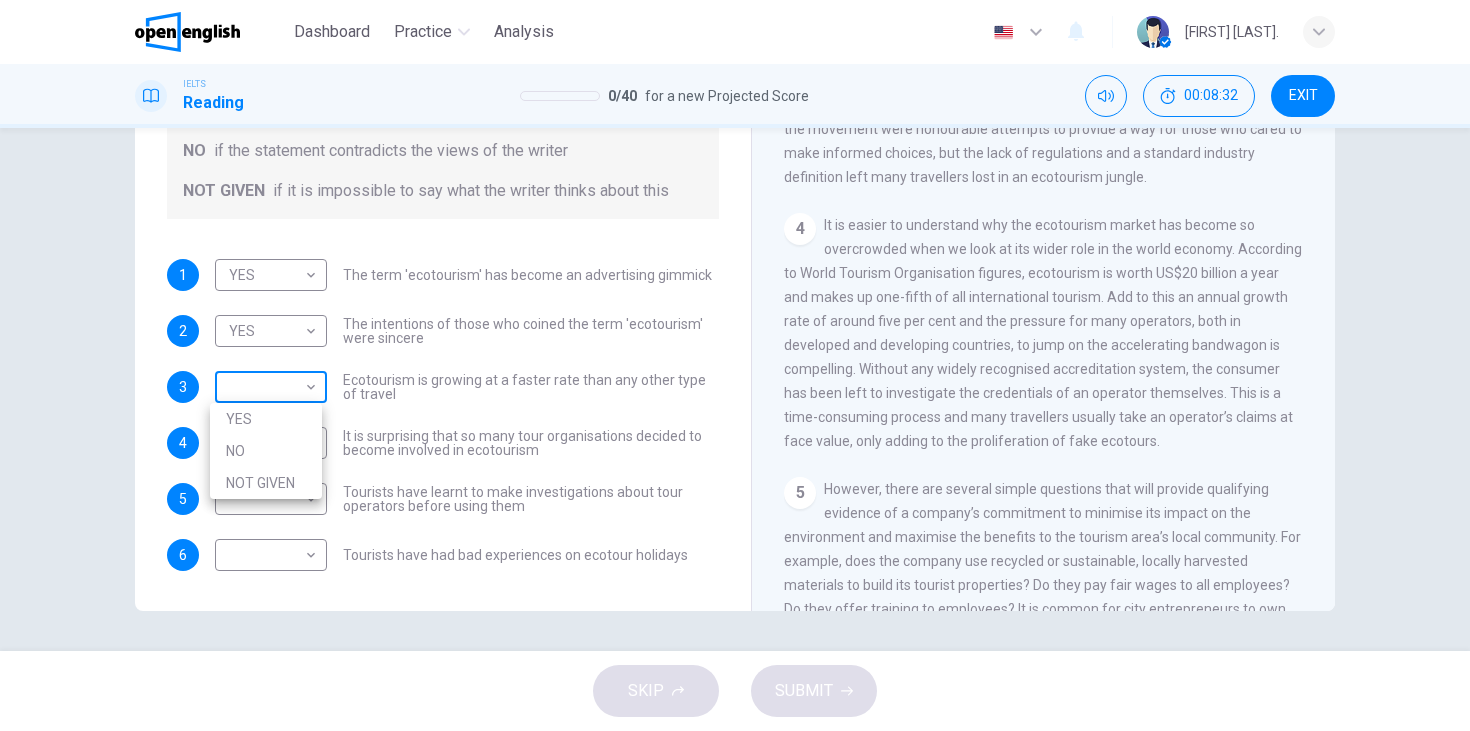 click on "This site uses cookies, as explained in our  Privacy Policy . If you agree to the use of cookies, please click the Accept button and continue to browse our site.   Privacy Policy Accept Dashboard Practice Analysis English ** ​ Guter M. IELTS Reading 0 / 40 for a new Projected Score 00:08:32 EXIT Questions 1 - 6 Do the following statements agree with the information given in the Reading Passage ?
In the boxes below write YES if the statement agrees with the views of the writer NO if the statement contradicts the views of the writer NOT GIVEN if it is impossible to say what the writer thinks about this 1 YES *** ​ The term 'ecotourism' has become an advertising gimmick 2 YES *** ​ The intentions of those who coined the term 'ecotourism' were sincere 3 ​ ​ Ecotourism is growing at a faster rate than any other type of travel 4 ​ ​ It is surprising that so many tour organisations decided to become involved in ecotourism 5 ​ ​ 6 ​ ​ Tourists have had bad experiences on ecotour holidays 1 2 3" at bounding box center [735, 365] 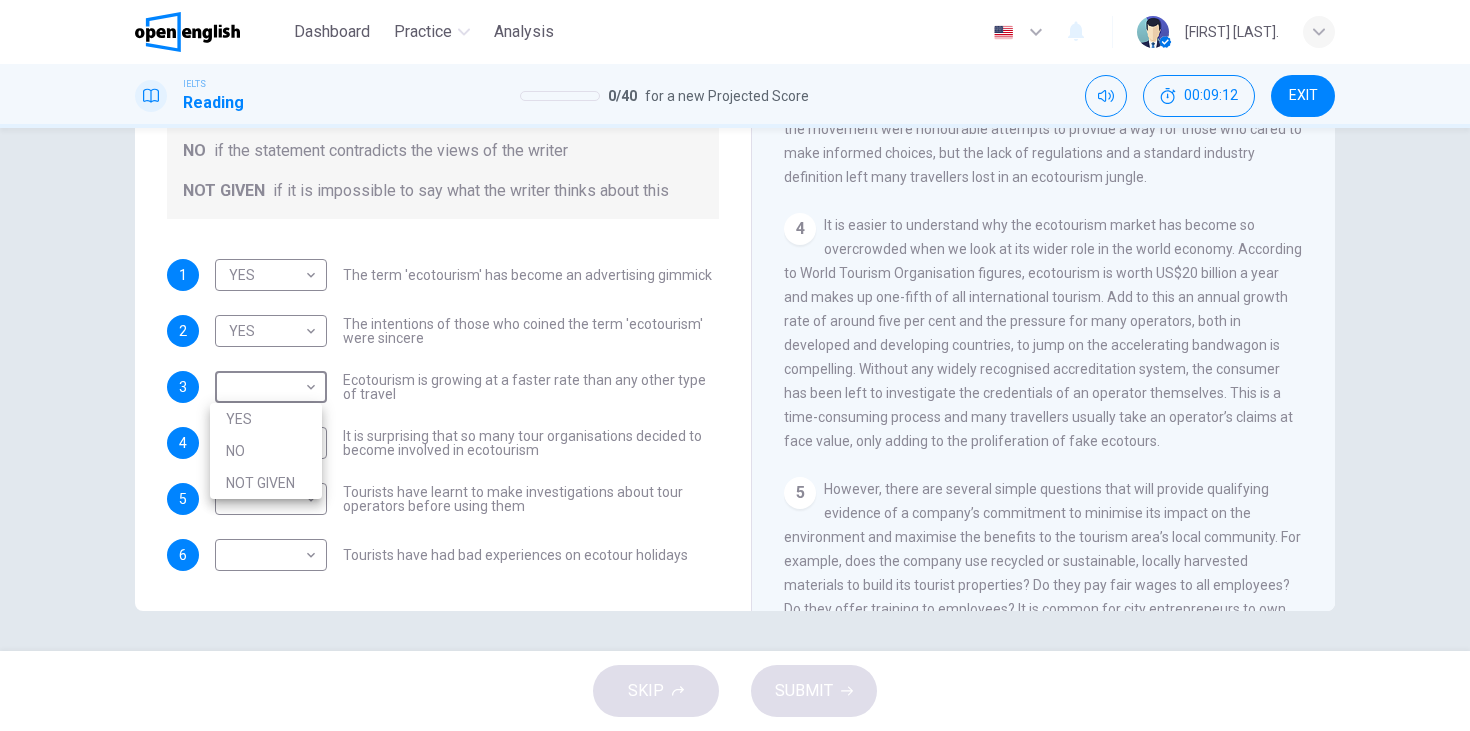 click at bounding box center (735, 365) 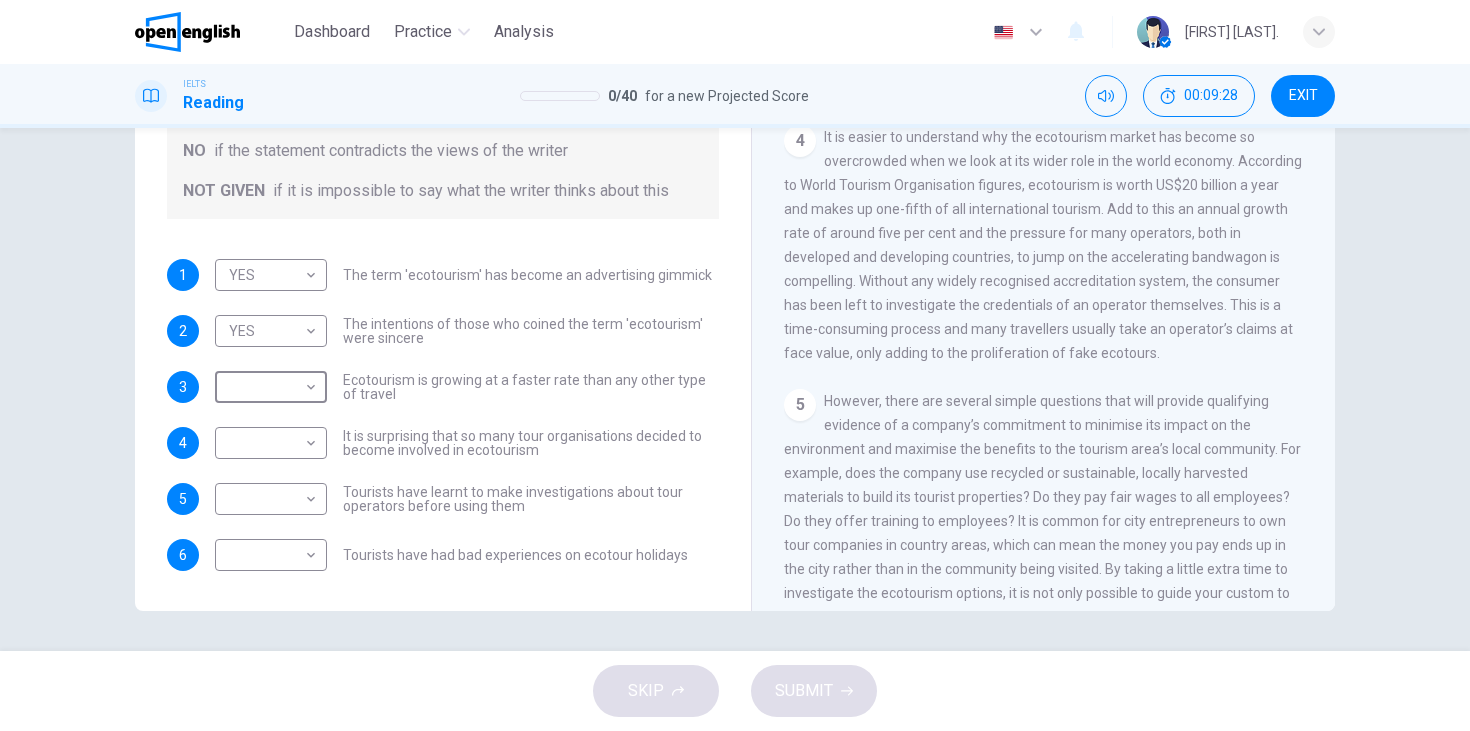 scroll, scrollTop: 761, scrollLeft: 0, axis: vertical 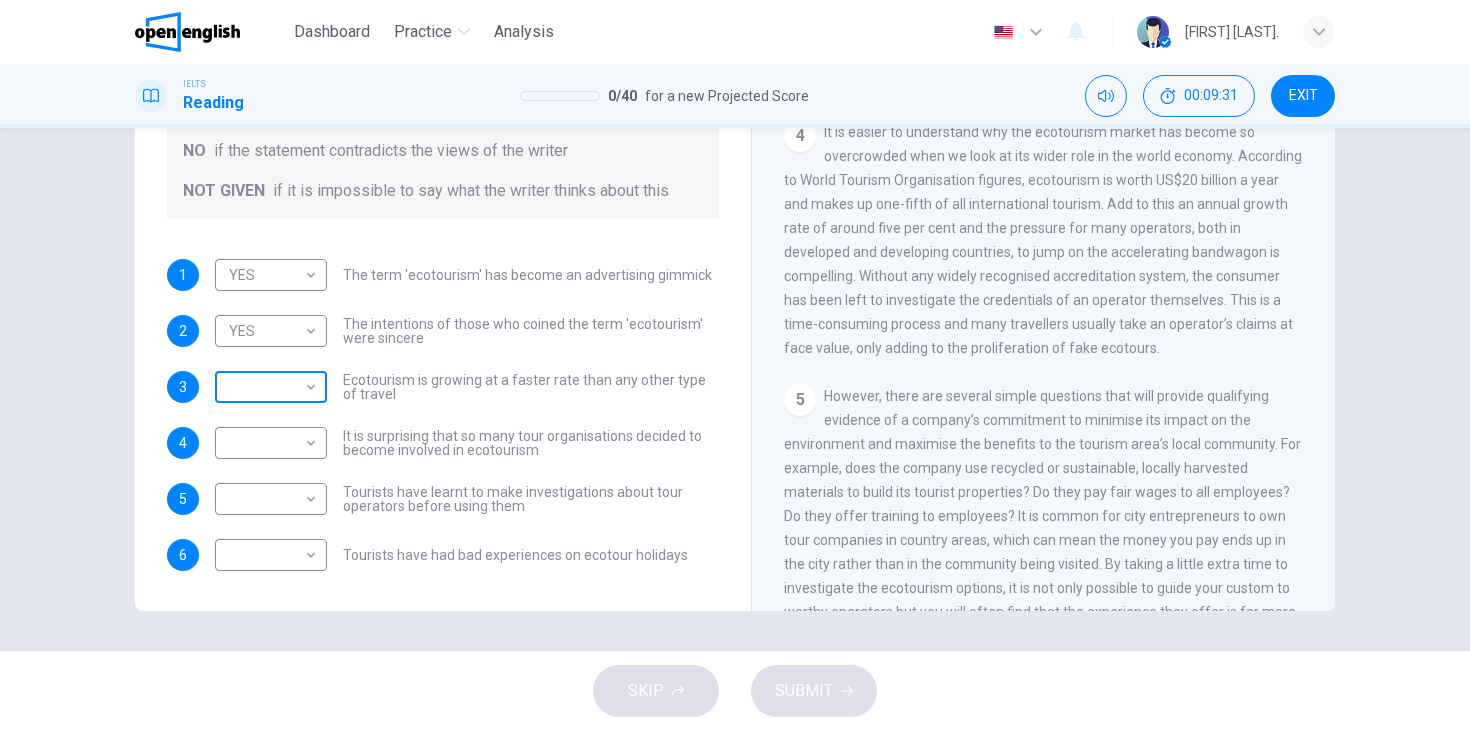 click on "This site uses cookies, as explained in our  Privacy Policy . If you agree to the use of cookies, please click the Accept button and continue to browse our site.   Privacy Policy Accept Dashboard Practice Analysis English ** ​ Guter M. IELTS Reading 0 / 40 for a new Projected Score 00:09:31 EXIT Questions 1 - 6 Do the following statements agree with the information given in the Reading Passage ?
In the boxes below write YES if the statement agrees with the views of the writer NO if the statement contradicts the views of the writer NOT GIVEN if it is impossible to say what the writer thinks about this 1 YES *** ​ The term 'ecotourism' has become an advertising gimmick 2 YES *** ​ The intentions of those who coined the term 'ecotourism' were sincere 3 ​ ​ Ecotourism is growing at a faster rate than any other type of travel 4 ​ ​ It is surprising that so many tour organisations decided to become involved in ecotourism 5 ​ ​ 6 ​ ​ Tourists have had bad experiences on ecotour holidays 1 2 3" at bounding box center (735, 365) 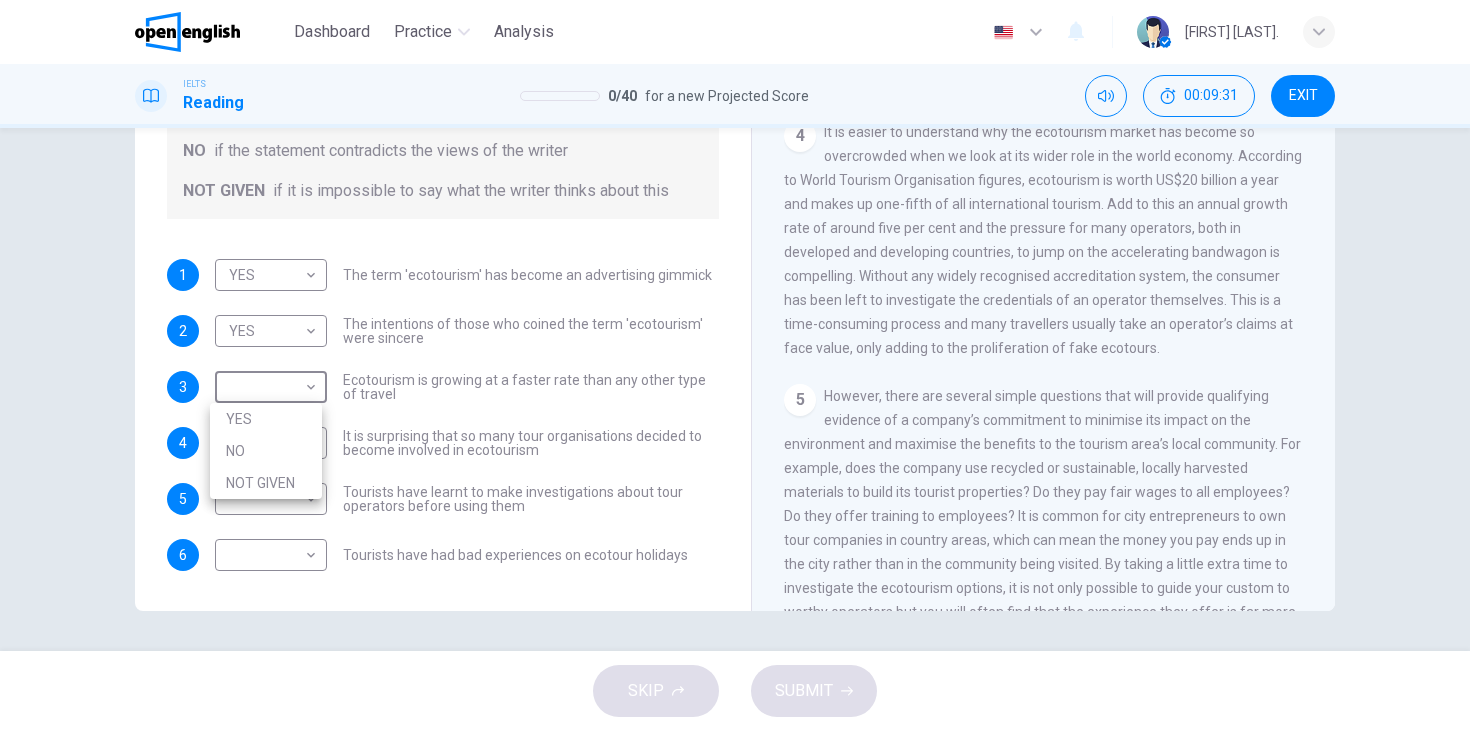 click on "NOT GIVEN" at bounding box center [266, 483] 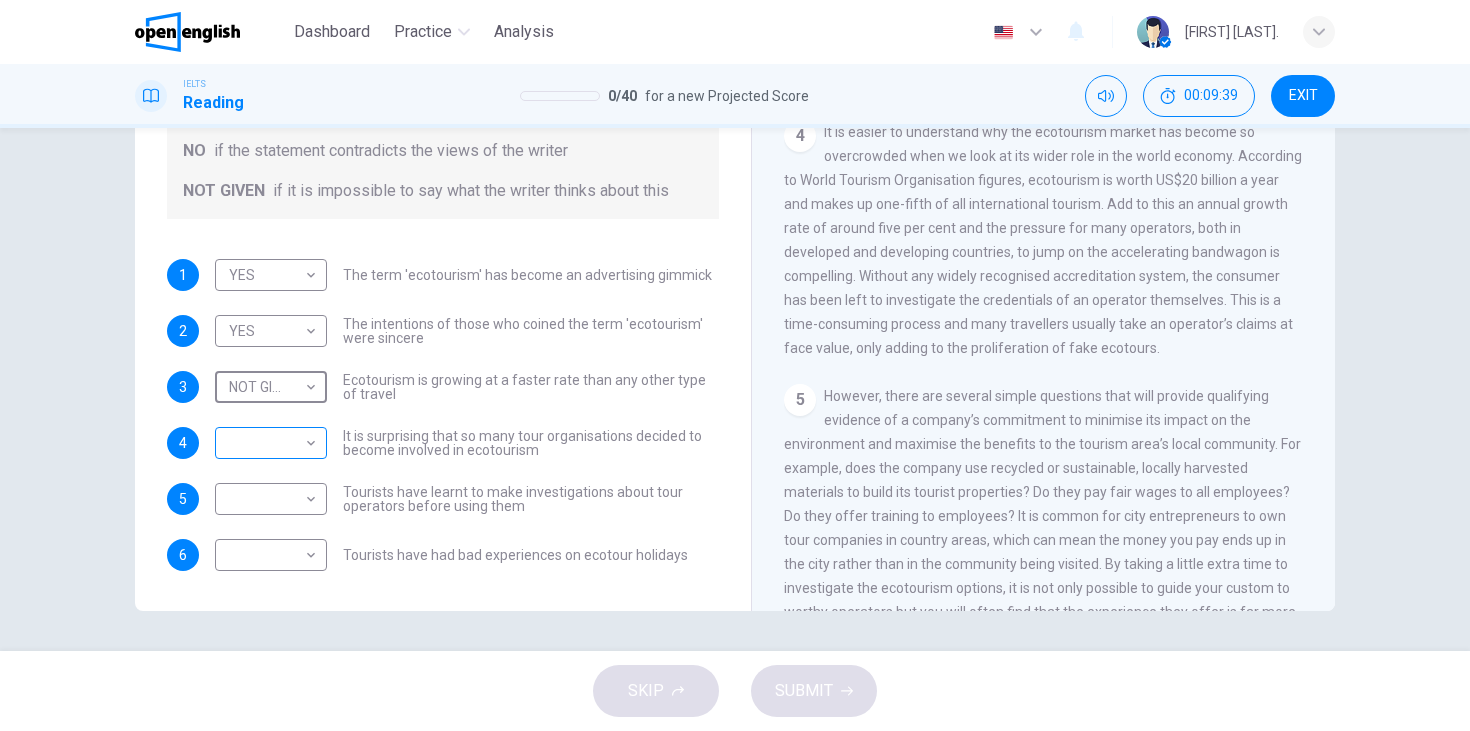 click on "This site uses cookies, as explained in our  Privacy Policy . If you agree to the use of cookies, please click the Accept button and continue to browse our site.   Privacy Policy Accept Dashboard Practice Analysis English ** ​ Guter M. IELTS Reading 0 / 40 for a new Projected Score 00:09:39 EXIT Questions 1 - 6 Do the following statements agree with the information given in the Reading Passage ?
In the boxes below write YES if the statement agrees with the views of the writer NO if the statement contradicts the views of the writer NOT GIVEN if it is impossible to say what the writer thinks about this 1 YES *** ​ The term 'ecotourism' has become an advertising gimmick 2 YES *** ​ The intentions of those who coined the term 'ecotourism' were sincere 3 NOT GIVEN ********* ​ Ecotourism is growing at a faster rate than any other type of travel 4 ​ ​ It is surprising that so many tour organisations decided to become involved in ecotourism 5 ​ ​ 6 ​ ​ It's Eco-logical CLICK TO ZOOM 1 2 3 4 5 6" at bounding box center [735, 365] 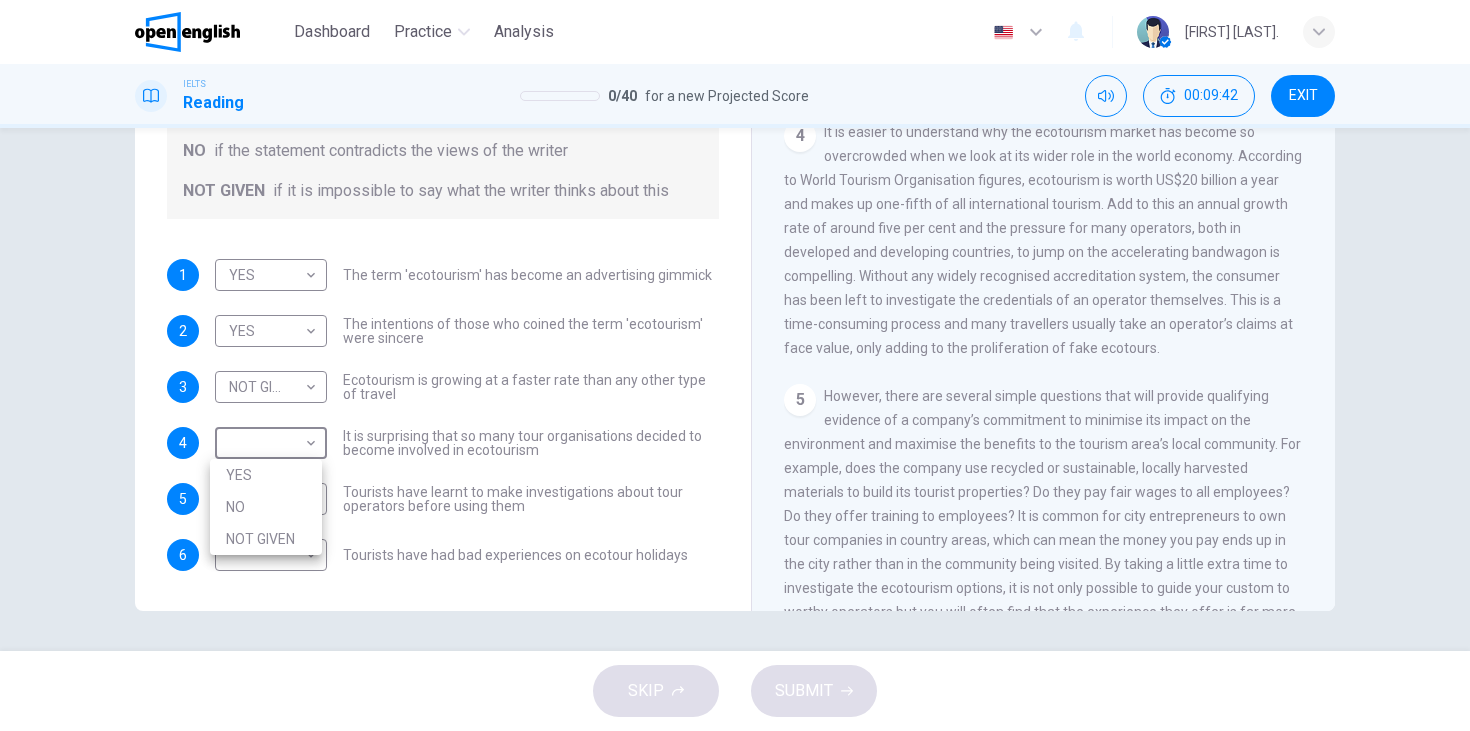 click on "NO" at bounding box center (266, 507) 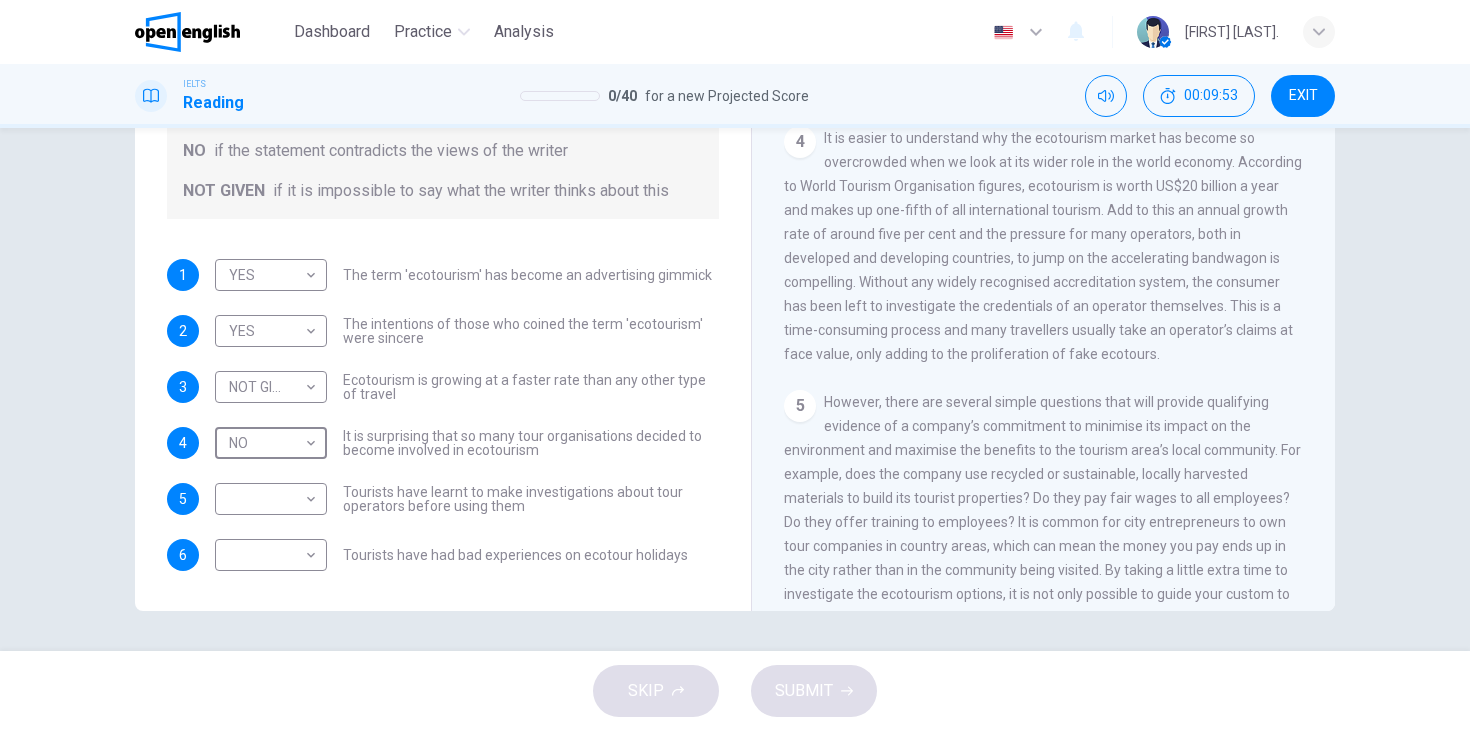 scroll, scrollTop: 751, scrollLeft: 0, axis: vertical 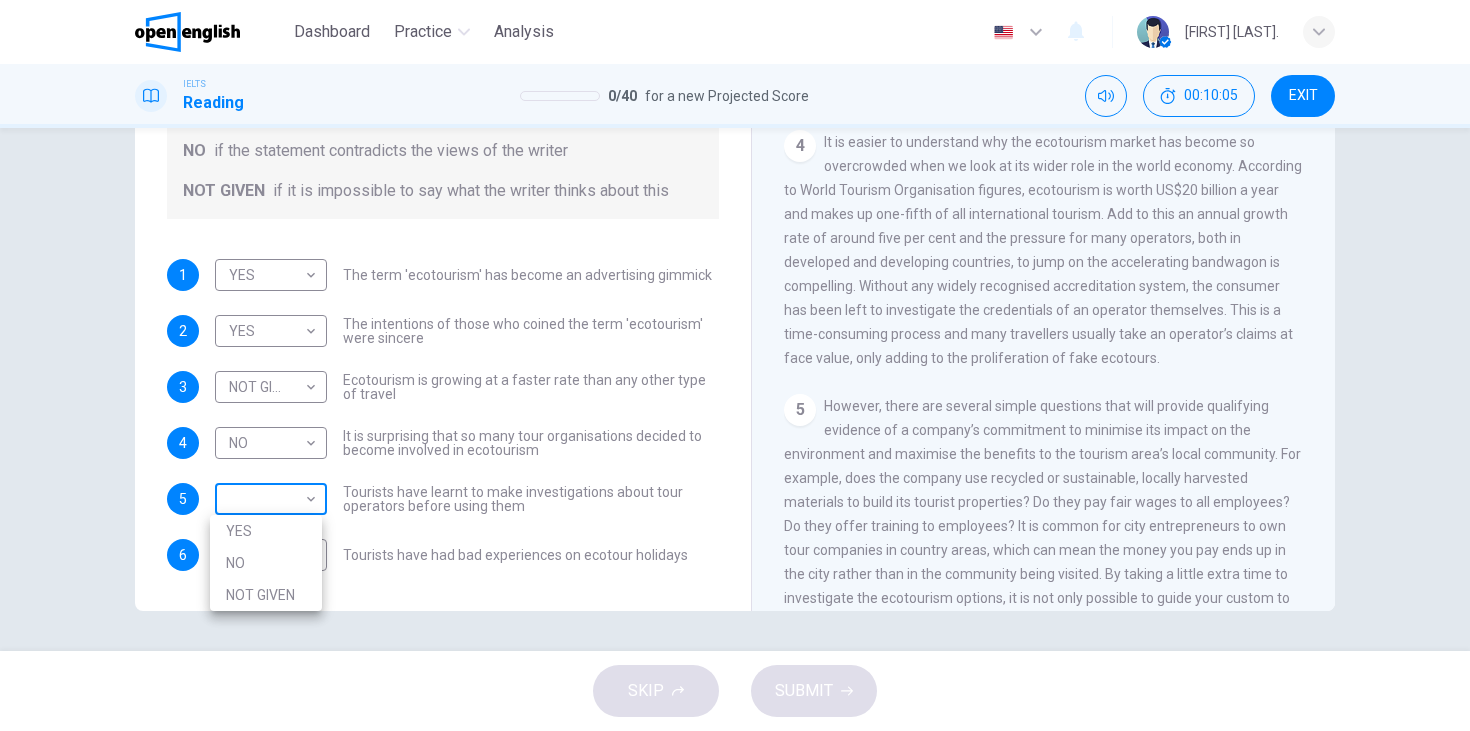 click on "This site uses cookies, as explained in our  Privacy Policy . If you agree to the use of cookies, please click the Accept button and continue to browse our site.   Privacy Policy Accept Dashboard Practice Analysis English ** ​ Guter M. IELTS Reading 0 / 40 for a new Projected Score 00:10:05 EXIT Questions 1 - 6 Do the following statements agree with the information given in the Reading Passage ?
In the boxes below write YES if the statement agrees with the views of the writer NO if the statement contradicts the views of the writer NOT GIVEN if it is impossible to say what the writer thinks about this 1 YES *** ​ The term 'ecotourism' has become an advertising gimmick 2 YES *** ​ The intentions of those who coined the term 'ecotourism' were sincere 3 NOT GIVEN ********* ​ Ecotourism is growing at a faster rate than any other type of travel 4 NO ** ​ It is surprising that so many tour organisations decided to become involved in ecotourism 5 ​ ​ 6 ​ ​ It's Eco-logical CLICK TO ZOOM 1 2 3 4 5" at bounding box center [735, 365] 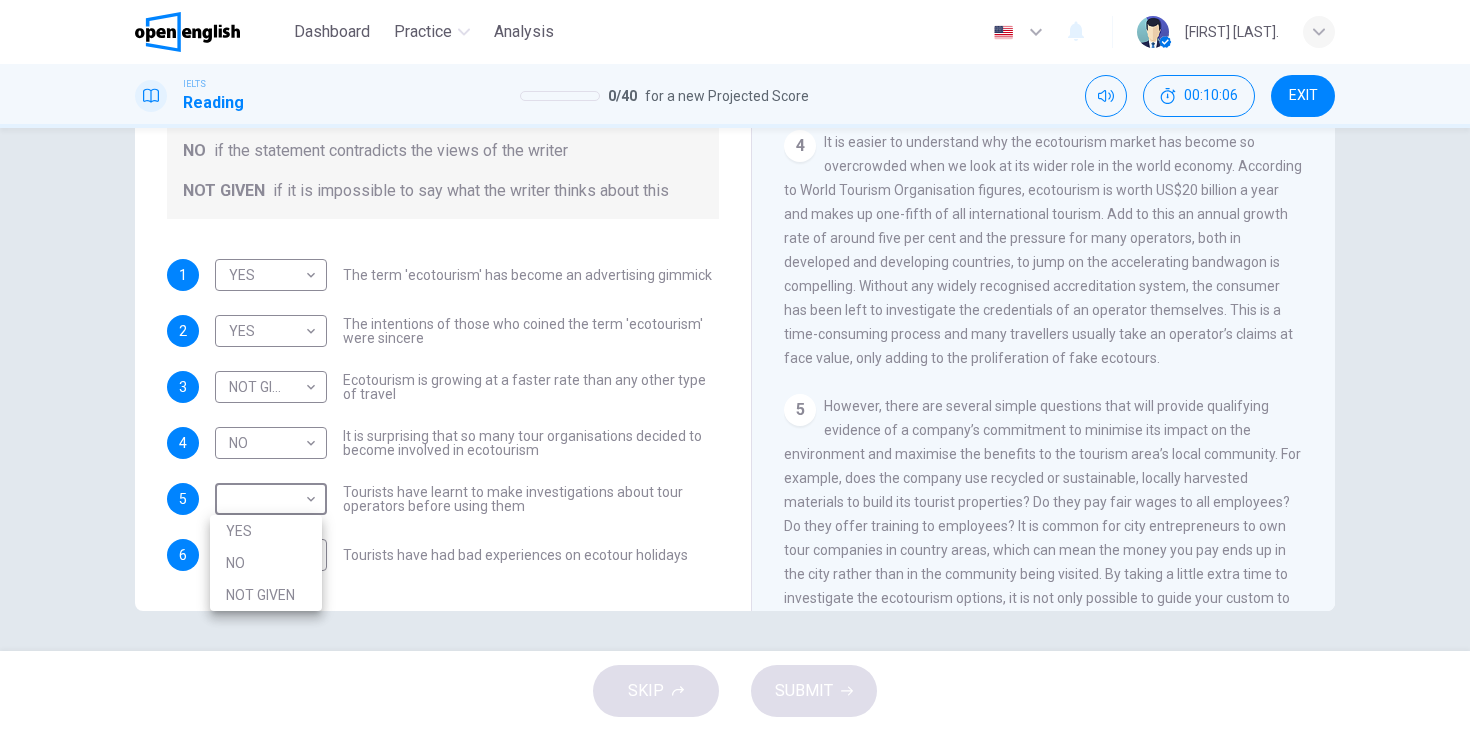 click on "NOT GIVEN" at bounding box center [266, 595] 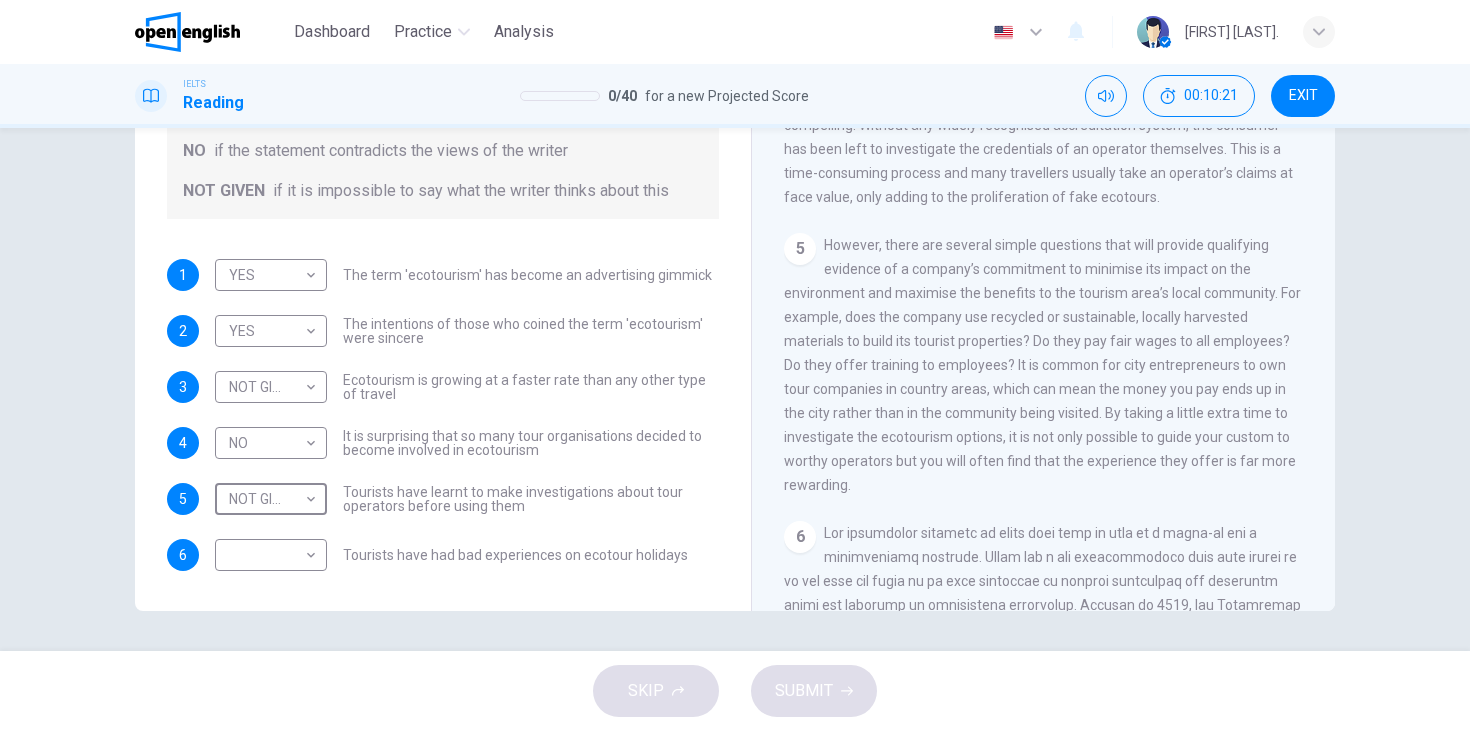 scroll, scrollTop: 914, scrollLeft: 0, axis: vertical 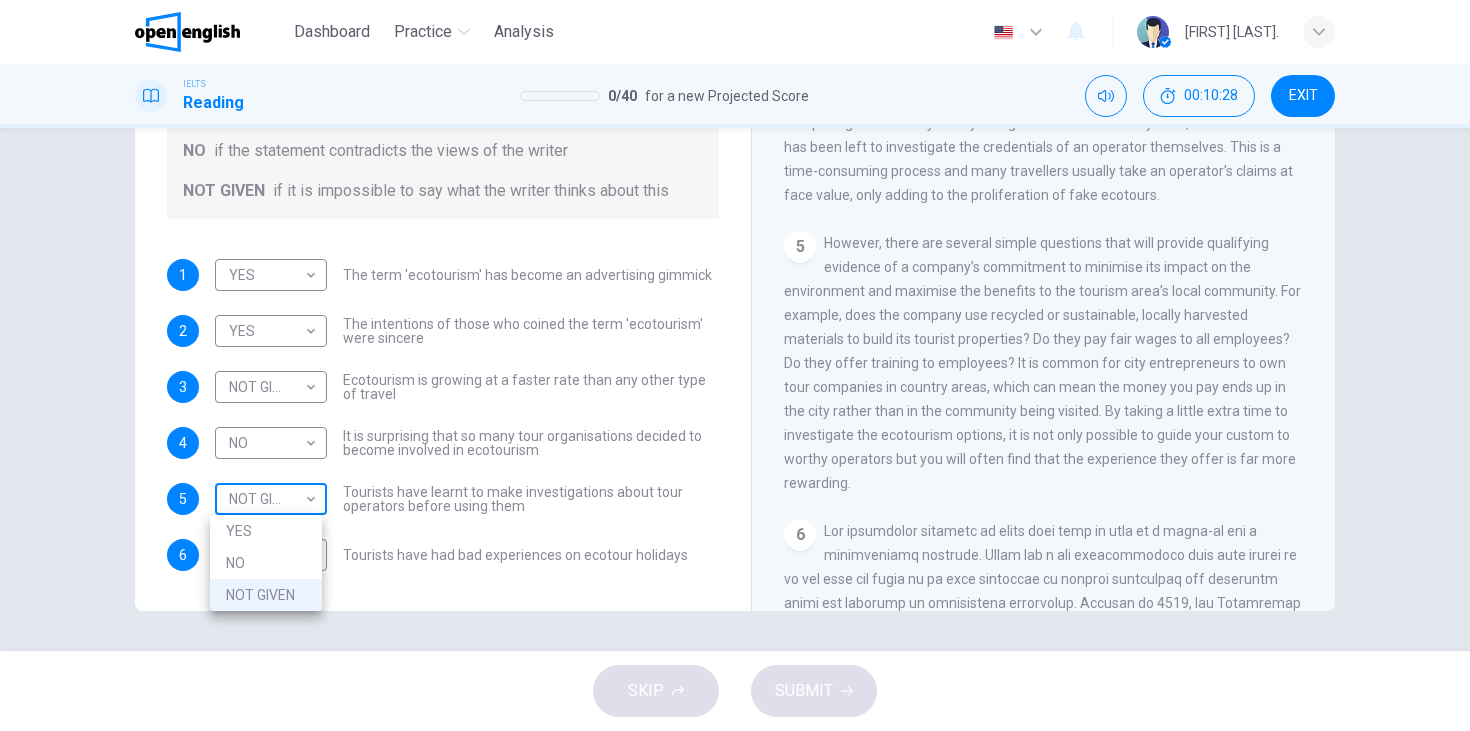 click on "This site uses cookies, as explained in our  Privacy Policy . If you agree to the use of cookies, please click the Accept button and continue to browse our site.   Privacy Policy Accept Dashboard Practice Analysis English ** ​ Guter M. IELTS Reading 0 / 40 for a new Projected Score 00:10:28 EXIT Questions 1 - 6 Do the following statements agree with the information given in the Reading Passage ?
In the boxes below write YES if the statement agrees with the views of the writer NO if the statement contradicts the views of the writer NOT GIVEN if it is impossible to say what the writer thinks about this 1 YES *** ​ The term 'ecotourism' has become an advertising gimmick 2 YES *** ​ The intentions of those who coined the term 'ecotourism' were sincere 3 NOT GIVEN ********* ​ Ecotourism is growing at a faster rate than any other type of travel 4 NO ** ​ It is surprising that so many tour organisations decided to become involved in ecotourism 5 NOT GIVEN ********* ​ 6 ​ ​ It's Eco-logical 1 2 3 4" at bounding box center (735, 365) 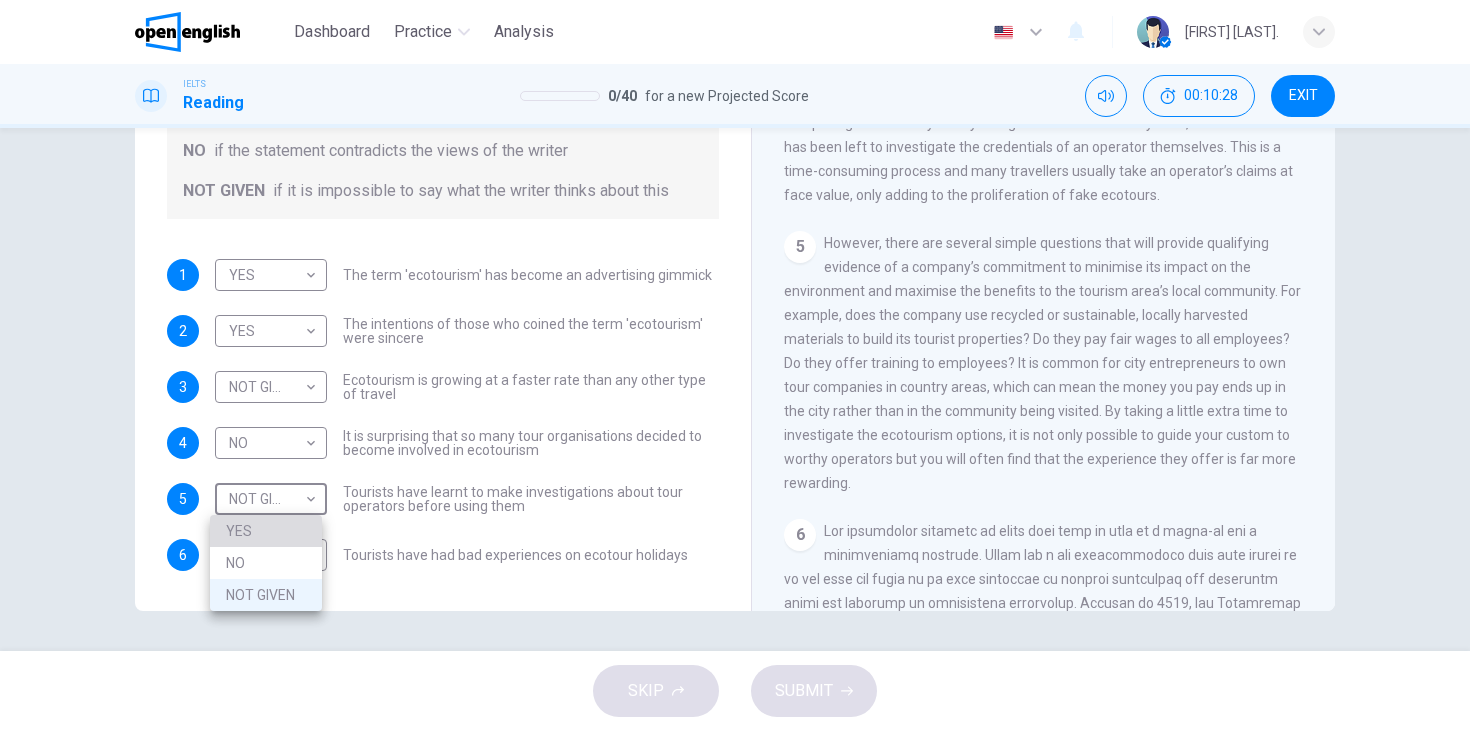 click on "YES" at bounding box center (266, 531) 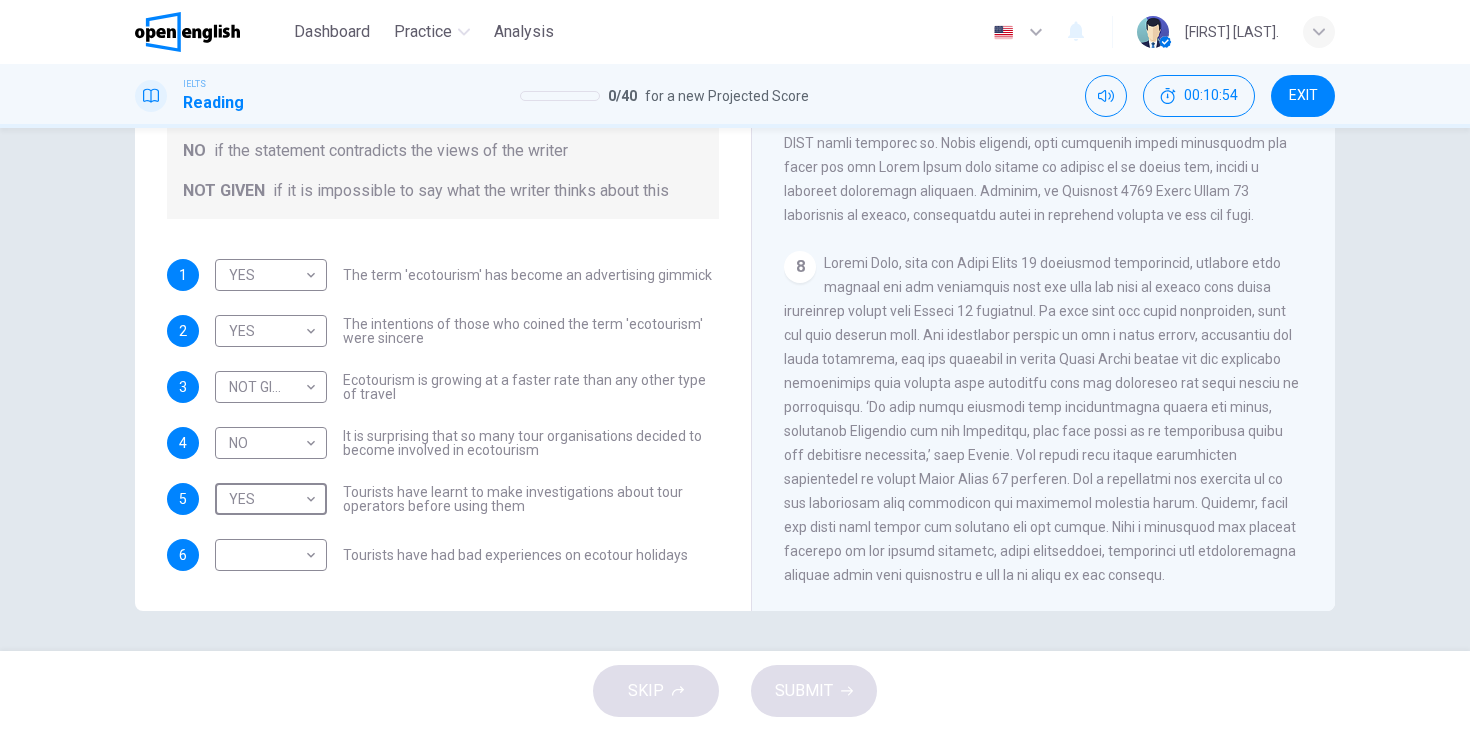 scroll, scrollTop: 2056, scrollLeft: 0, axis: vertical 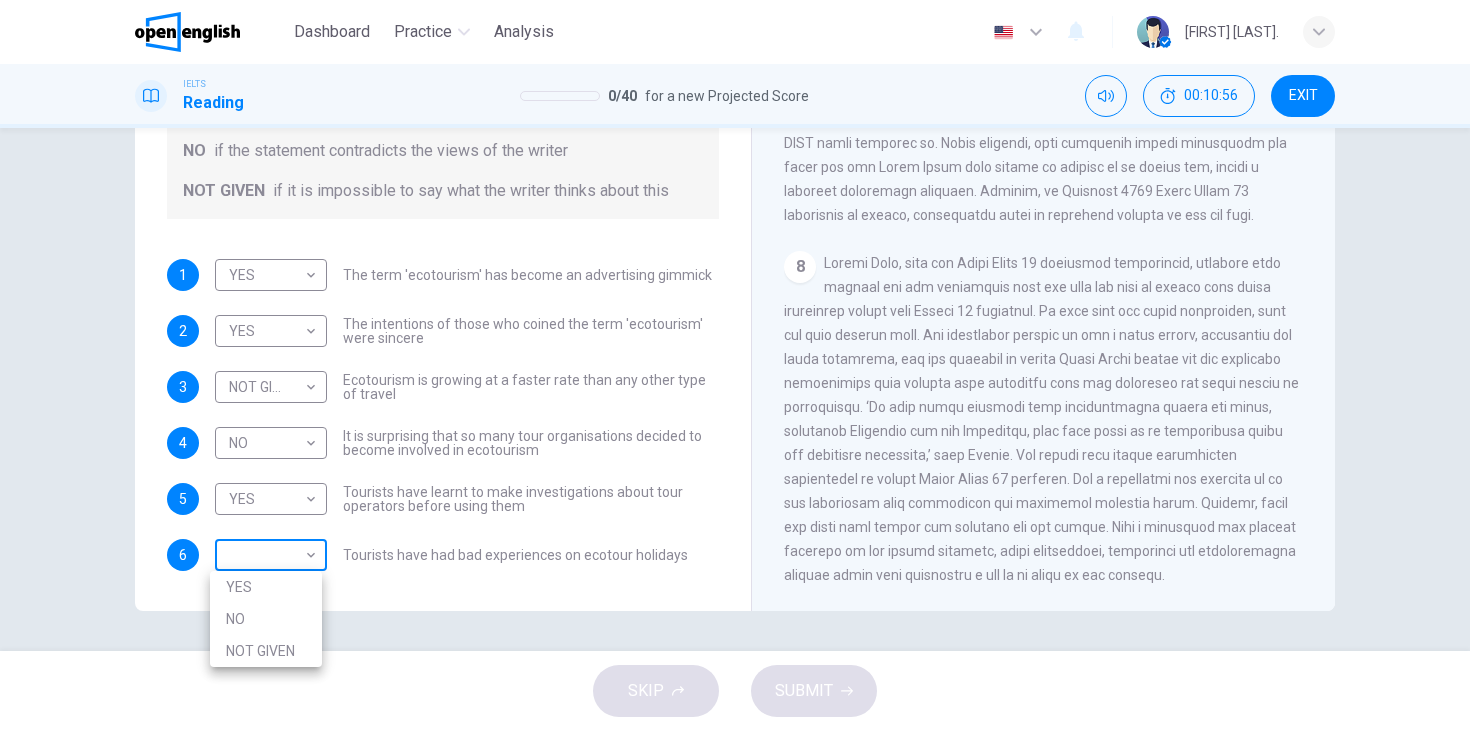 click on "This site uses cookies, as explained in our  Privacy Policy . If you agree to the use of cookies, please click the Accept button and continue to browse our site.   Privacy Policy Accept Dashboard Practice Analysis English ** ​ [FIRST] [LAST] IELTS Reading 0 / 40 for a new Projected Score 00:10:56 EXIT Questions 1 - 6 Do the following statements agree with the information given in the Reading Passage ?
In the boxes below write YES if the statement agrees with the views of the writer NO if the statement contradicts the views of the writer NOT GIVEN if it is impossible to say what the writer thinks about this 1 YES *** ​ The term 'ecotourism' has become an advertising gimmick 2 YES *** ​ The intentions of those who coined the term 'ecotourism' were sincere 3 NOT GIVEN ********* ​ Ecotourism is growing at a faster rate than any other type of travel 4 NO ** ​ It is surprising that so many tour organisations decided to become involved in ecotourism 5 YES *** ​ 6 ​ ​ It's Eco-logical CLICK TO ZOOM 1 2 3" at bounding box center (735, 365) 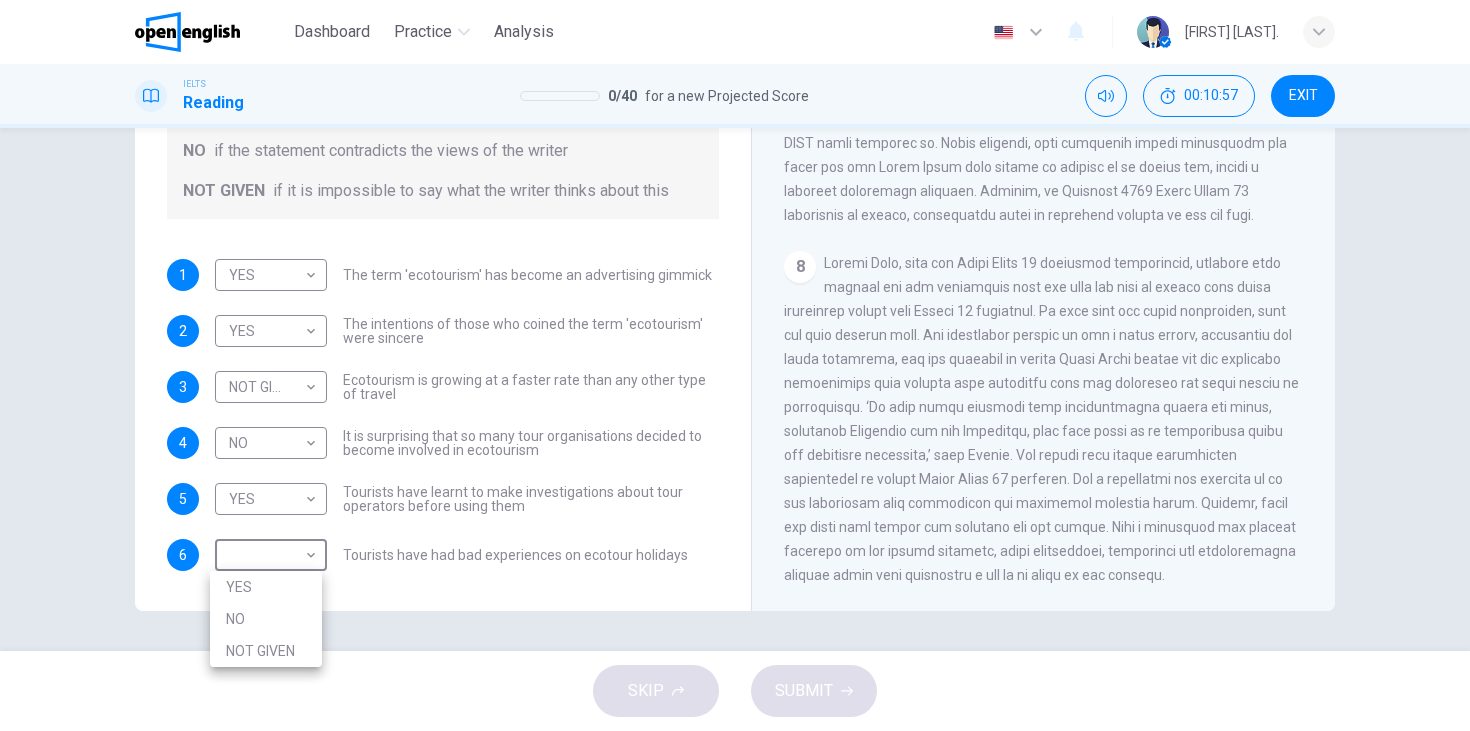 click on "NOT GIVEN" at bounding box center (266, 651) 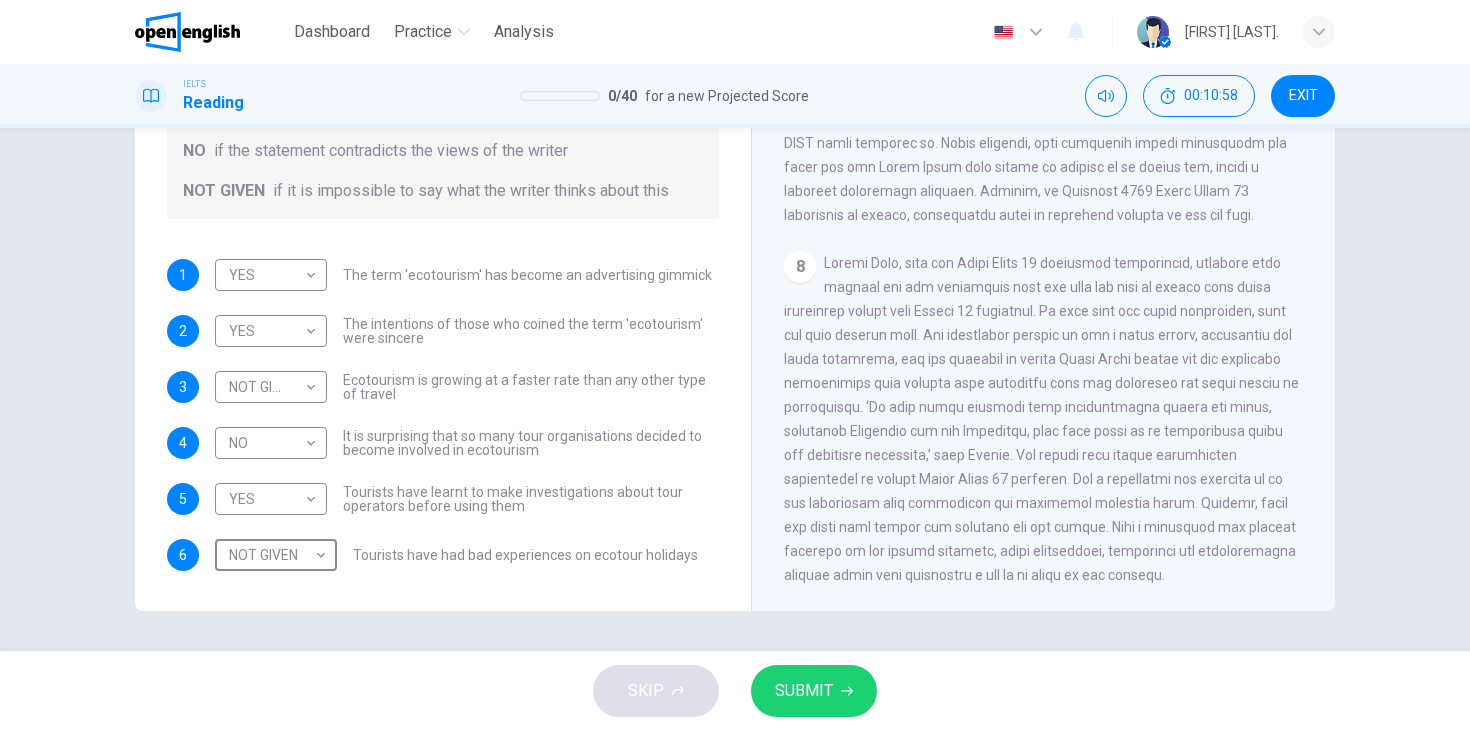 click on "SUBMIT" at bounding box center [804, 691] 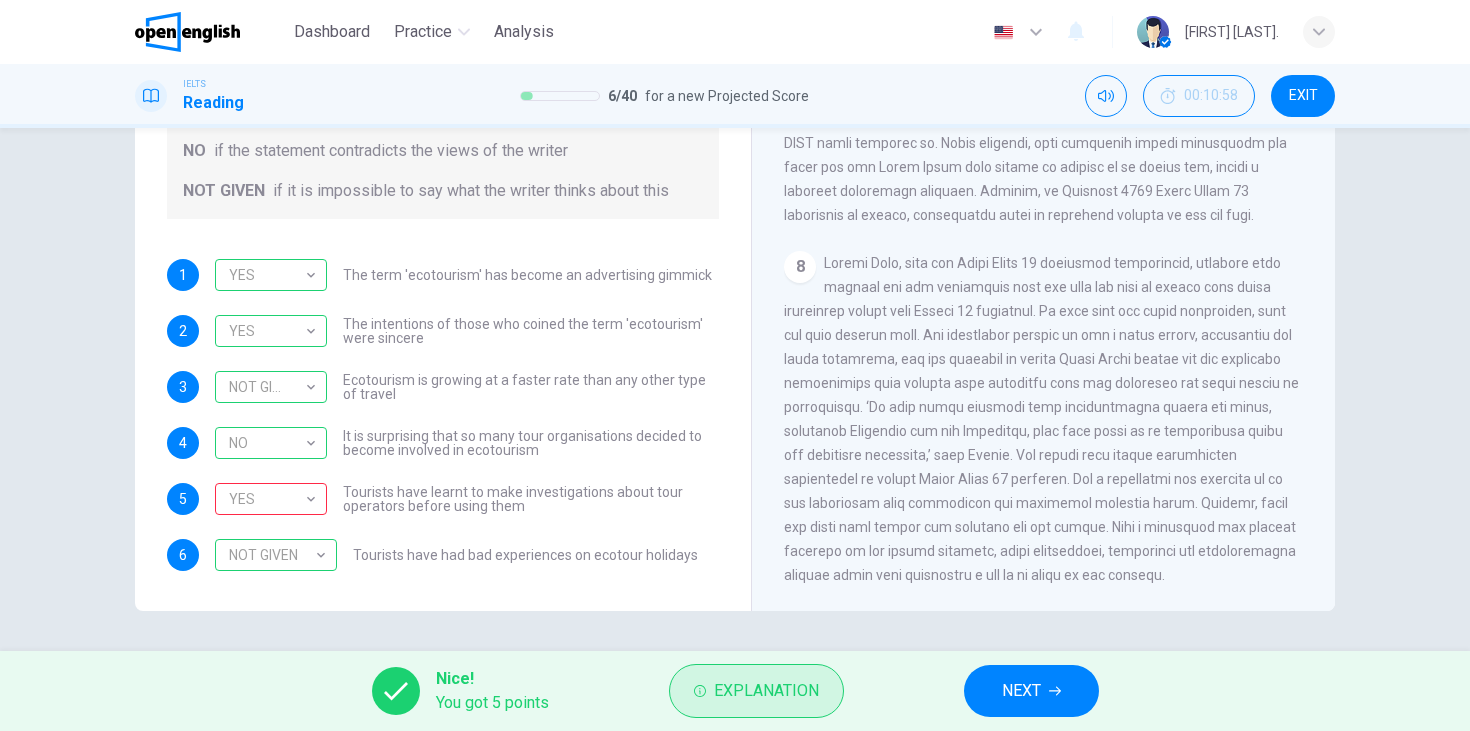 click on "Explanation" at bounding box center (766, 691) 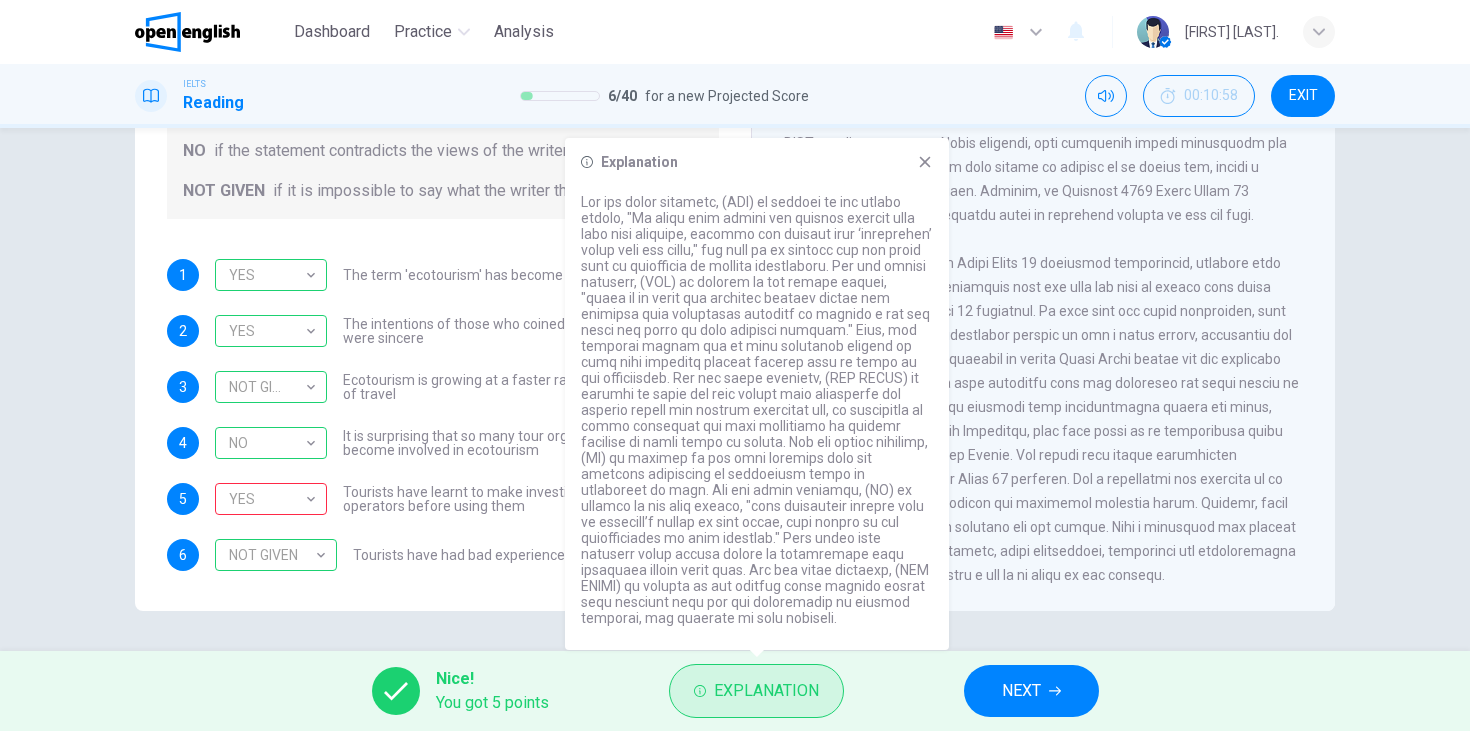 click on "Explanation" at bounding box center (766, 691) 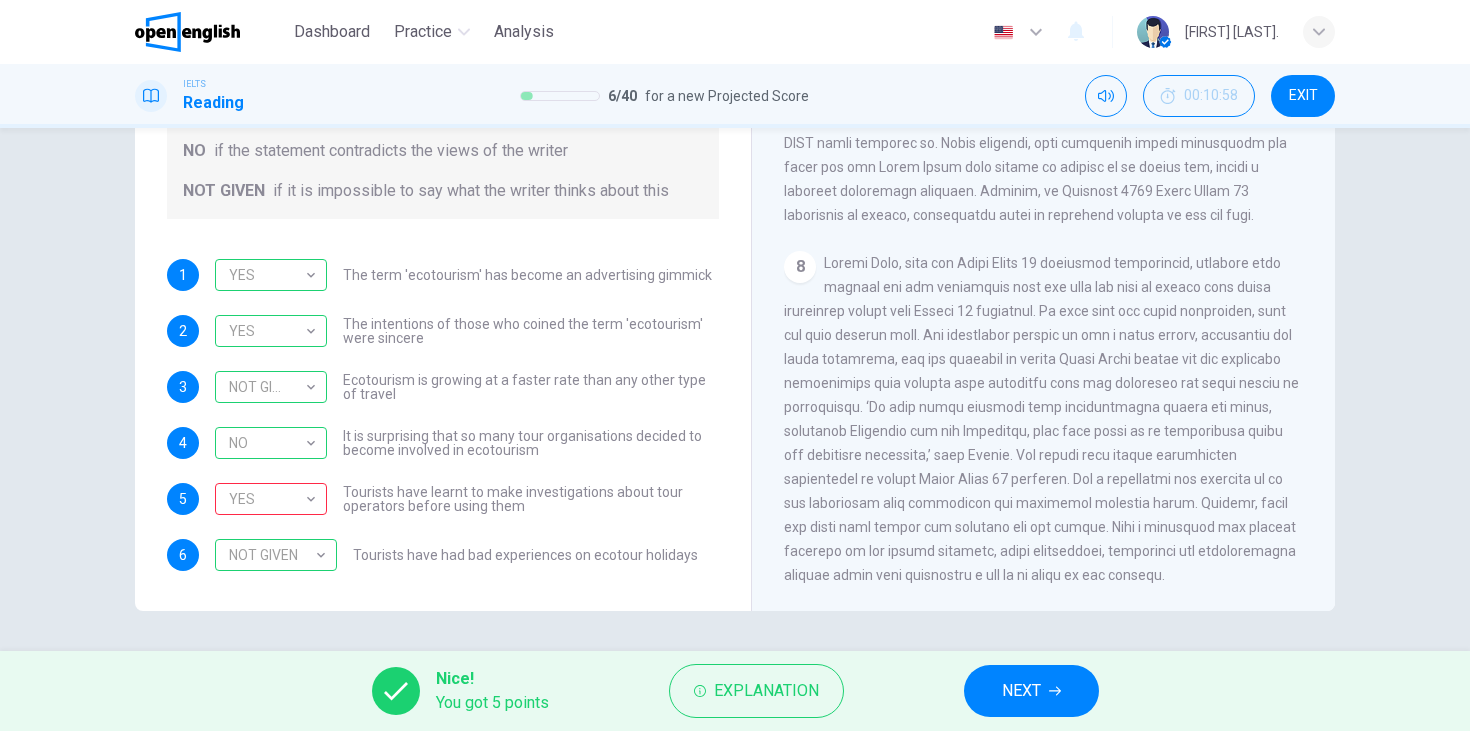click on "NEXT" at bounding box center (1031, 691) 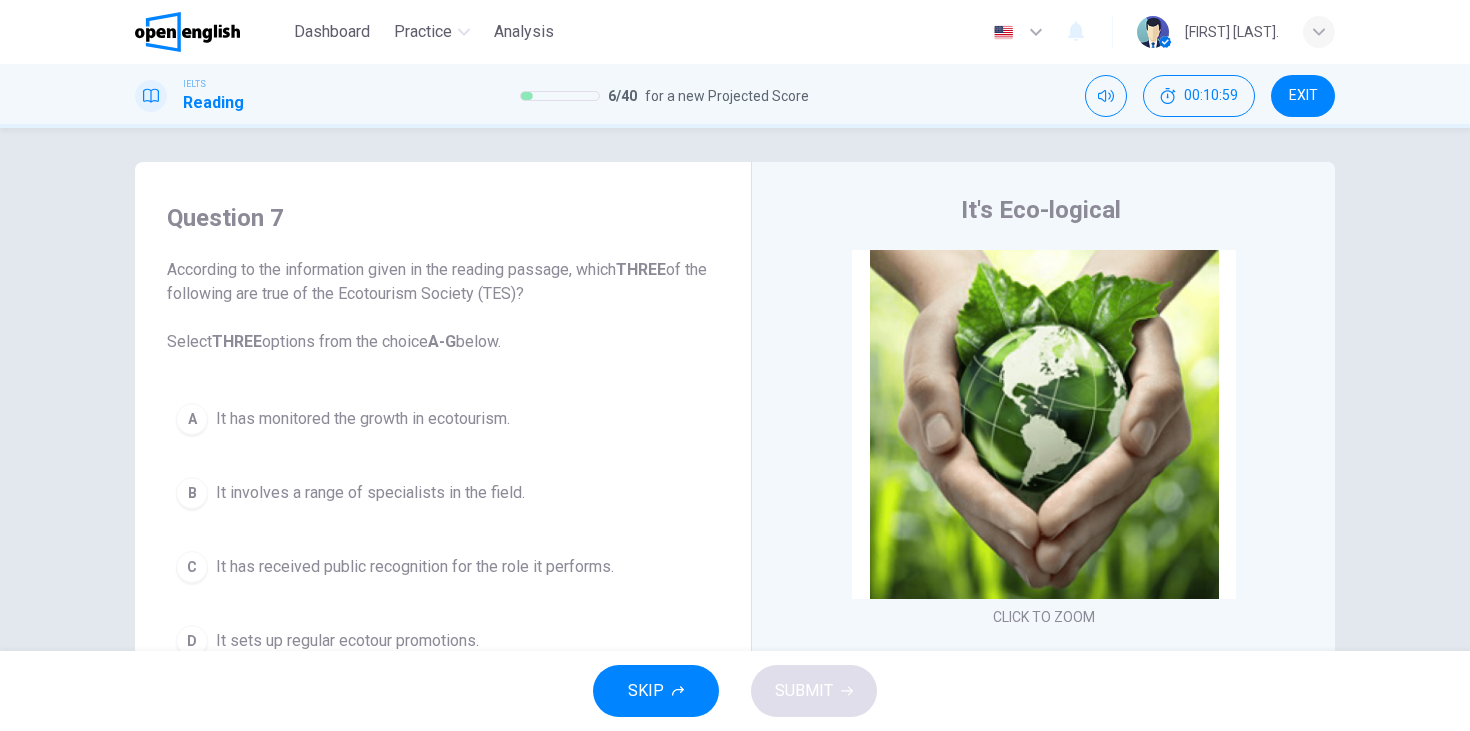scroll, scrollTop: 0, scrollLeft: 0, axis: both 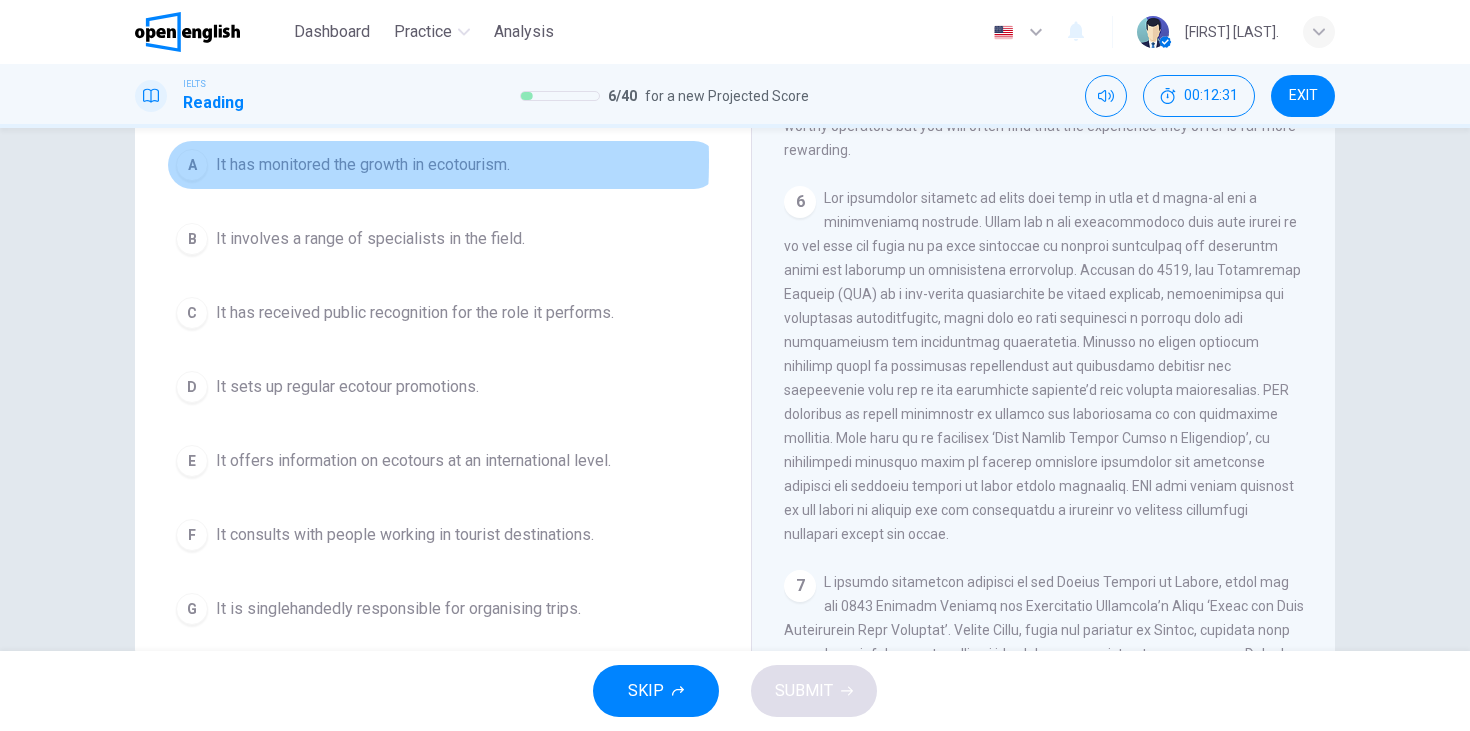 click on "A" at bounding box center [192, 165] 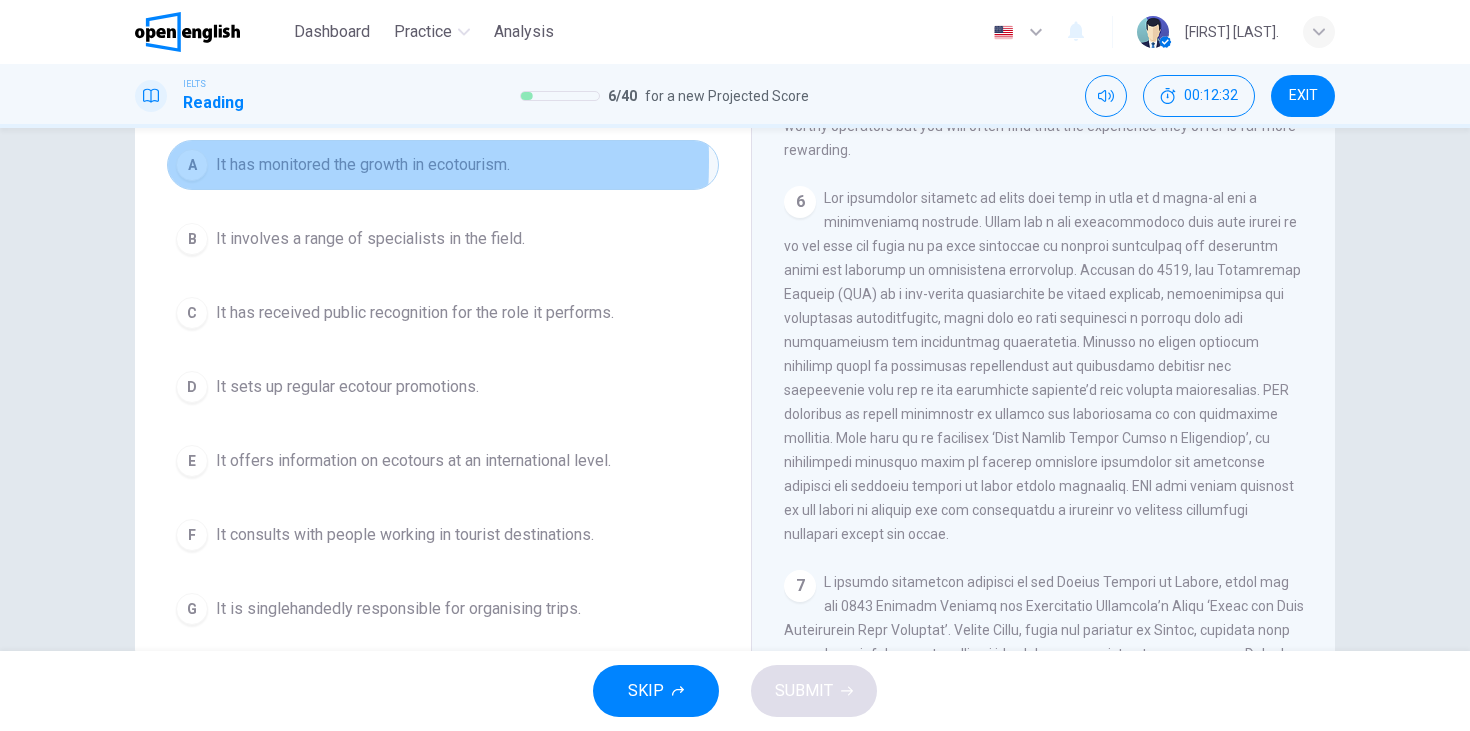 click on "A" at bounding box center [192, 165] 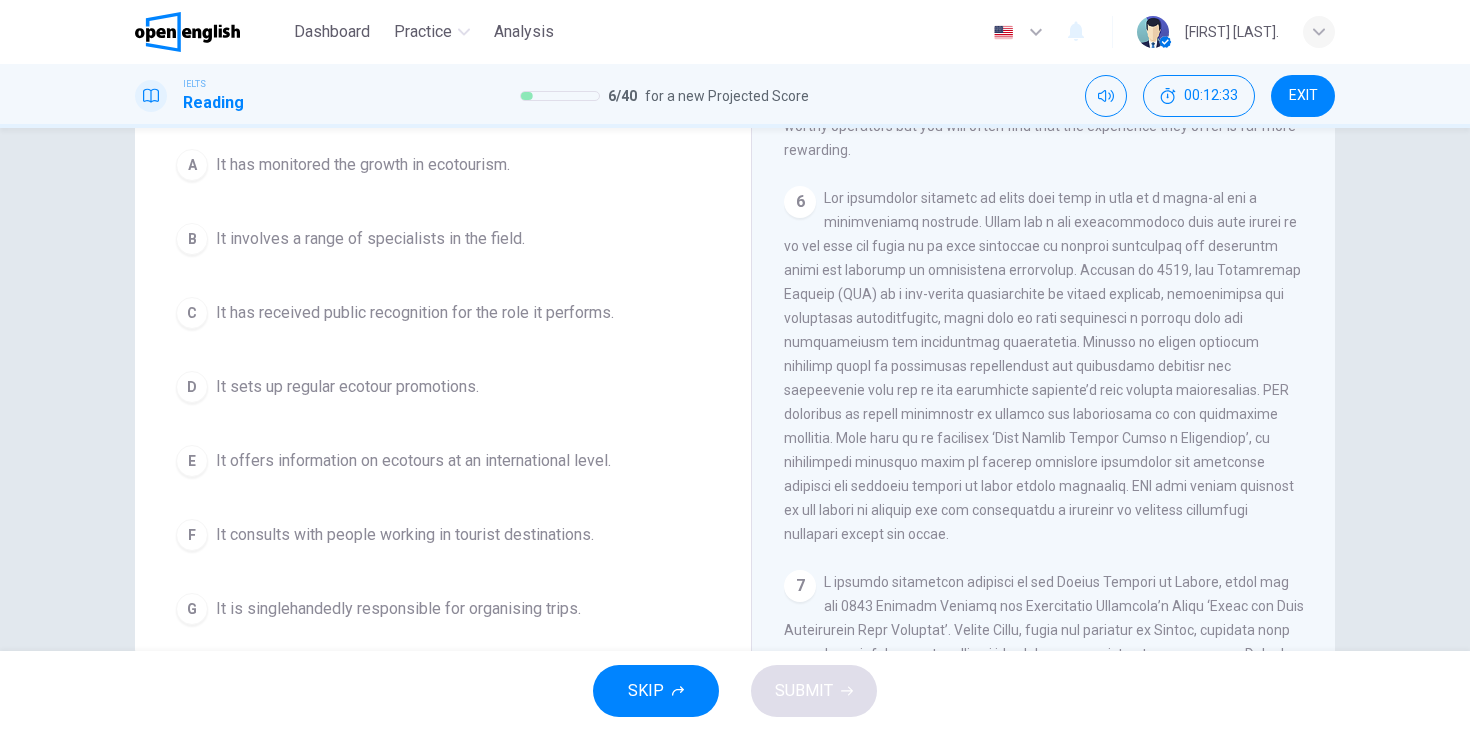 click on "E" at bounding box center (192, 461) 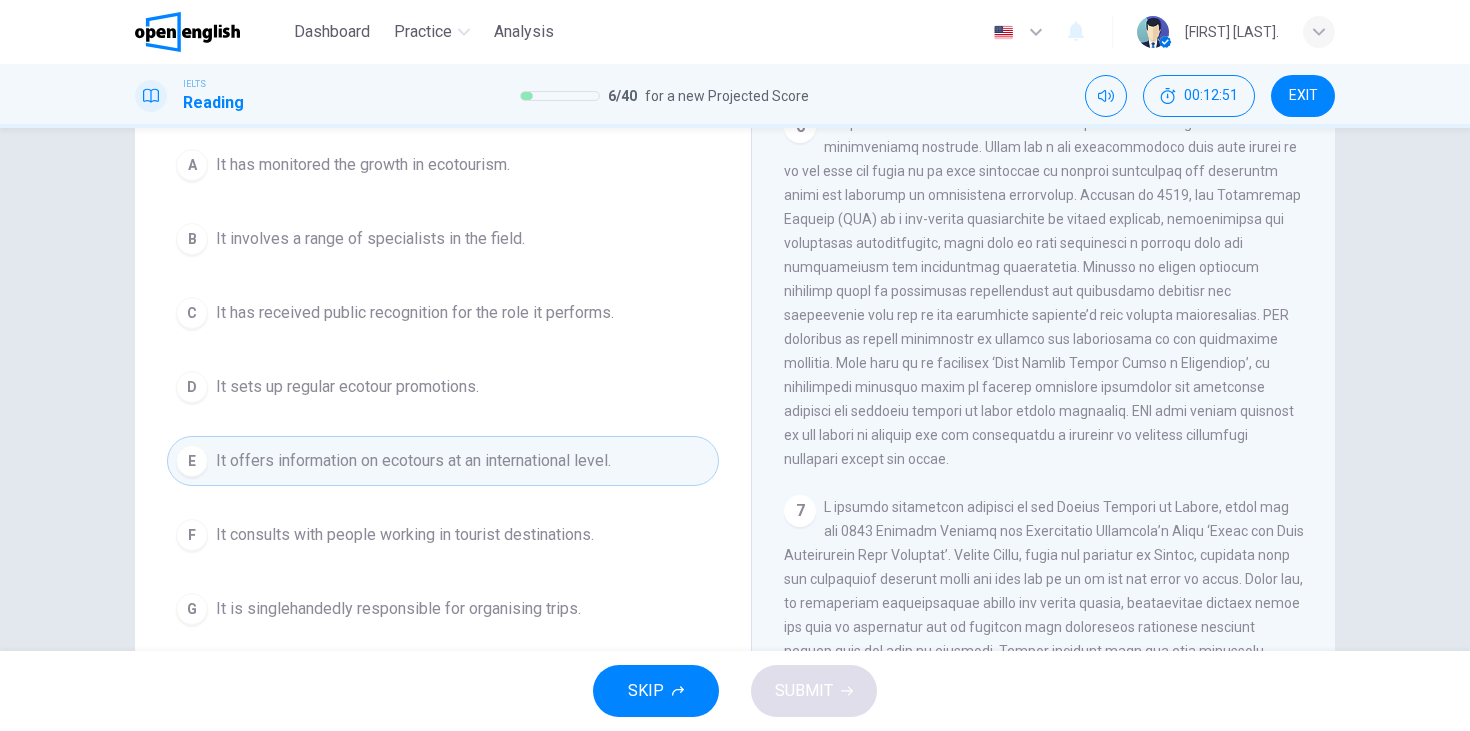 scroll, scrollTop: 1369, scrollLeft: 0, axis: vertical 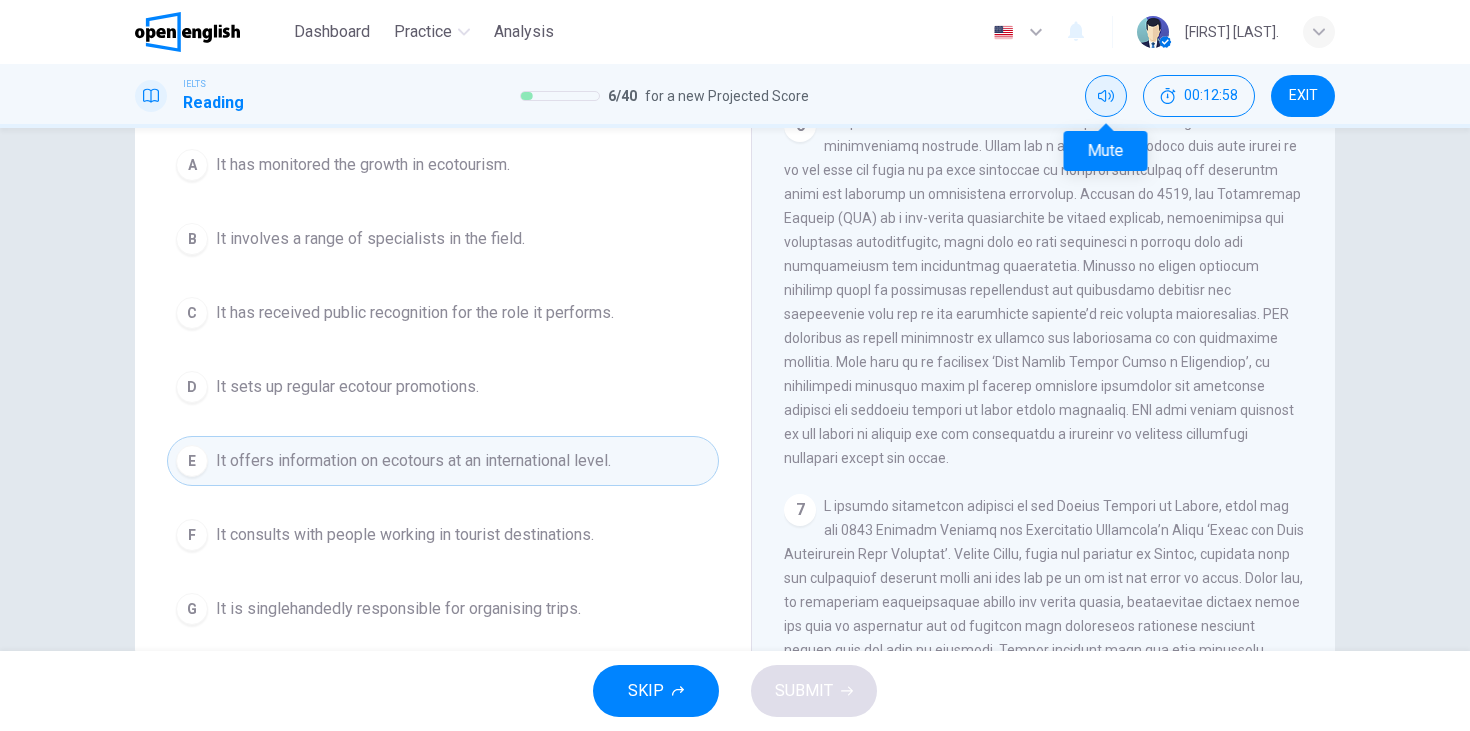 click 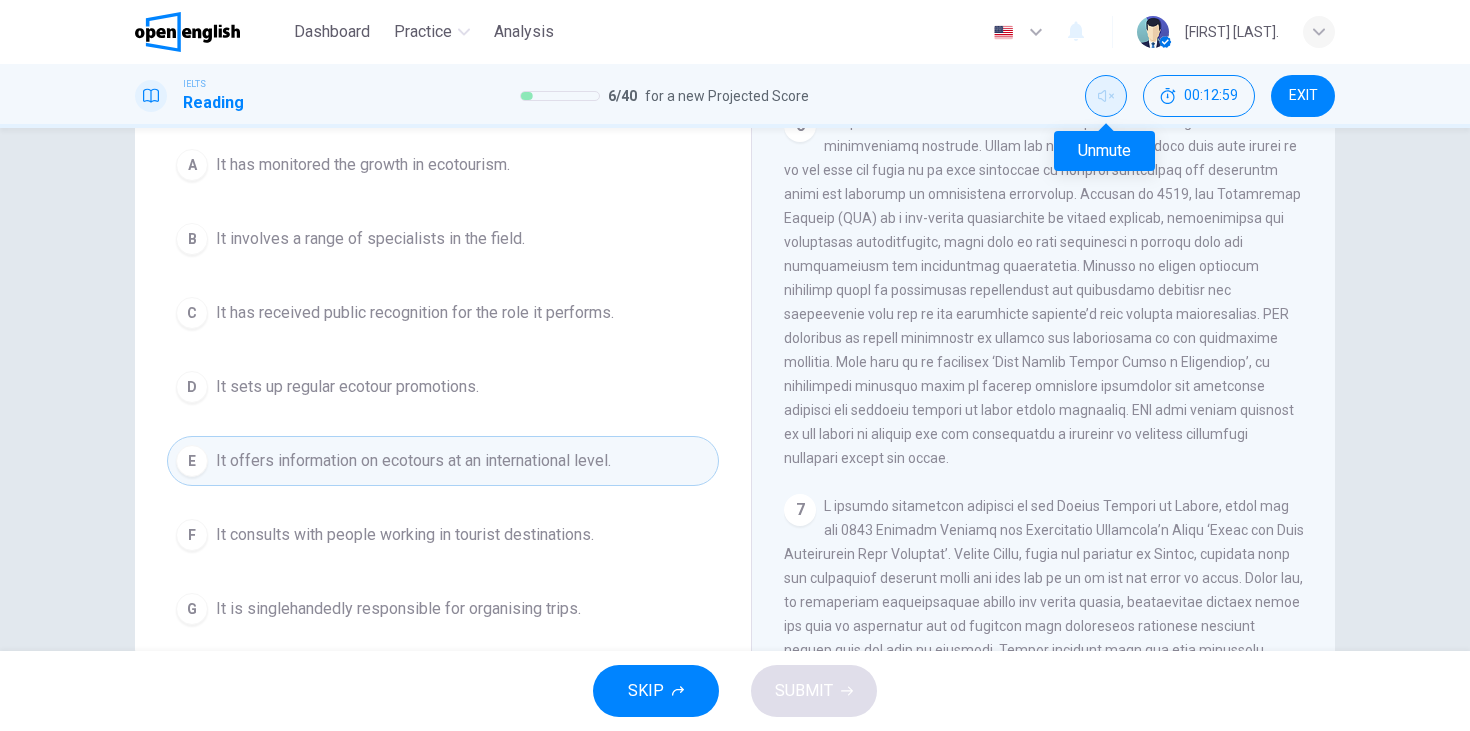 click 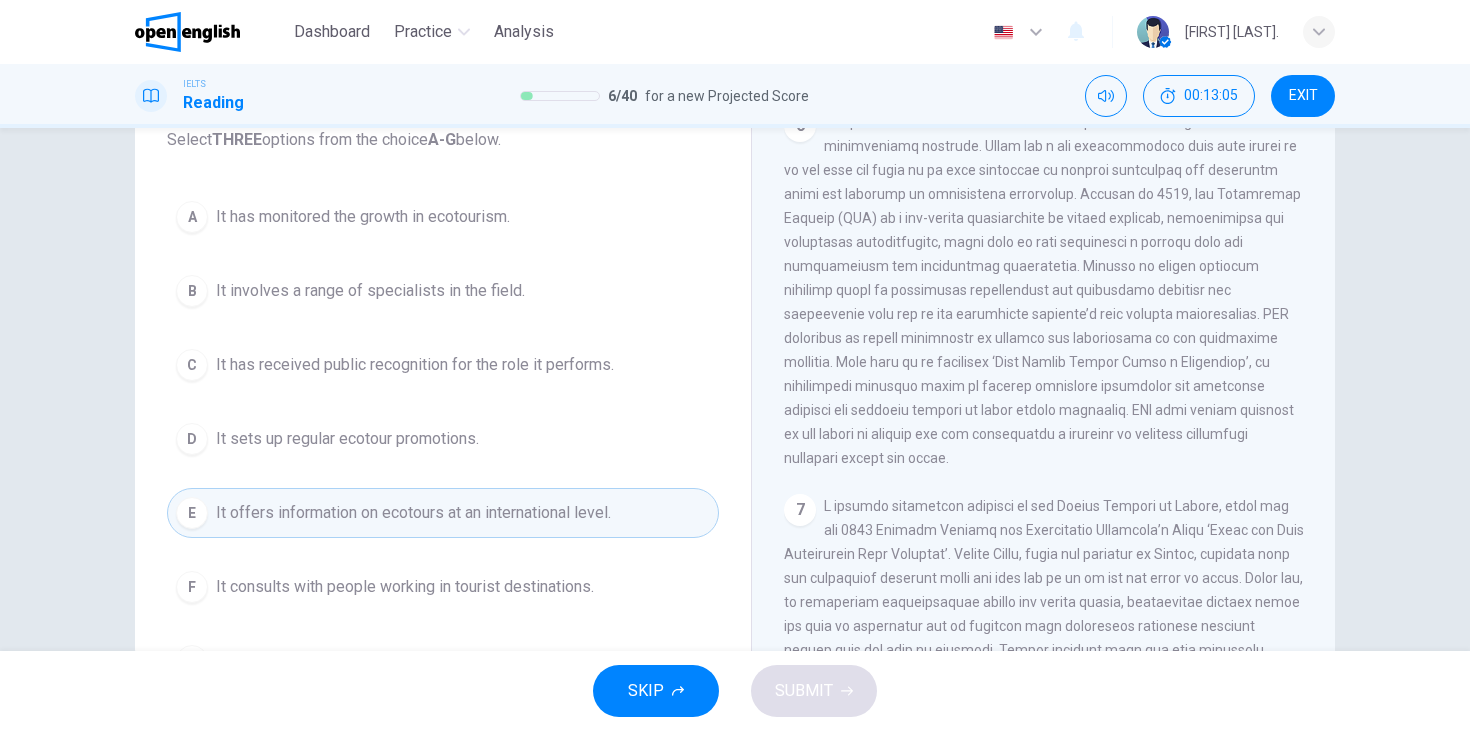 scroll, scrollTop: 0, scrollLeft: 0, axis: both 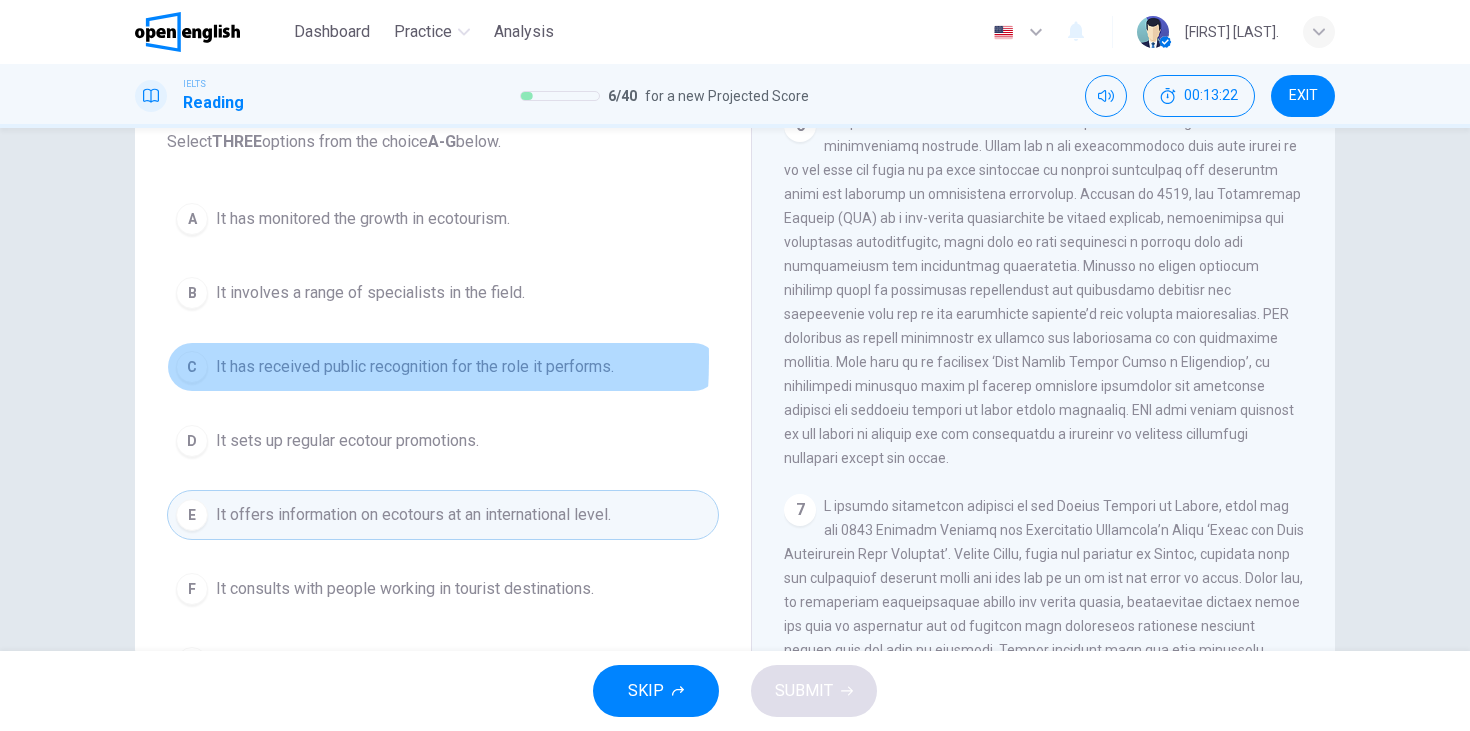 click on "C" at bounding box center (192, 367) 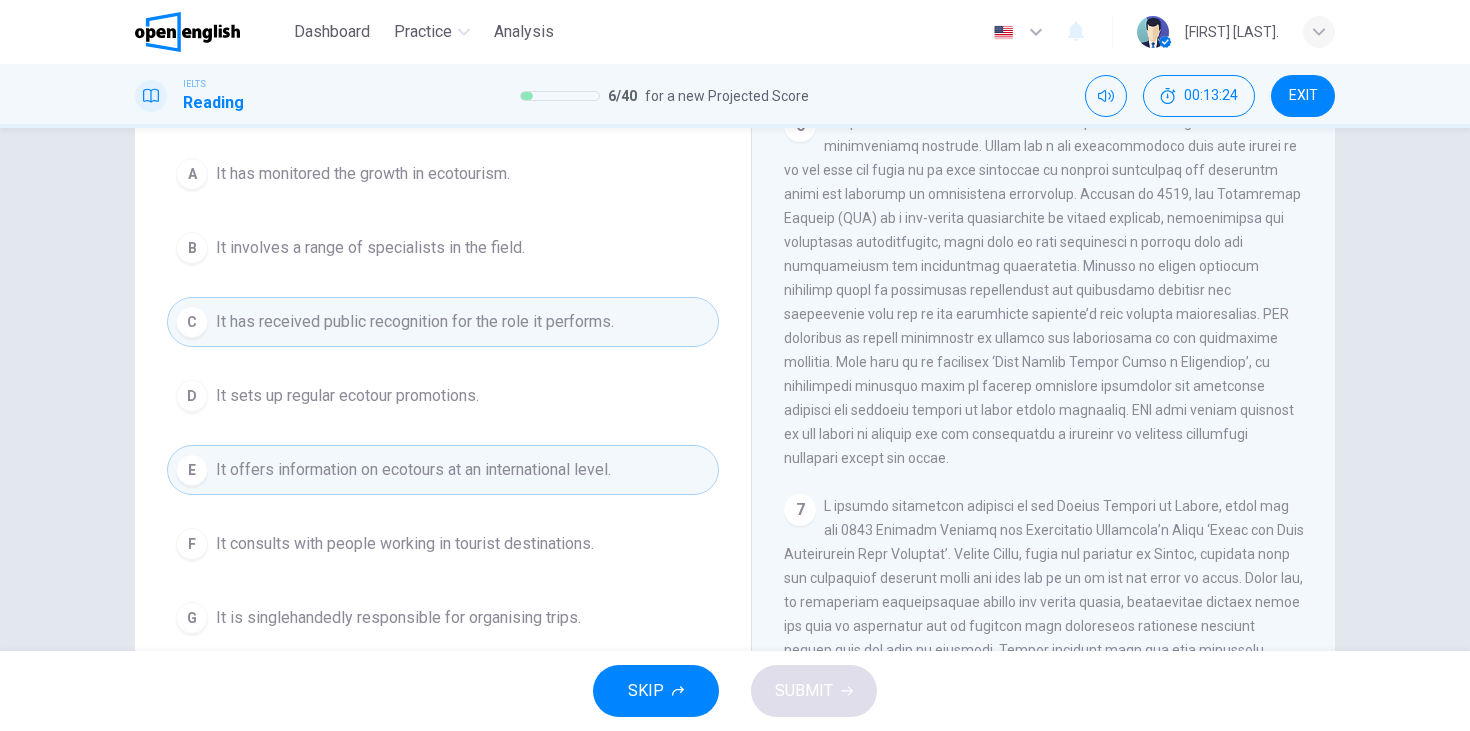 scroll, scrollTop: 71, scrollLeft: 0, axis: vertical 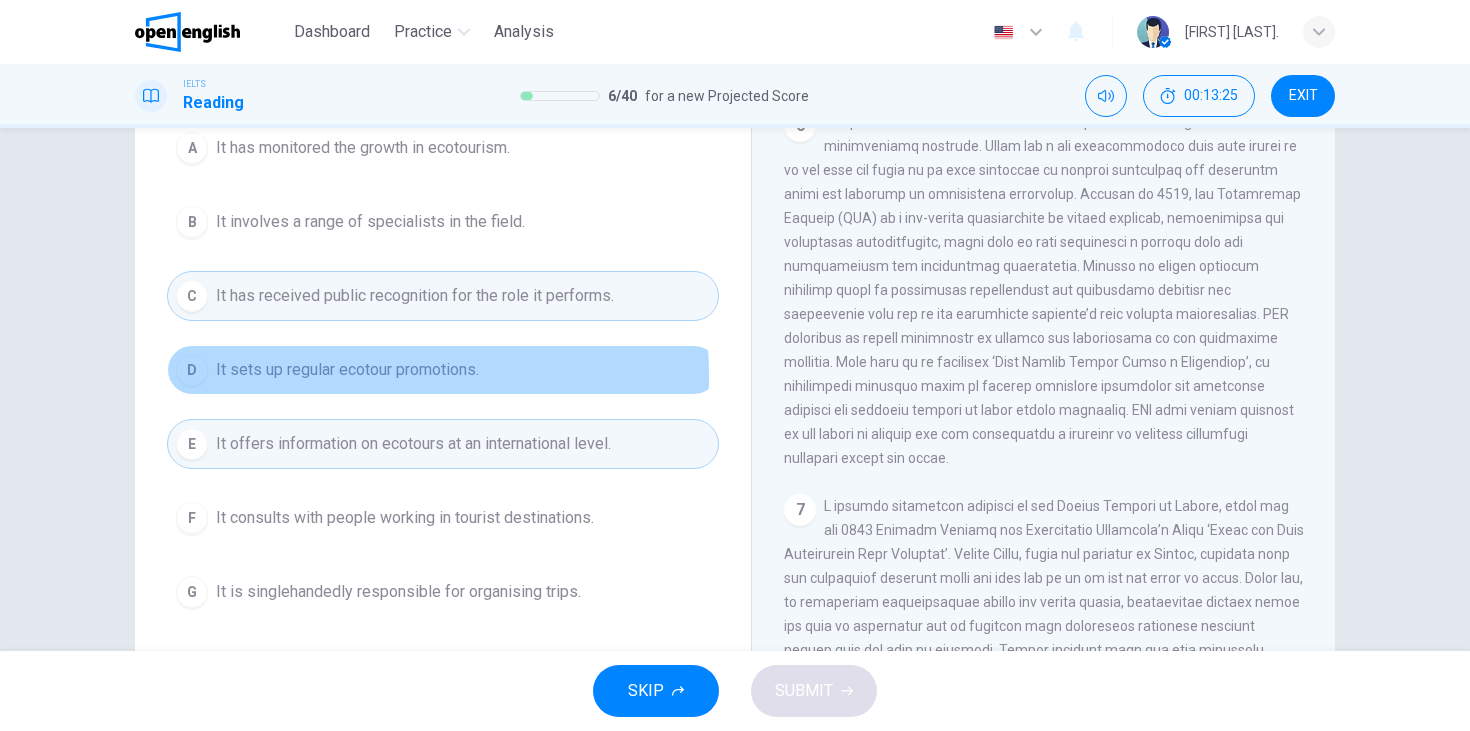 click on "D" at bounding box center (192, 370) 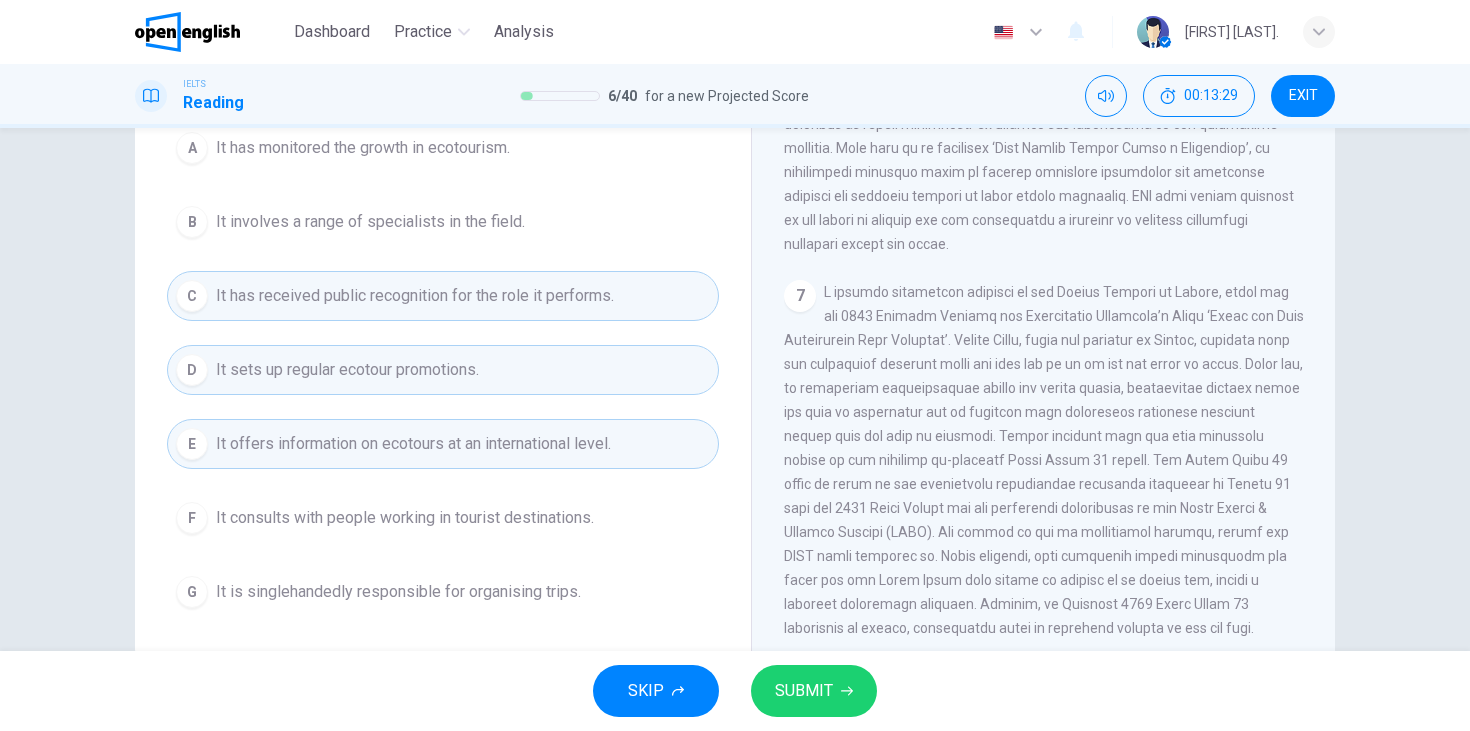scroll, scrollTop: 1583, scrollLeft: 0, axis: vertical 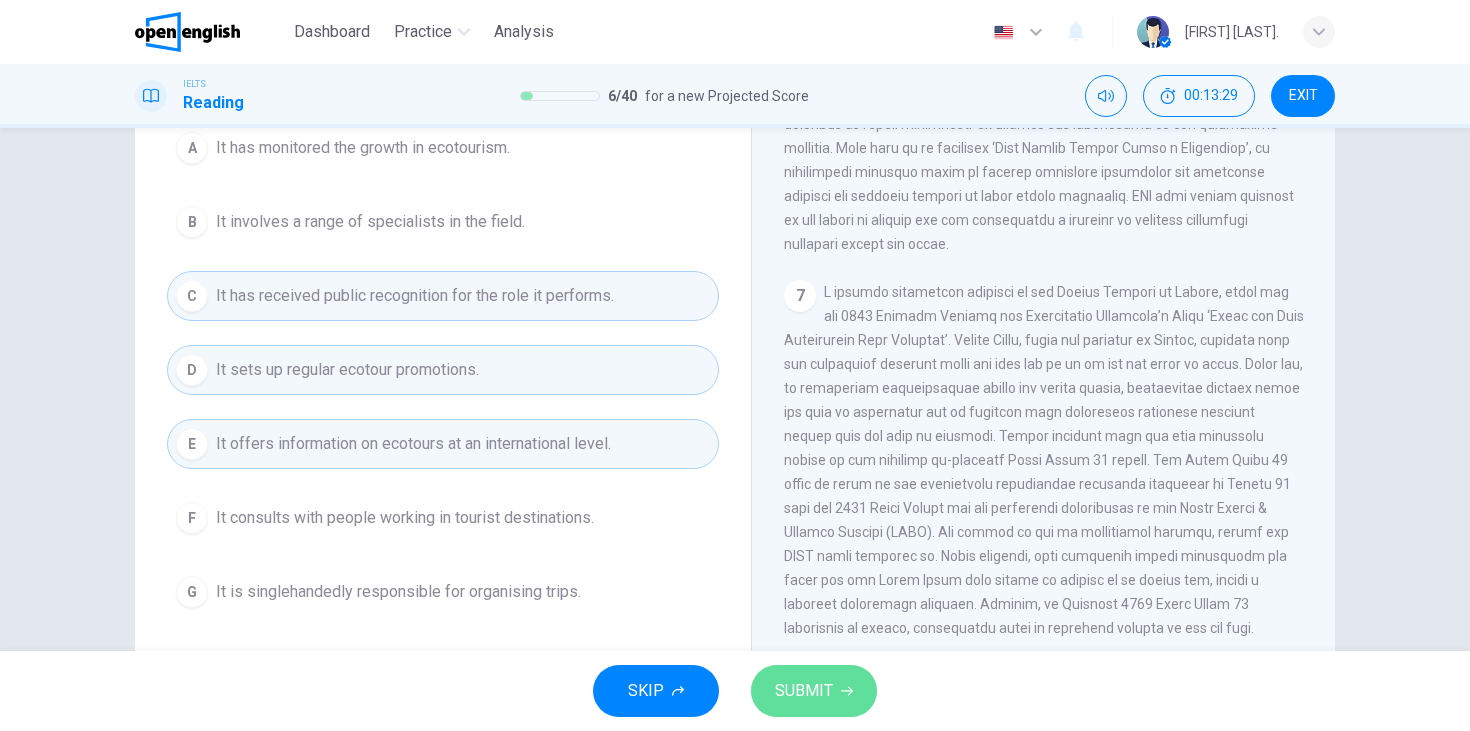 click on "SUBMIT" at bounding box center [804, 691] 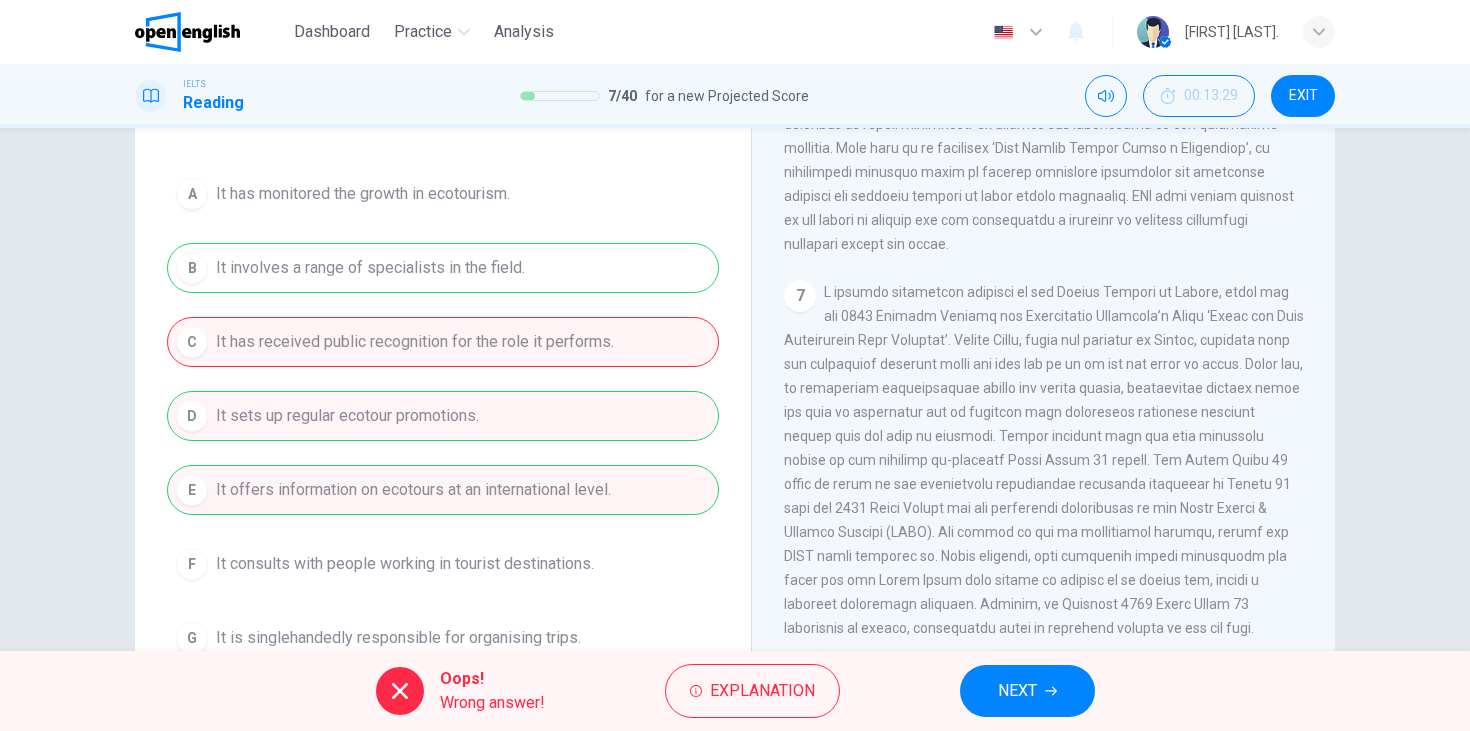 scroll, scrollTop: 0, scrollLeft: 0, axis: both 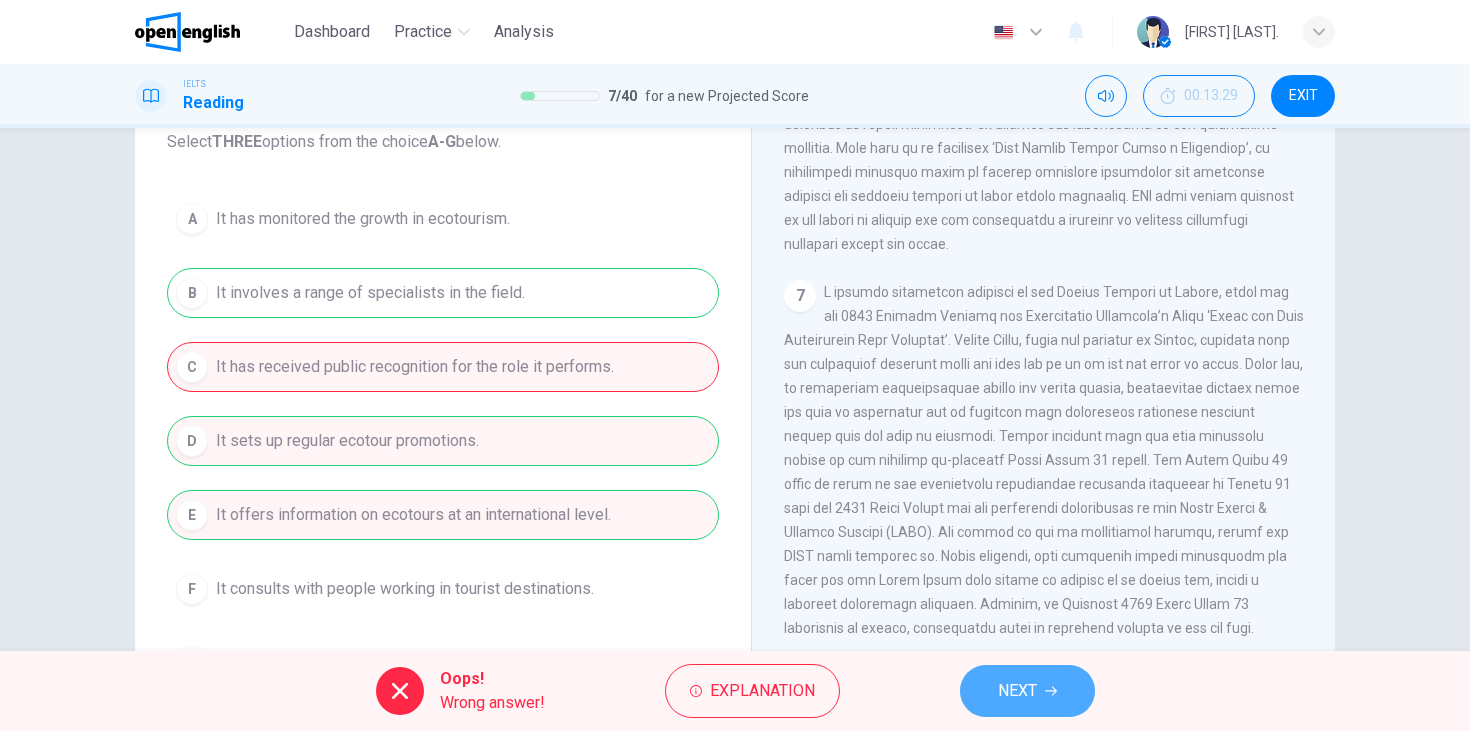 click on "NEXT" at bounding box center (1017, 691) 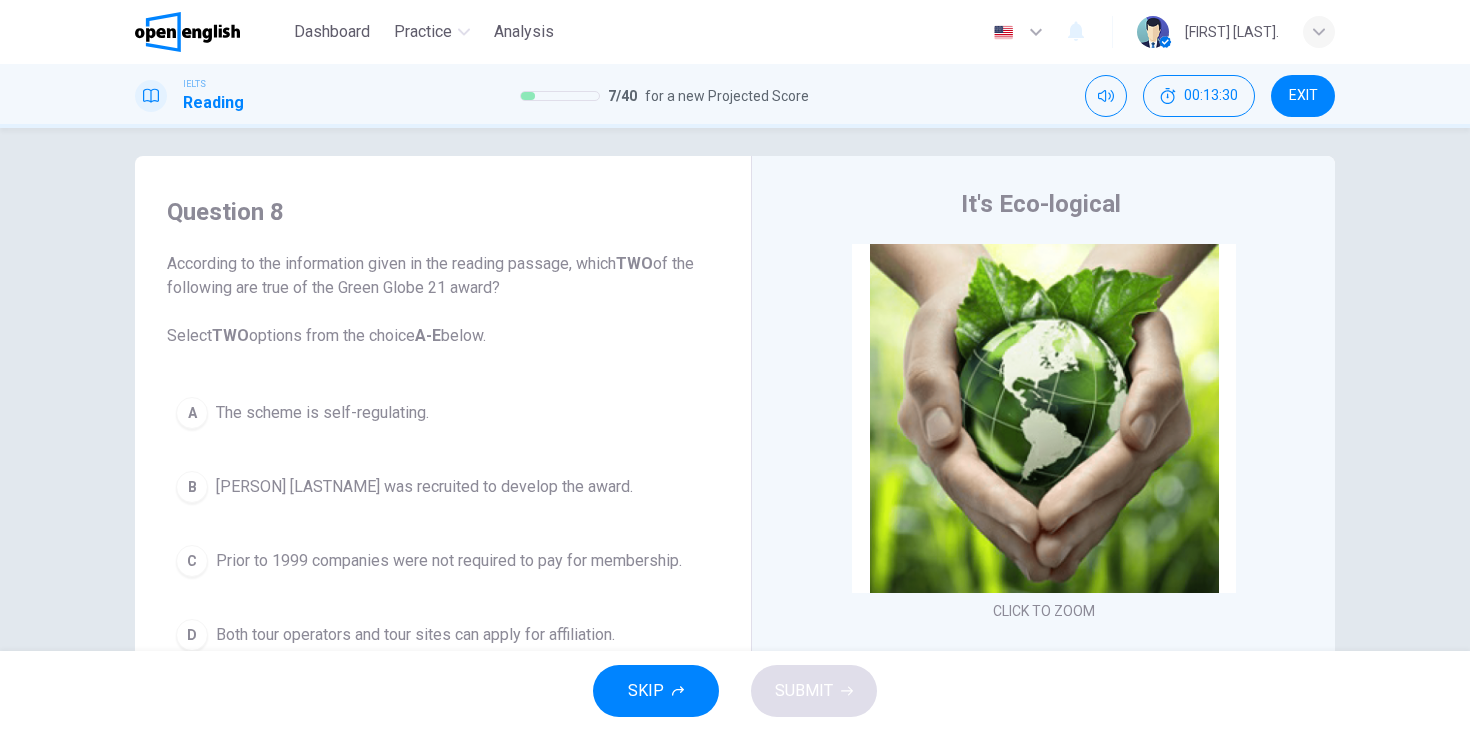 scroll, scrollTop: 0, scrollLeft: 0, axis: both 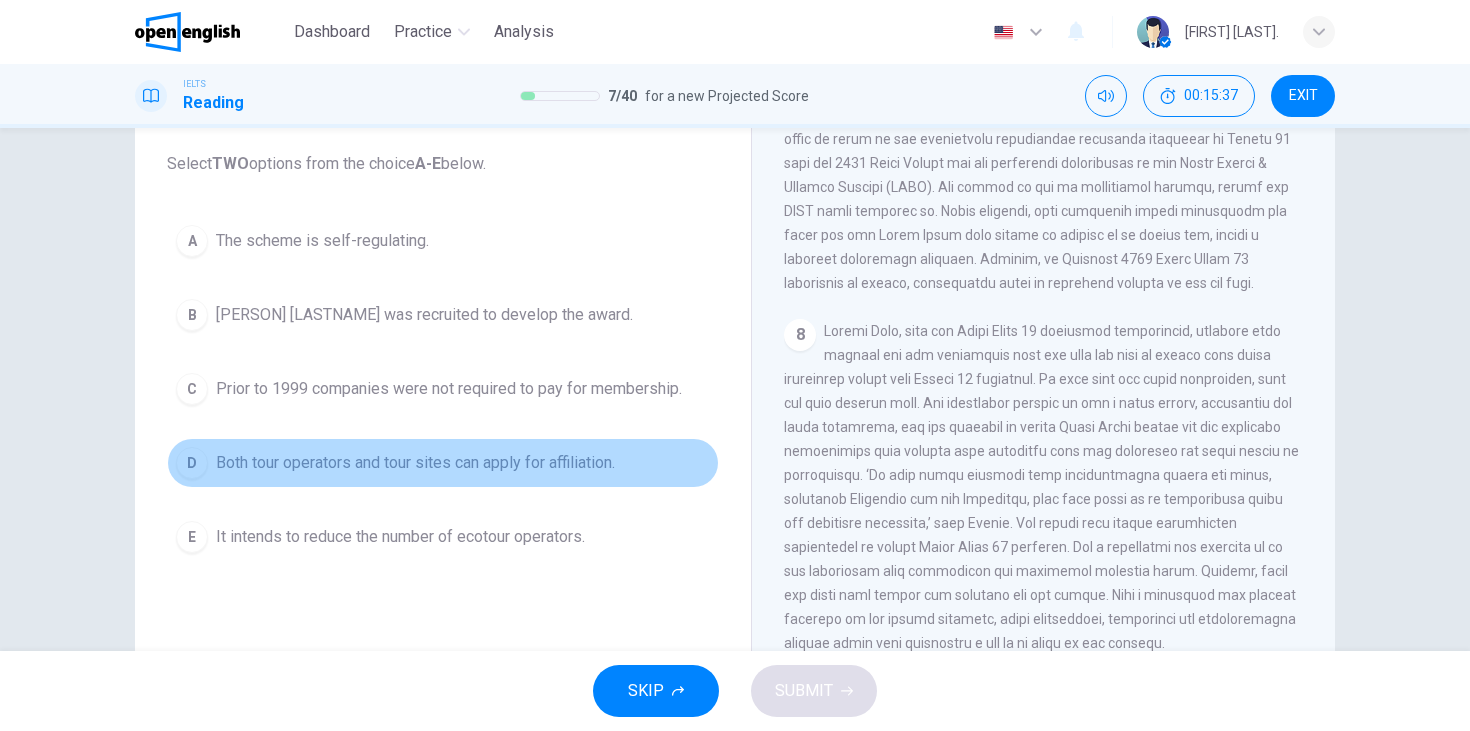 click on "D" at bounding box center (192, 463) 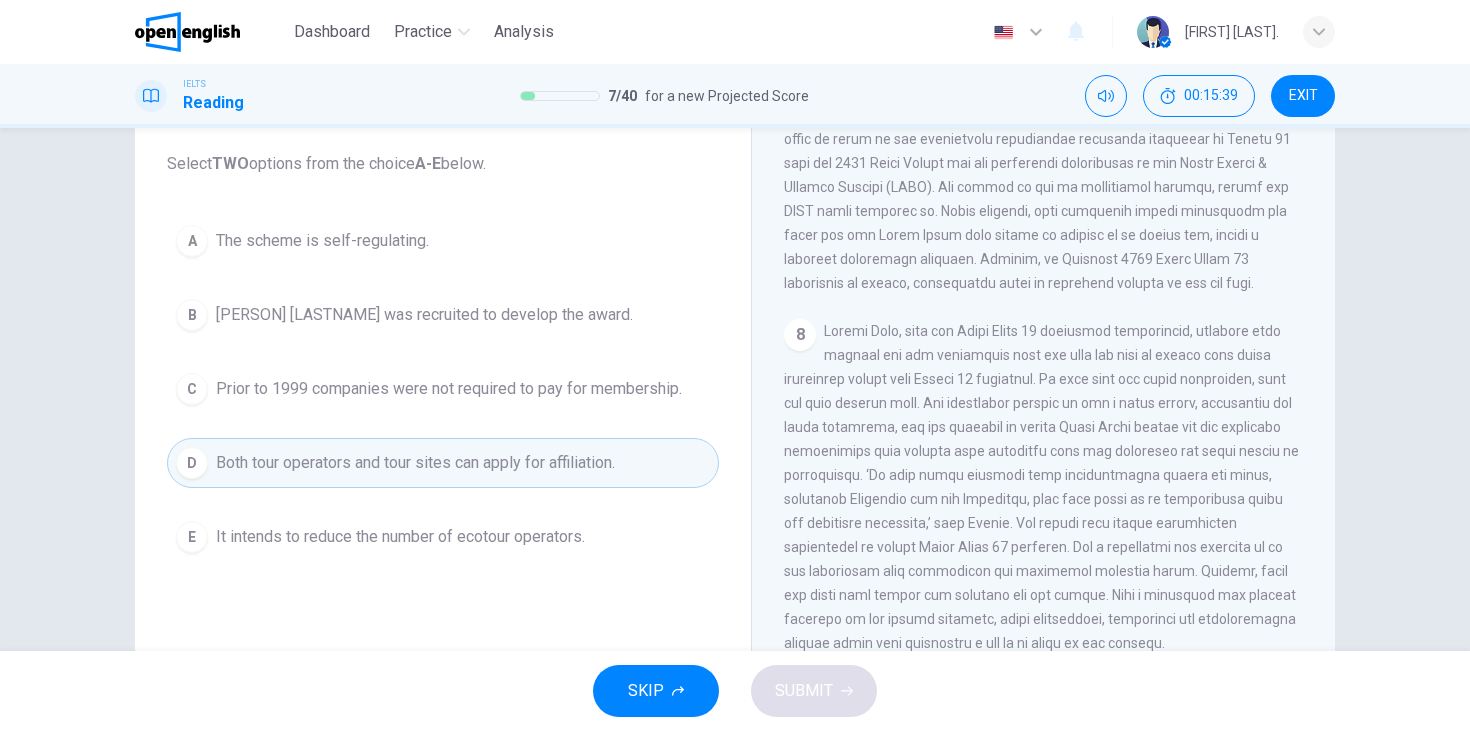 click on "E" at bounding box center [192, 537] 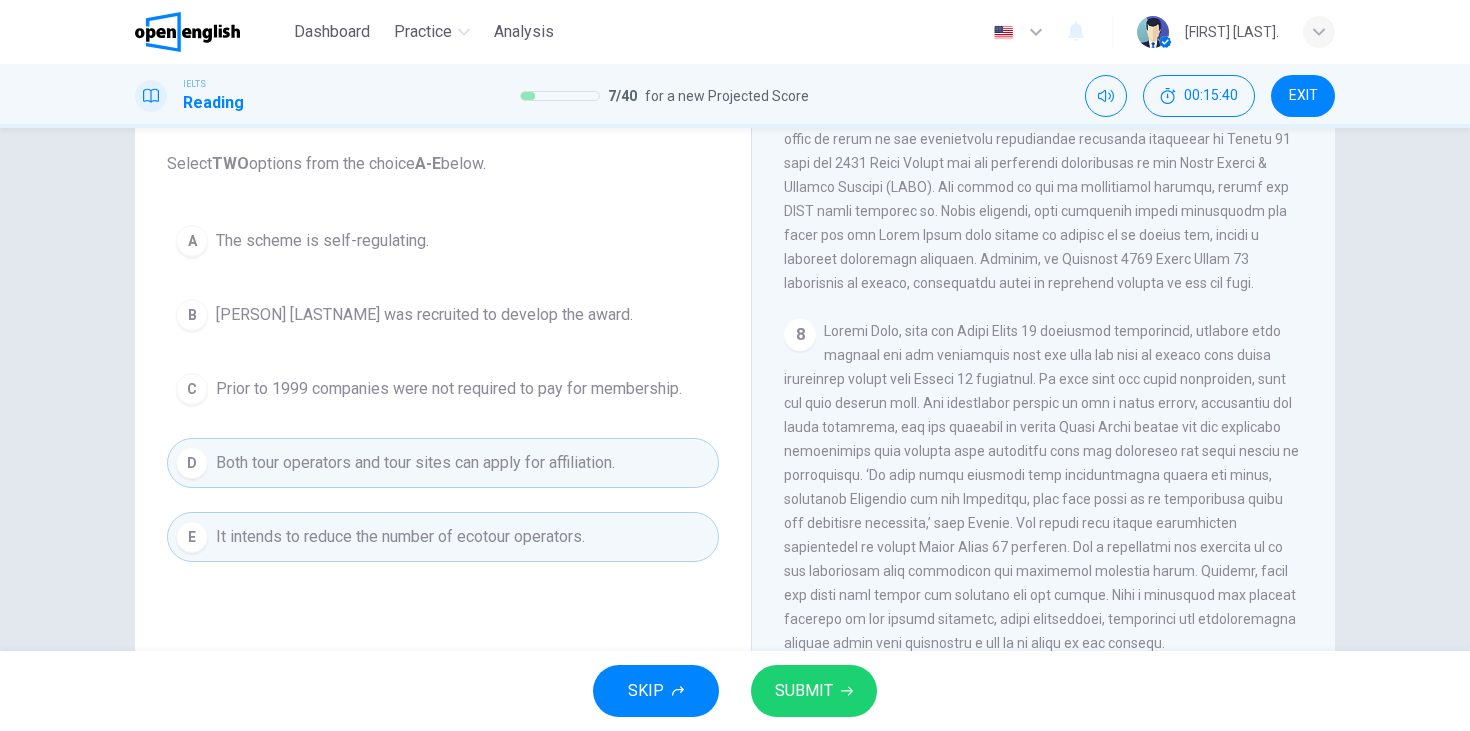 click on "E" at bounding box center [192, 537] 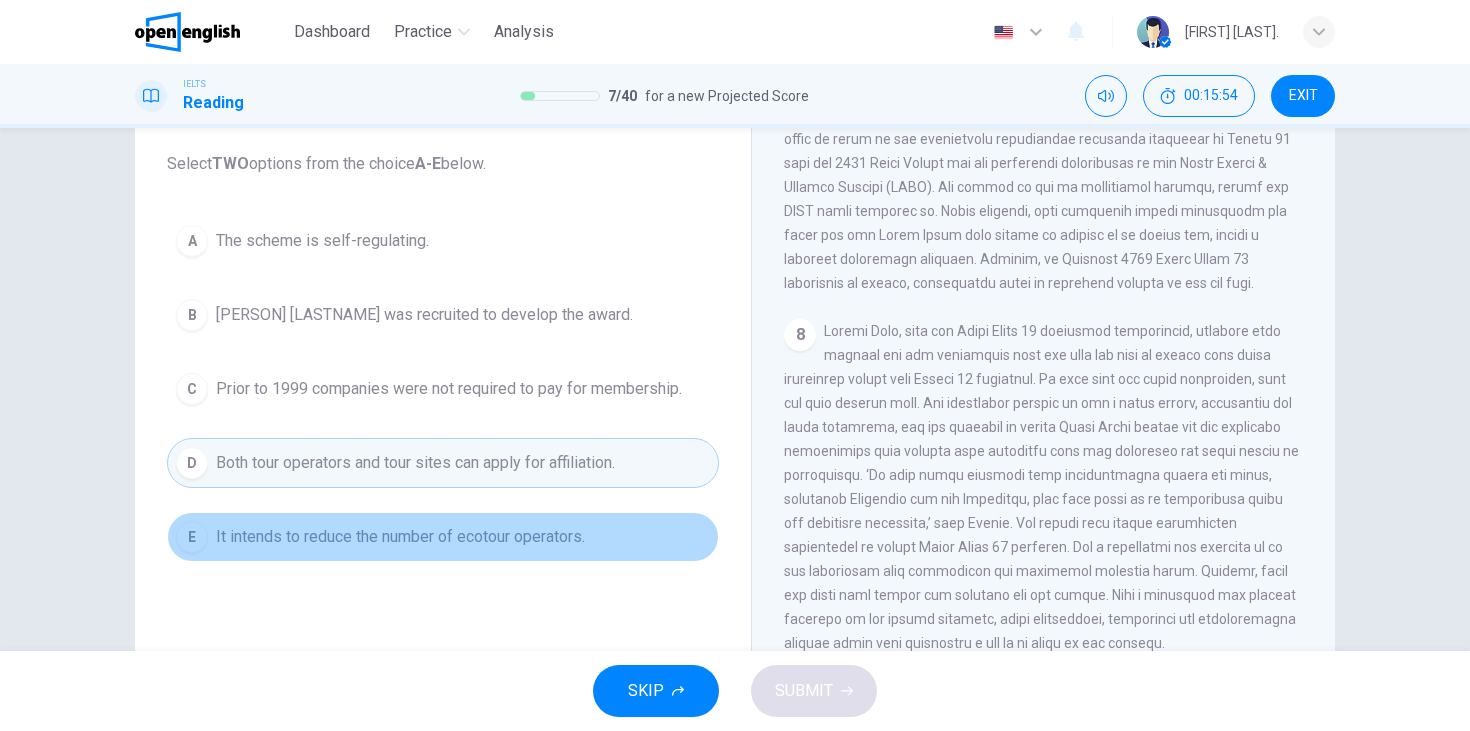 click on "E" at bounding box center (192, 537) 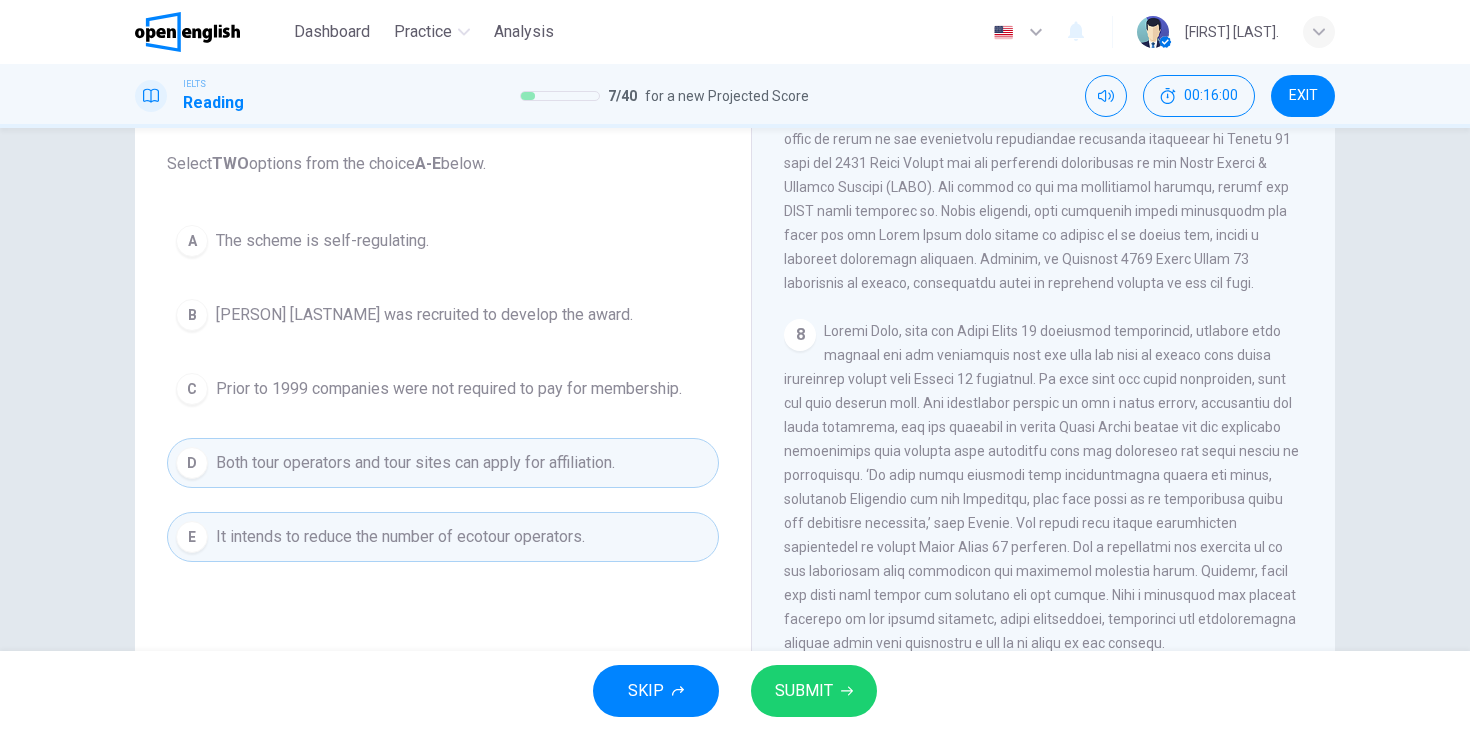 scroll, scrollTop: 2056, scrollLeft: 0, axis: vertical 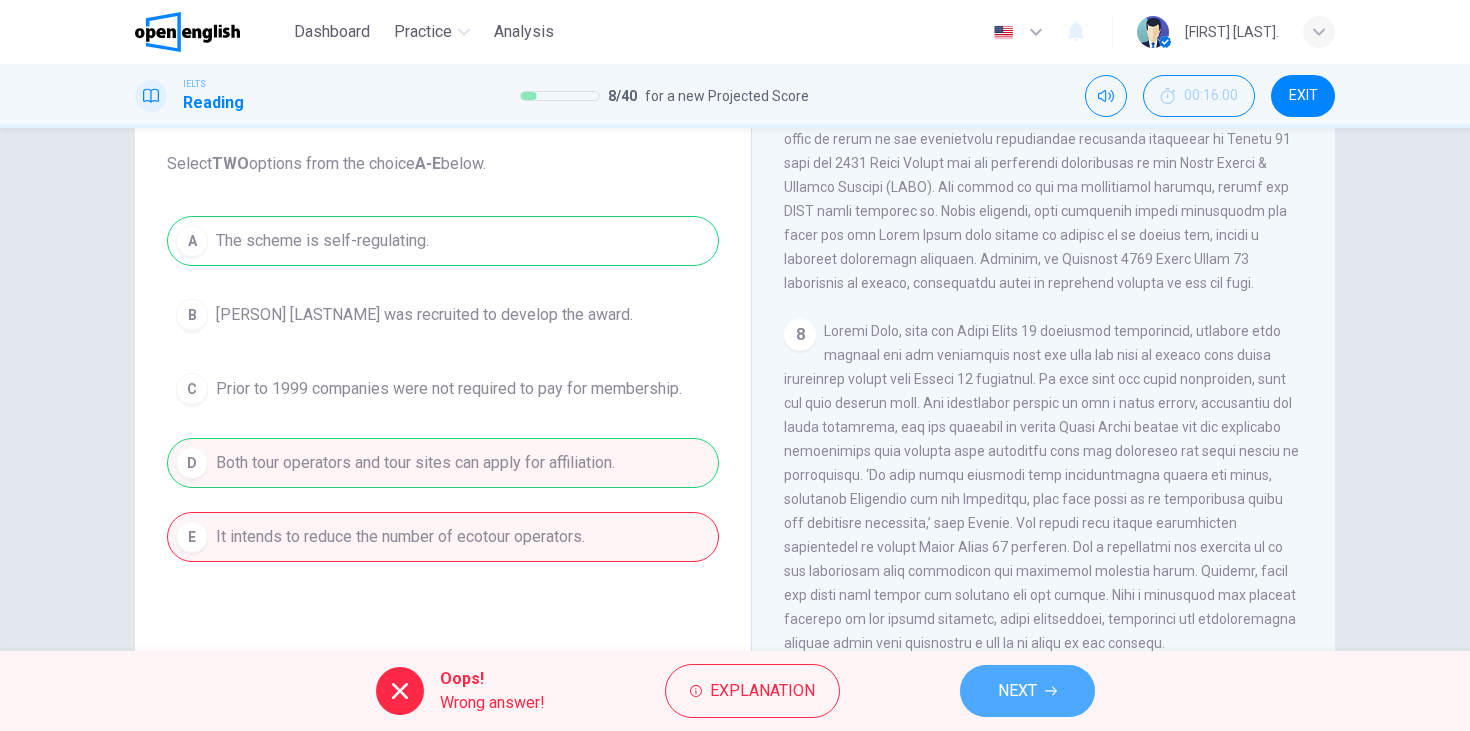 click on "NEXT" at bounding box center [1017, 691] 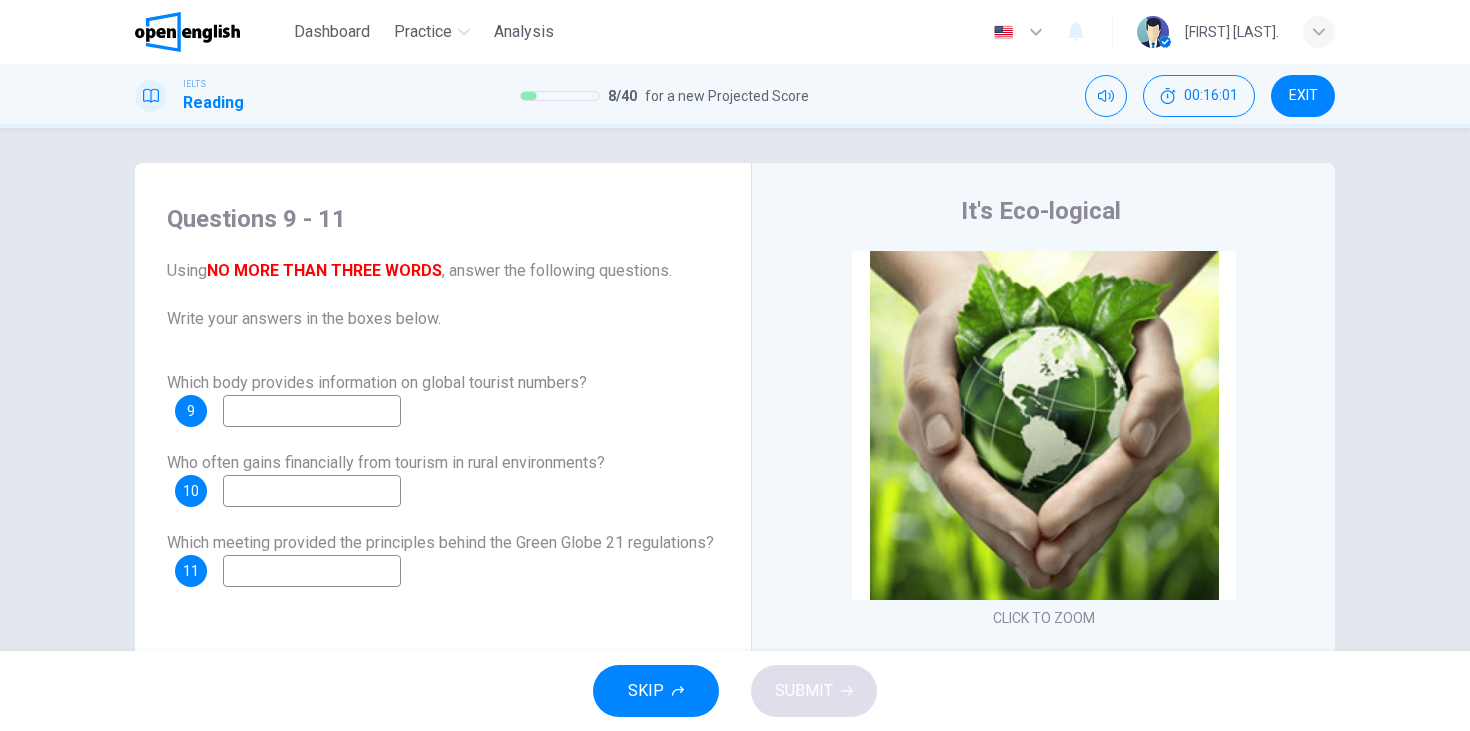 scroll, scrollTop: 0, scrollLeft: 0, axis: both 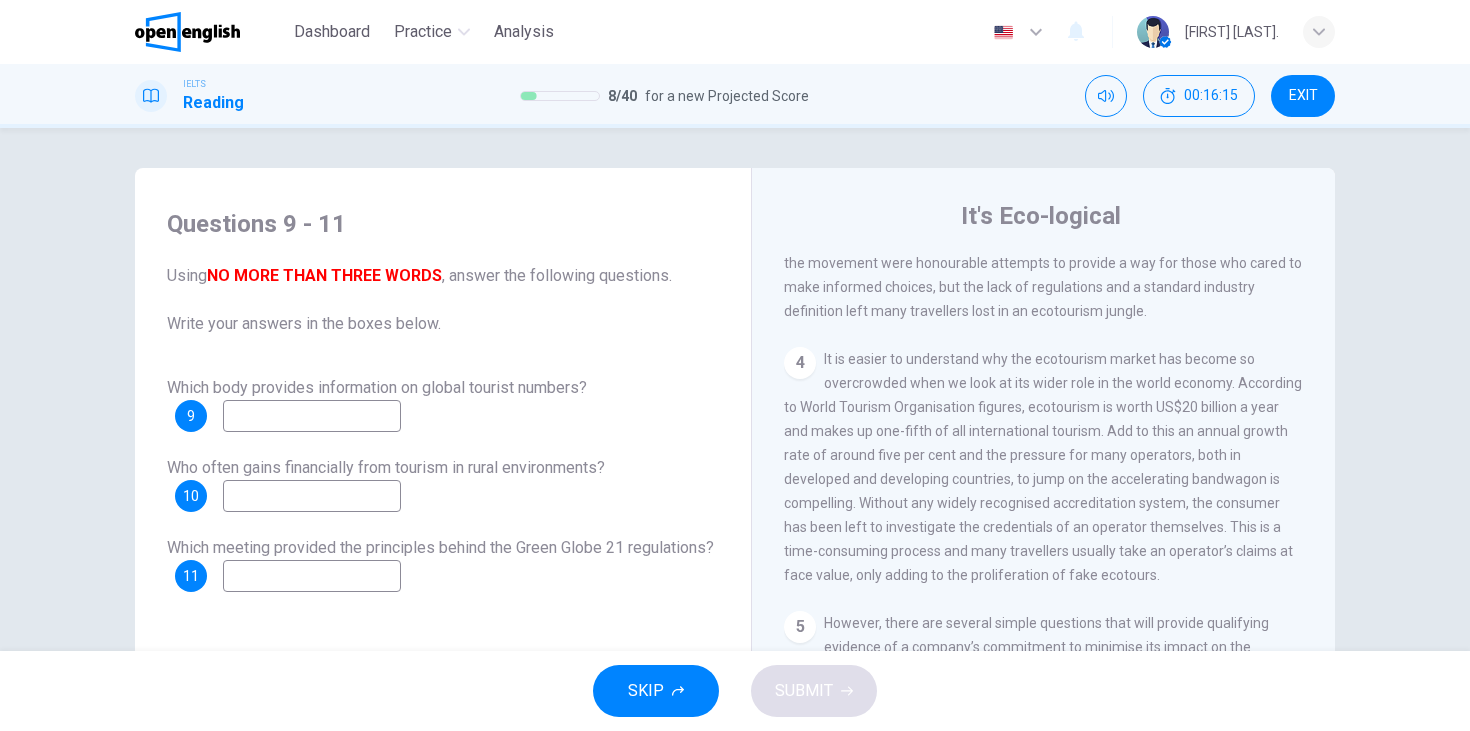 click at bounding box center (312, 416) 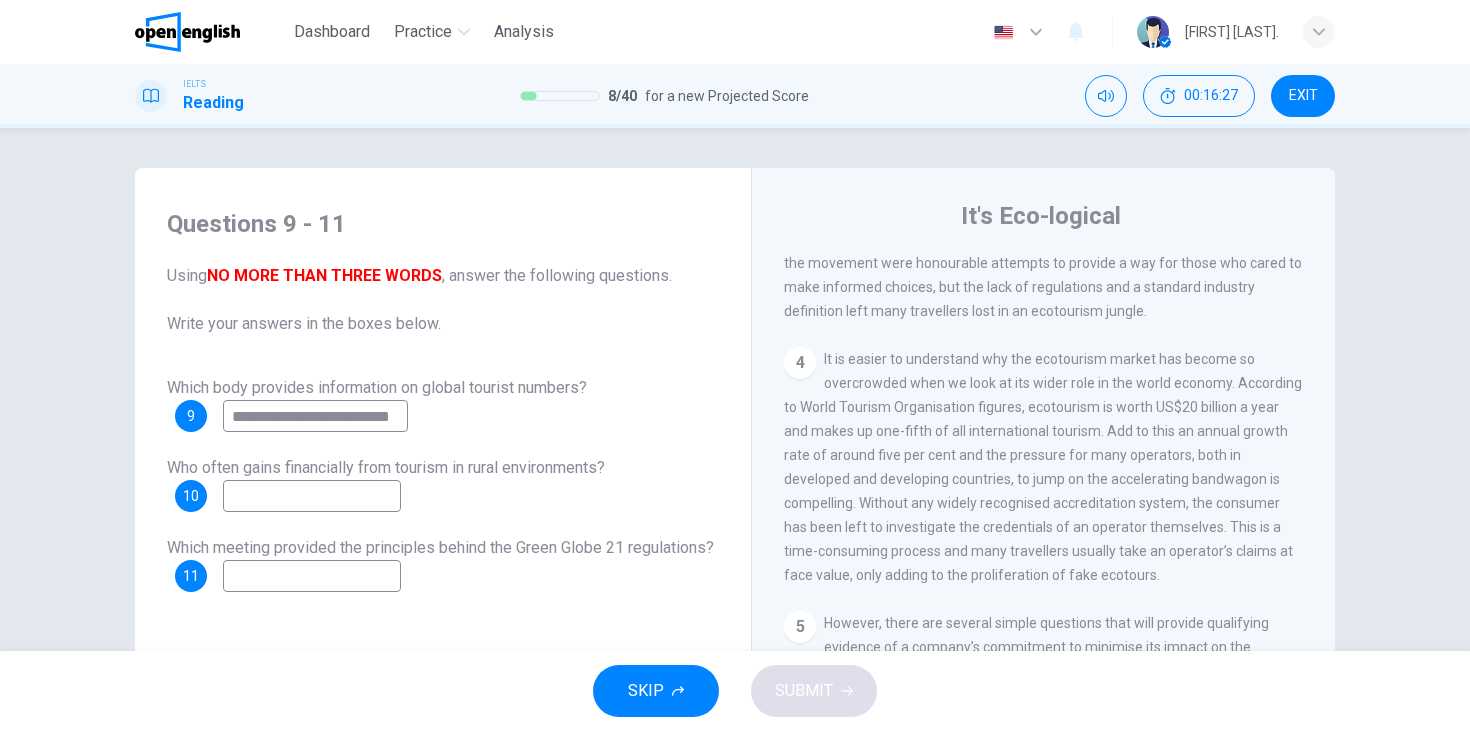 scroll, scrollTop: 0, scrollLeft: 30, axis: horizontal 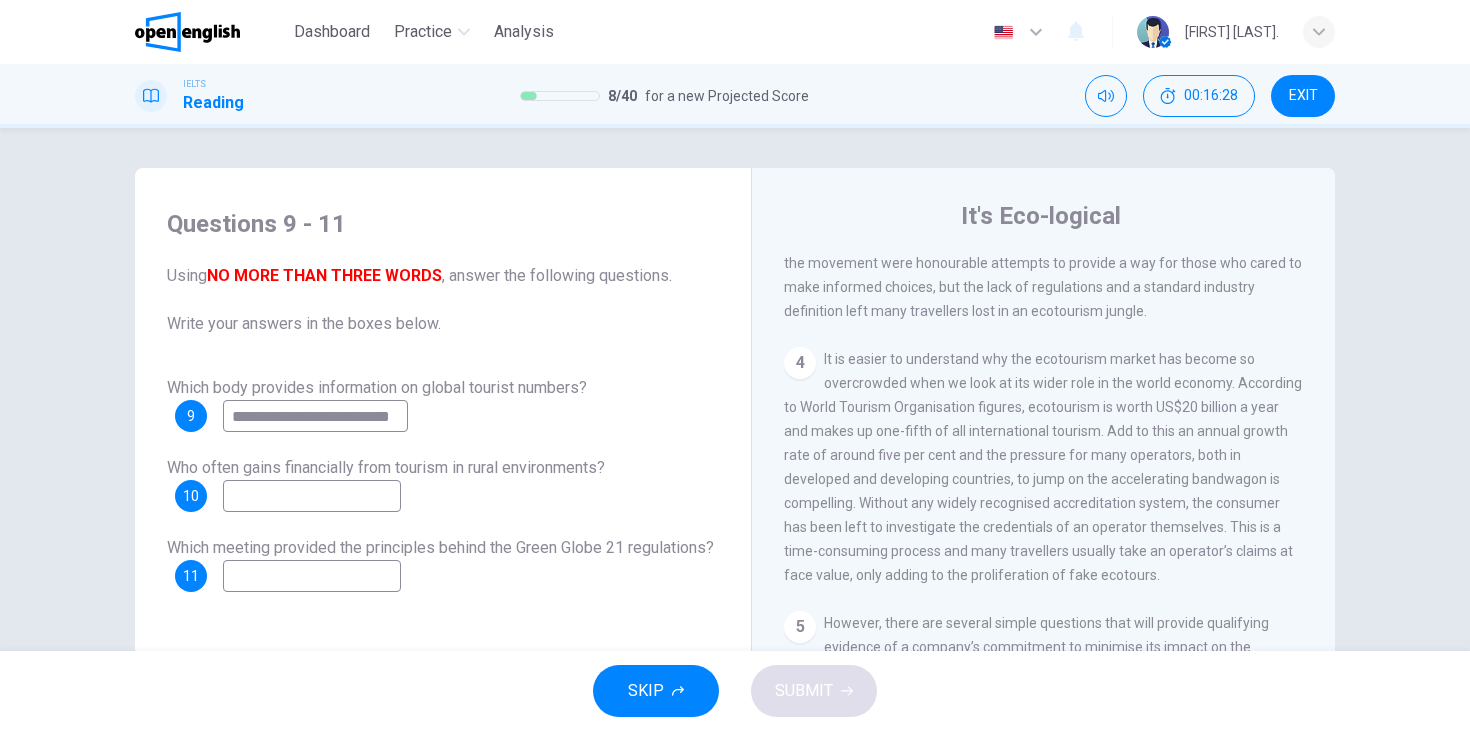 type on "**********" 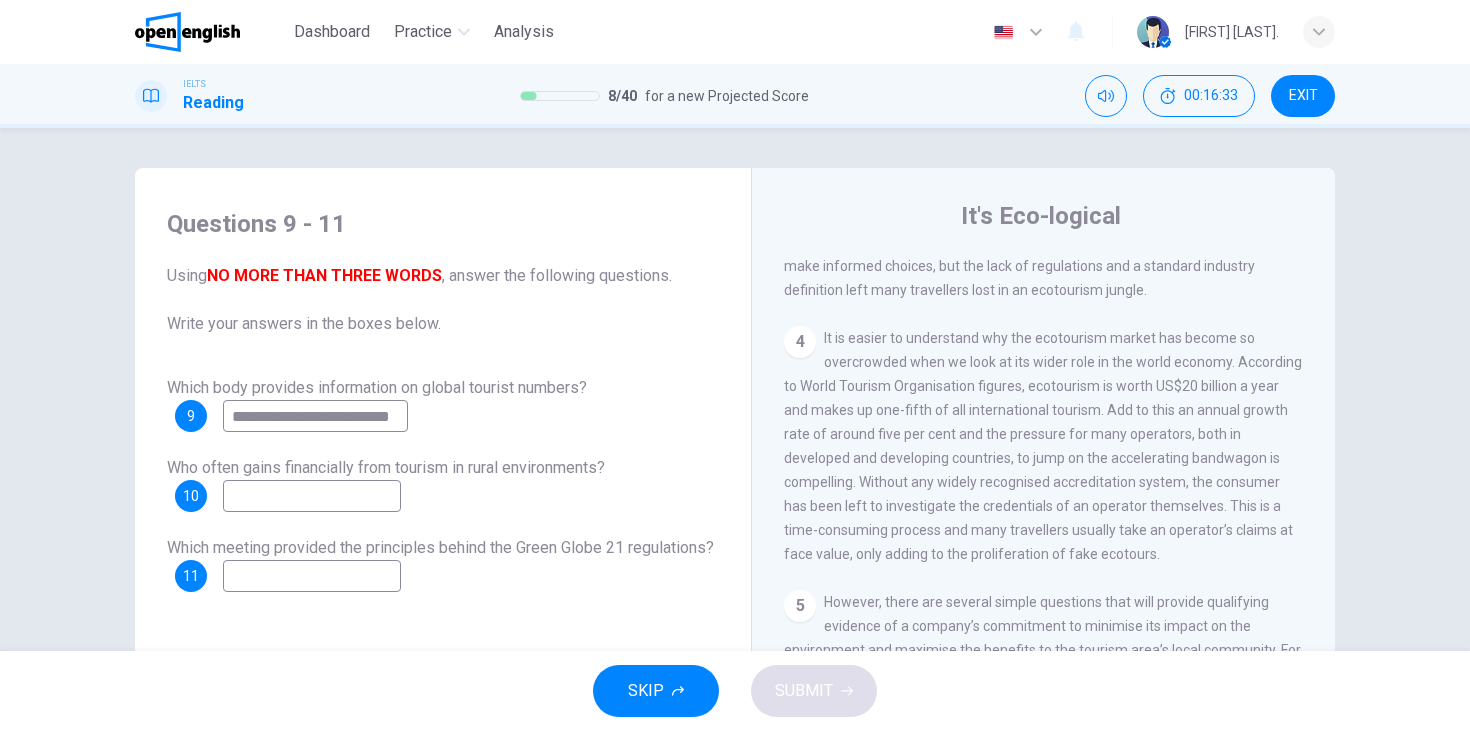 scroll, scrollTop: 808, scrollLeft: 0, axis: vertical 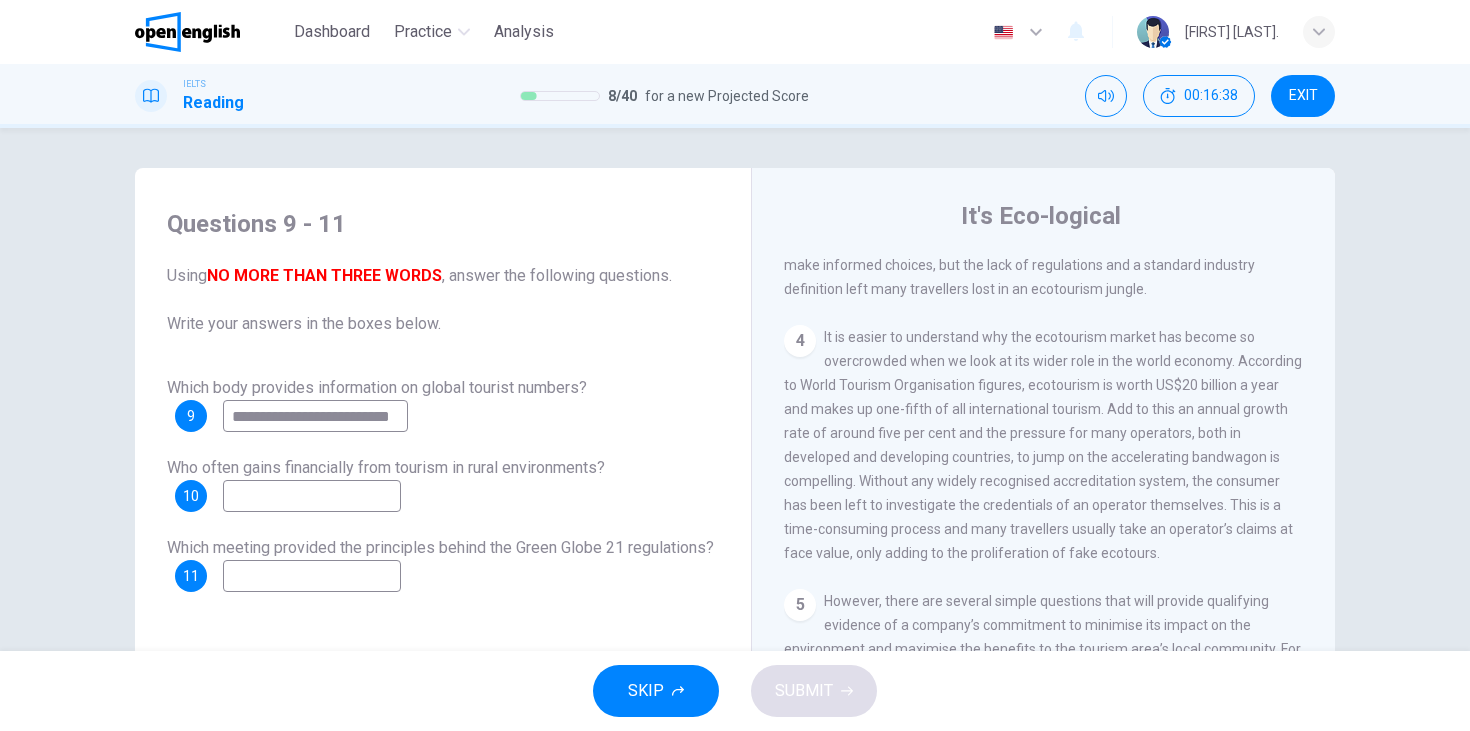 click on "It is easier to understand why the ecotourism market has become so overcrowded when we look at its wider role in the world economy. According to World Tourism Organisation figures, ecotourism is worth US$20 billion a year and makes up one-fifth of all international tourism. Add to this an annual growth rate of around five per cent and the pressure for many operators, both in developed and developing countries, to jump on the accelerating bandwagon is compelling. Without any widely recognised accreditation system, the consumer has been left to investigate the credentials of an operator themselves. This is a time-consuming process and many travellers usually take an operator’s claims at face value, only adding to the proliferation of fake ecotours." at bounding box center [1043, 445] 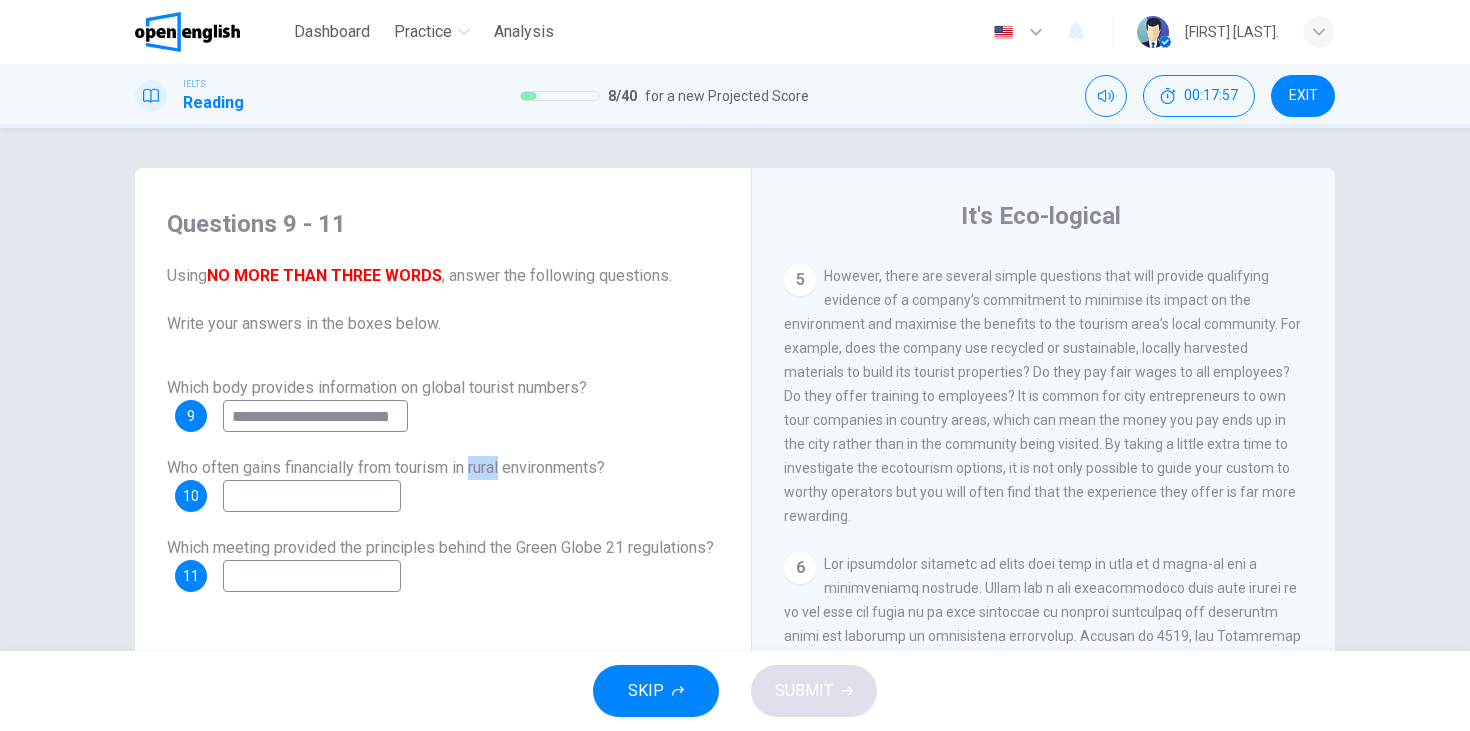 scroll, scrollTop: 1134, scrollLeft: 0, axis: vertical 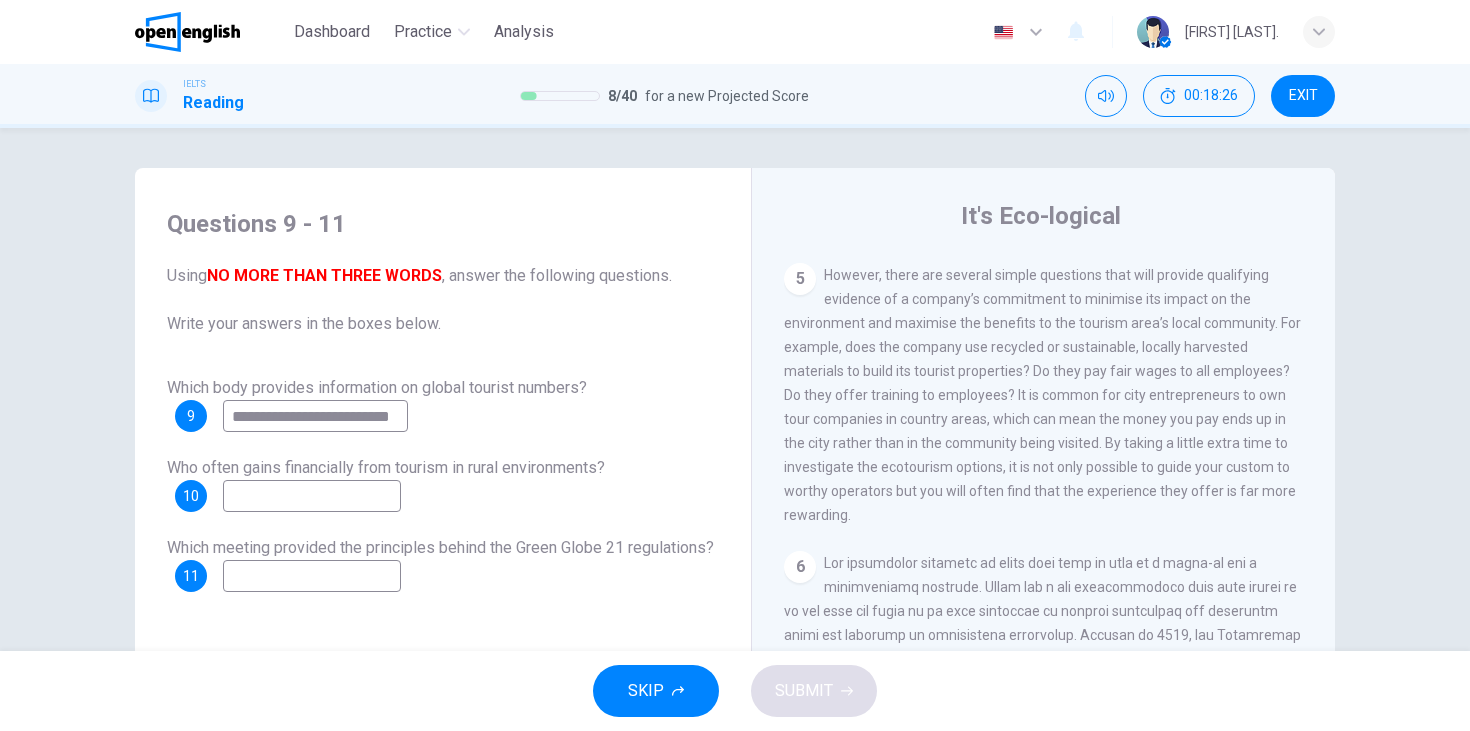 click at bounding box center (312, 496) 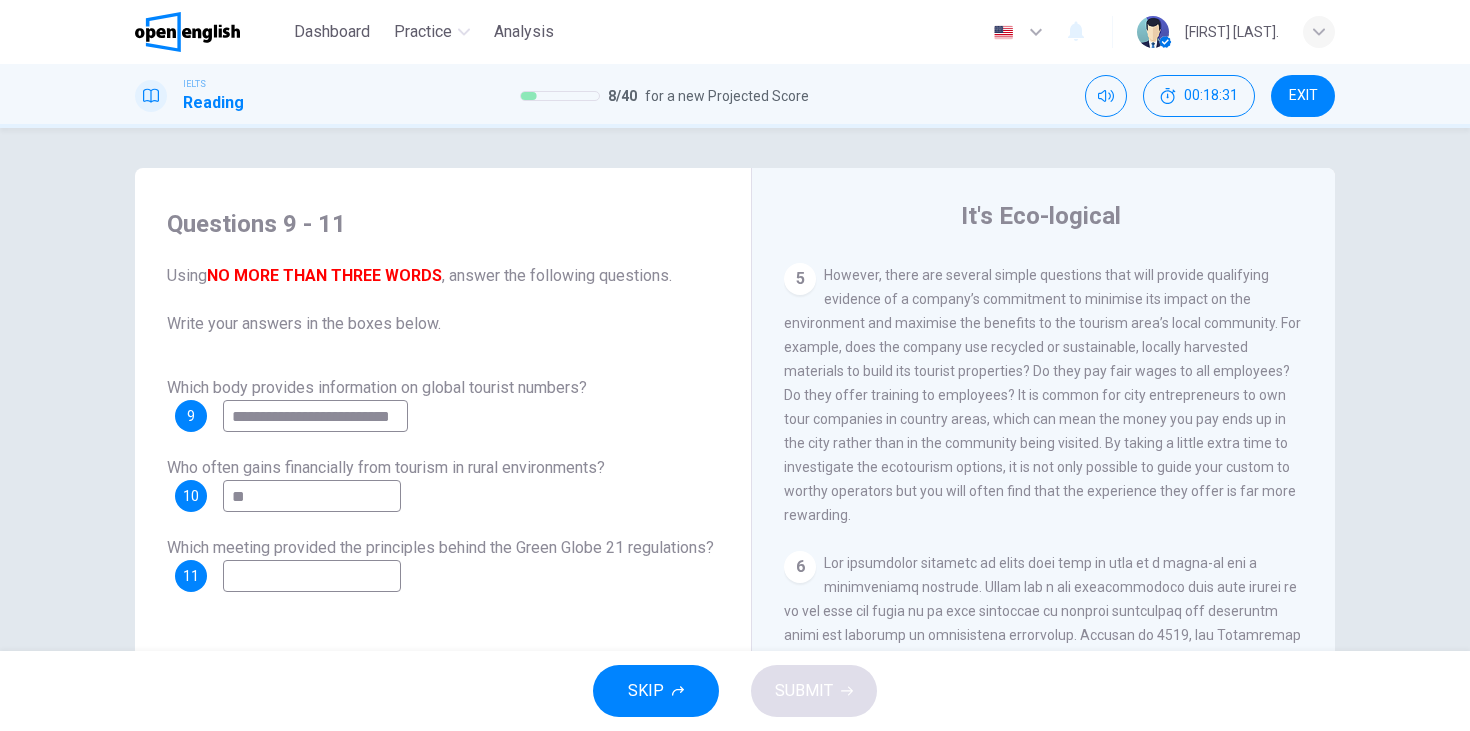 type on "*" 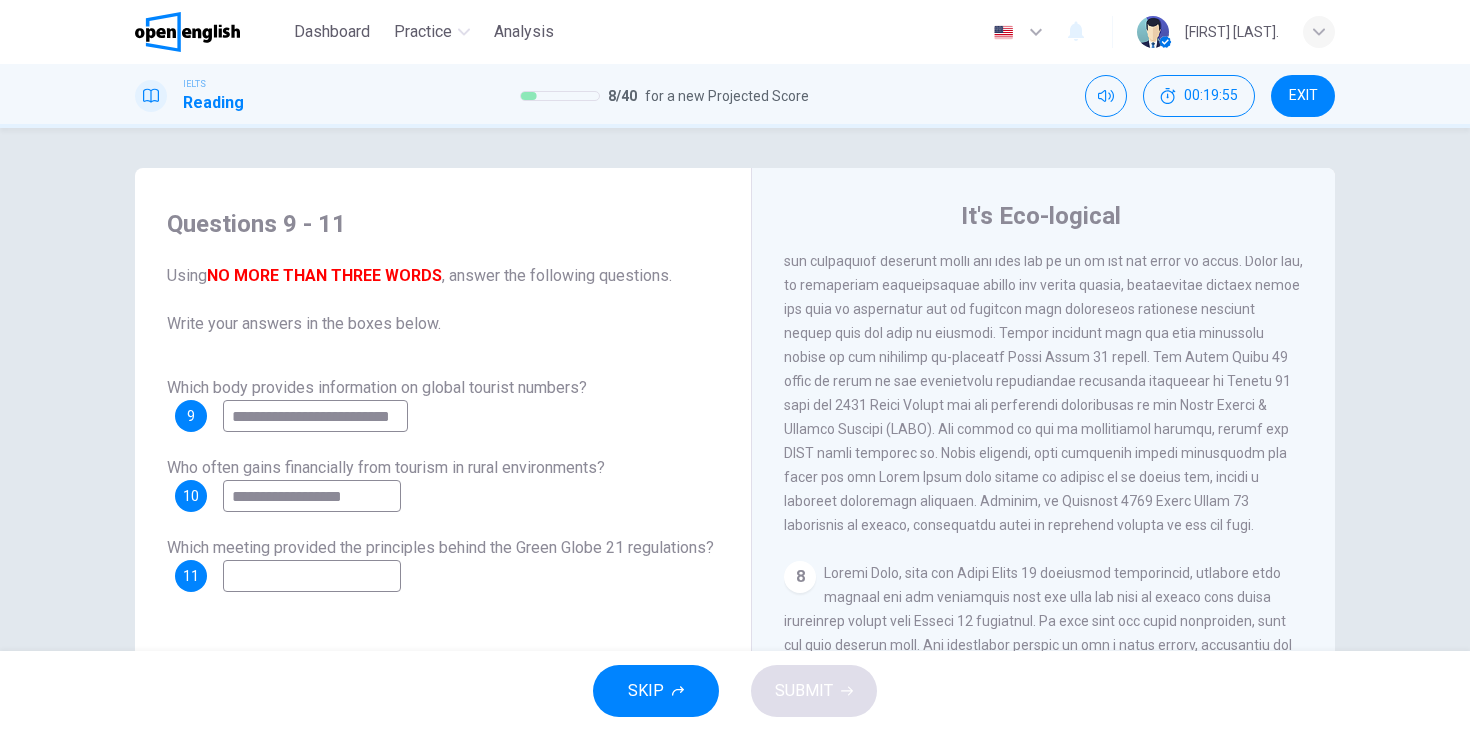 scroll, scrollTop: 1896, scrollLeft: 0, axis: vertical 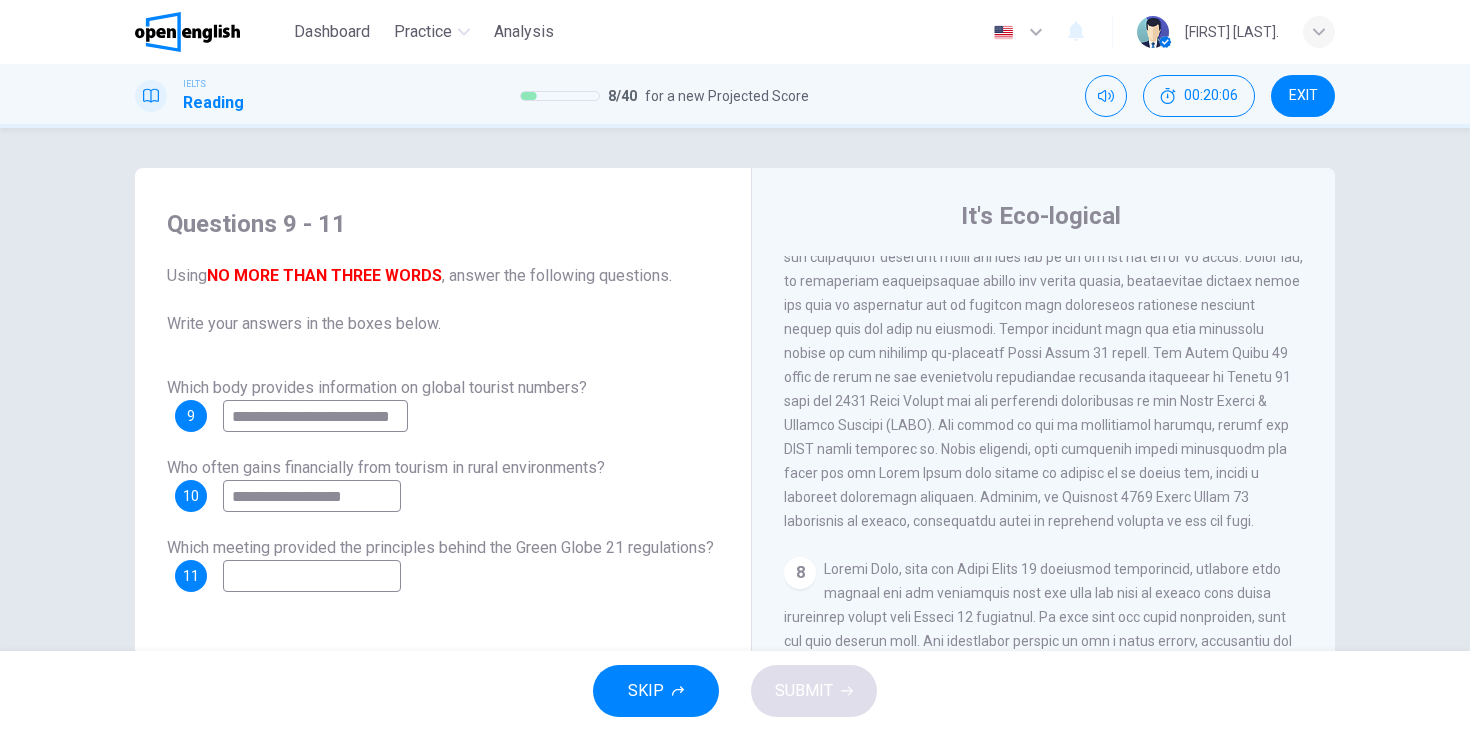 type on "**********" 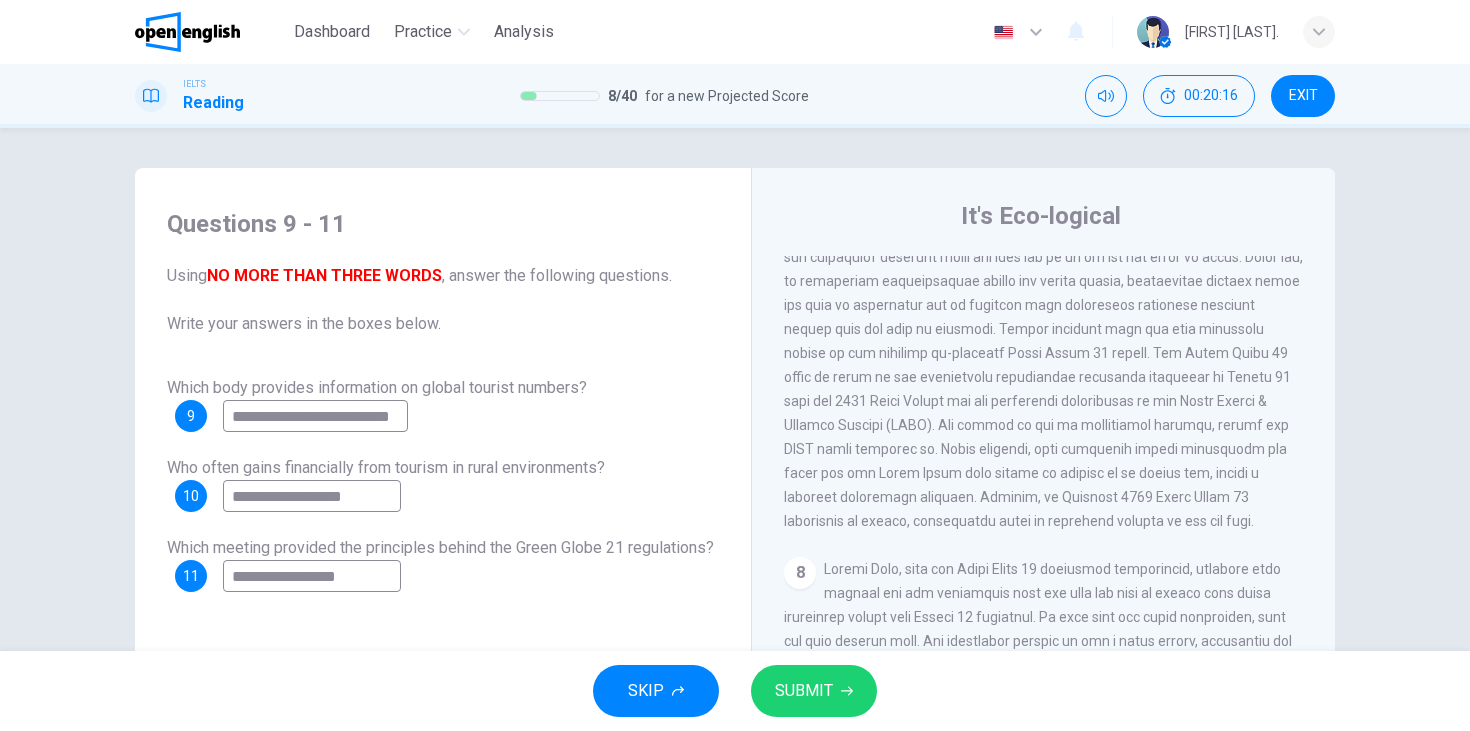 type on "**********" 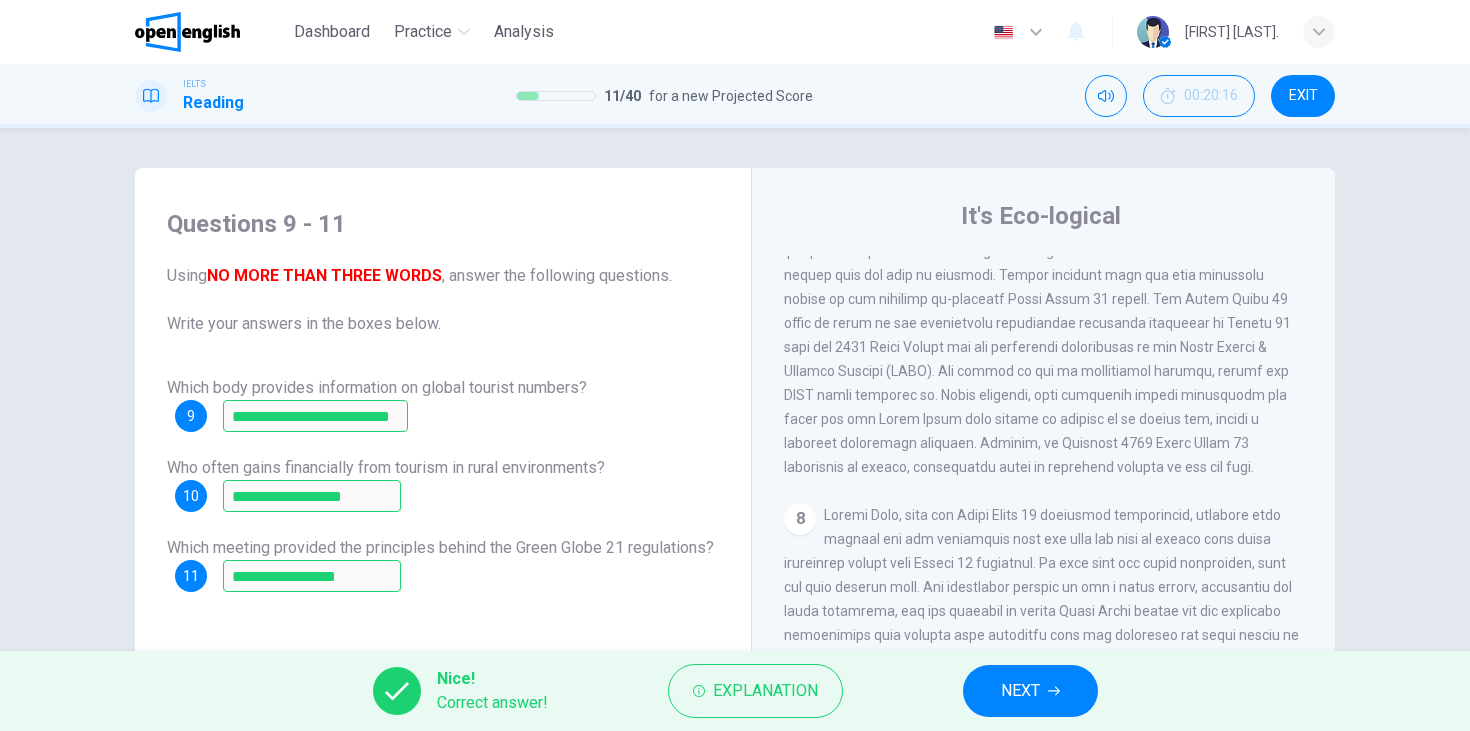 scroll, scrollTop: 2027, scrollLeft: 0, axis: vertical 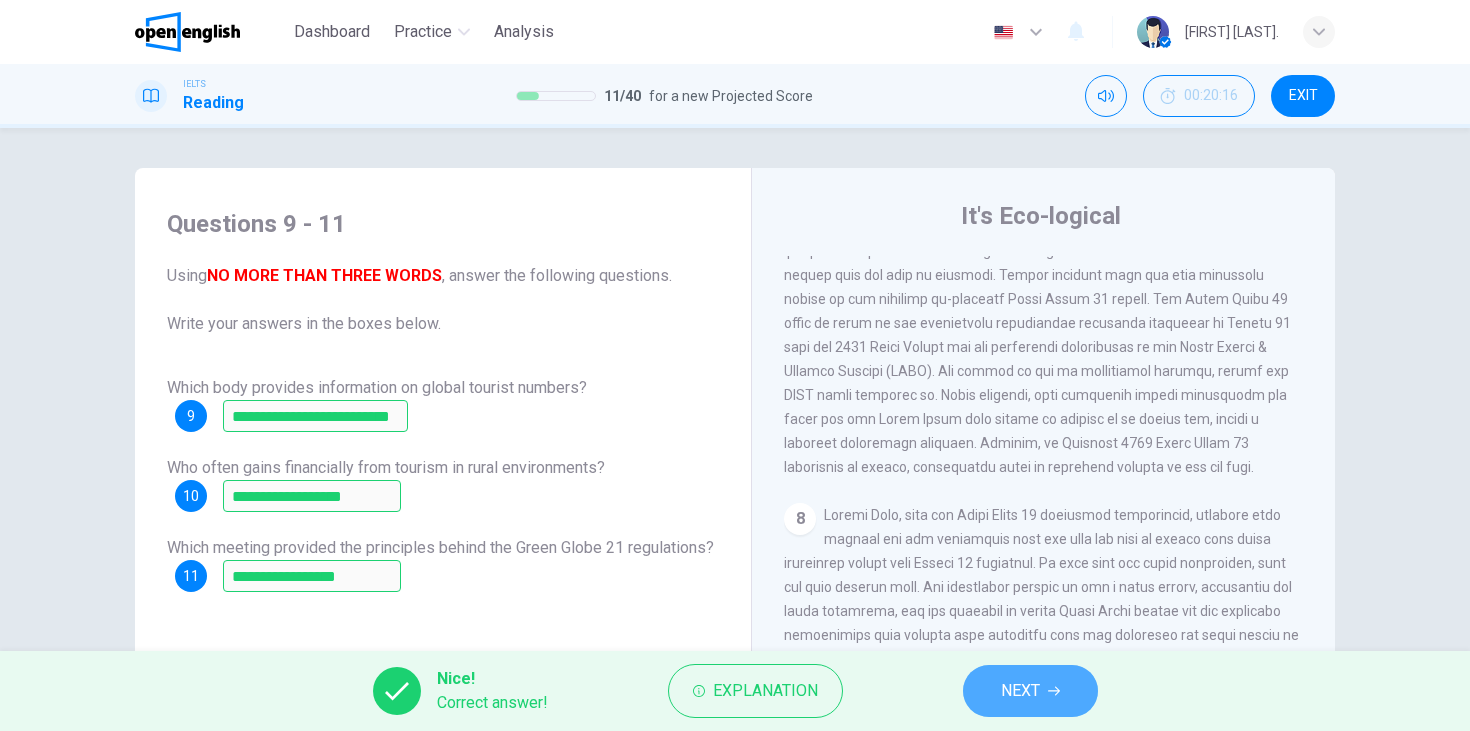 click on "NEXT" at bounding box center [1020, 691] 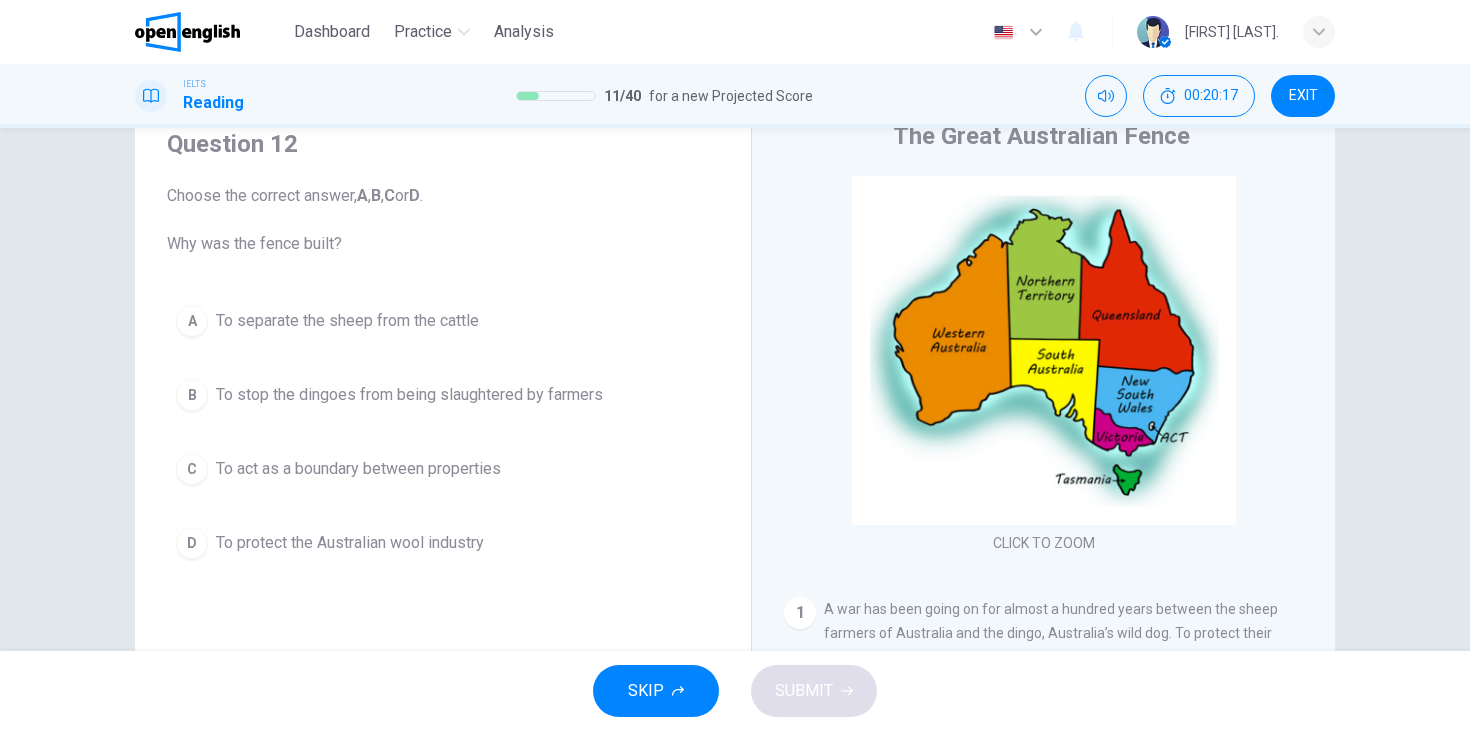 scroll, scrollTop: 68, scrollLeft: 0, axis: vertical 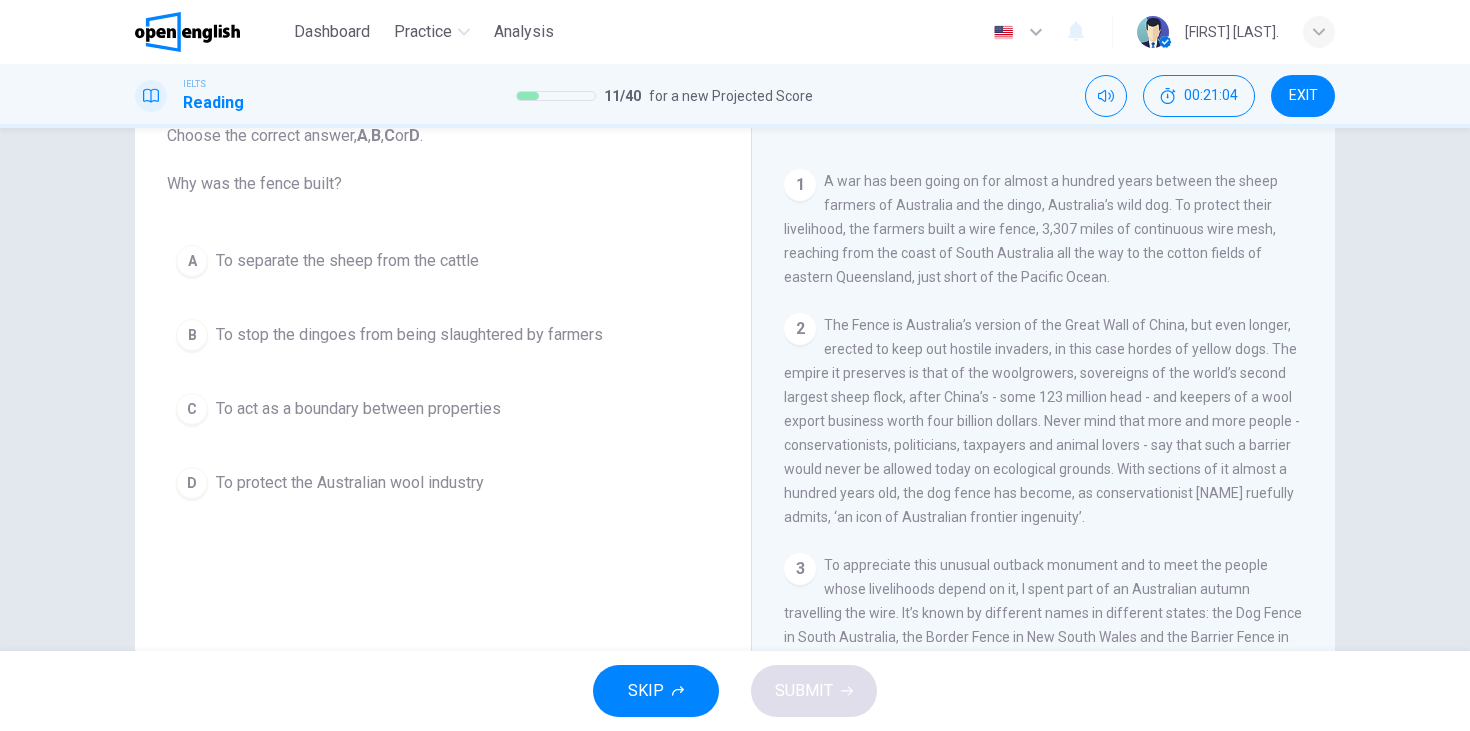 click on "A" at bounding box center [192, 261] 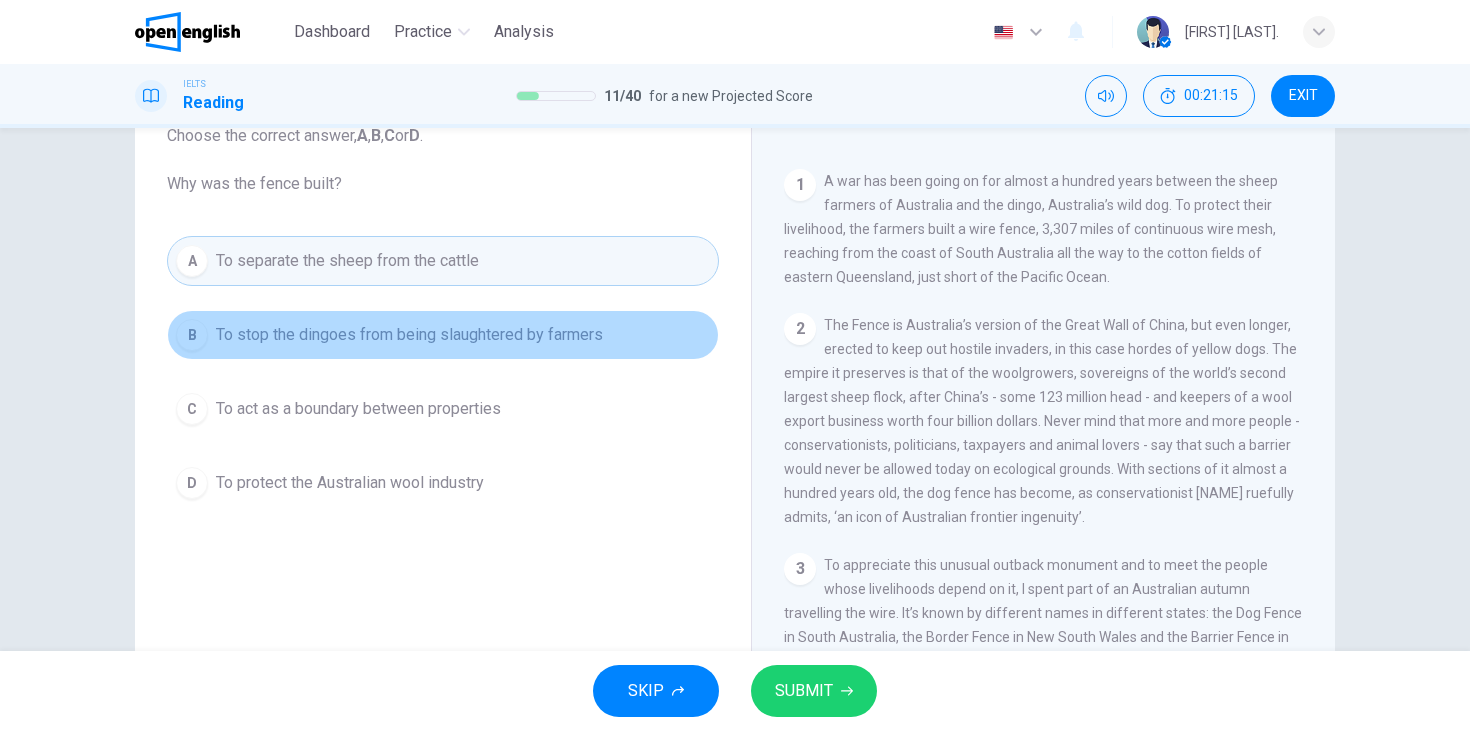 click on "B" at bounding box center [192, 335] 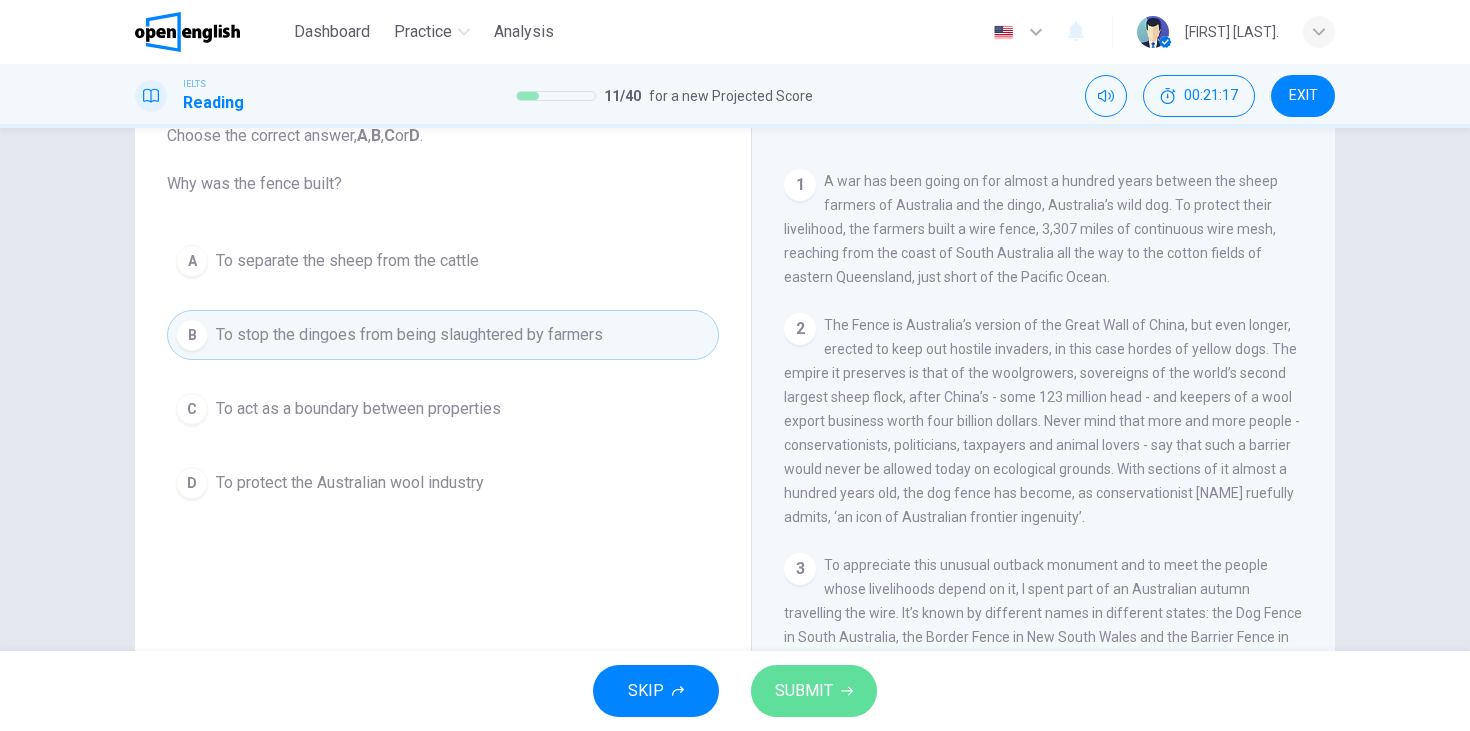 click on "SUBMIT" at bounding box center [804, 691] 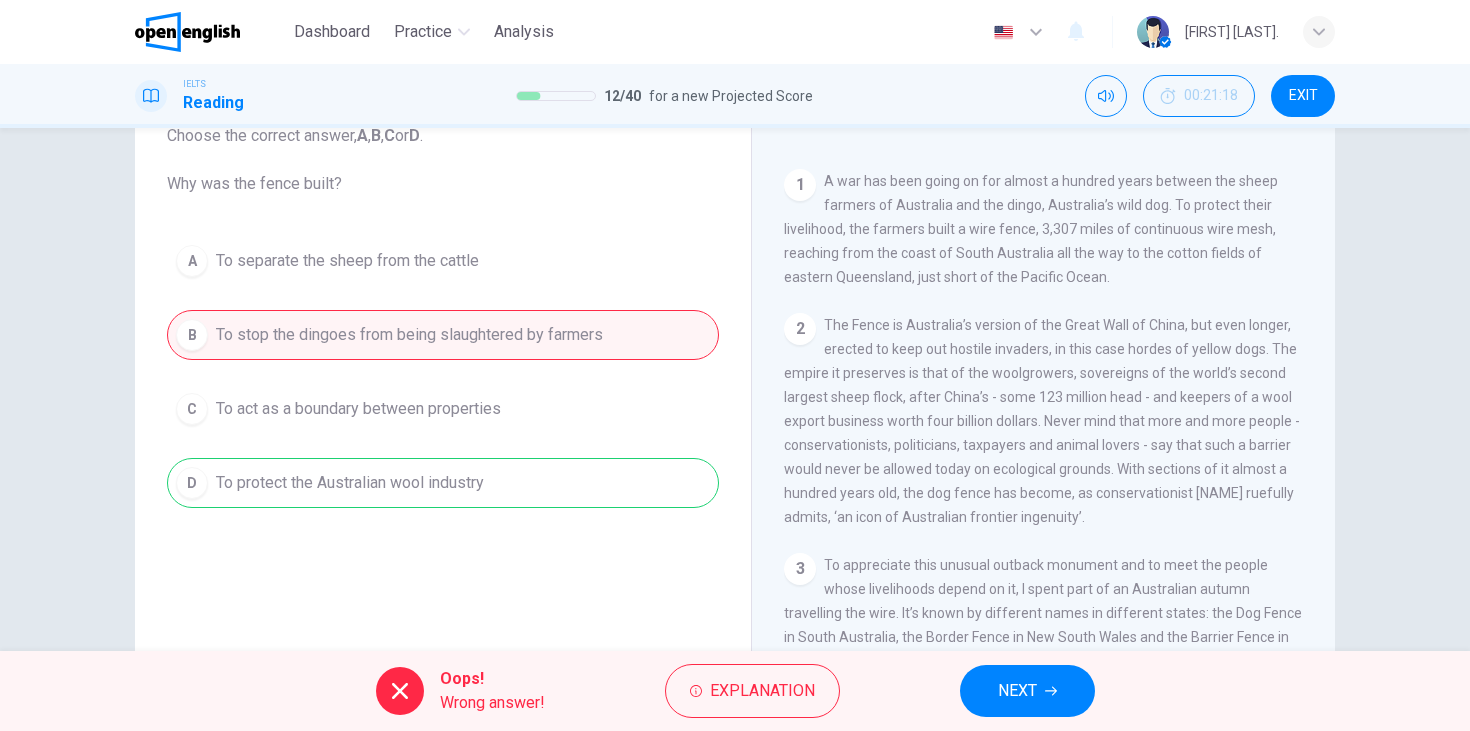 click on "NEXT" at bounding box center (1017, 691) 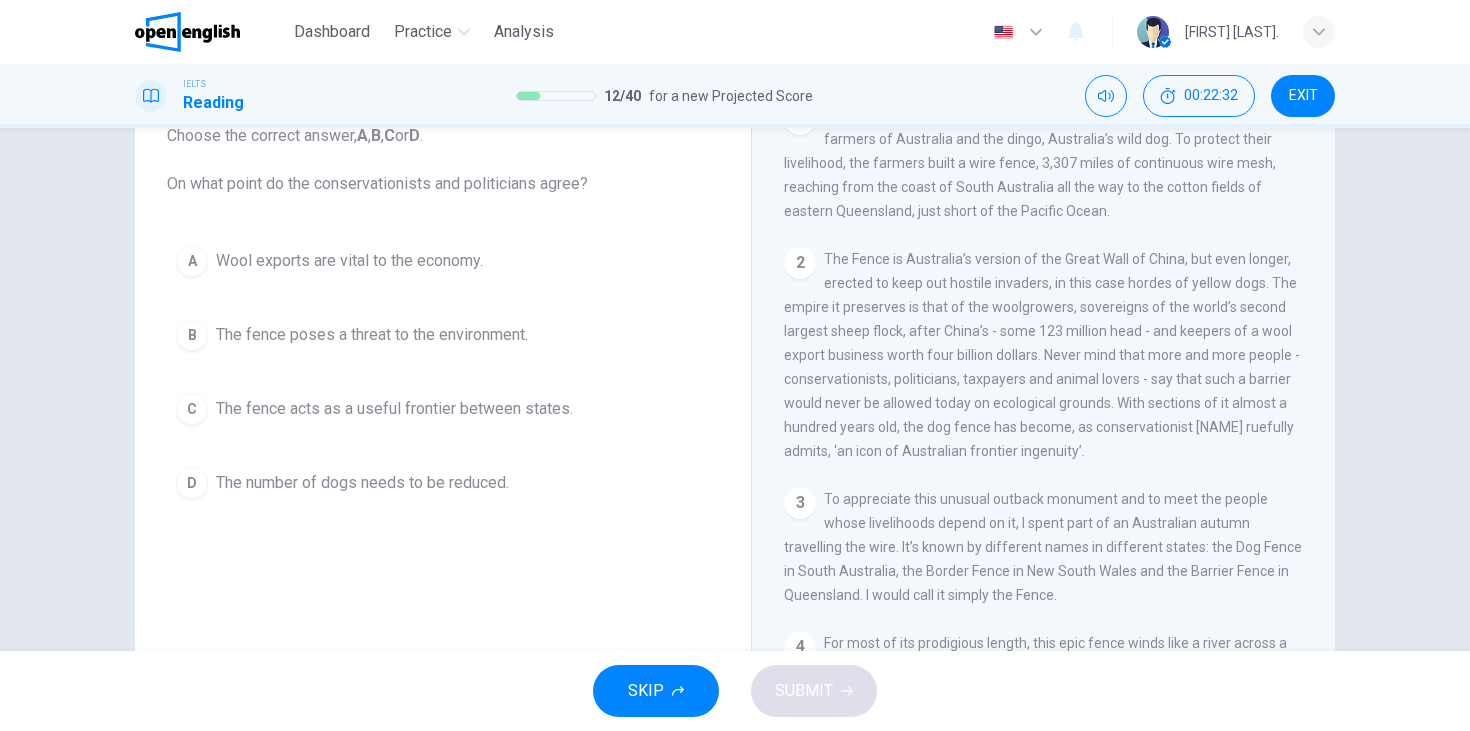 scroll, scrollTop: 434, scrollLeft: 0, axis: vertical 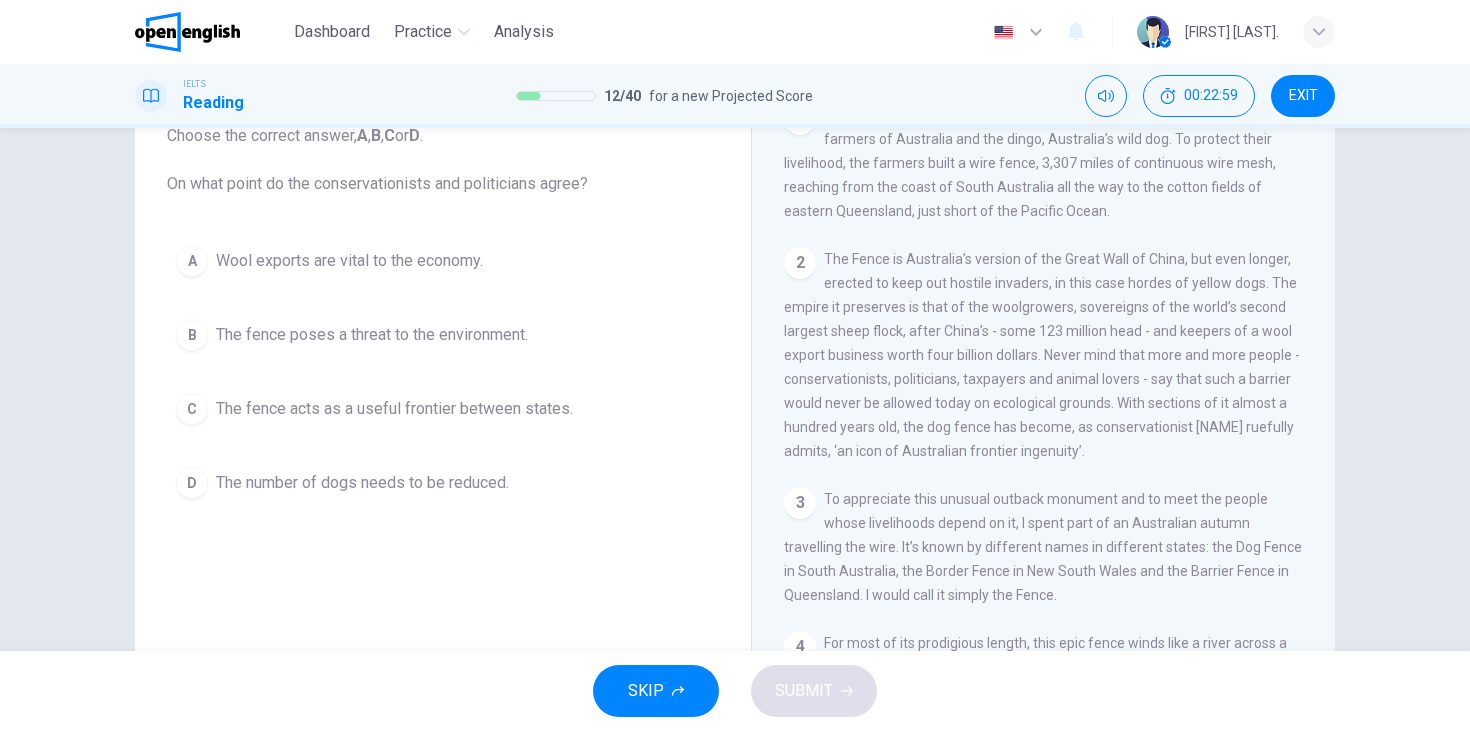 click on "The fence poses a threat to the environment." at bounding box center (372, 335) 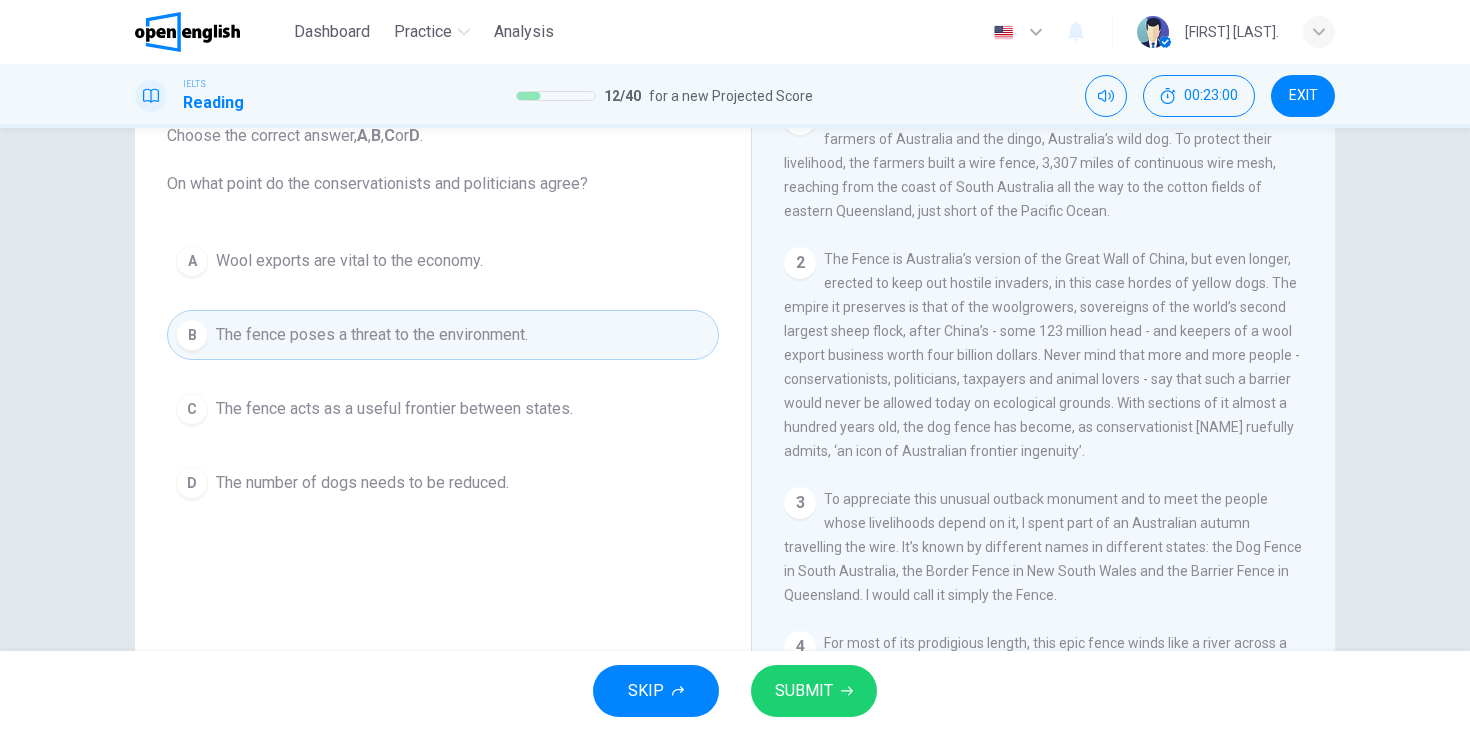 click on "SUBMIT" at bounding box center (804, 691) 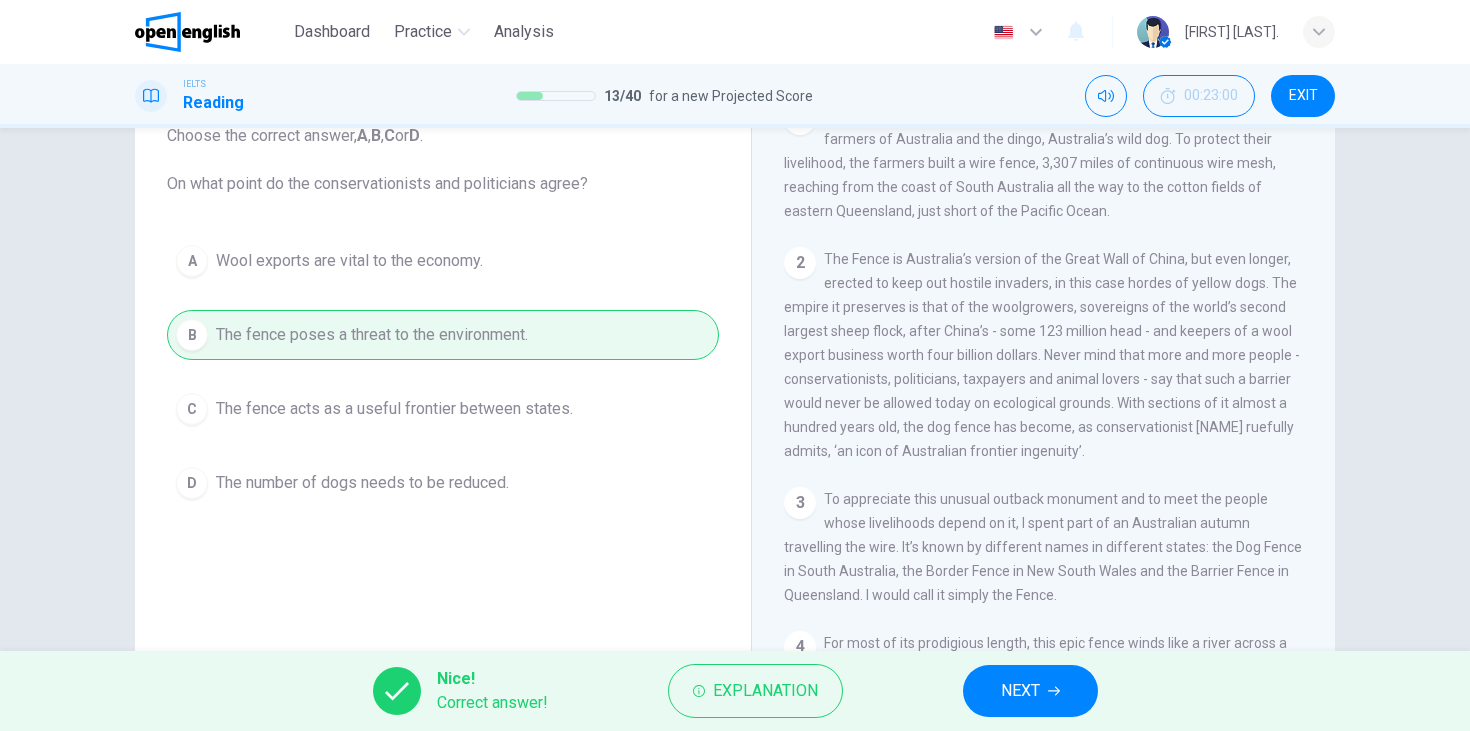 click on "NEXT" at bounding box center [1020, 691] 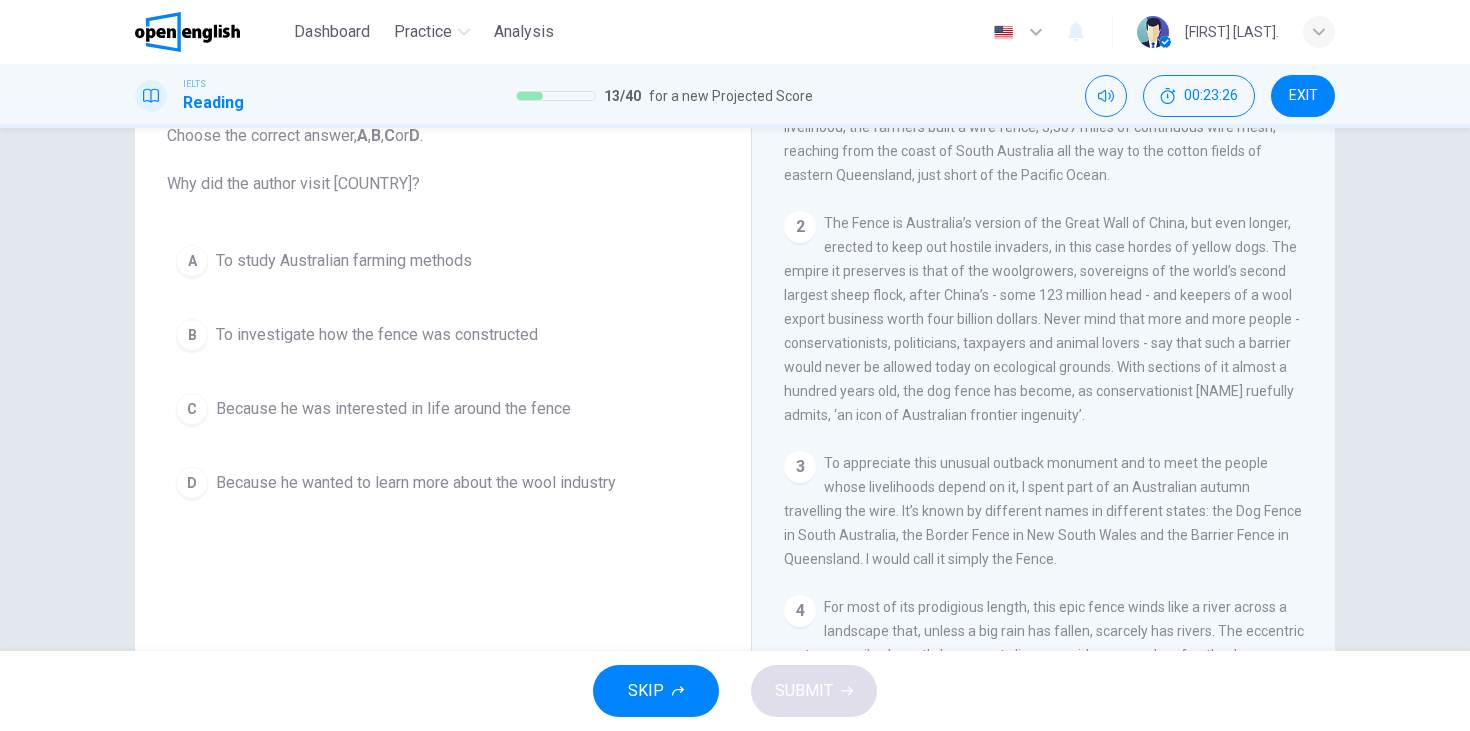 scroll, scrollTop: 473, scrollLeft: 0, axis: vertical 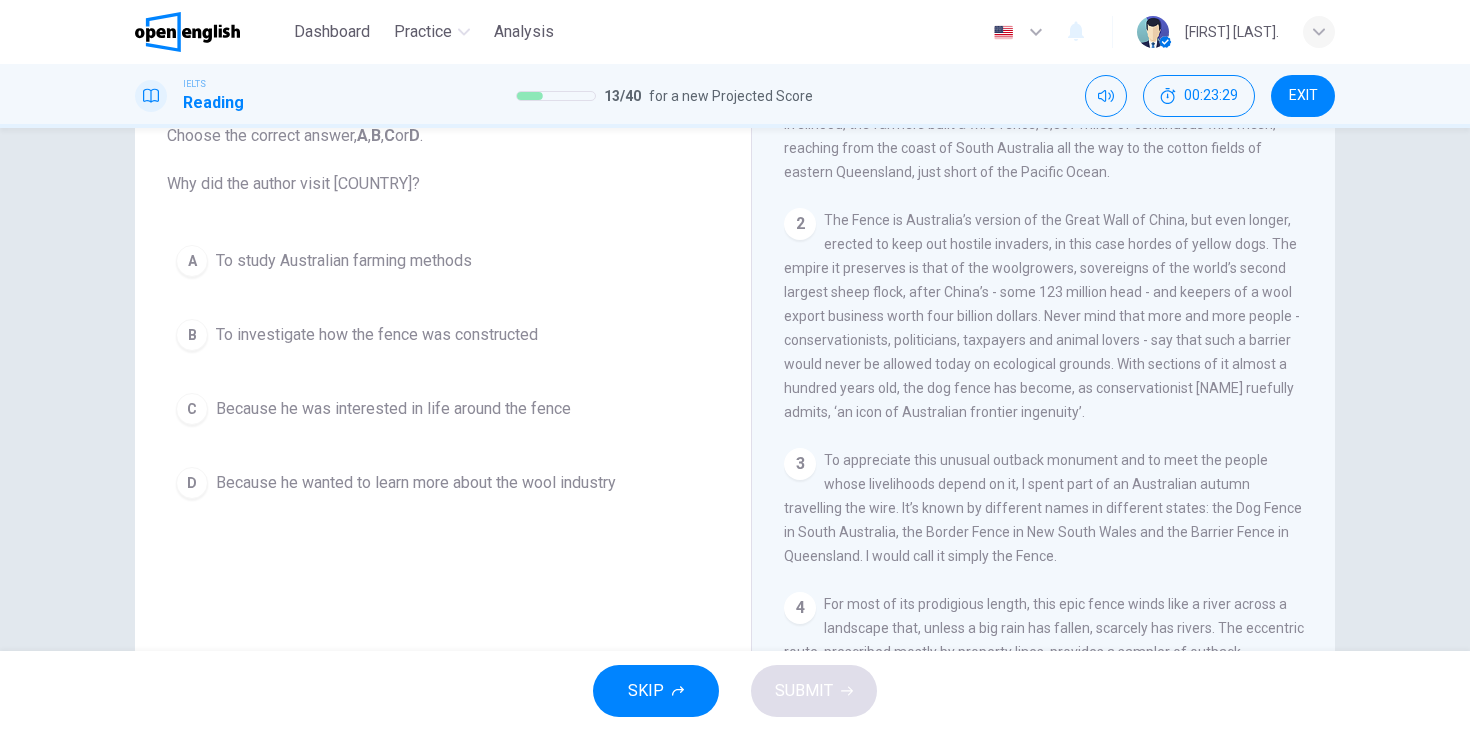 click on "C" at bounding box center [192, 409] 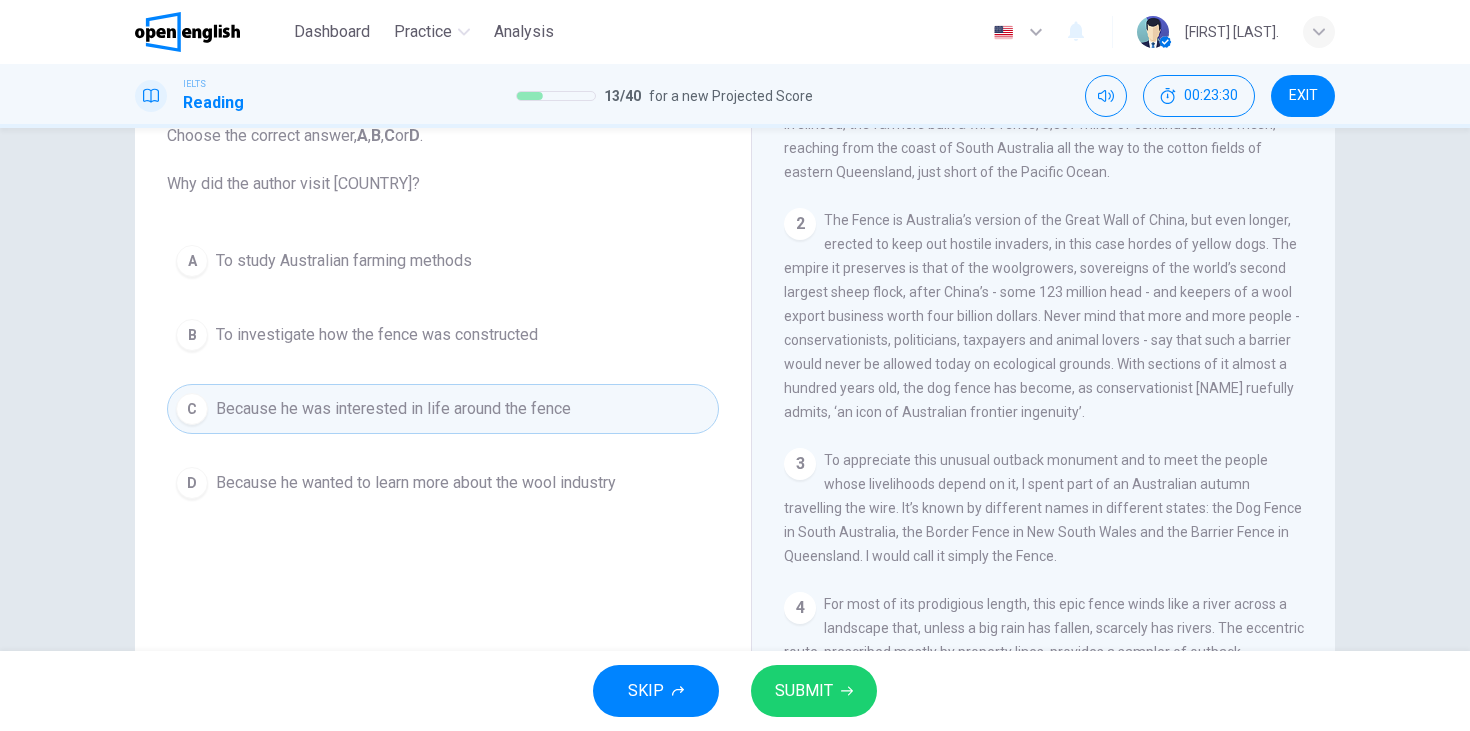 click on "SKIP SUBMIT" at bounding box center (735, 691) 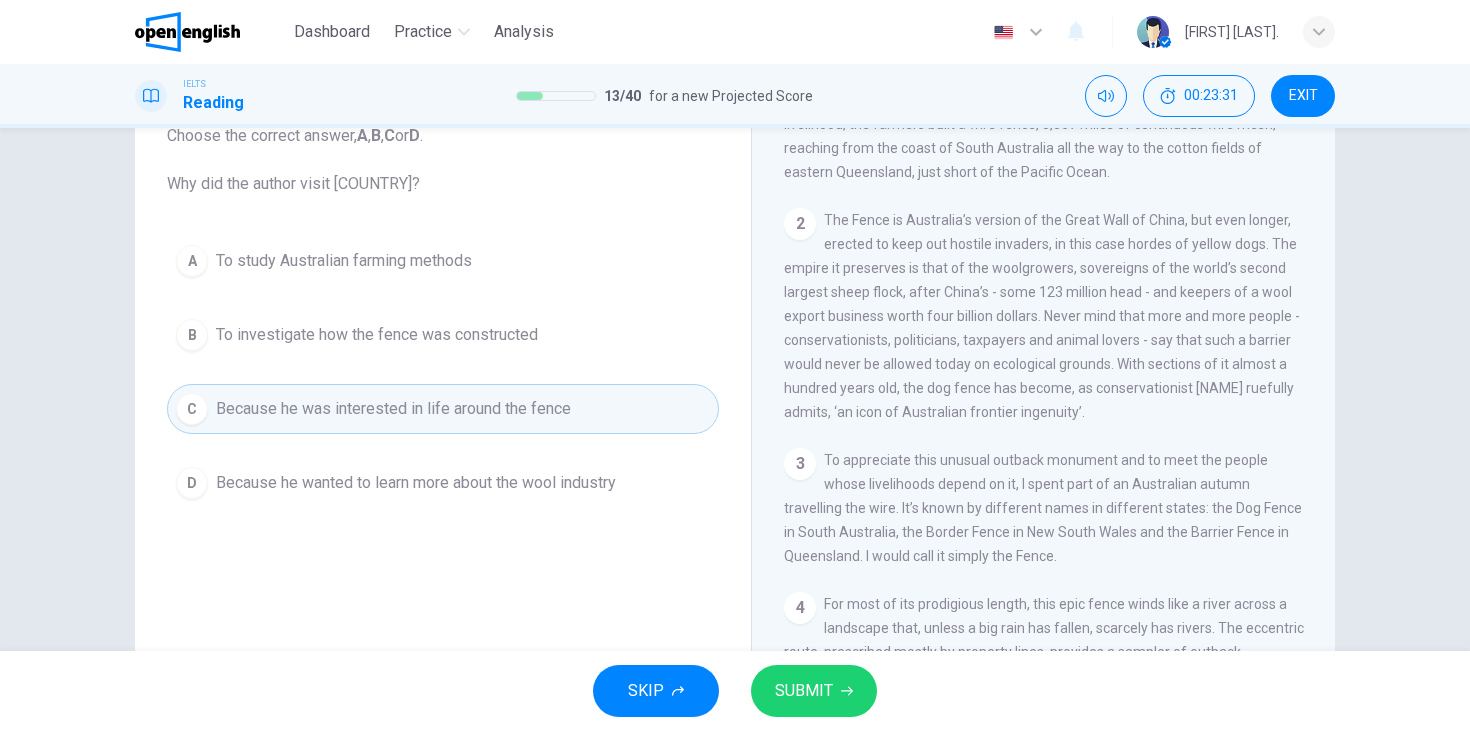 click on "SUBMIT" at bounding box center [804, 691] 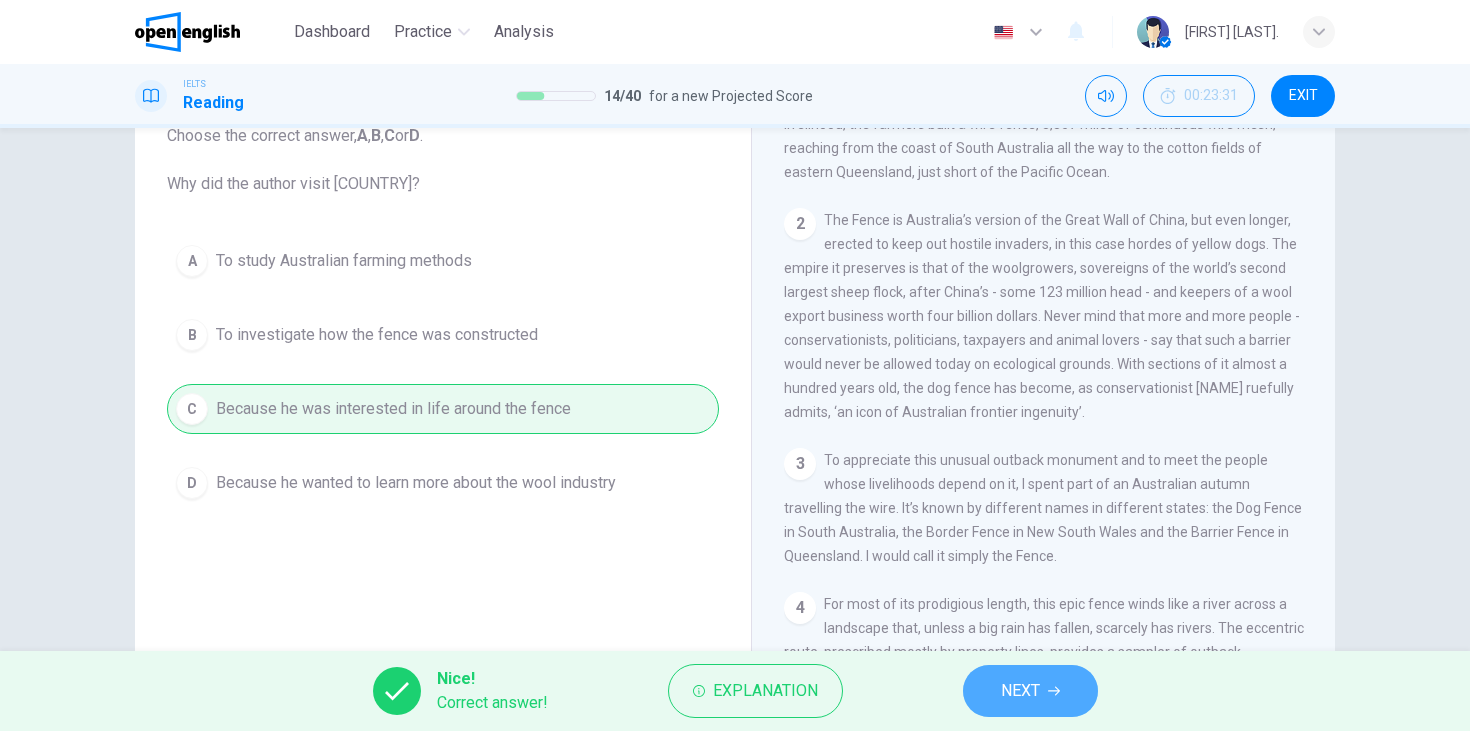 click on "NEXT" at bounding box center [1030, 691] 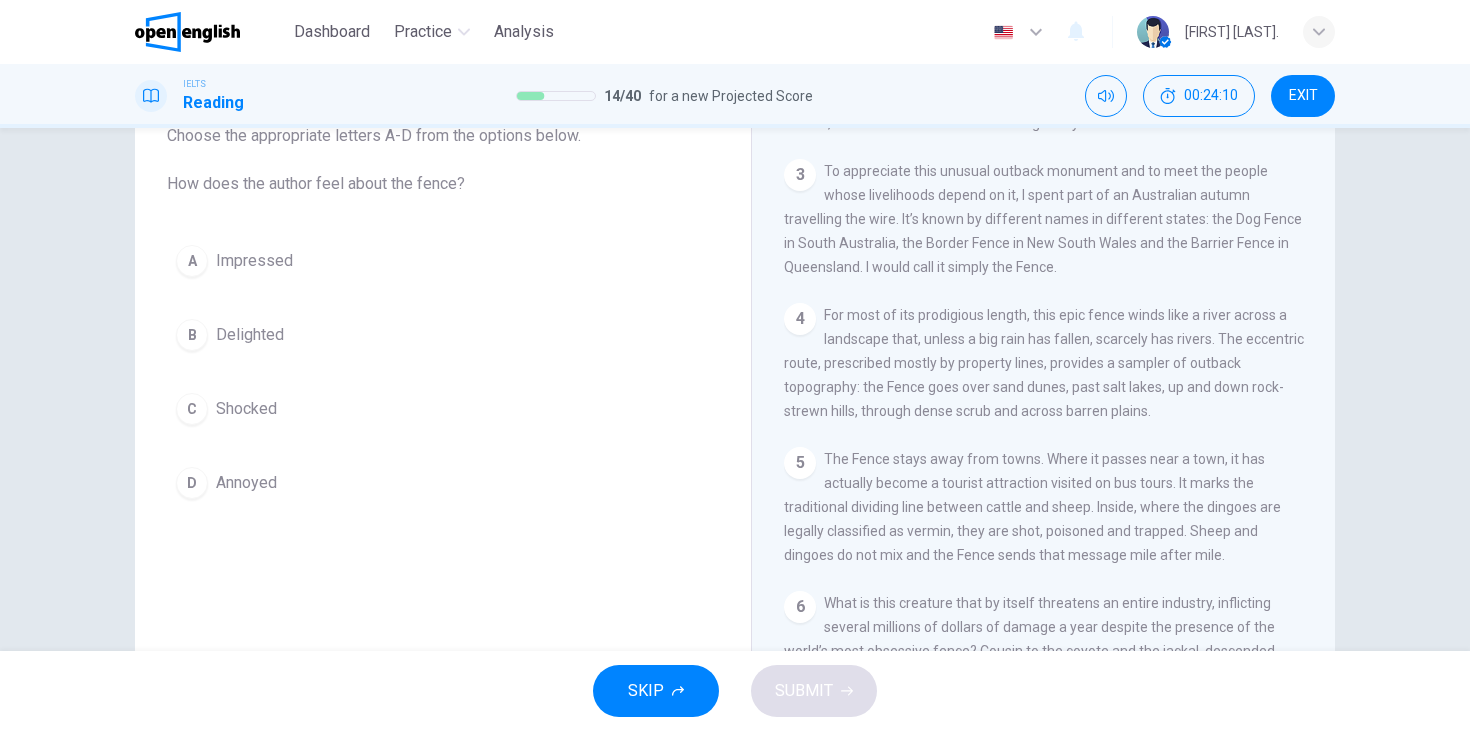 scroll, scrollTop: 769, scrollLeft: 0, axis: vertical 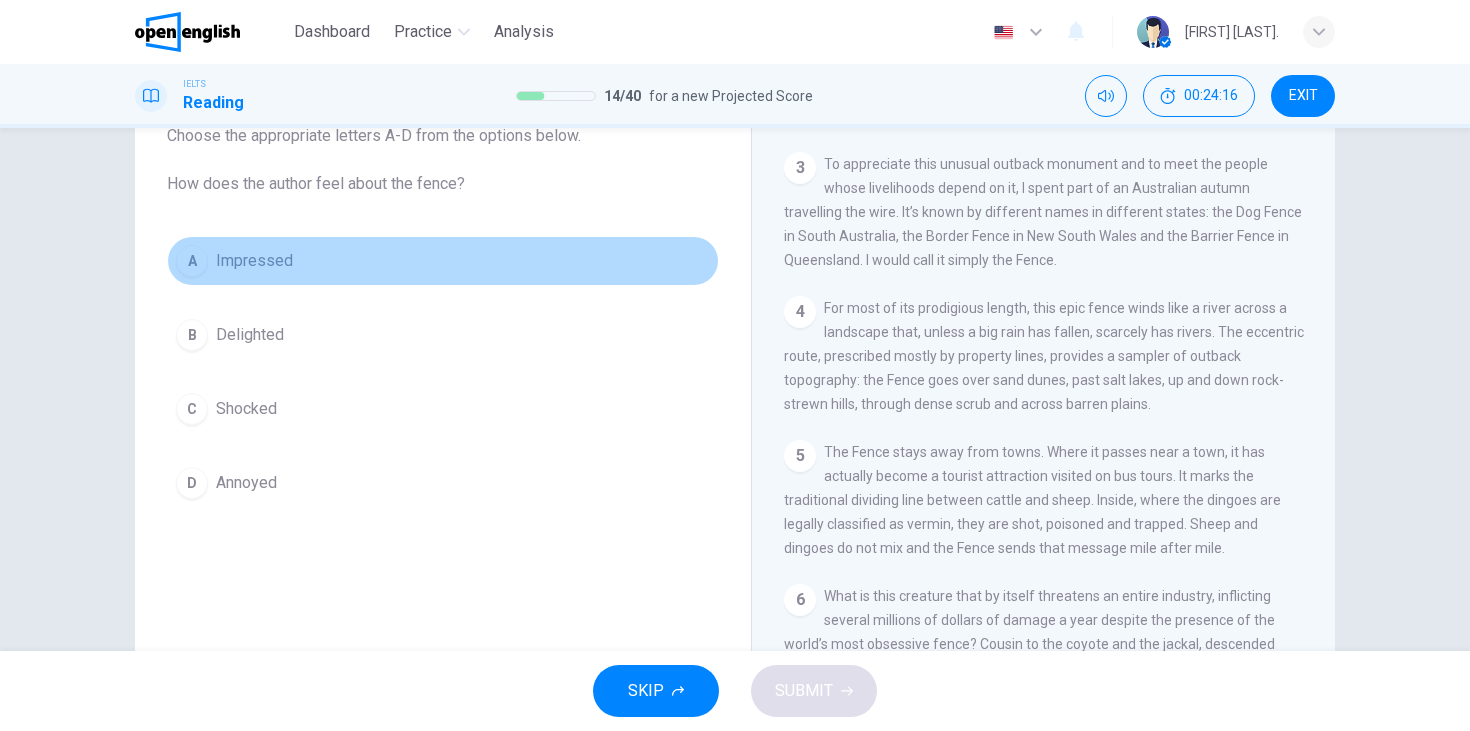 click on "A" at bounding box center [192, 261] 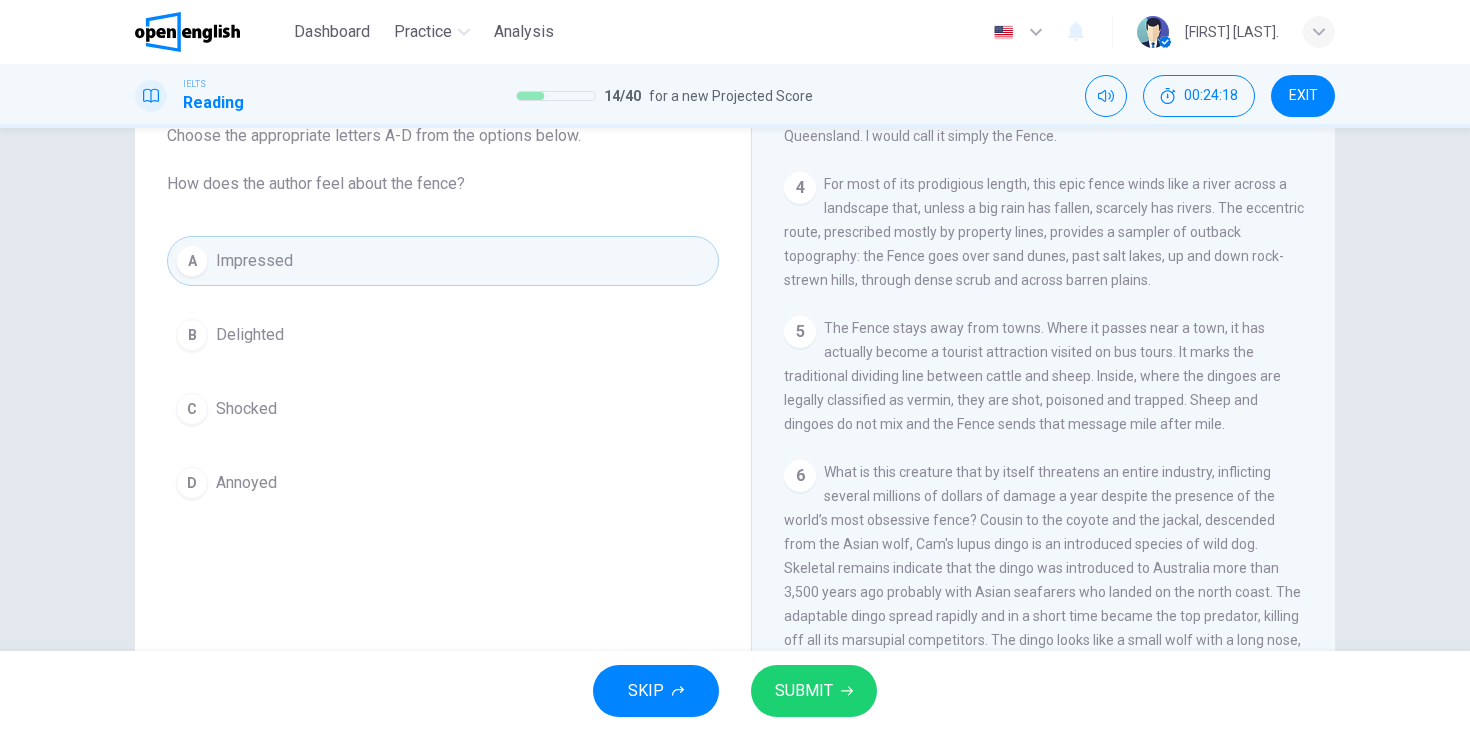 scroll, scrollTop: 900, scrollLeft: 0, axis: vertical 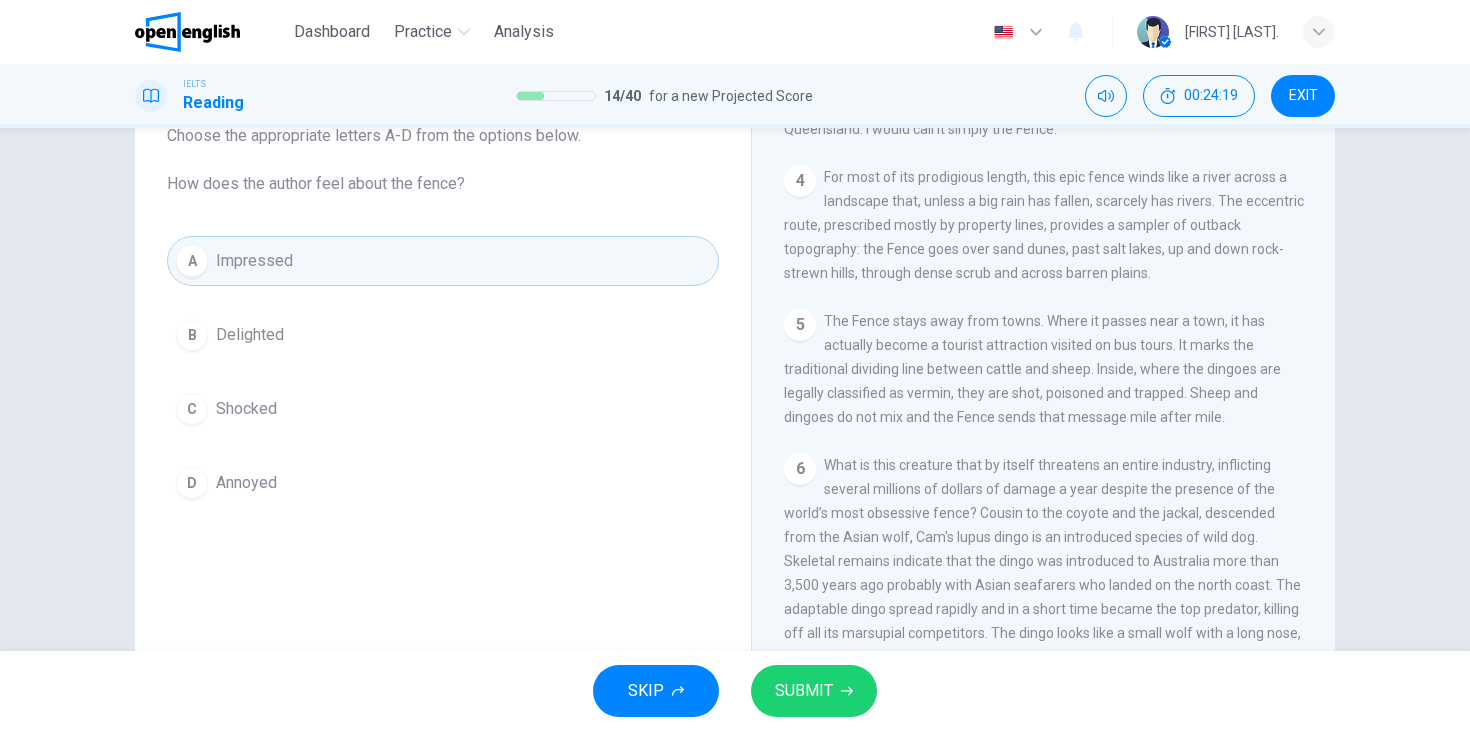 click on "SUBMIT" at bounding box center (804, 691) 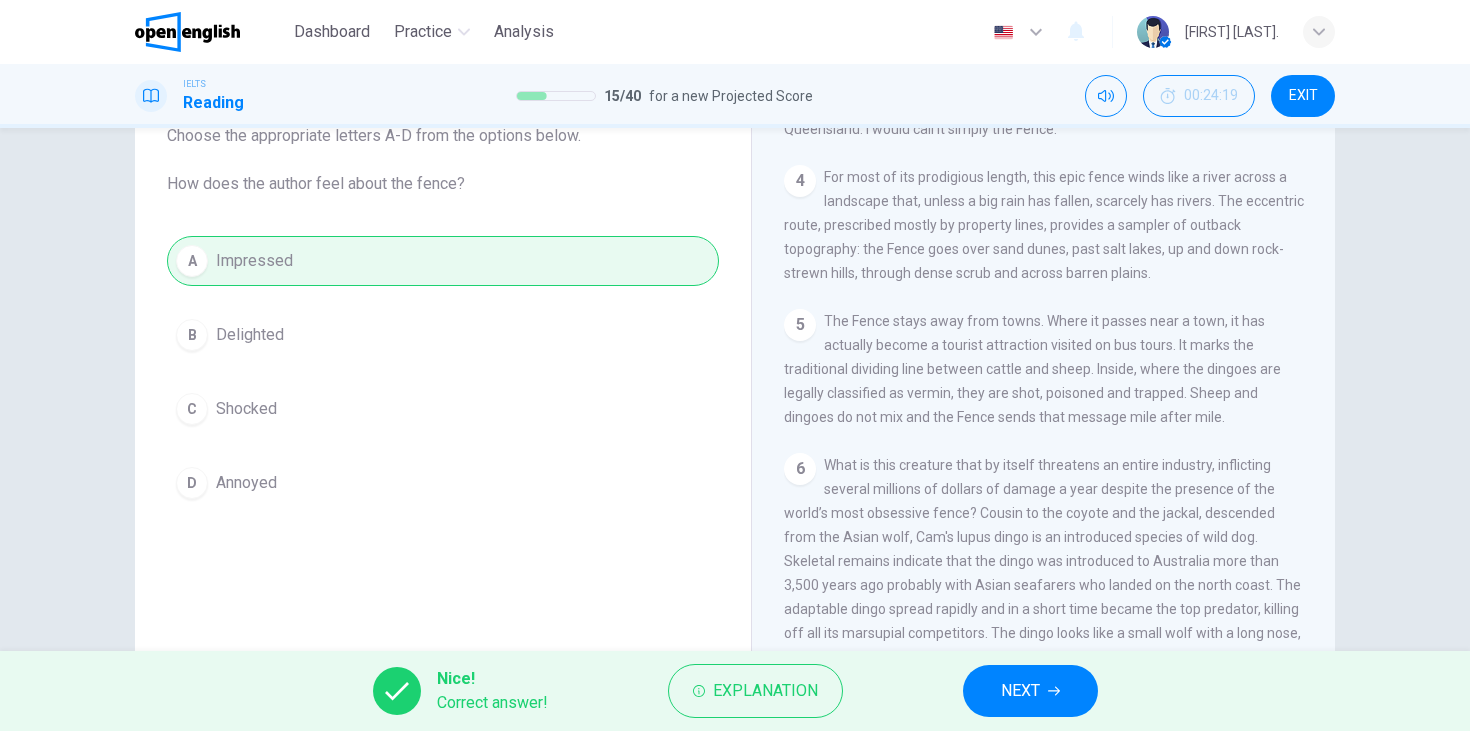 click on "NEXT" at bounding box center [1020, 691] 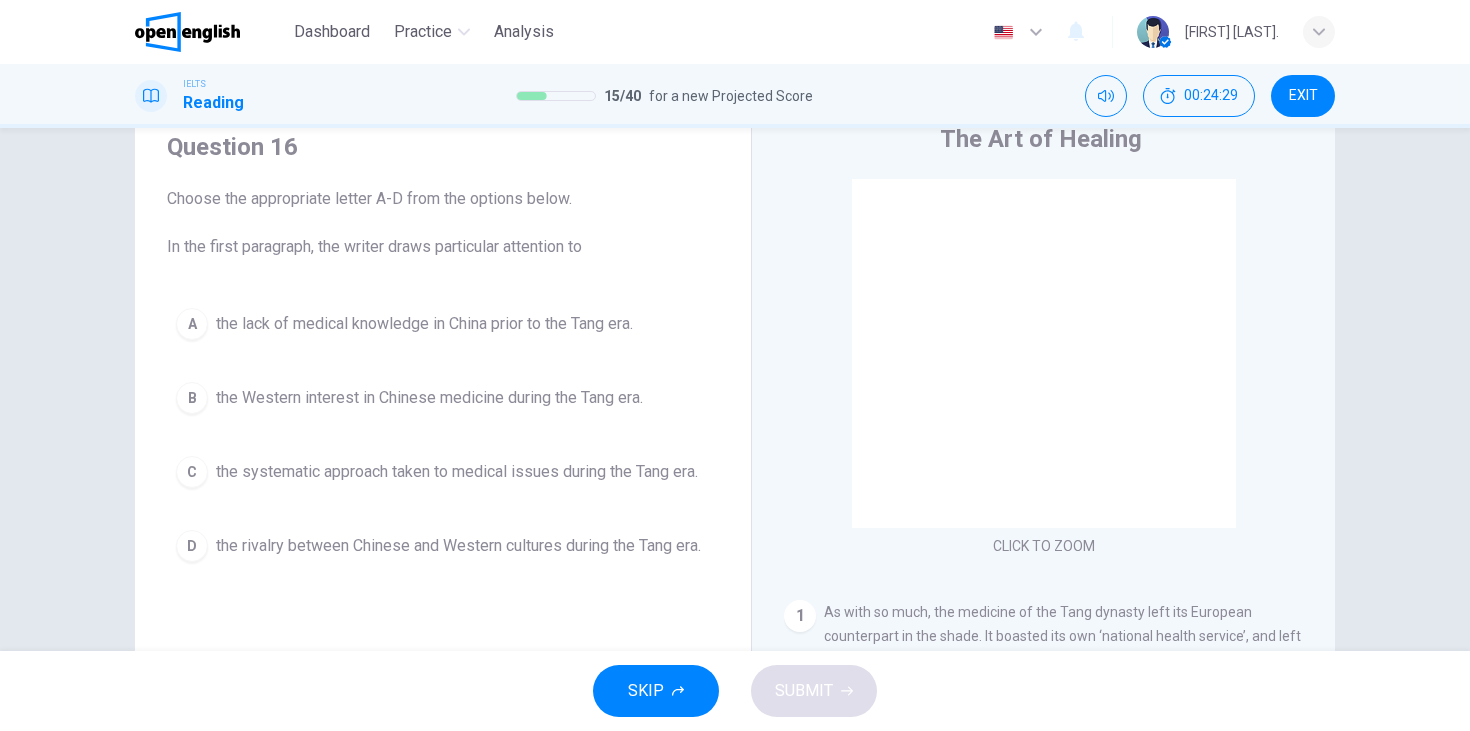 scroll, scrollTop: 80, scrollLeft: 0, axis: vertical 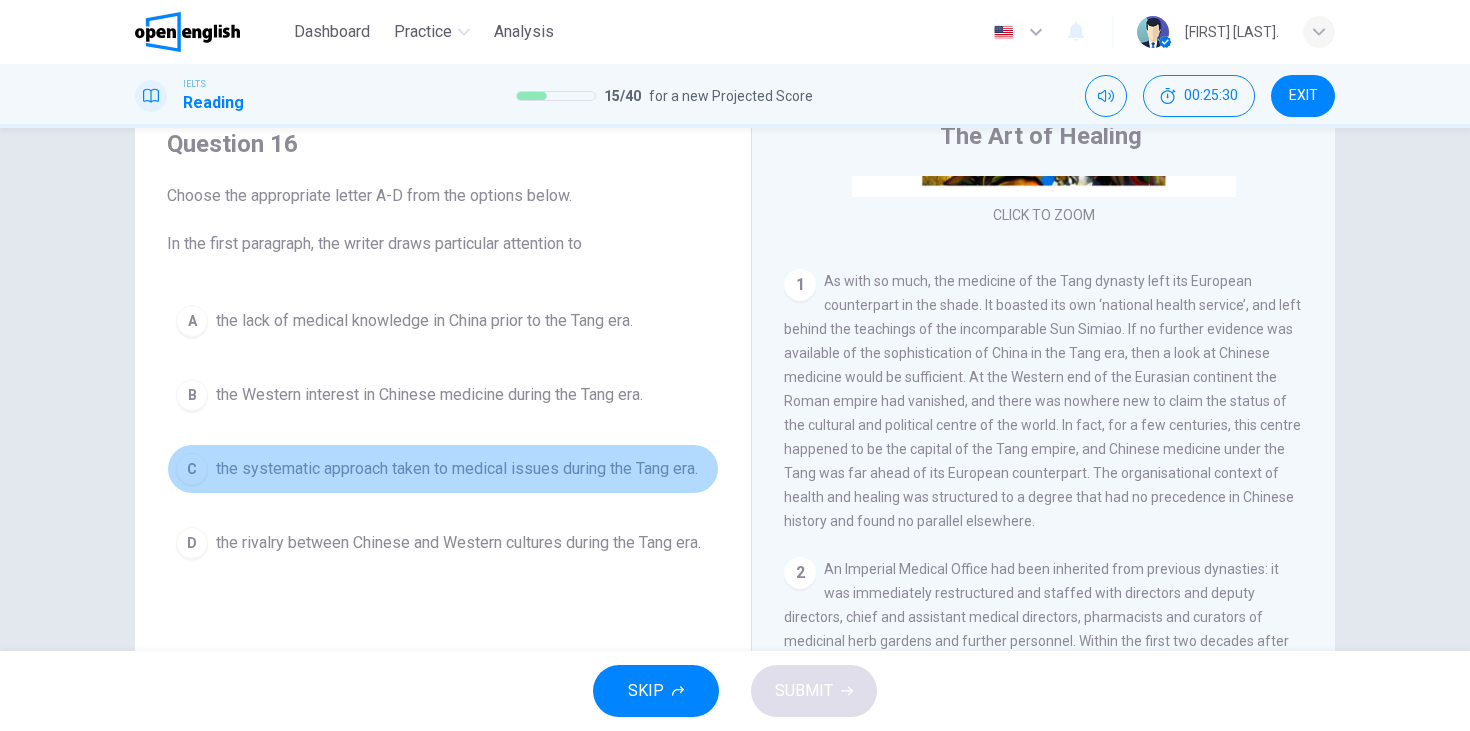 click on "C" at bounding box center (192, 469) 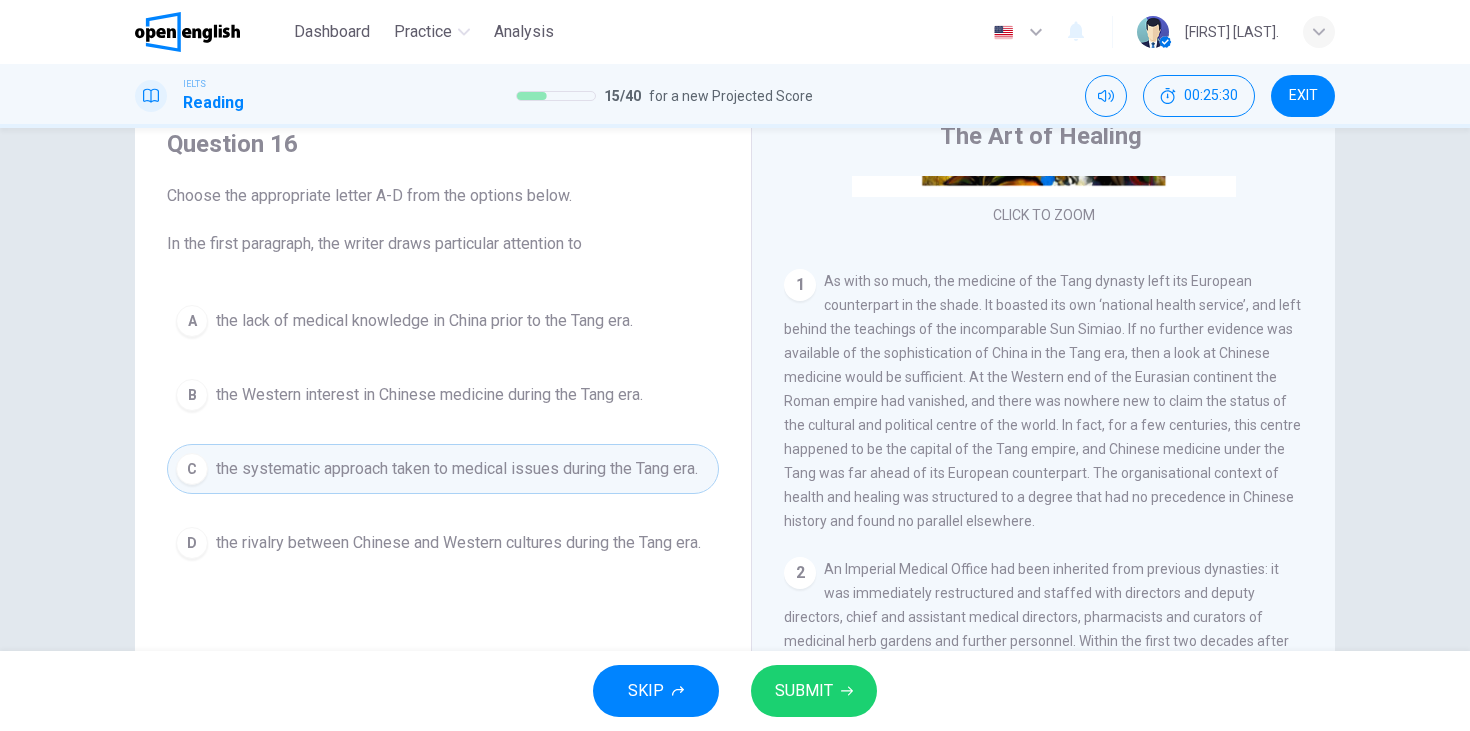 click on "SKIP SUBMIT" at bounding box center [735, 691] 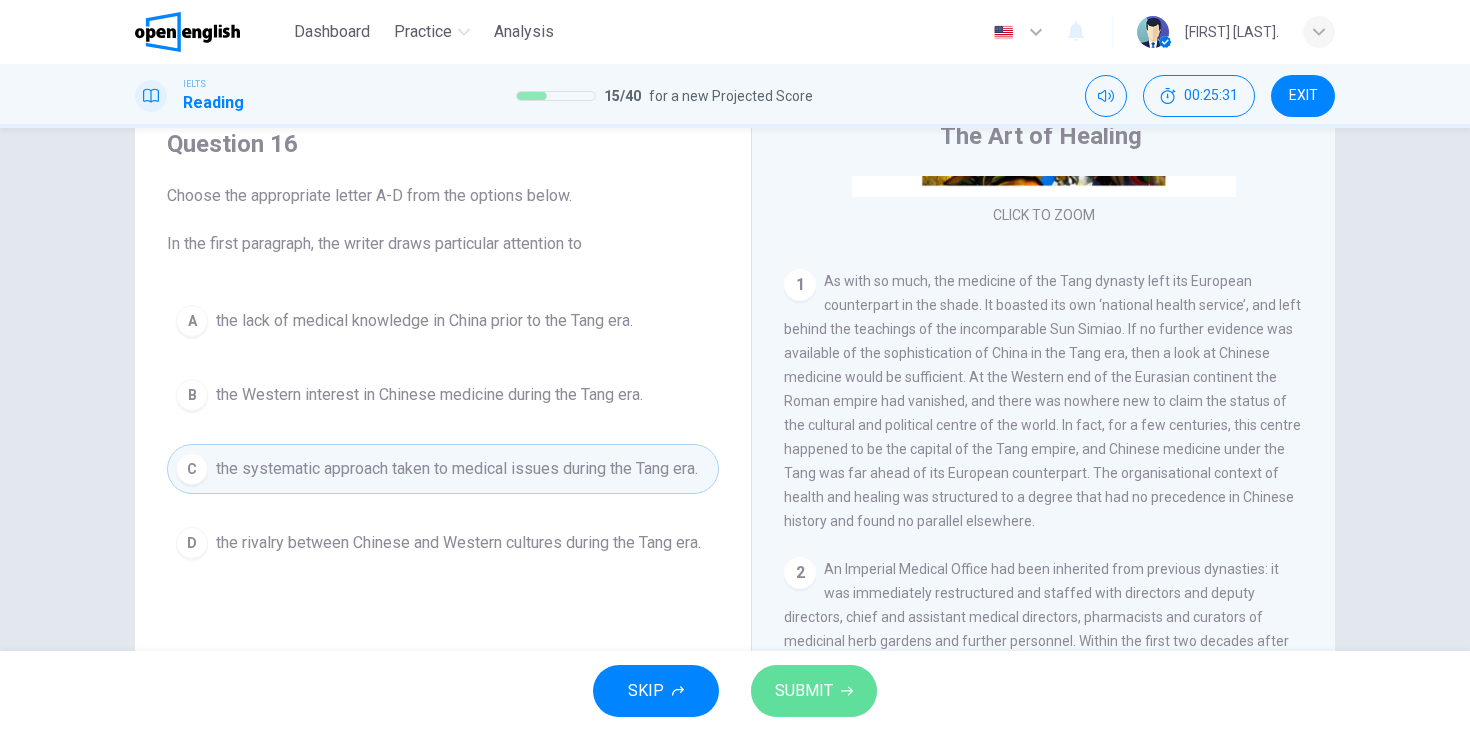 click on "SUBMIT" at bounding box center (804, 691) 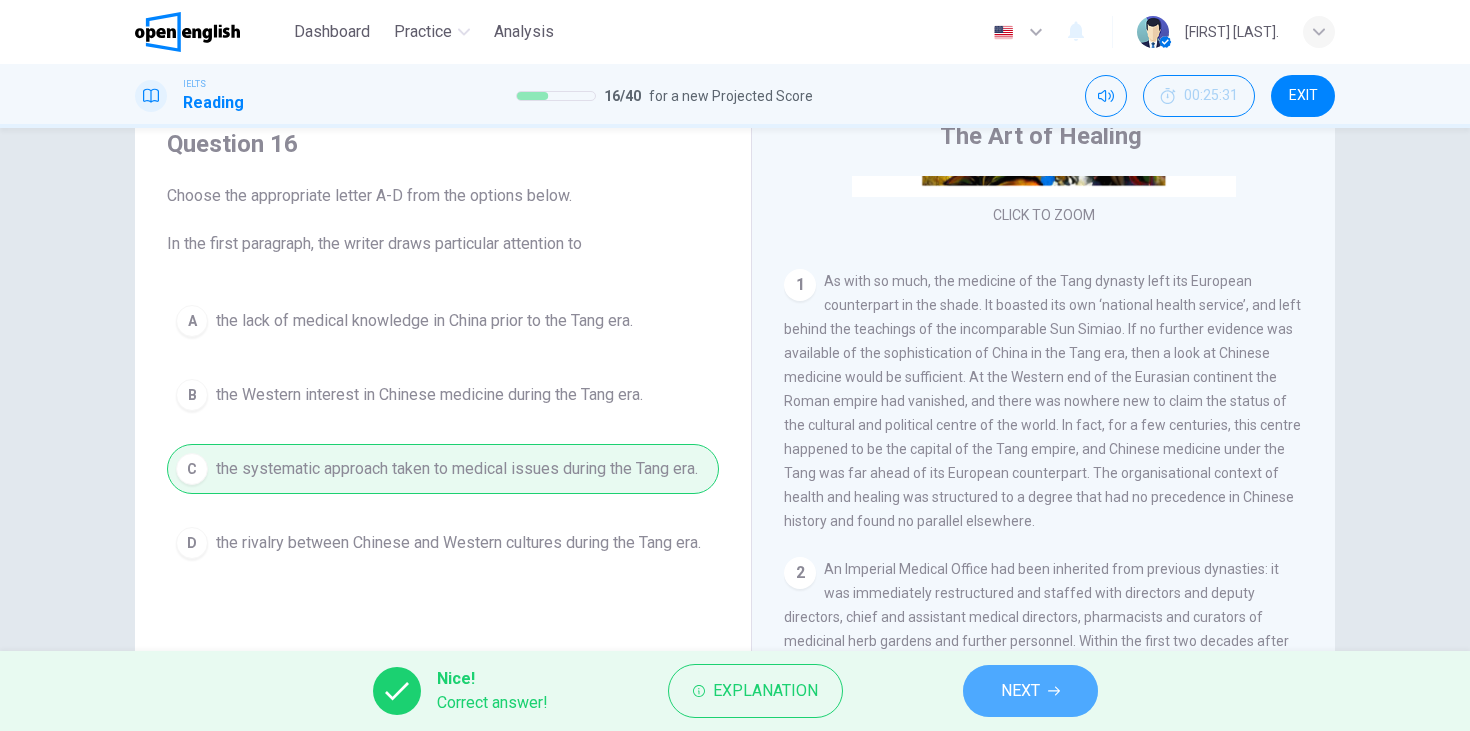 click on "NEXT" at bounding box center (1020, 691) 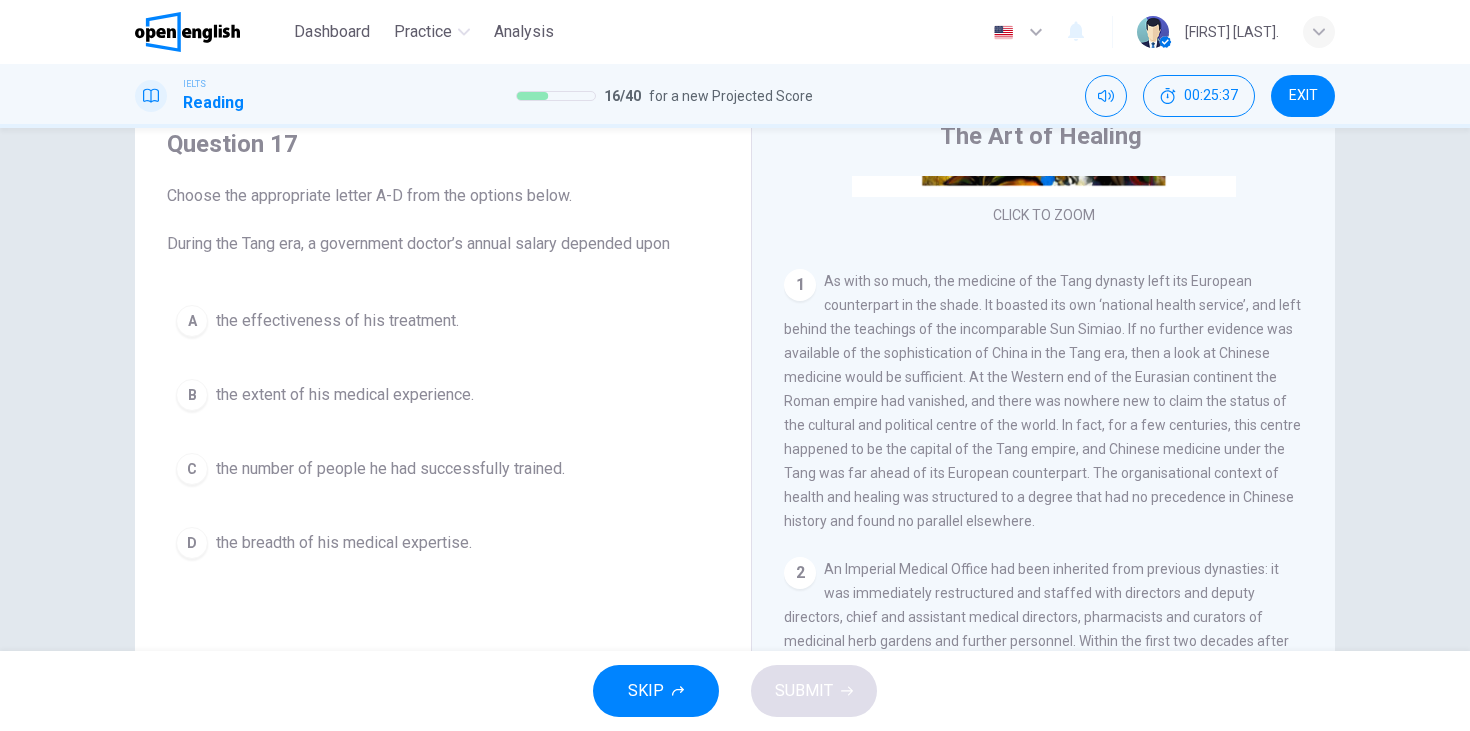 drag, startPoint x: 193, startPoint y: 244, endPoint x: 620, endPoint y: 245, distance: 427.00116 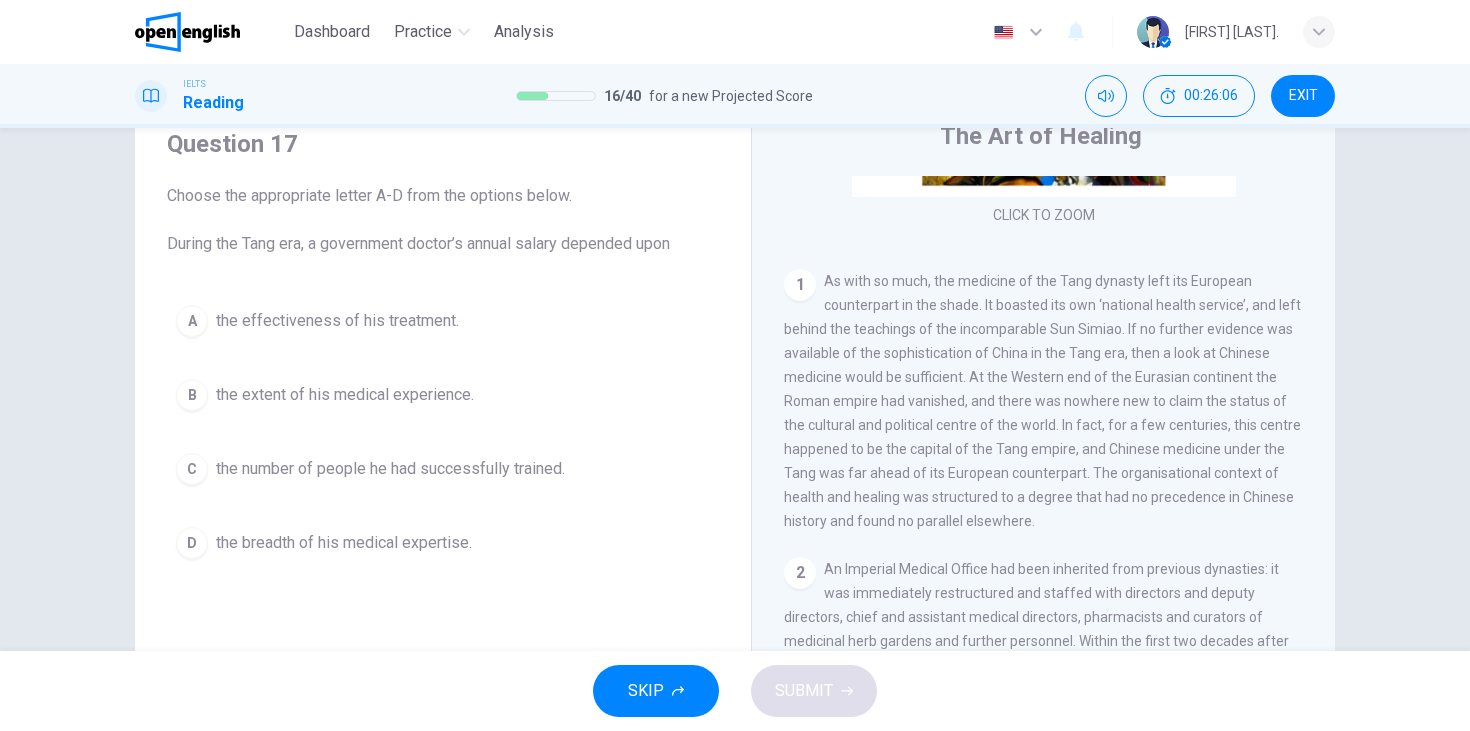 click on "the effectiveness of his treatment." at bounding box center (337, 321) 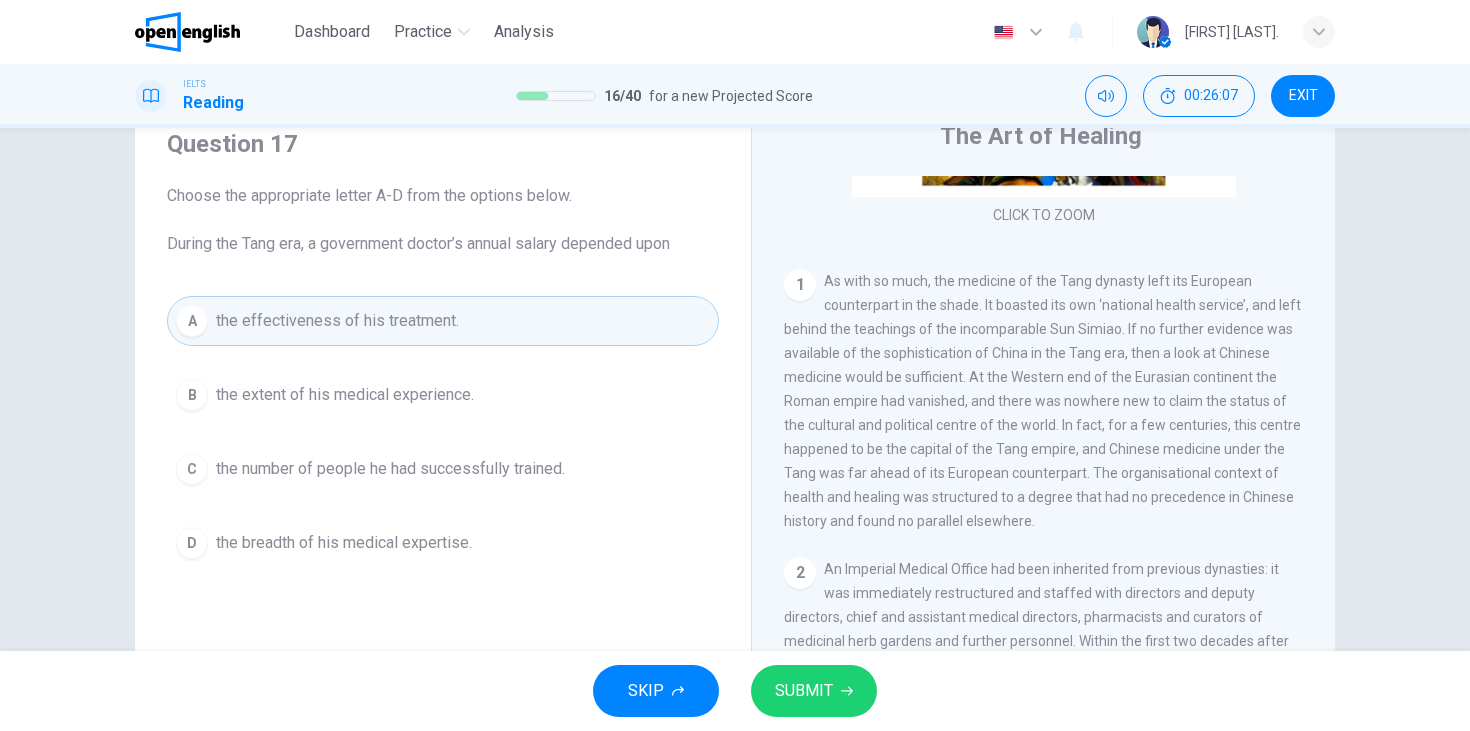click on "SUBMIT" at bounding box center [804, 691] 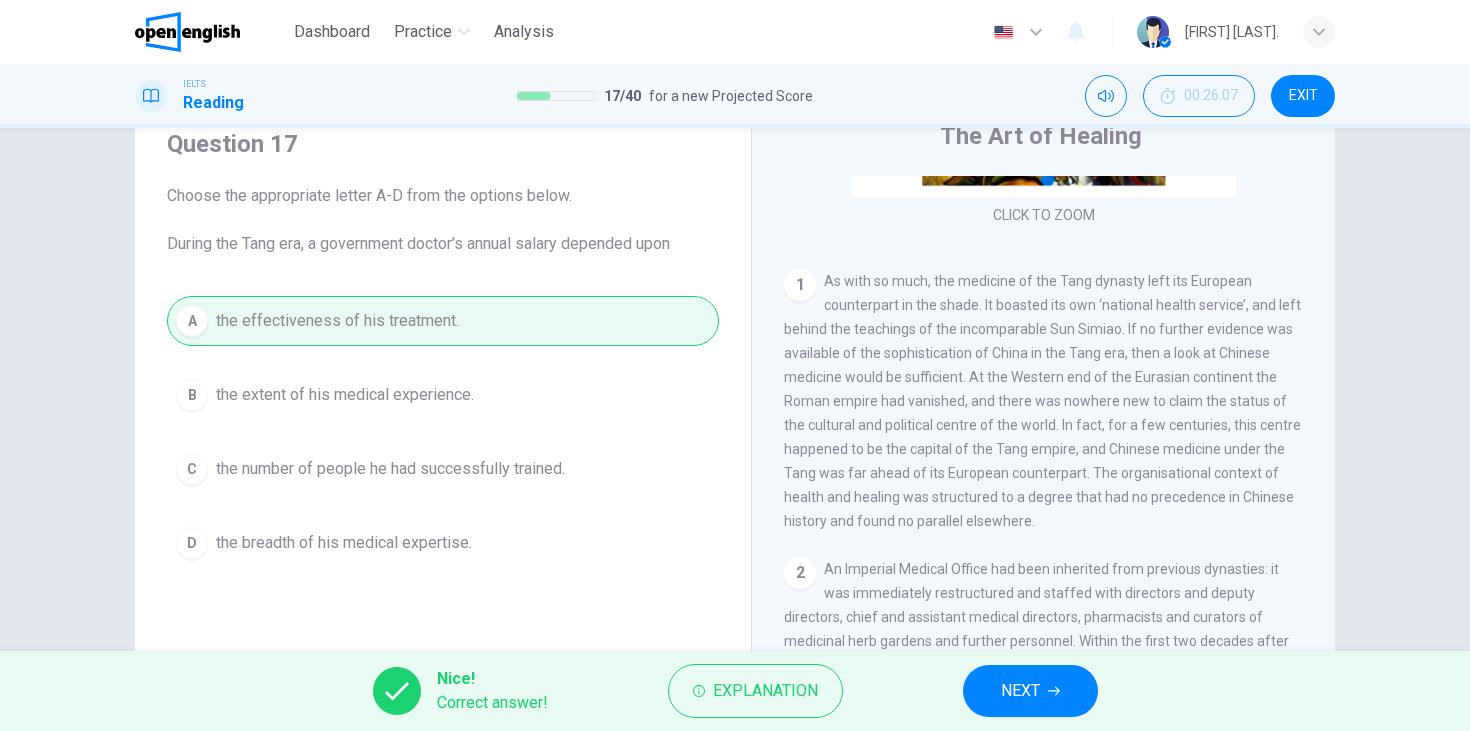 click on "NEXT" at bounding box center [1020, 691] 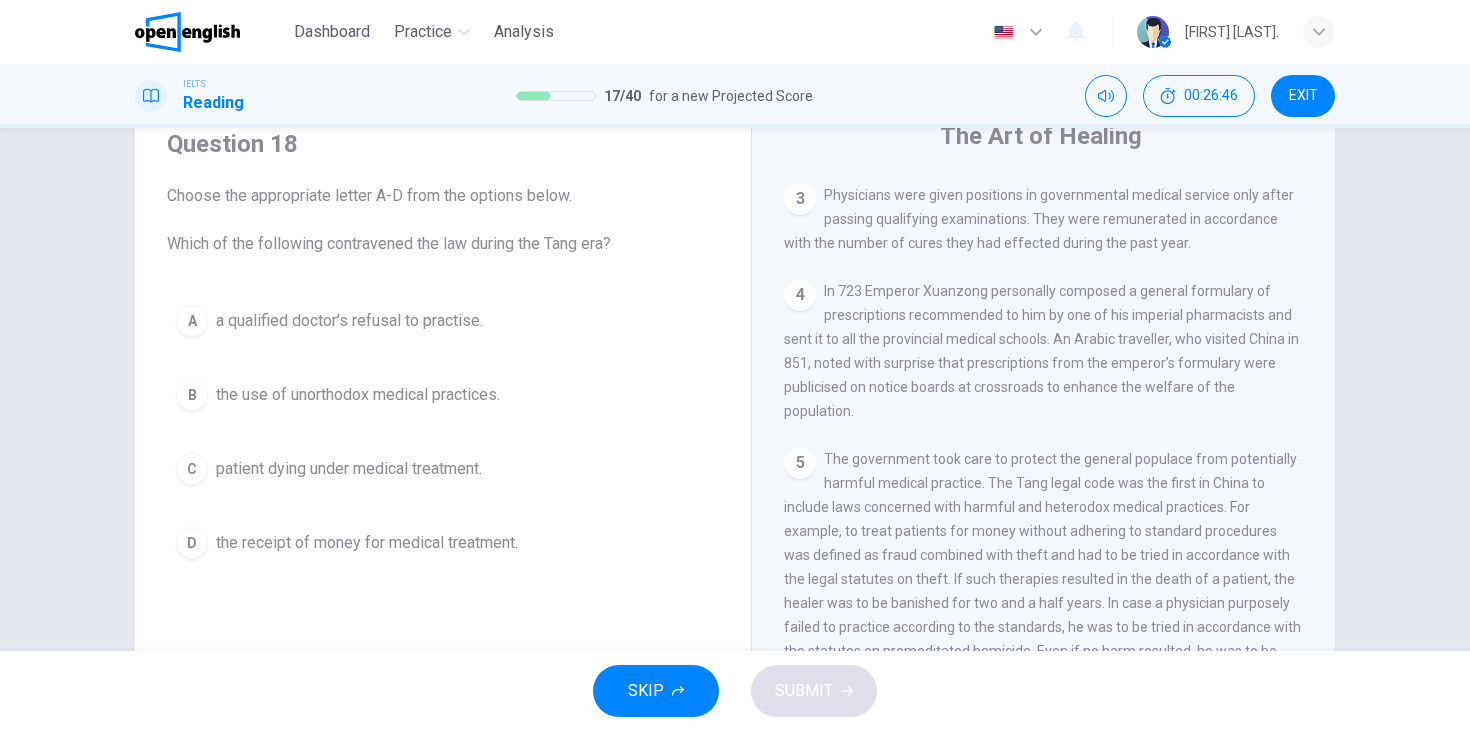 scroll, scrollTop: 919, scrollLeft: 0, axis: vertical 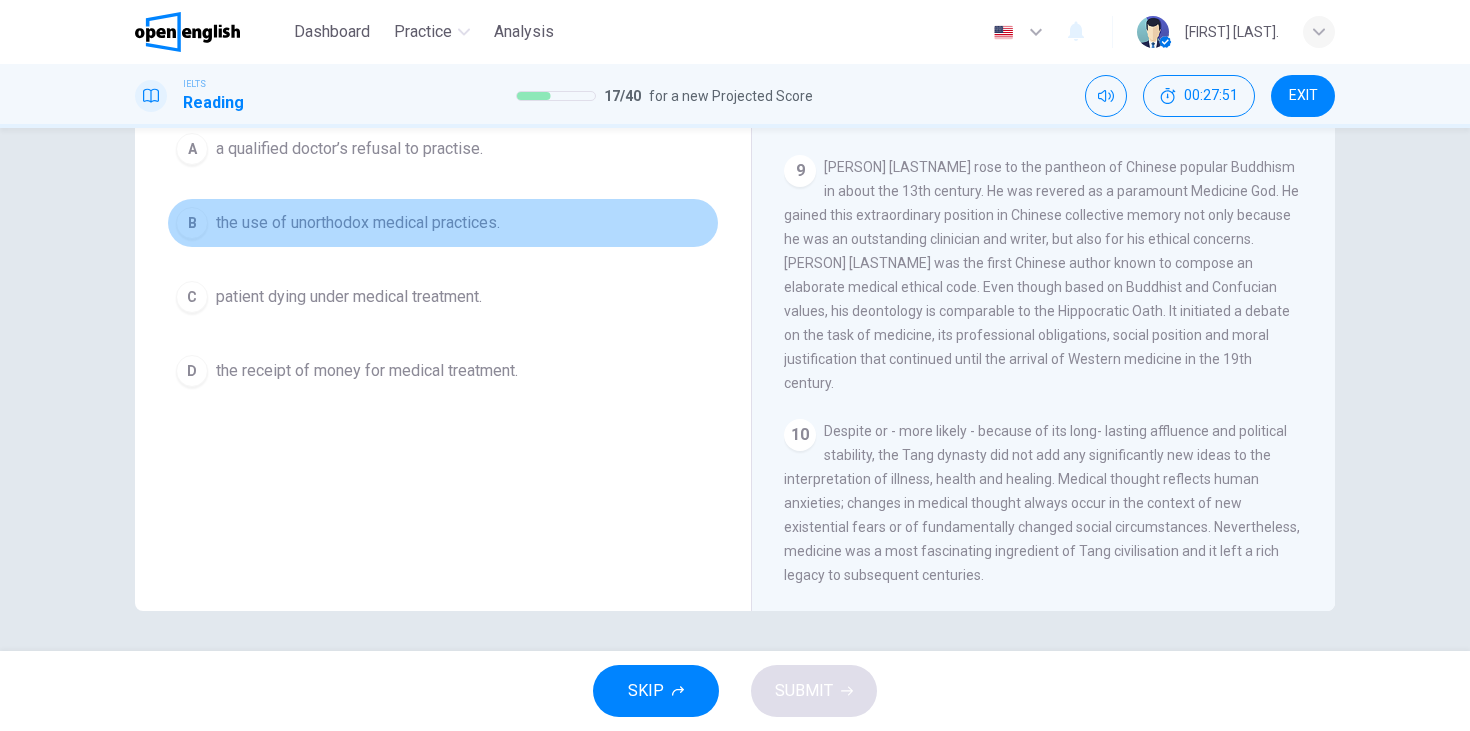 click on "the use of unorthodox medical practices." at bounding box center [358, 223] 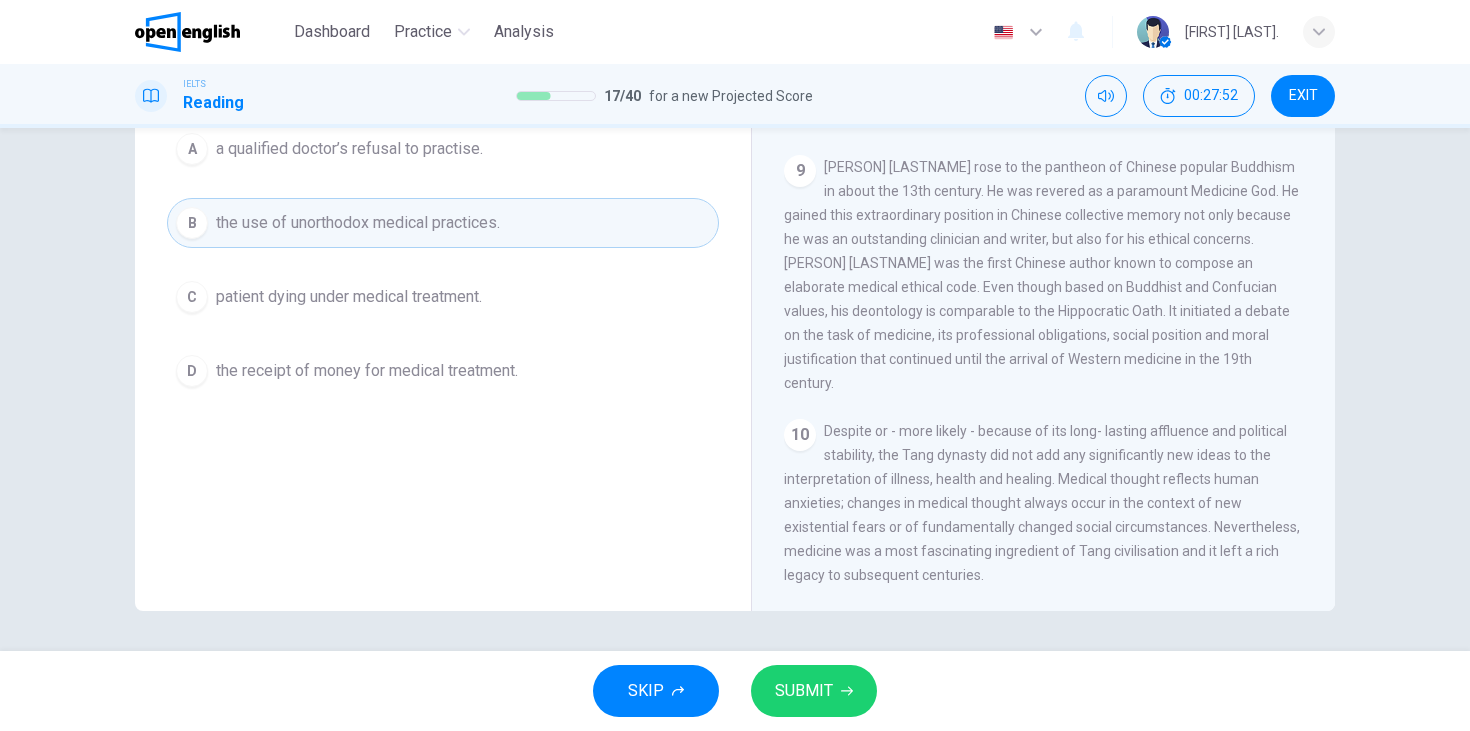click on "SUBMIT" at bounding box center [814, 691] 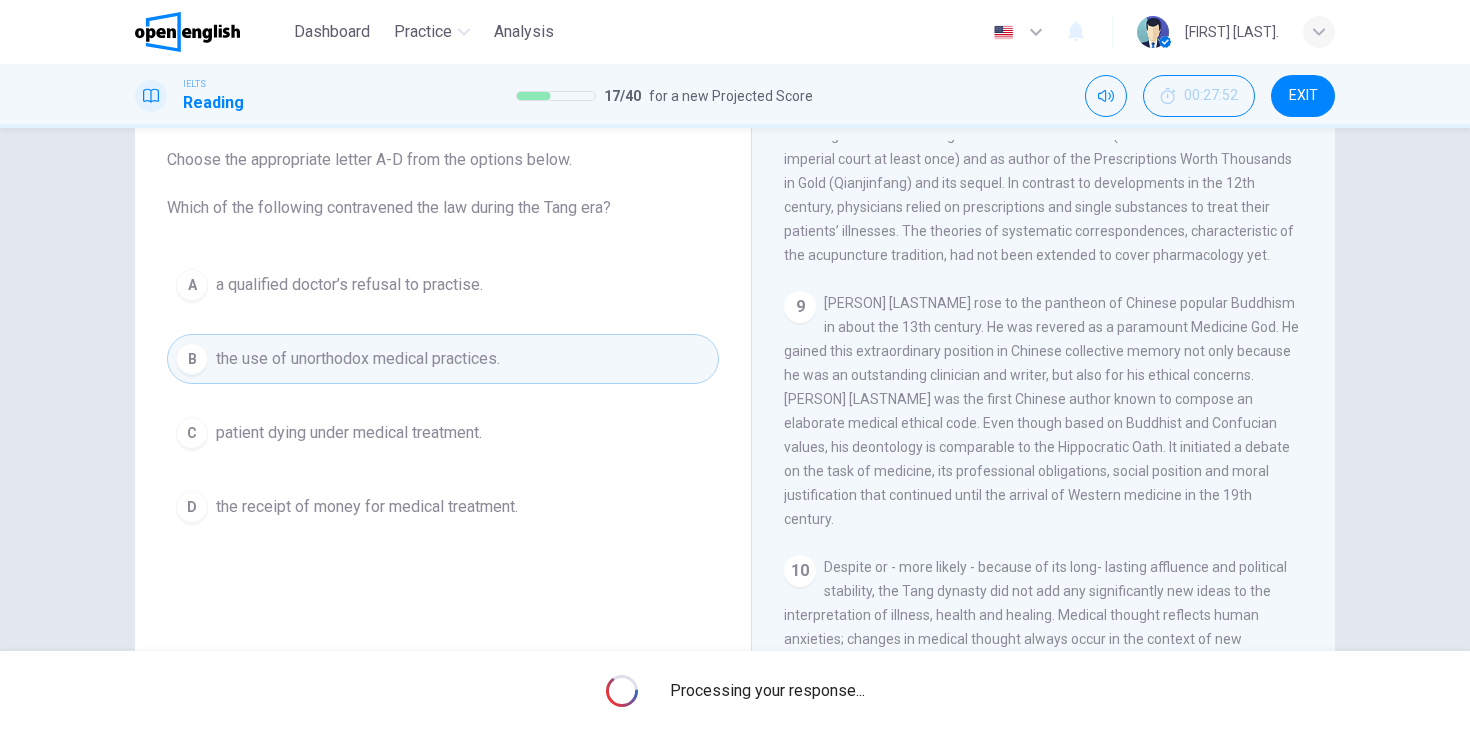 scroll, scrollTop: 106, scrollLeft: 0, axis: vertical 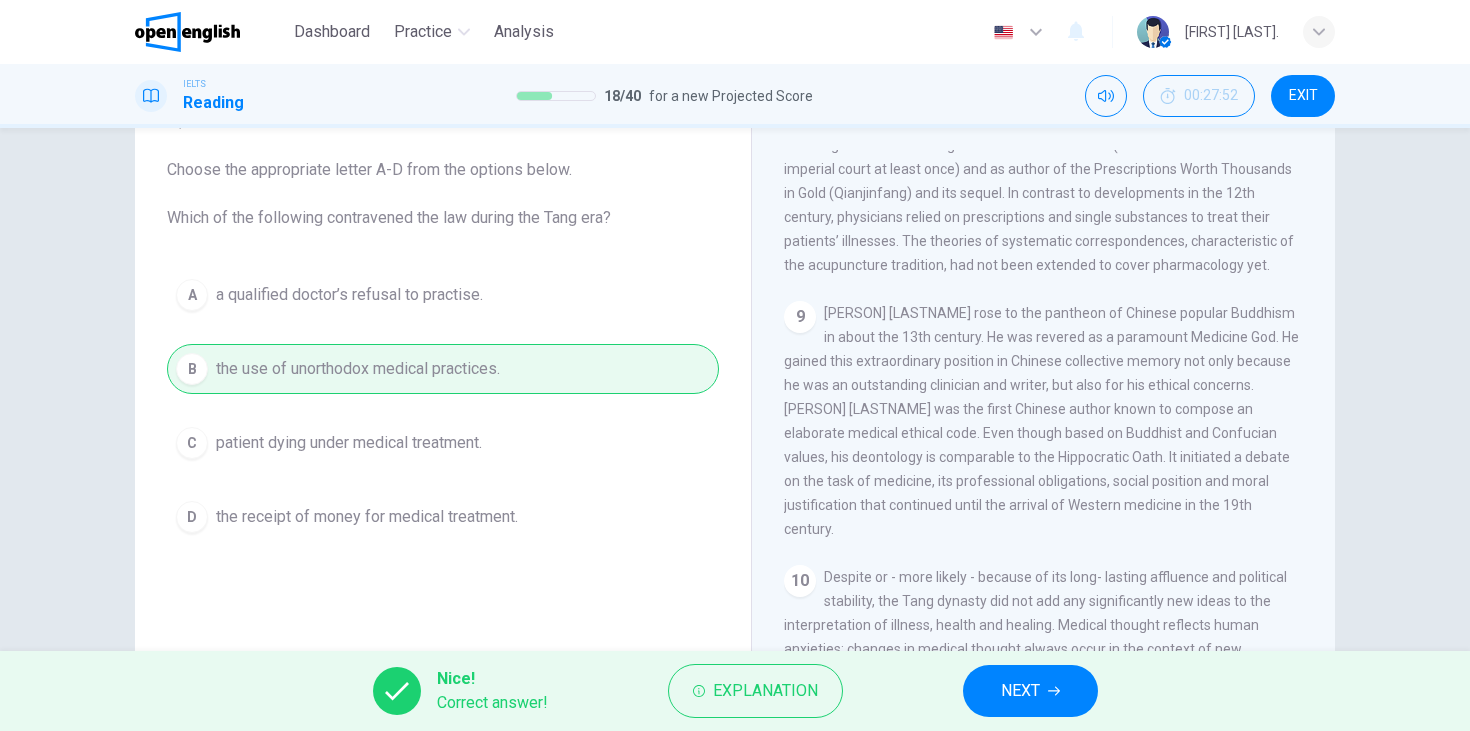 click on "NEXT" at bounding box center [1020, 691] 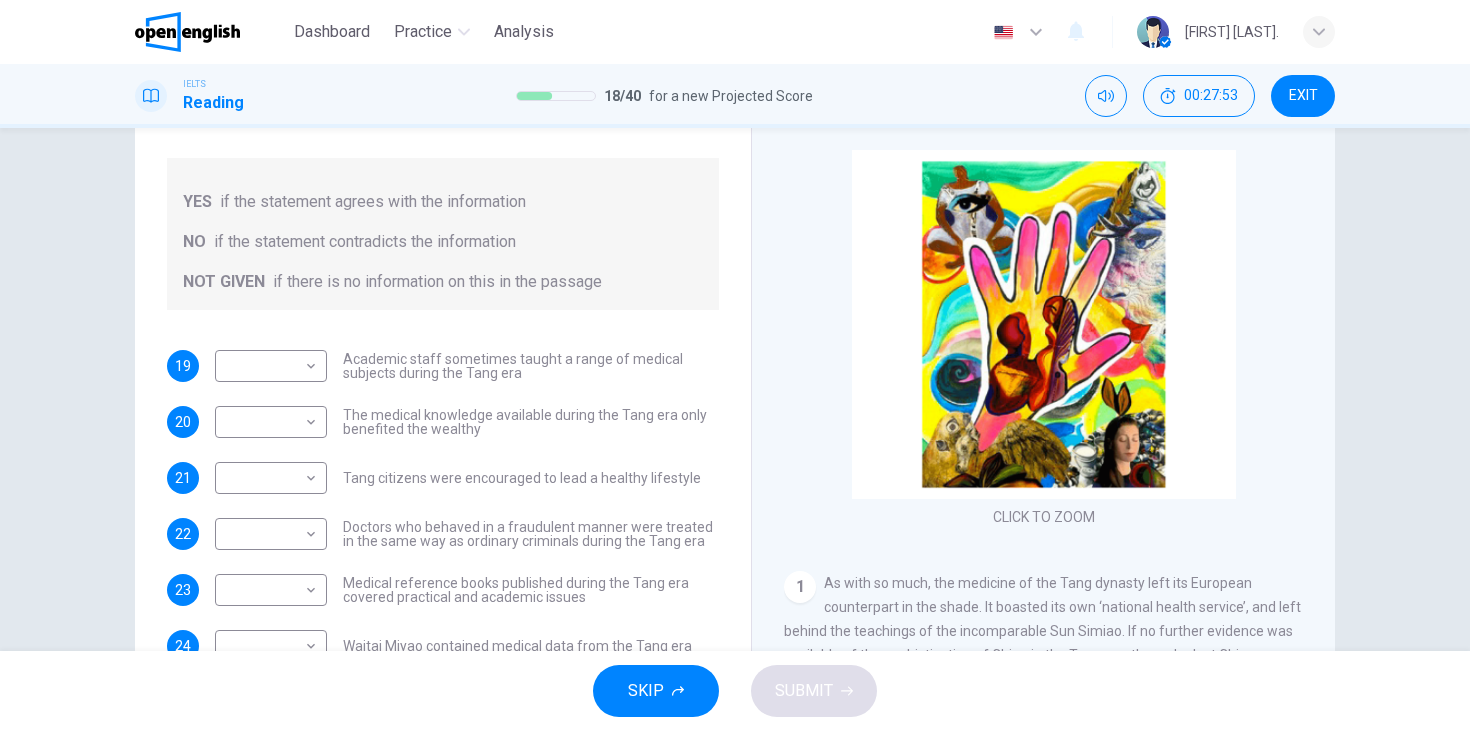 scroll, scrollTop: 89, scrollLeft: 0, axis: vertical 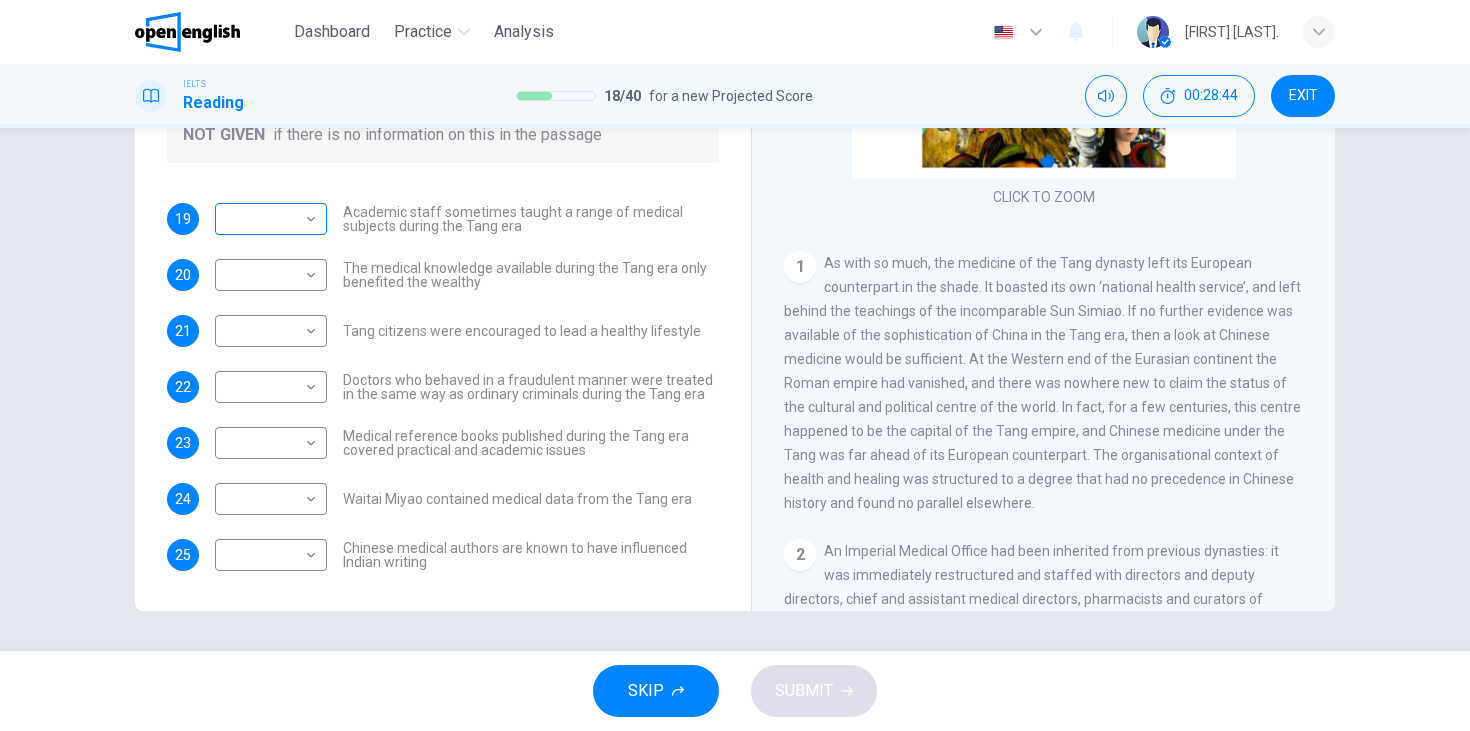 click on "This site uses cookies, as explained in our  Privacy Policy . If you agree to the use of cookies, please click the Accept button and continue to browse our site.   Privacy Policy Accept Dashboard Practice Analysis English ** ​ Guter M. IELTS Reading 18 / 40 for a new Projected Score 00:28:44 EXIT Questions 19 - 25 Do the following statements agree with the information given in the Reading Passage?
In the boxes below on your answer sheet write: YES if the statement agrees with the information NO if the statement contradicts the information NOT GIVEN if there is no information on this in the passage 19 ​ ​ Academic staff sometimes taught a range of medical subjects during the Tang era 20 ​ ​ The medical knowledge available during the Tang era only benefited the wealthy 21 ​ ​ Tang citizens were encouraged to lead a healthy lifestyle 22 ​ ​ Doctors who behaved in a fraudulent manner were treated in the same way as ordinary criminals during the Tang era 23 ​ ​ 24 ​ ​ 25 ​ ​ 1 2 3 4" at bounding box center [735, 365] 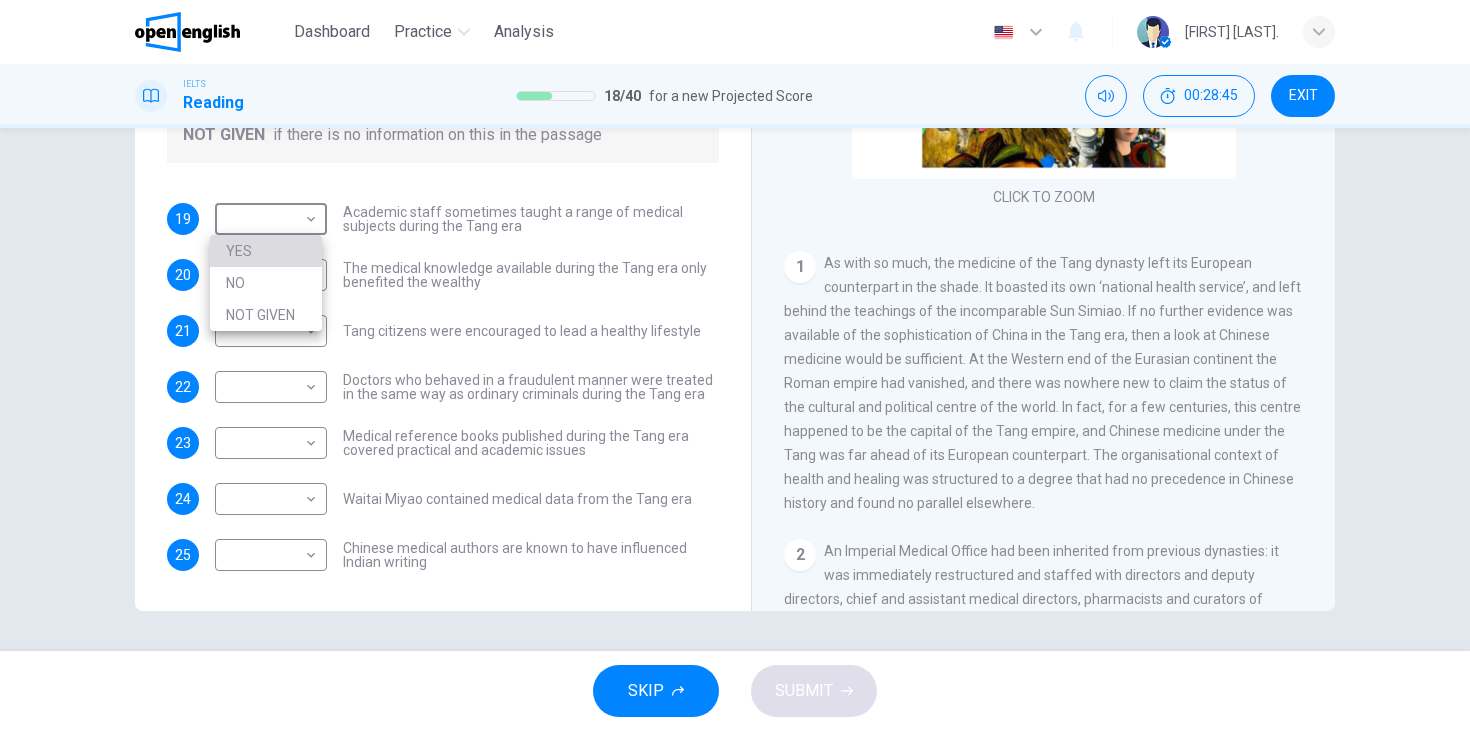click on "YES" at bounding box center (266, 251) 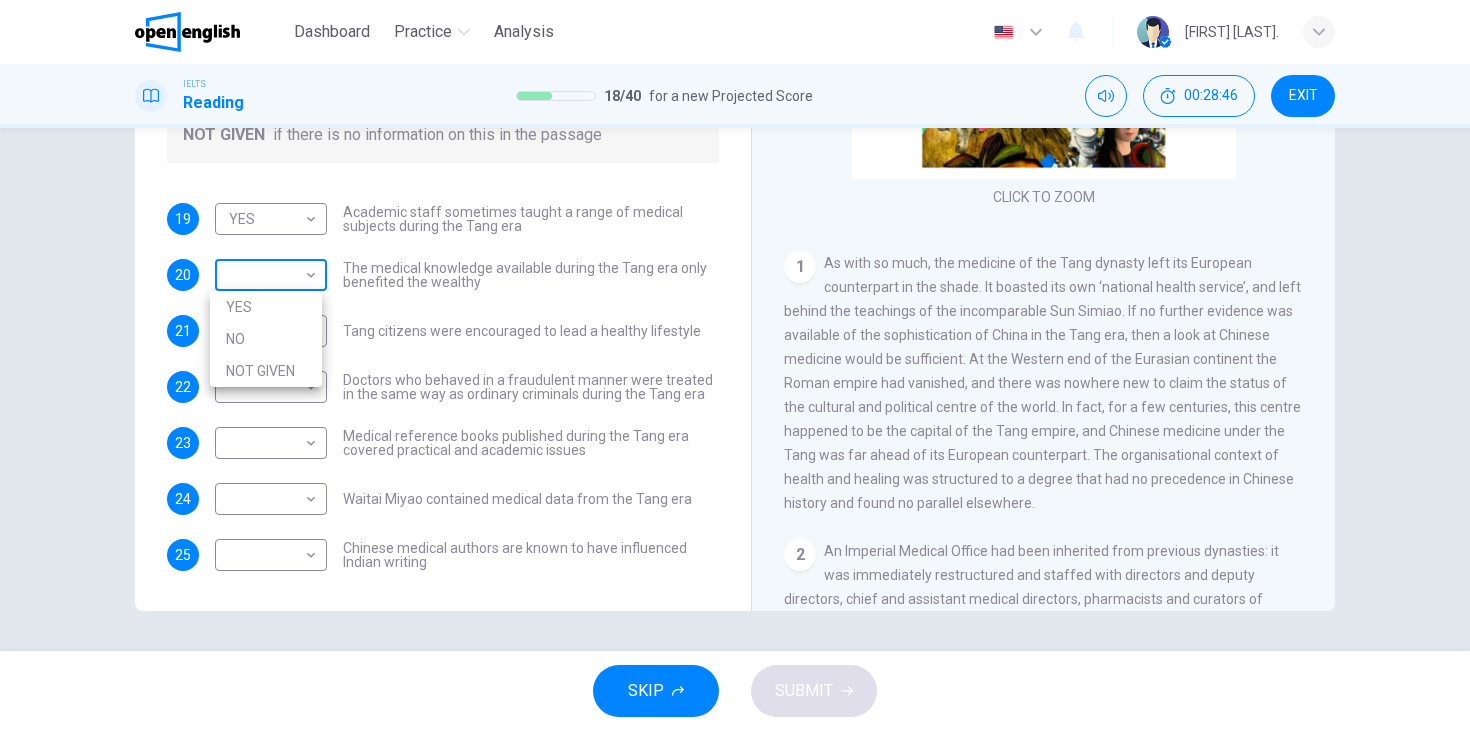 click on "This site uses cookies, as explained in our  Privacy Policy . If you agree to the use of cookies, please click the Accept button and continue to browse our site.   Privacy Policy Accept Dashboard Practice Analysis English ** ​ Guter M. IELTS Reading 18 / 40 for a new Projected Score 00:28:46 EXIT Questions 19 - 25 Do the following statements agree with the information given in the Reading Passage?
In the boxes below on your answer sheet write: YES if the statement agrees with the information NO if the statement contradicts the information NOT GIVEN if there is no information on this in the passage 19 YES *** ​ Academic staff sometimes taught a range of medical subjects during the Tang era 20 ​ ​ The medical knowledge available during the Tang era only benefited the wealthy 21 ​ ​ Tang citizens were encouraged to lead a healthy lifestyle 22 ​ ​ Doctors who behaved in a fraudulent manner were treated in the same way as ordinary criminals during the Tang era 23 ​ ​ 24 ​ ​ 25 ​ ​ 1 2" at bounding box center (735, 365) 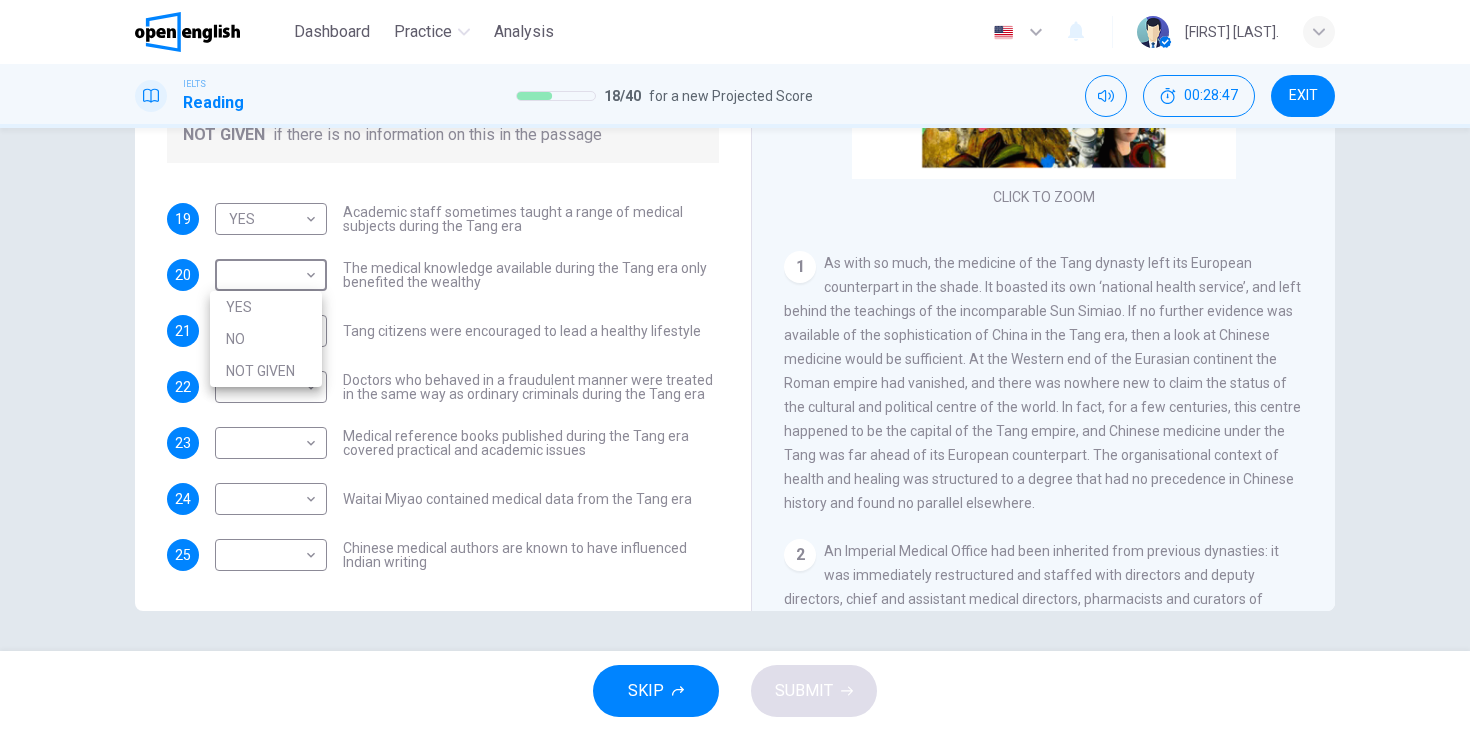 click on "NO" at bounding box center (266, 339) 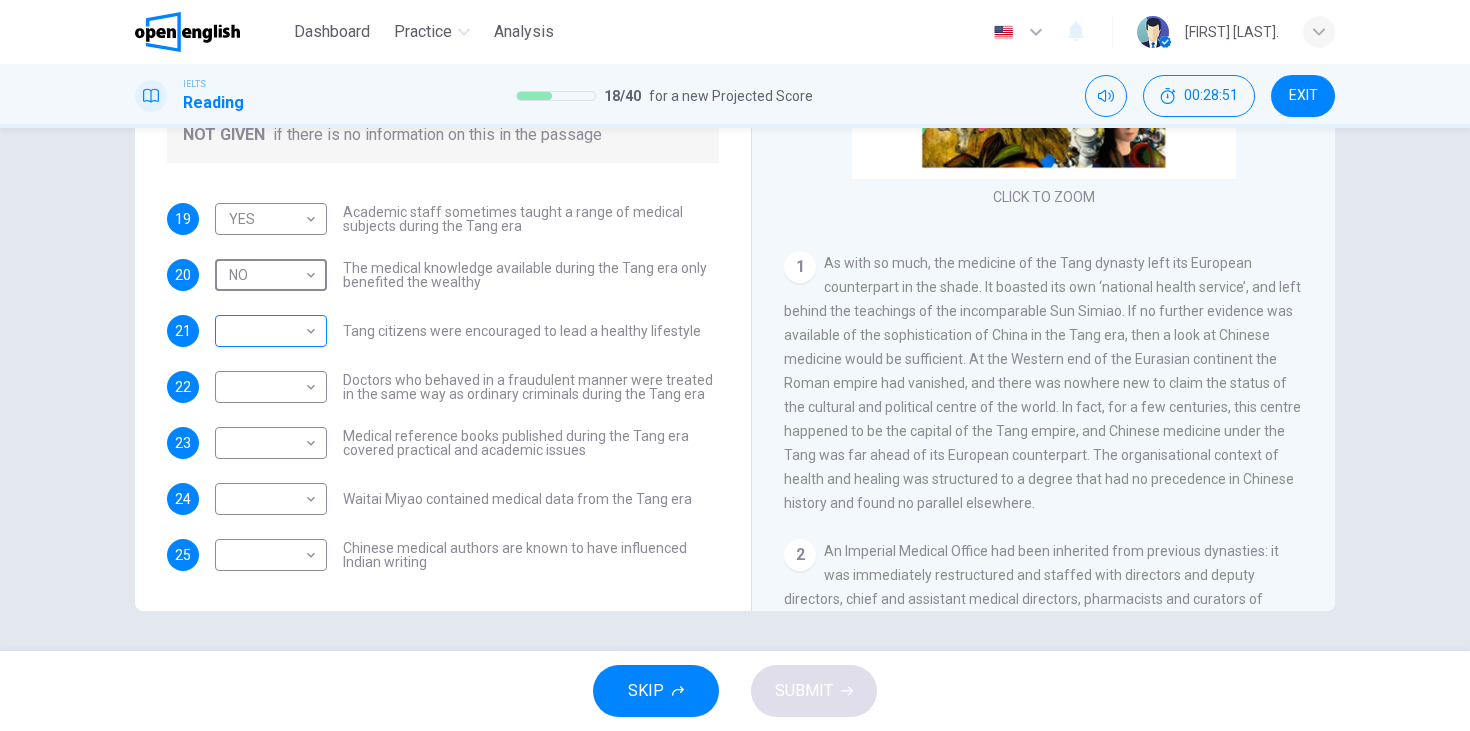 click on "This site uses cookies, as explained in our  Privacy Policy . If you agree to the use of cookies, please click the Accept button and continue to browse our site.   Privacy Policy Accept Dashboard Practice Analysis English ** ​ [FIRST] [LAST] IELTS Reading 18 / 40 for a new Projected Score 00:28:51 EXIT Questions 19 - 25 Do the following statements agree with the information given in the Reading Passage?
In the boxes below on your answer sheet write: YES if the statement agrees with the information NO if the statement contradicts the information NOT GIVEN if there is no information on this in the passage 19 YES *** ​ Academic staff sometimes taught a range of medical subjects during the Tang era 20 NO ** ​ The medical knowledge available during the Tang era only benefited the wealthy 21 ​ ​ Tang citizens were encouraged to lead a healthy lifestyle 22 ​ ​ Doctors who behaved in a fraudulent manner were treated in the same way as ordinary criminals during the Tang era 23 ​ ​ 24 ​ ​ 25 ​ ​ 1" at bounding box center (735, 365) 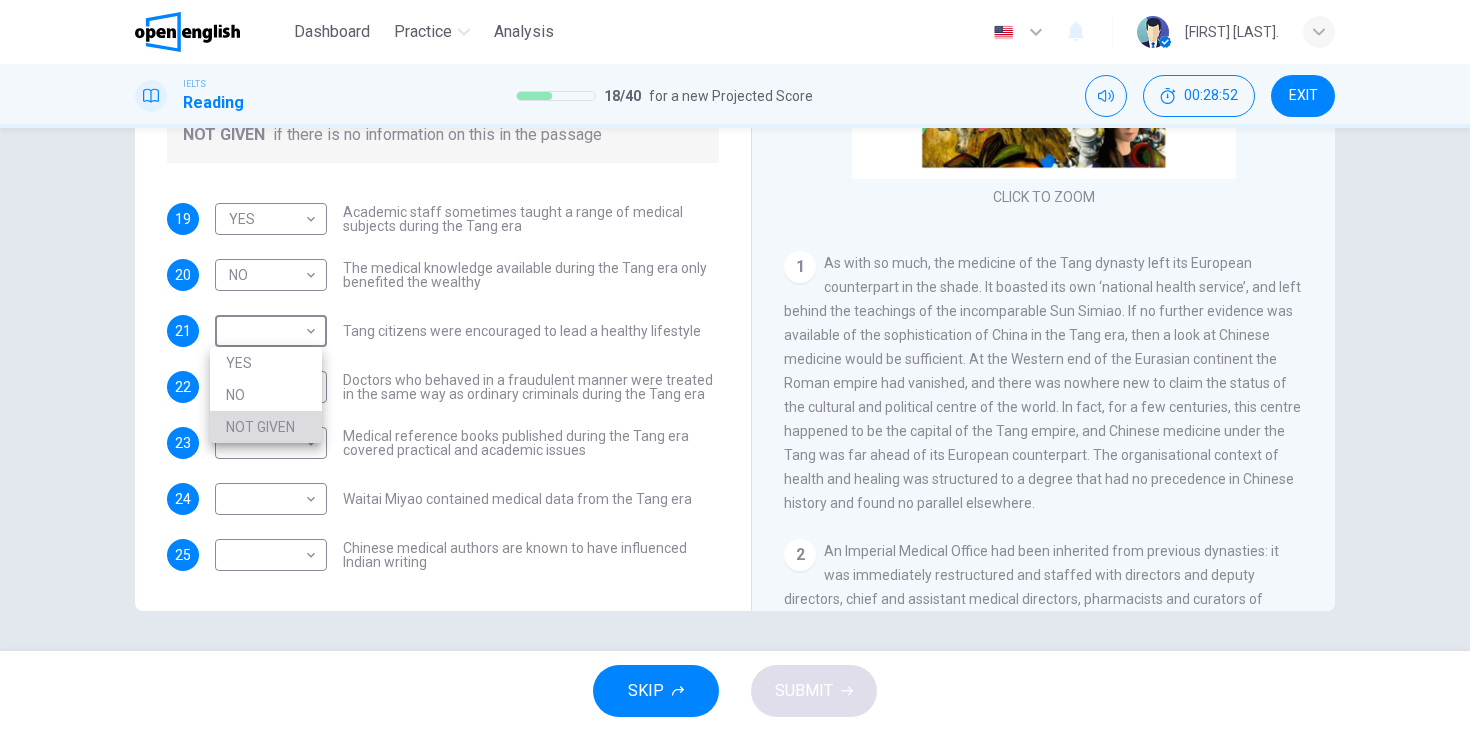 click on "NOT GIVEN" at bounding box center [266, 427] 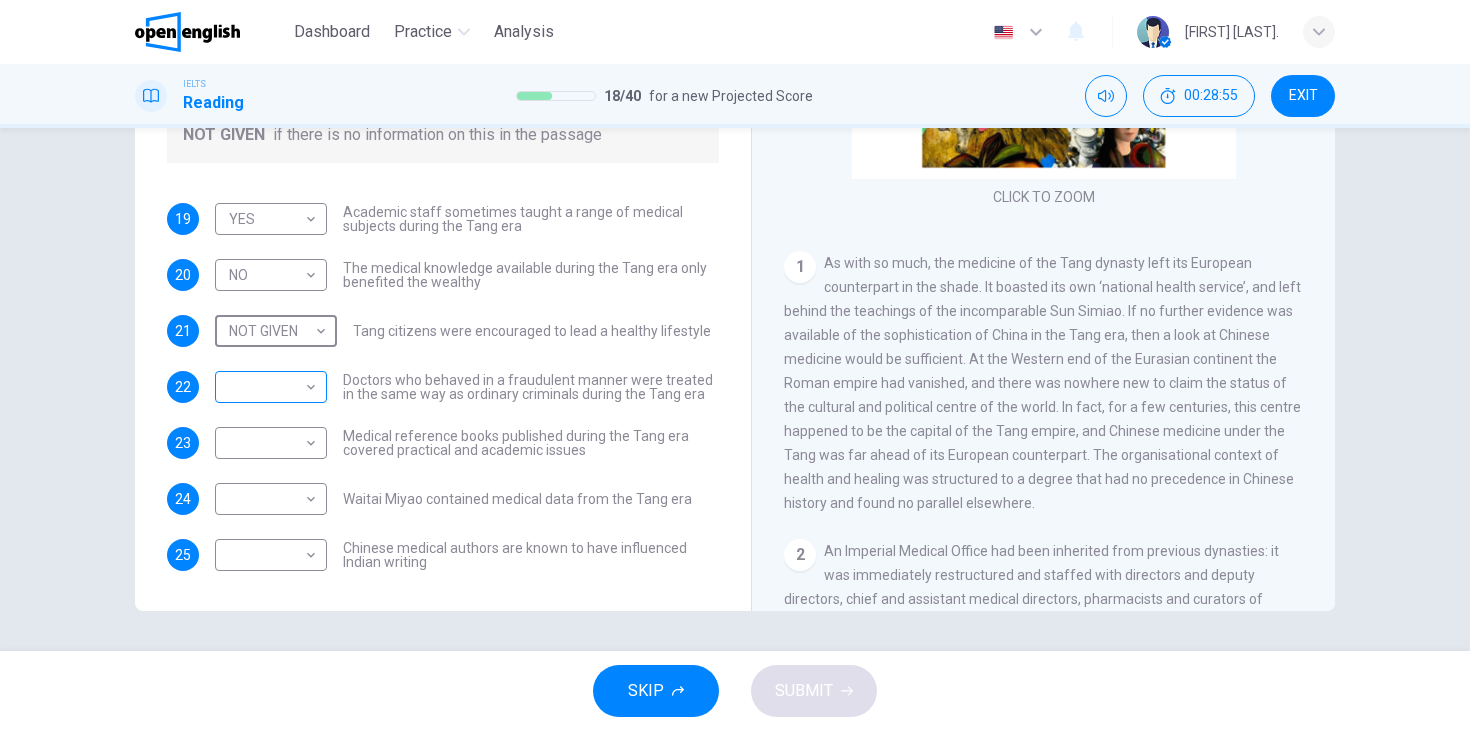 click on "This site uses cookies, as explained in our  Privacy Policy . If you agree to the use of cookies, please click the Accept button and continue to browse our site.   Privacy Policy Accept Dashboard Practice Analysis English ** ​ [FIRST] [LAST] IELTS Reading 18 / 40 for a new Projected Score 00:28:55 EXIT Questions 19 - 25 Do the following statements agree with the information given in the Reading Passage?
In the boxes below on your answer sheet write: YES if the statement agrees with the information NO if the statement contradicts the information NOT GIVEN if there is no information on this in the passage 19 YES *** ​ Academic staff sometimes taught a range of medical subjects during the Tang era 20 NO ** ​ The medical knowledge available during the Tang era only benefited the wealthy 21 NOT GIVEN ********* ​ Tang citizens were encouraged to lead a healthy lifestyle 22 ​ ​ Doctors who behaved in a fraudulent manner were treated in the same way as ordinary criminals during the Tang era 23 ​ ​ 24 ​ 1" at bounding box center (735, 365) 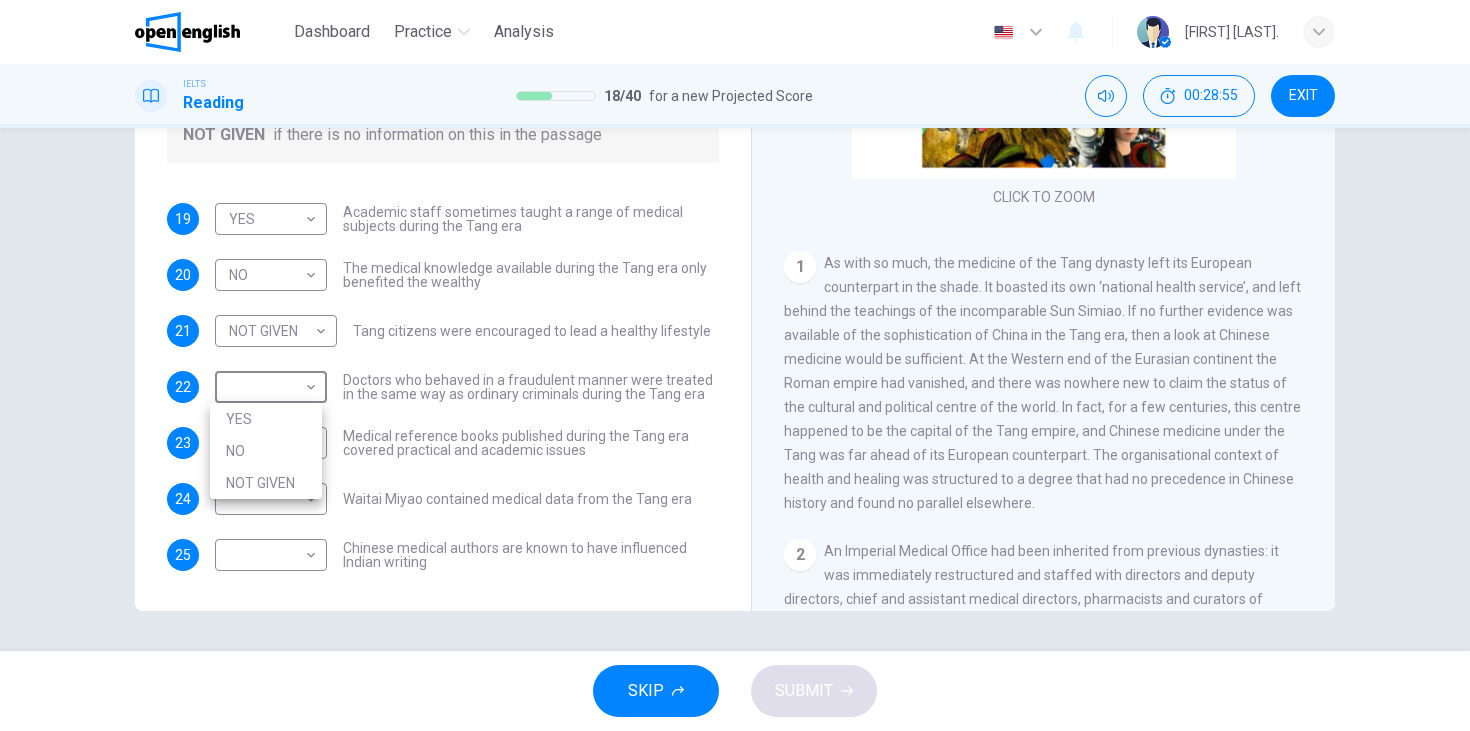 click on "YES" at bounding box center (266, 419) 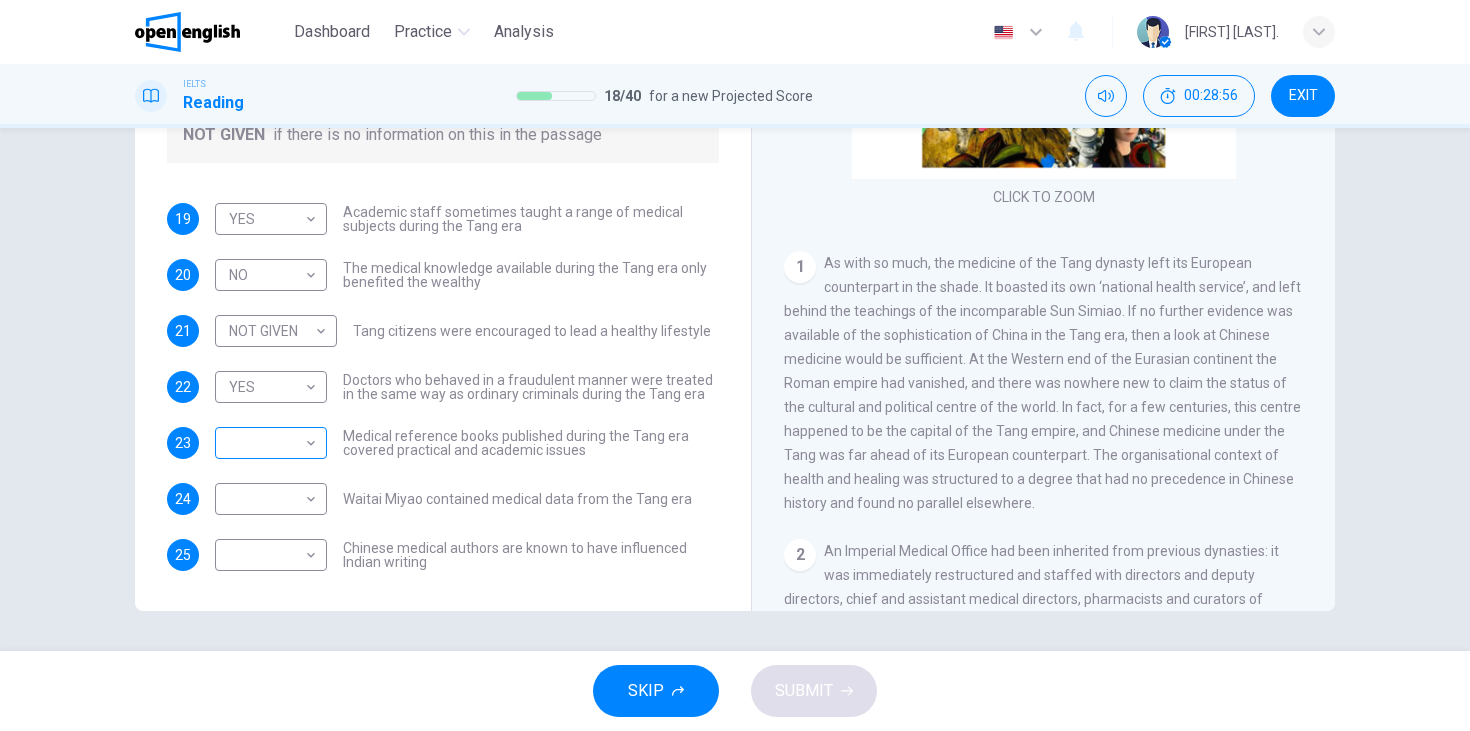 click on "This site uses cookies, as explained in our  Privacy Policy . If you agree to the use of cookies, please click the Accept button and continue to browse our site.   Privacy Policy Accept Dashboard Practice Analysis English ** ​ Guter M. IELTS Reading 18 / 40 for a new Projected Score 00:28:56 EXIT Questions 19 - 25 Do the following statements agree with the information given in the Reading Passage?
In the boxes below on your answer sheet write: YES if the statement agrees with the information NO if the statement contradicts the information NOT GIVEN if there is no information on this in the passage 19 YES *** ​ Academic staff sometimes taught a range of medical subjects during the Tang era 20 NO ** ​ The medical knowledge available during the Tang era only benefited the wealthy 21 NOT GIVEN ********* ​ Tang citizens were encouraged to lead a healthy lifestyle 22 YES *** ​ Doctors who behaved in a fraudulent manner were treated in the same way as ordinary criminals during the Tang era 23 ​ ​ 24 1" at bounding box center (735, 365) 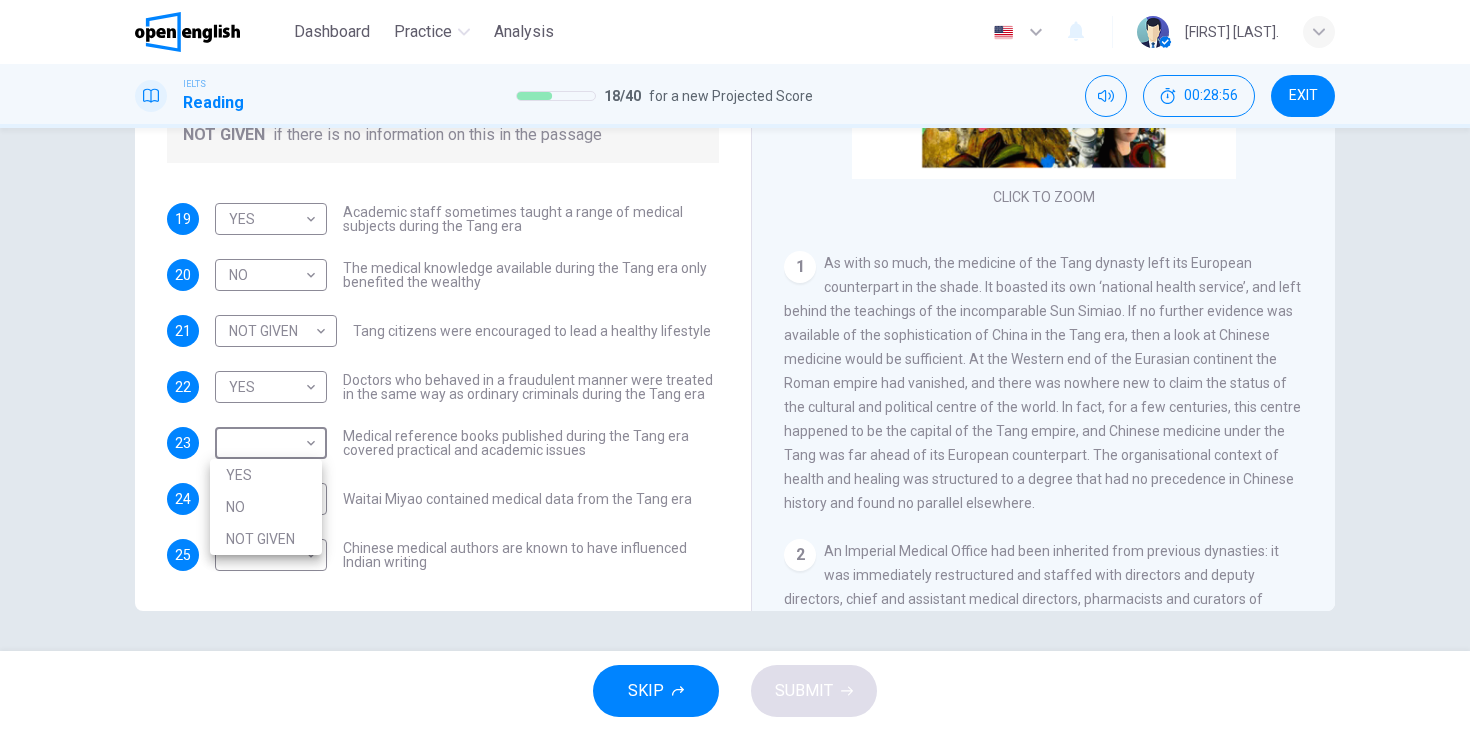 click on "NO" at bounding box center (266, 507) 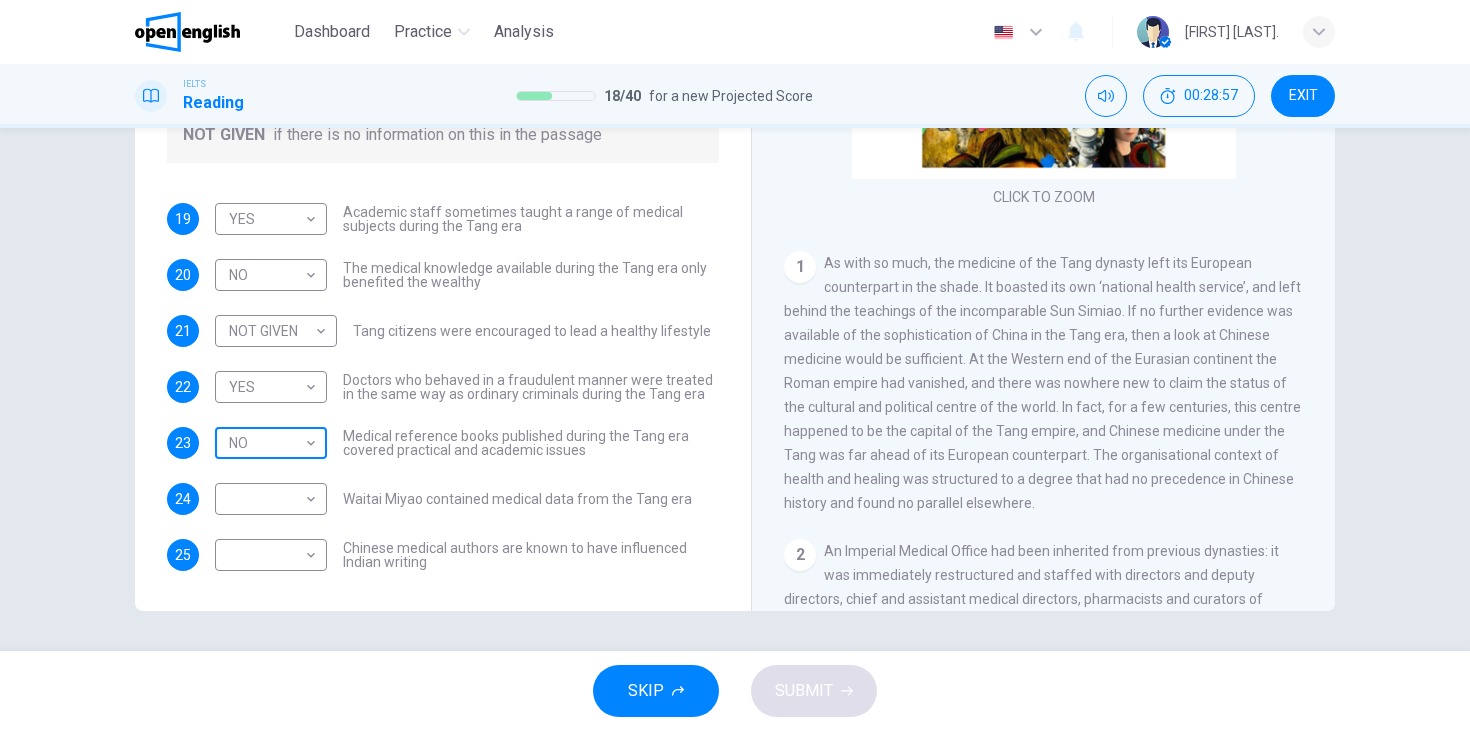 click on "This site uses cookies, as explained in our  Privacy Policy . If you agree to the use of cookies, please click the Accept button and continue to browse our site.   Privacy Policy Accept Dashboard Practice Analysis English ** ​ Guter M. IELTS Reading 18 / 40 for a new Projected Score 00:28:57 EXIT Questions 19 - 25 Do the following statements agree with the information given in the Reading Passage?
In the boxes below on your answer sheet write: YES if the statement agrees with the information NO if the statement contradicts the information NOT GIVEN if there is no information on this in the passage 19 YES *** ​ Academic staff sometimes taught a range of medical subjects during the Tang era 20 NO ** ​ The medical knowledge available during the Tang era only benefited the wealthy 21 NOT GIVEN ********* ​ Tang citizens were encouraged to lead a healthy lifestyle 22 YES *** ​ Doctors who behaved in a fraudulent manner were treated in the same way as ordinary criminals during the Tang era 23 NO ** ​ 24" at bounding box center (735, 365) 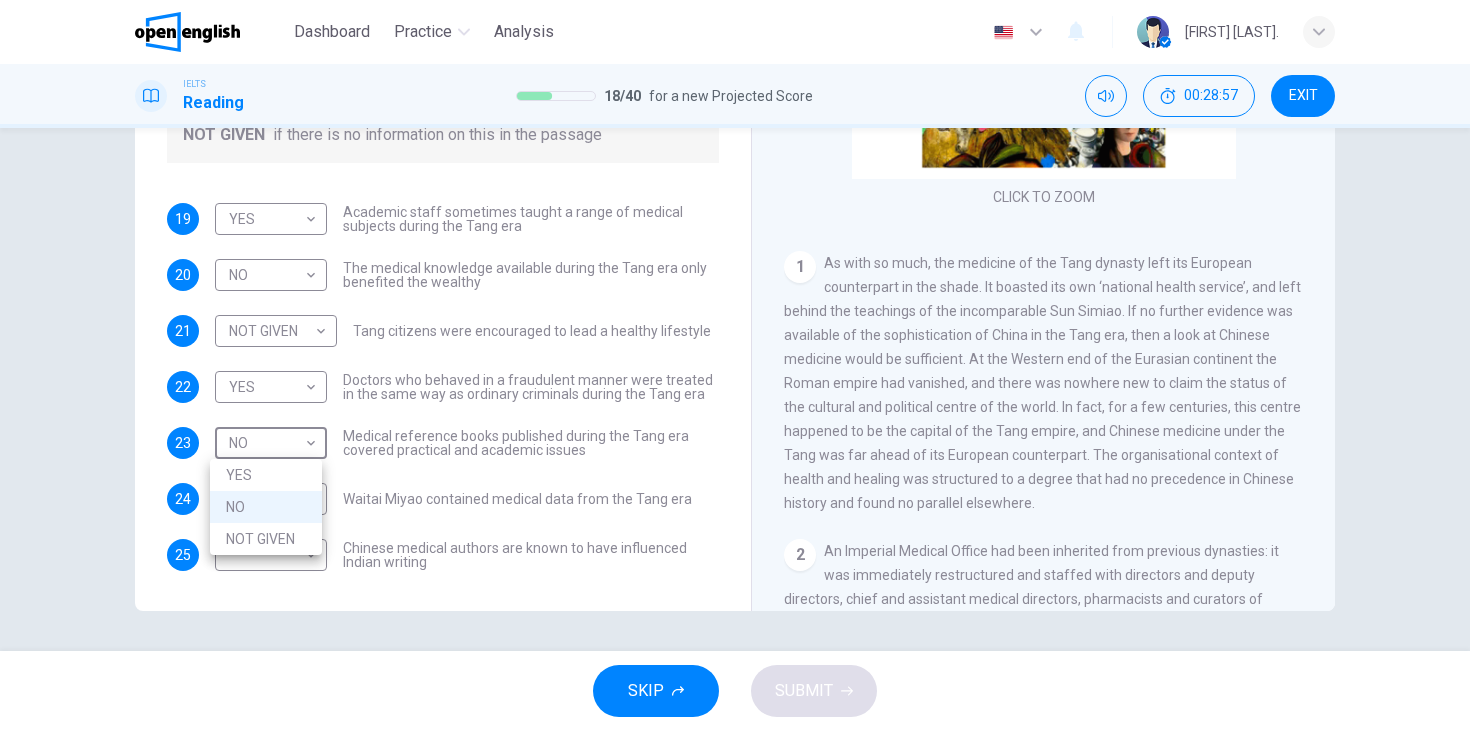 click on "YES" at bounding box center [266, 475] 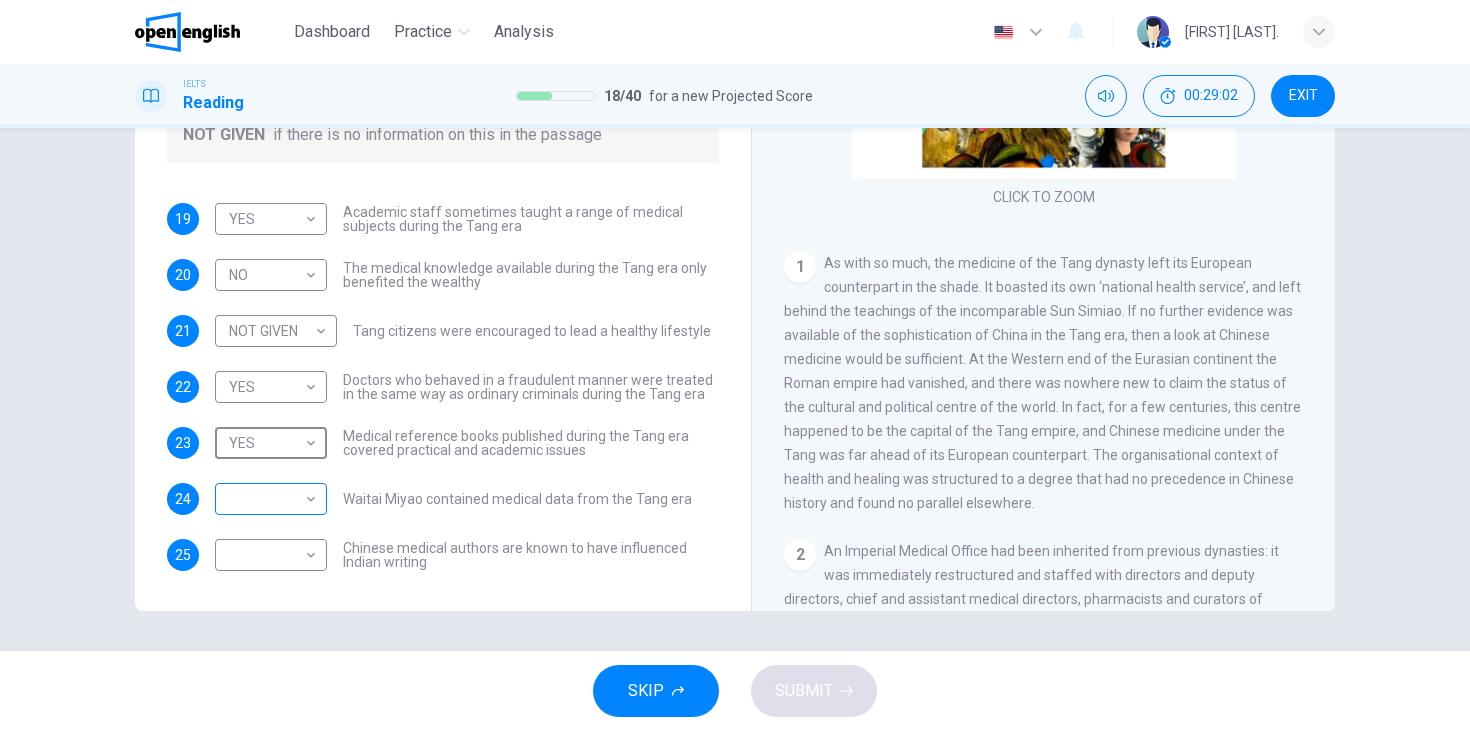 click on "This site uses cookies, as explained in our  Privacy Policy . If you agree to the use of cookies, please click the Accept button and continue to browse our site.   Privacy Policy Accept Dashboard Practice Analysis English ** ​ Guter M. IELTS Reading 18 / 40 for a new Projected Score 00:29:02 EXIT Questions 19 - 25 Do the following statements agree with the information given in the Reading Passage?
In the boxes below on your answer sheet write: YES if the statement agrees with the information NO if the statement contradicts the information NOT GIVEN if there is no information on this in the passage 19 YES *** ​ Academic staff sometimes taught a range of medical subjects during the Tang era 20 NO ** ​ The medical knowledge available during the Tang era only benefited the wealthy 21 NOT GIVEN ********* ​ Tang citizens were encouraged to lead a healthy lifestyle 22 YES *** ​ Doctors who behaved in a fraudulent manner were treated in the same way as ordinary criminals during the Tang era 23 YES *** ​" at bounding box center [735, 365] 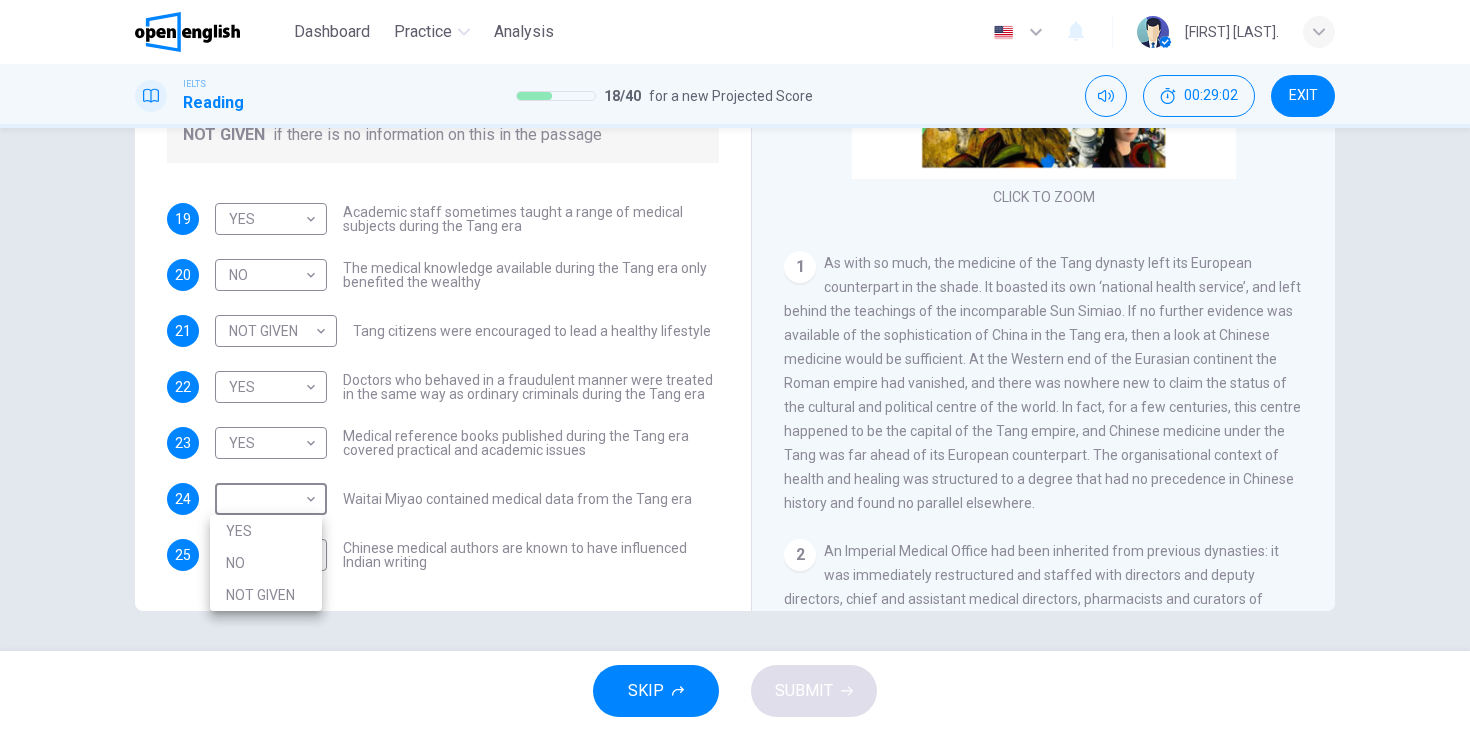 click on "YES" at bounding box center (266, 531) 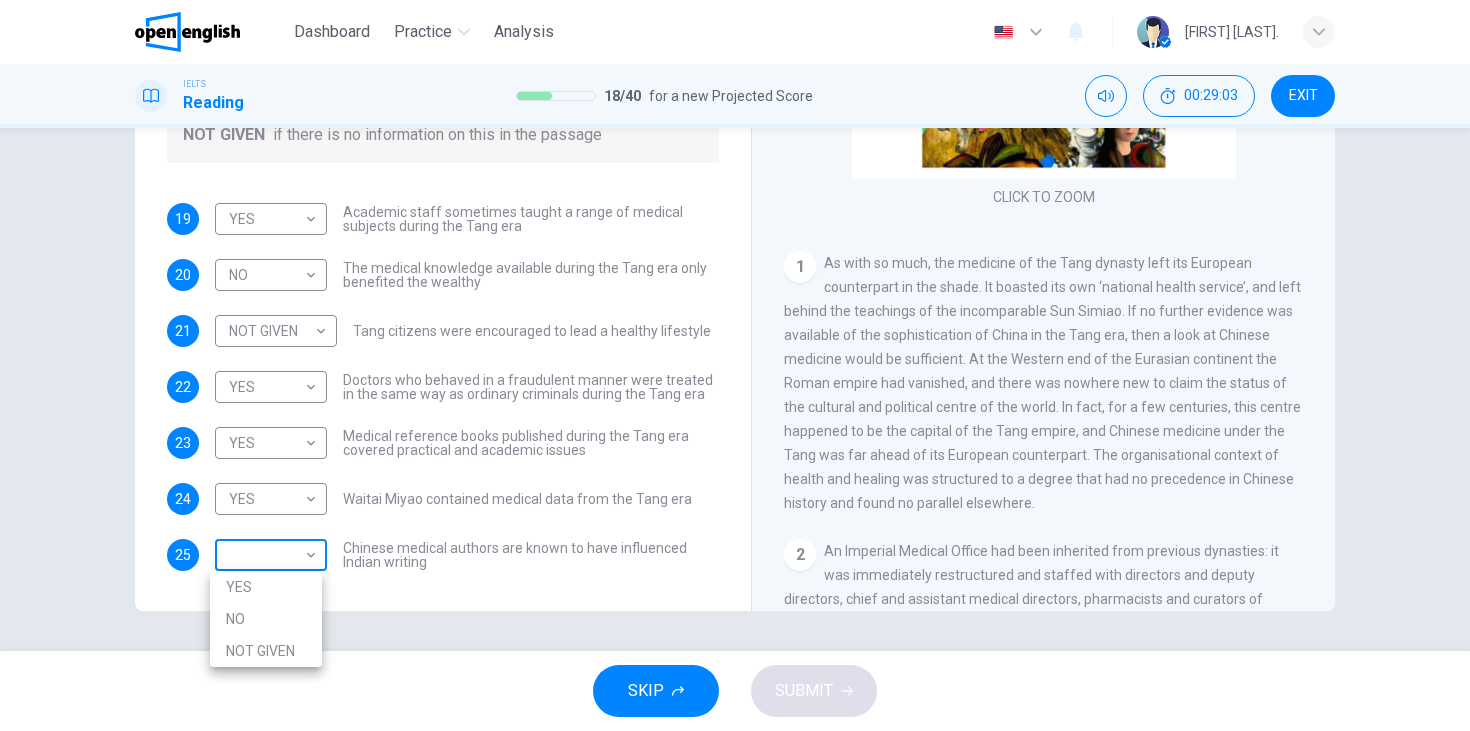 click on "This site uses cookies, as explained in our  Privacy Policy . If you agree to the use of cookies, please click the Accept button and continue to browse our site.   Privacy Policy Accept Dashboard Practice Analysis English ** ​ Guter M. IELTS Reading 18 / 40 for a new Projected Score 00:29:03 EXIT Questions 19 - 25 Do the following statements agree with the information given in the Reading Passage?
In the boxes below on your answer sheet write: YES if the statement agrees with the information NO if the statement contradicts the information NOT GIVEN if there is no information on this in the passage 19 YES *** ​ Academic staff sometimes taught a range of medical subjects during the Tang era 20 NO ** ​ The medical knowledge available during the Tang era only benefited the wealthy 21 NOT GIVEN ********* ​ Tang citizens were encouraged to lead a healthy lifestyle 22 YES *** ​ Doctors who behaved in a fraudulent manner were treated in the same way as ordinary criminals during the Tang era 23 YES *** ​" at bounding box center [735, 365] 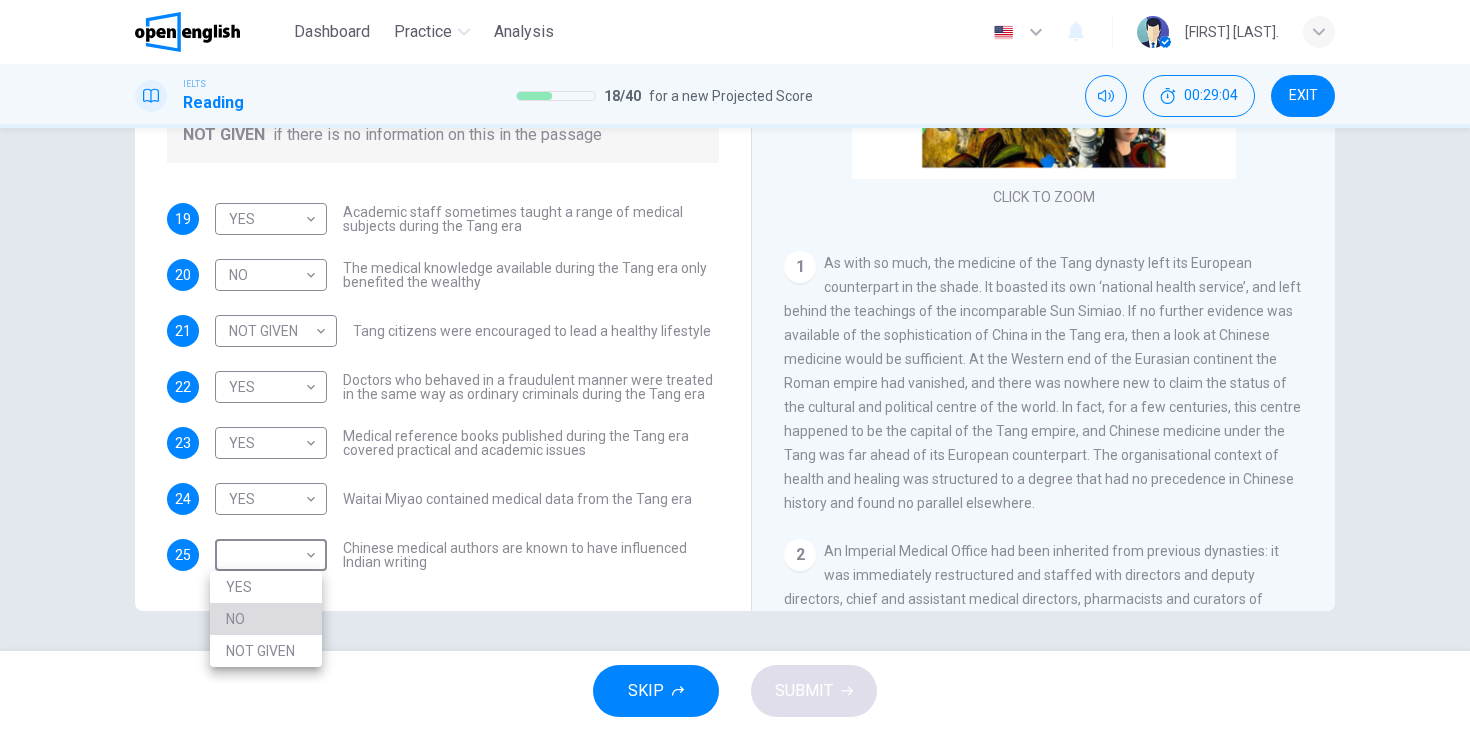 click on "NO" at bounding box center (266, 619) 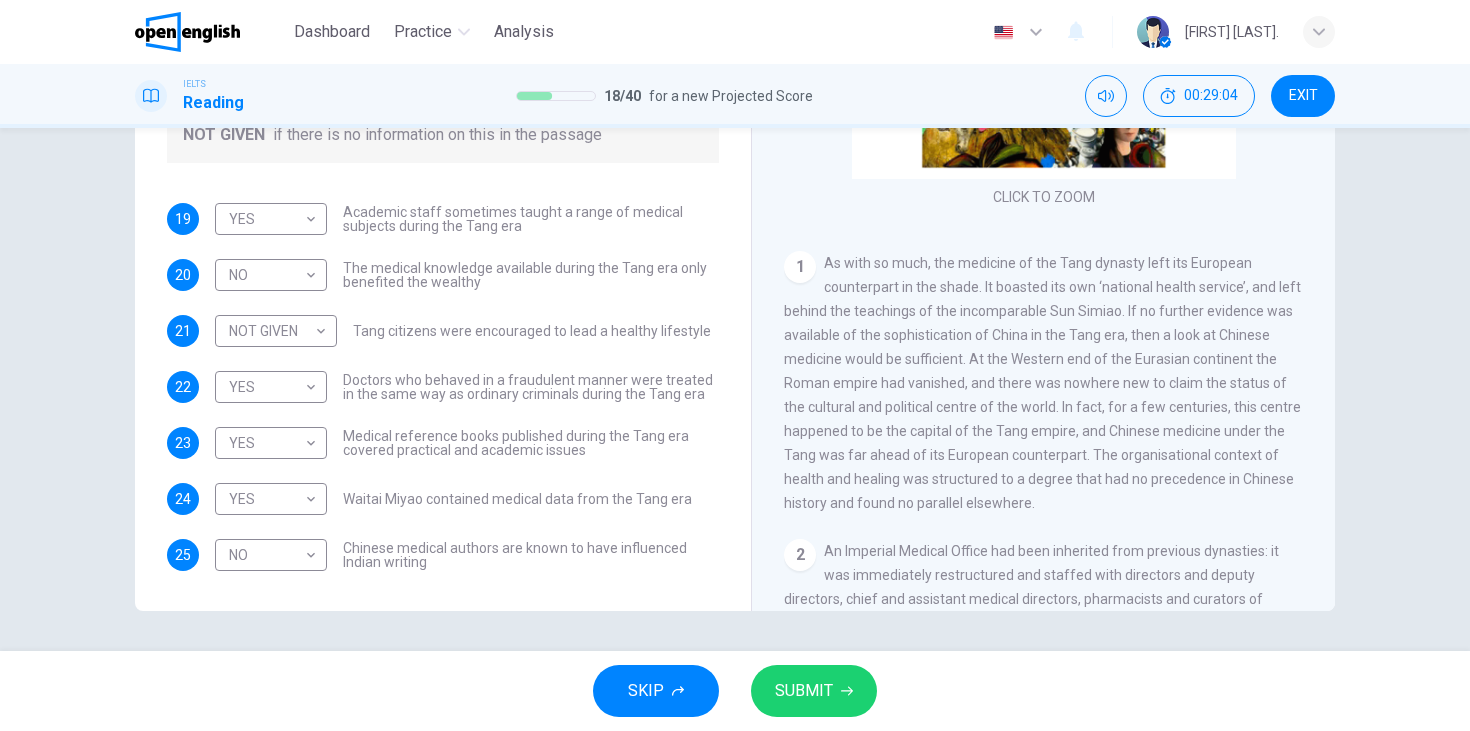 click on "SKIP SUBMIT" at bounding box center [735, 691] 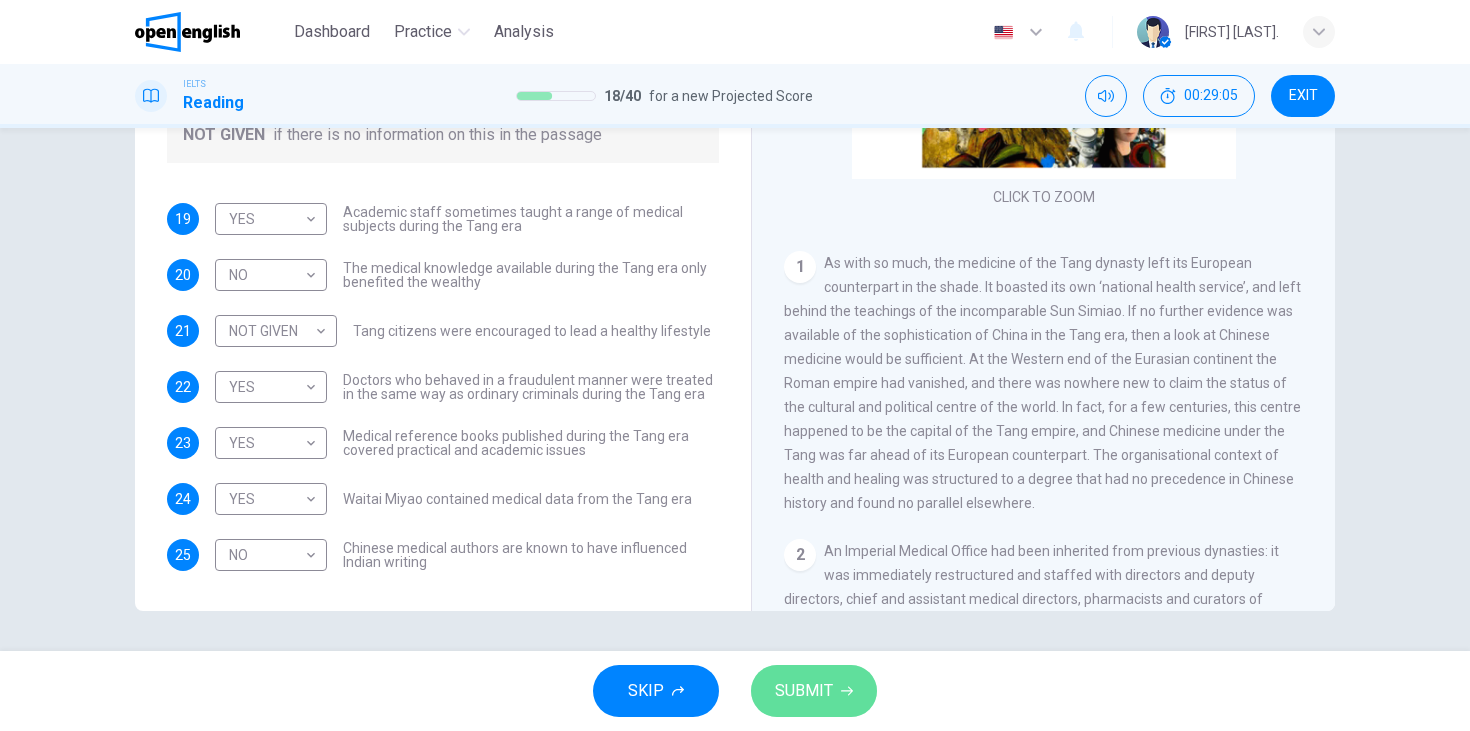 click on "SUBMIT" at bounding box center [804, 691] 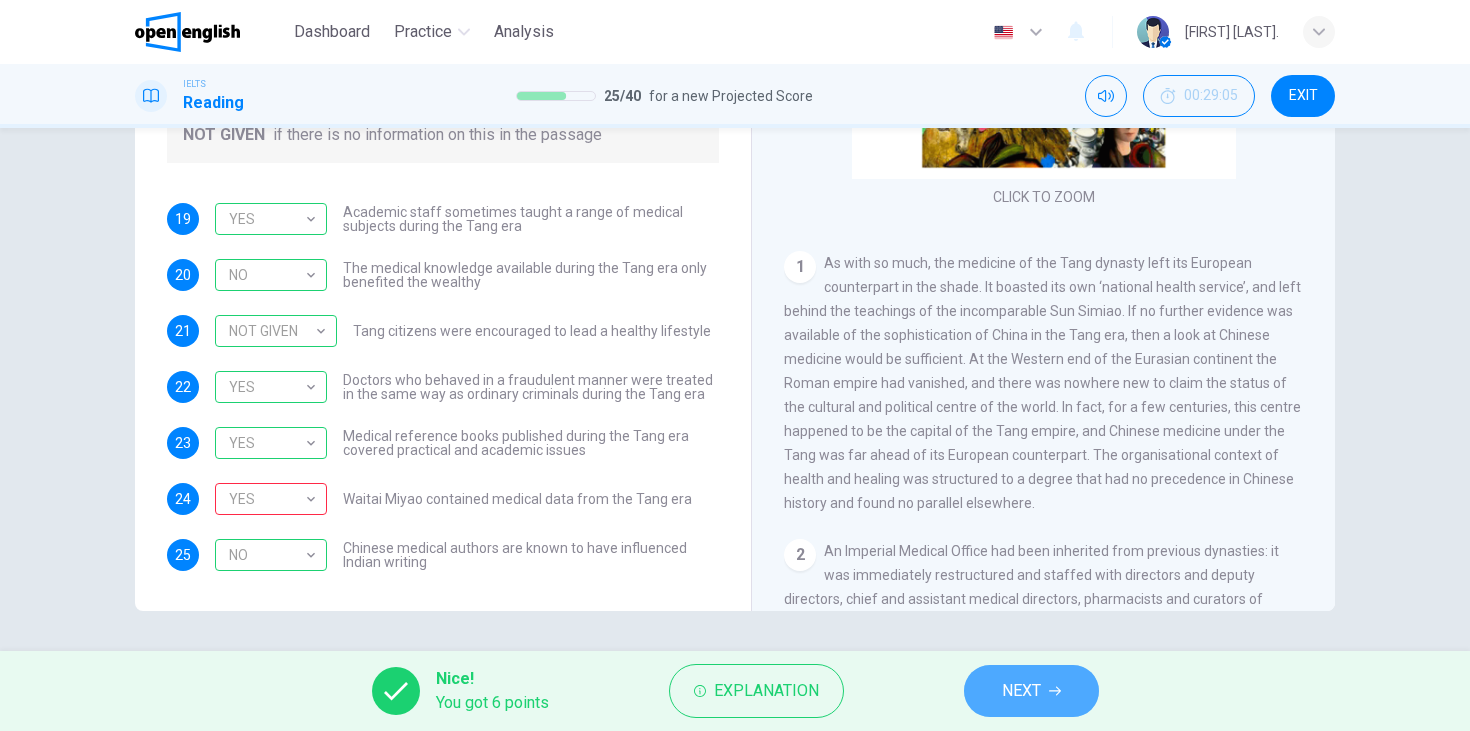 click on "NEXT" at bounding box center (1021, 691) 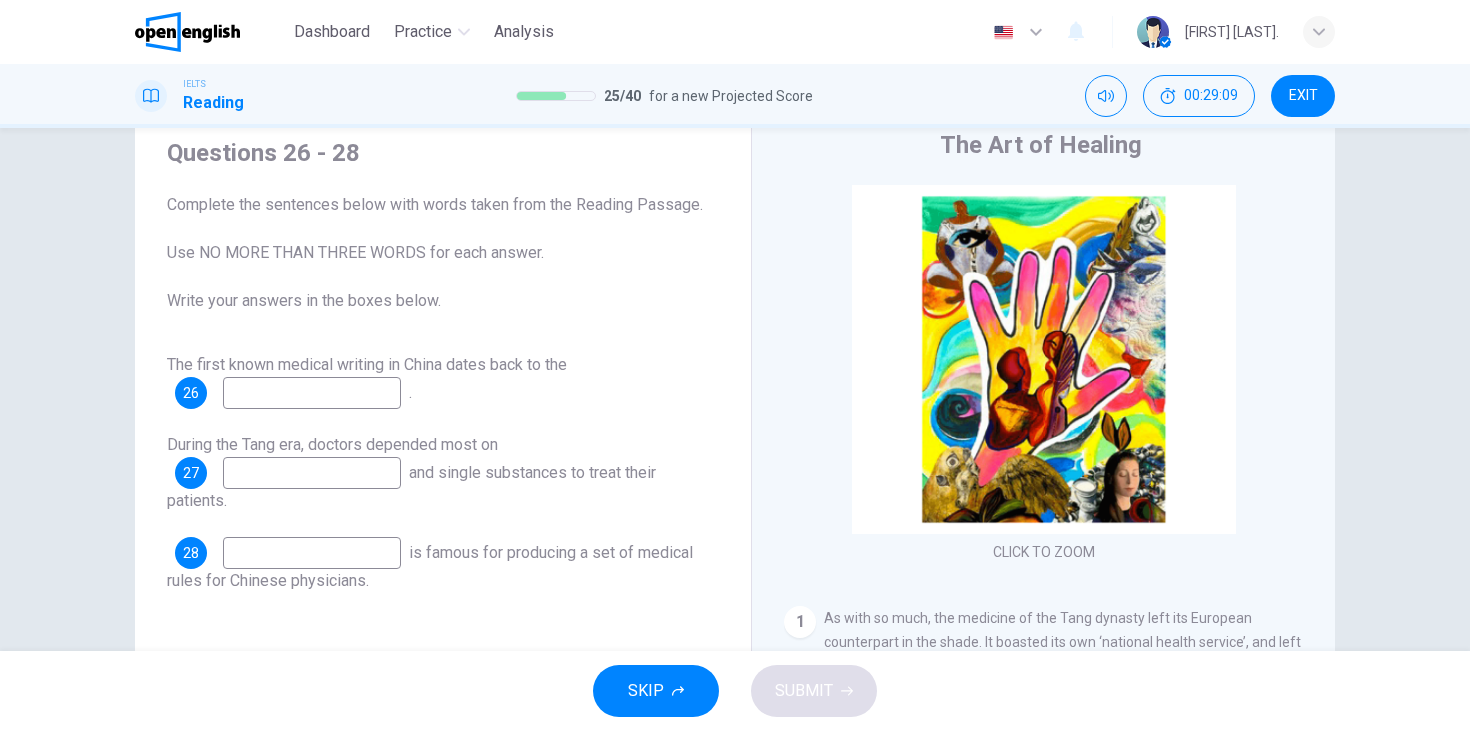 scroll, scrollTop: 71, scrollLeft: 0, axis: vertical 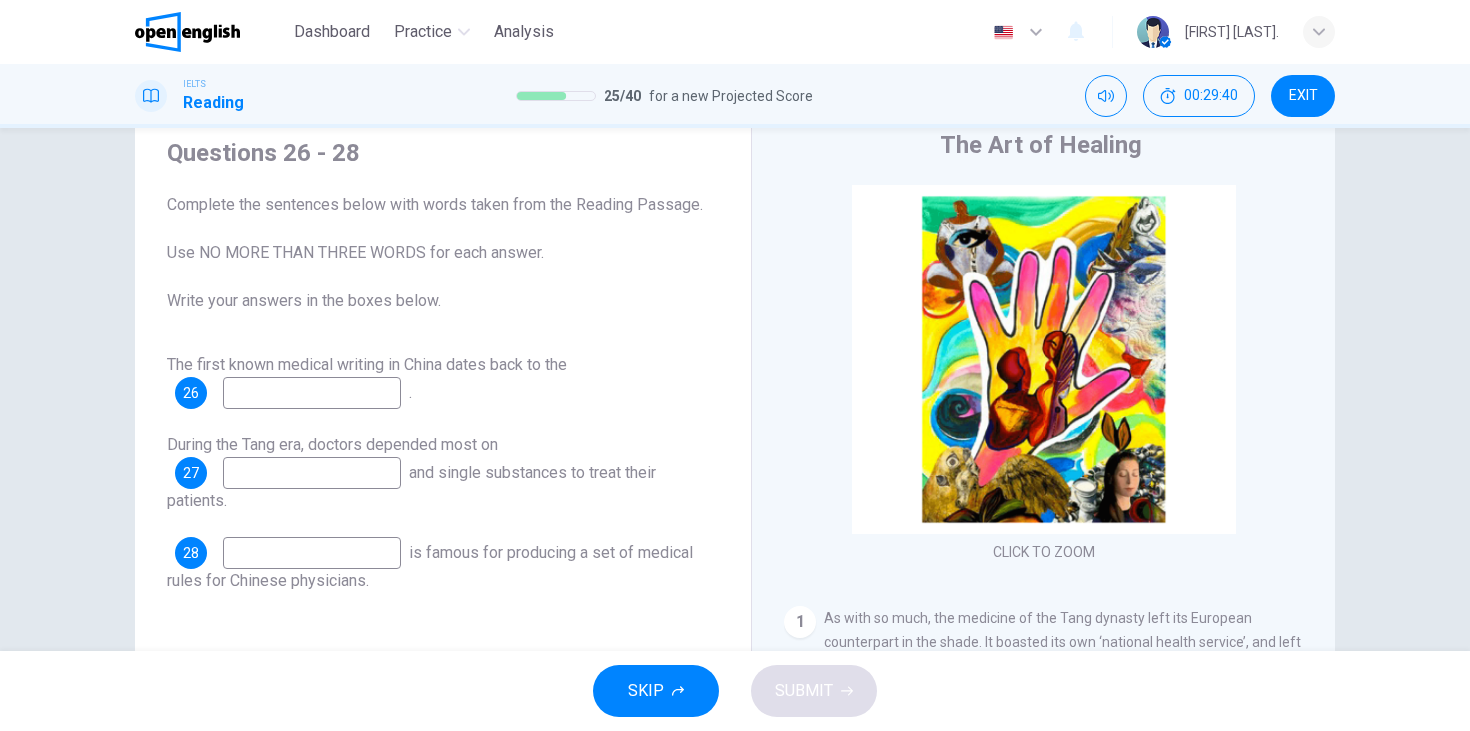 click on "The first known medical writing in China dates back to the  26 . During the Tang era, doctors depended most on  27  and single substances to treat their patients. 28  is famous for producing a set of medical rules for Chinese physicians." at bounding box center (443, 473) 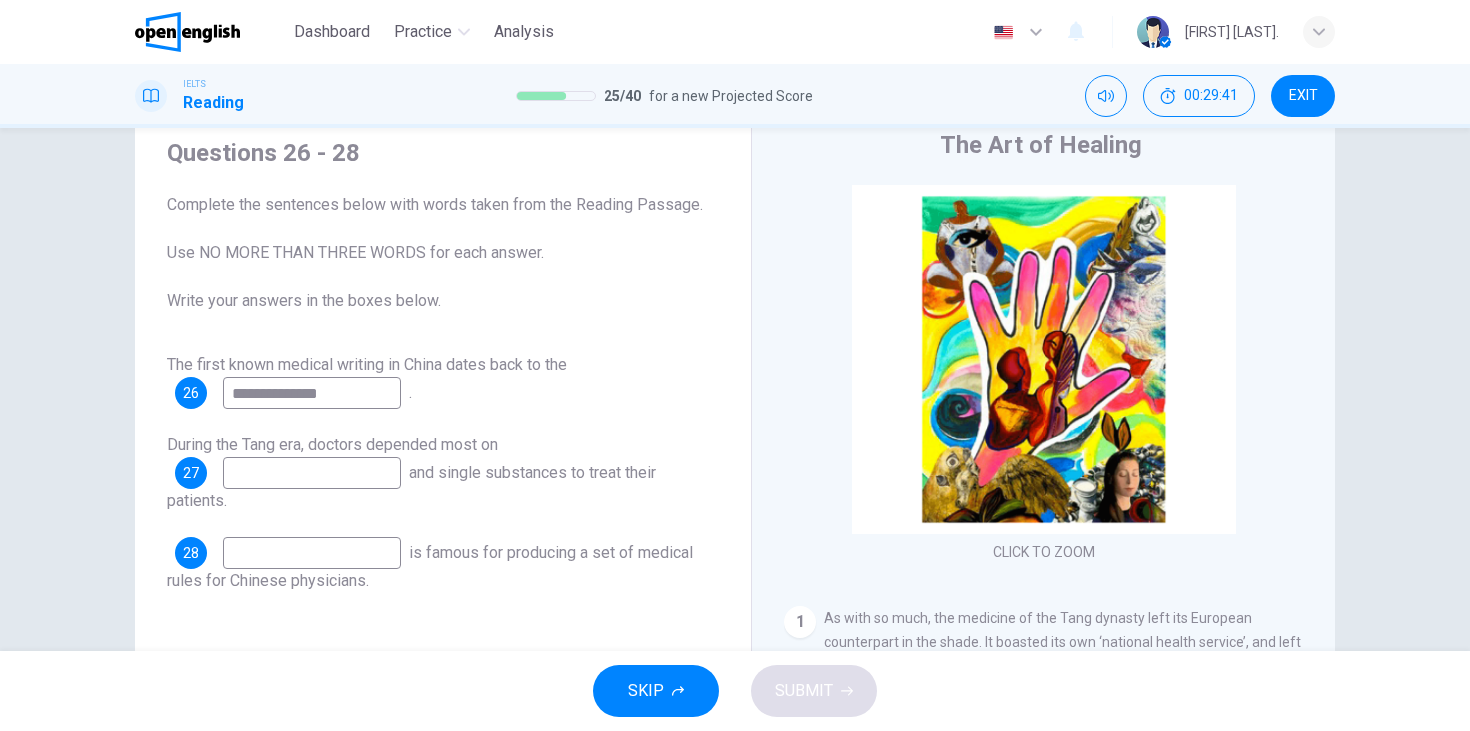 type on "**********" 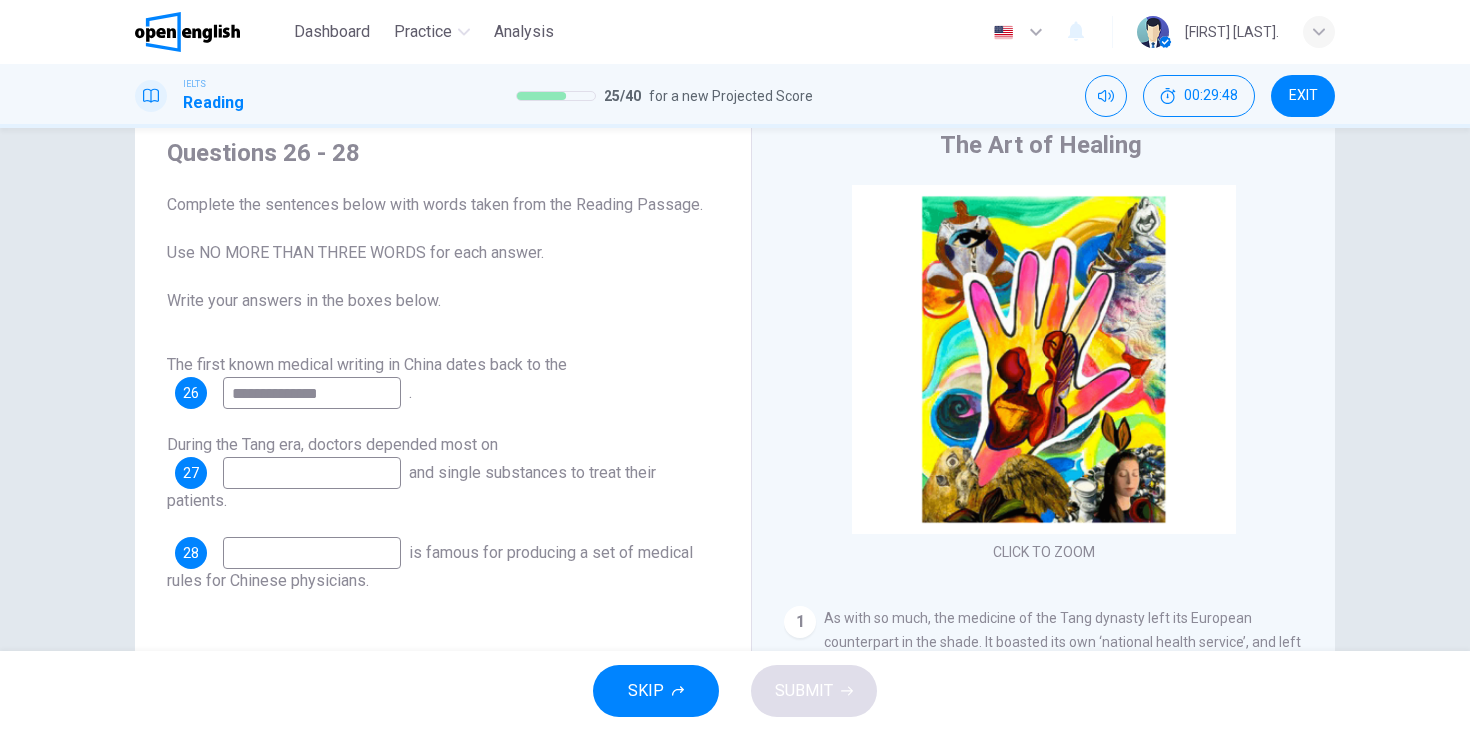 click at bounding box center [312, 473] 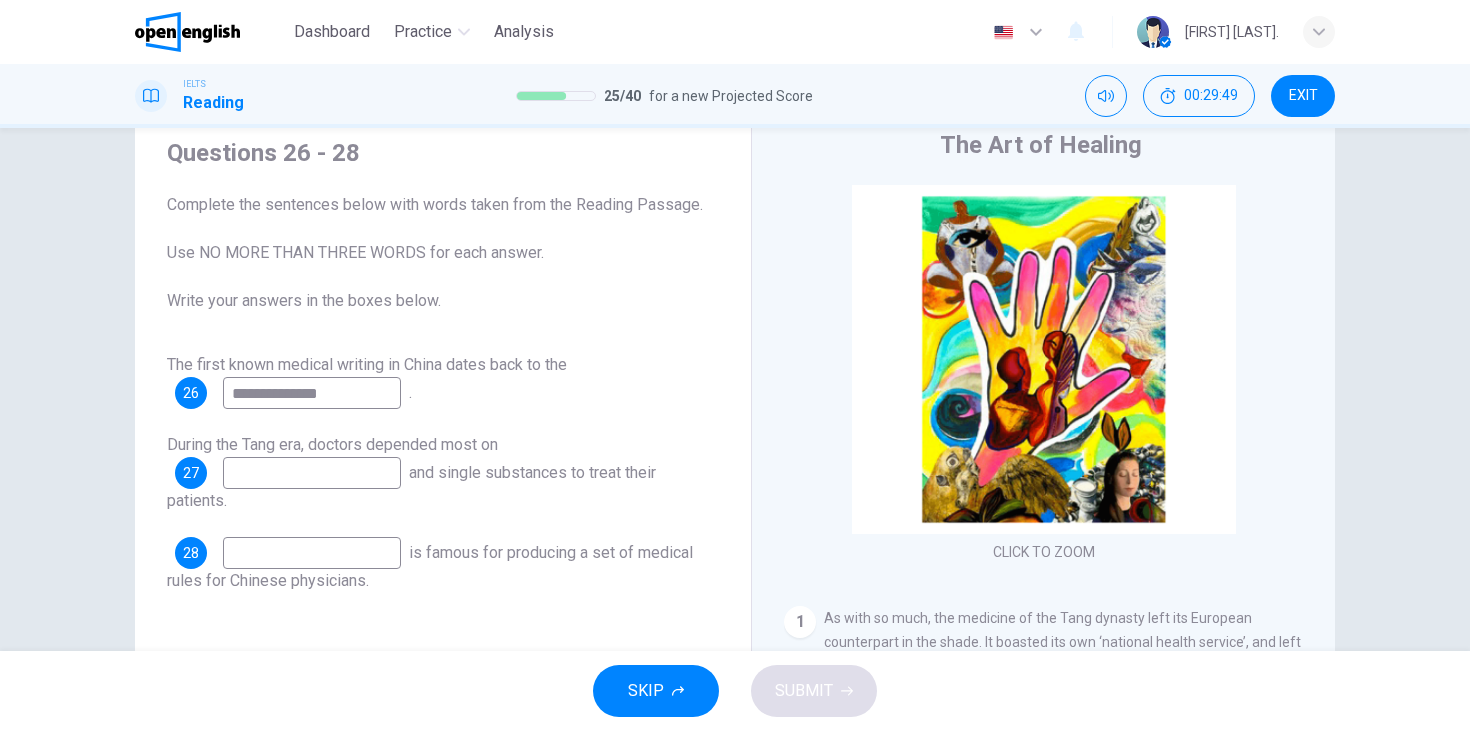 paste on "**********" 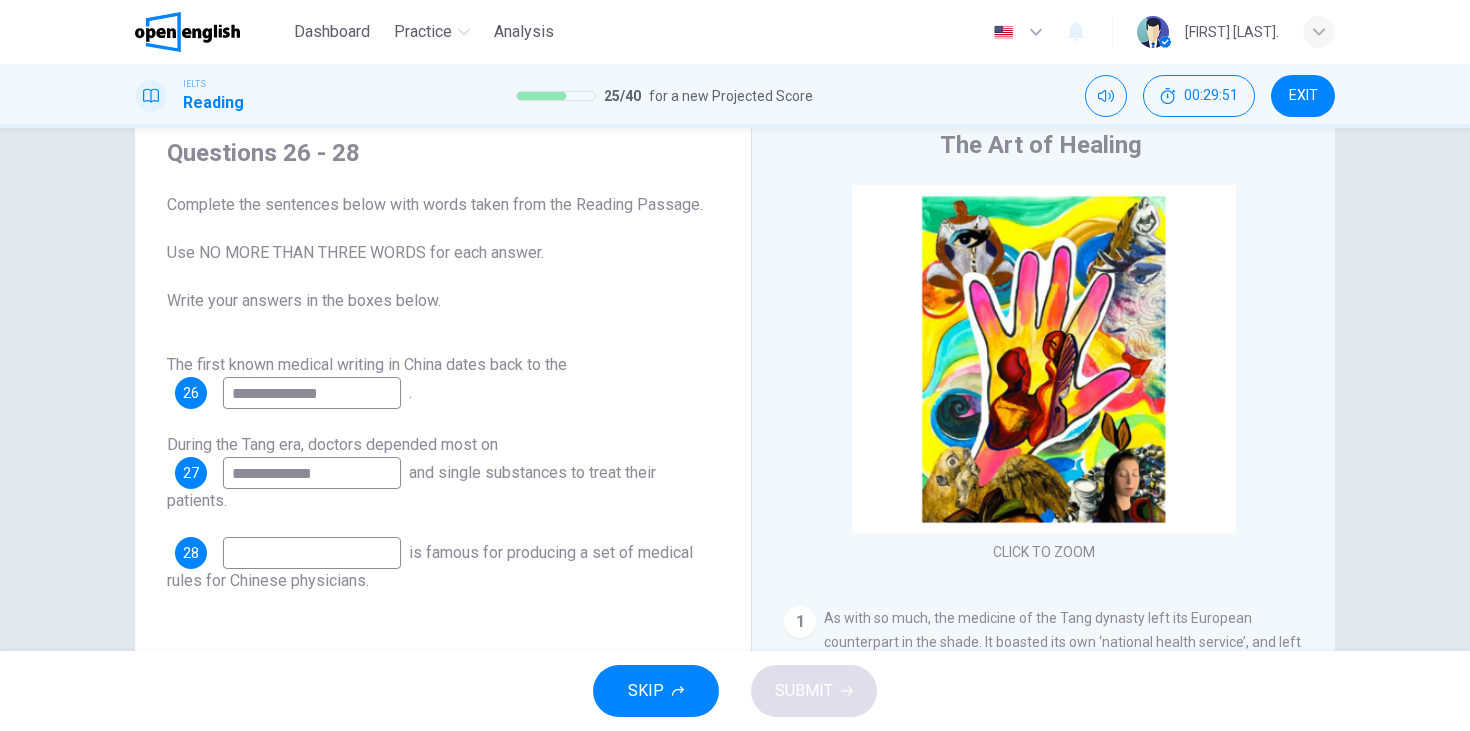 type on "**********" 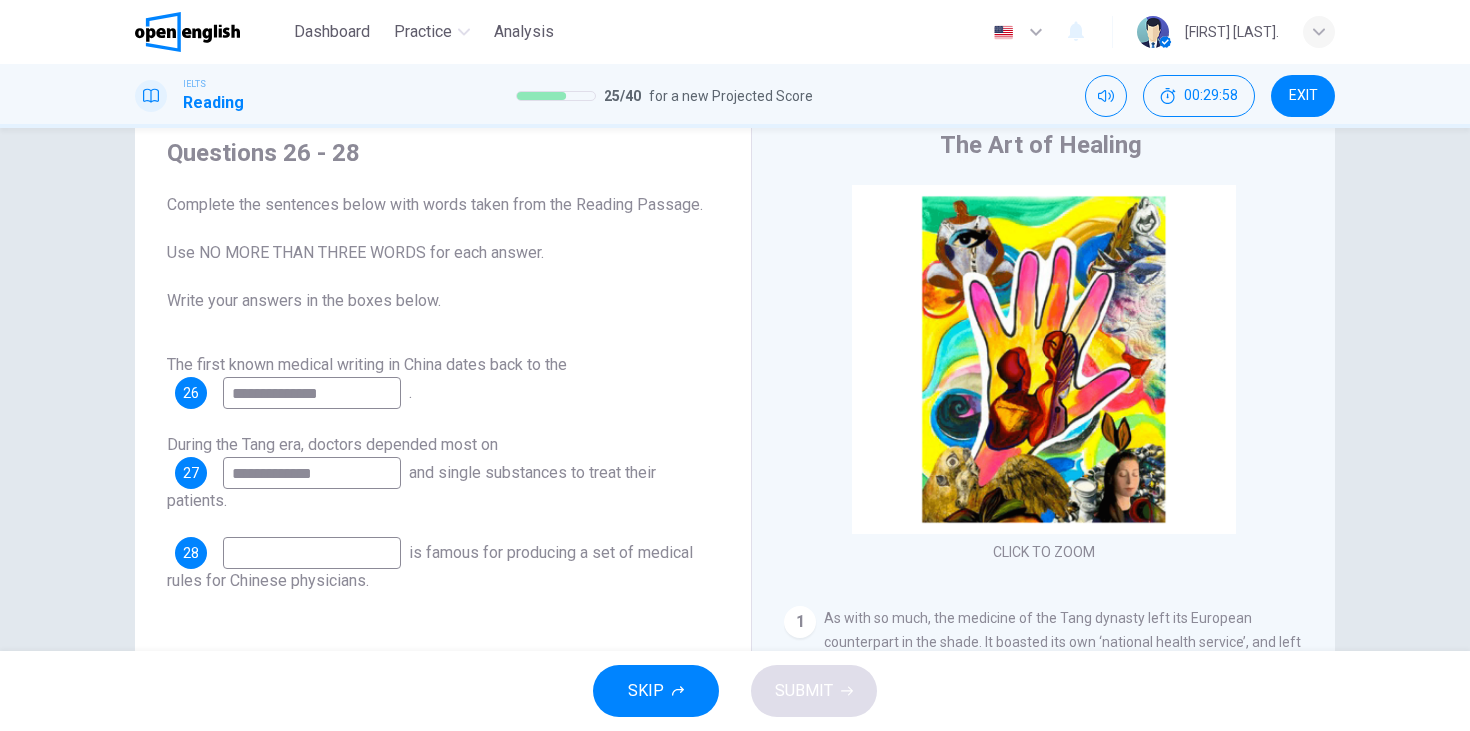 click at bounding box center [312, 553] 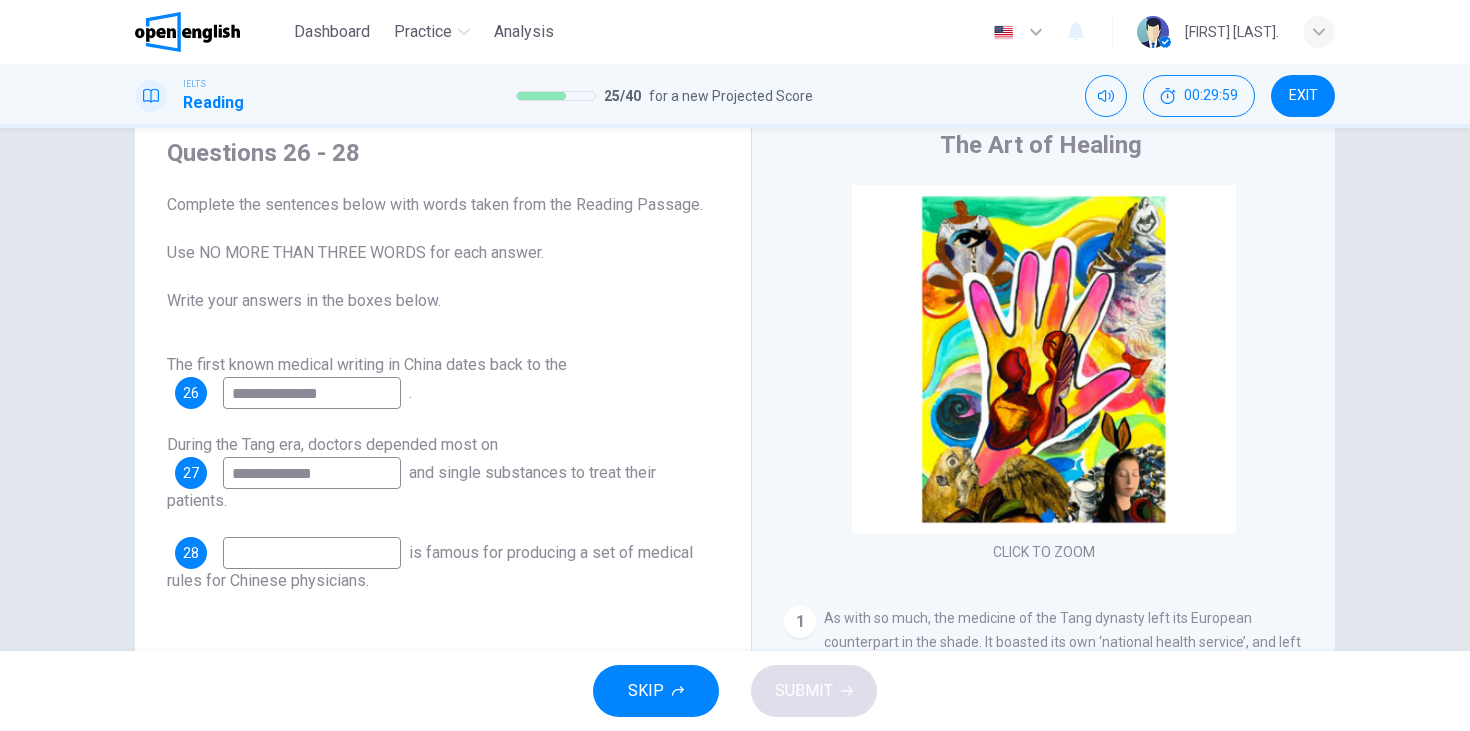 paste on "**********" 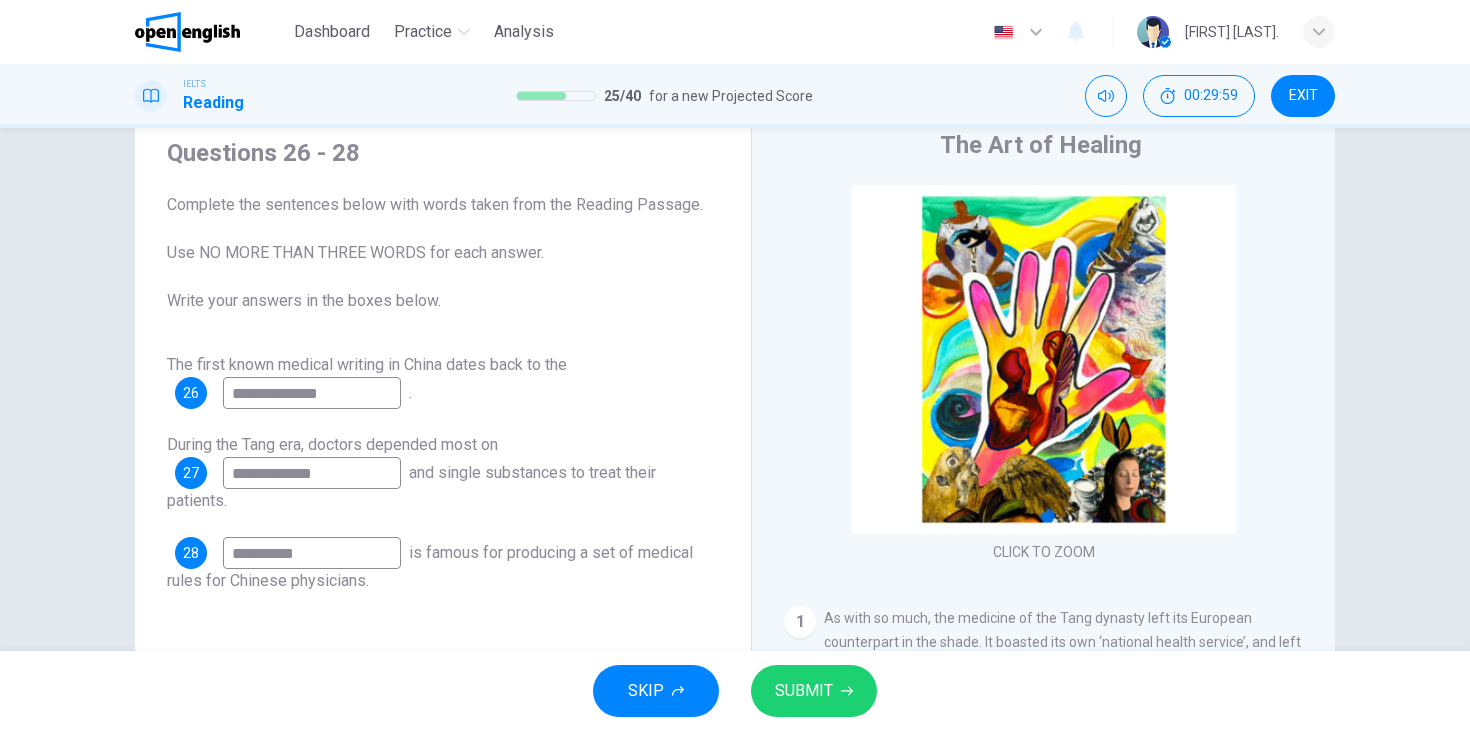 scroll, scrollTop: 252, scrollLeft: 0, axis: vertical 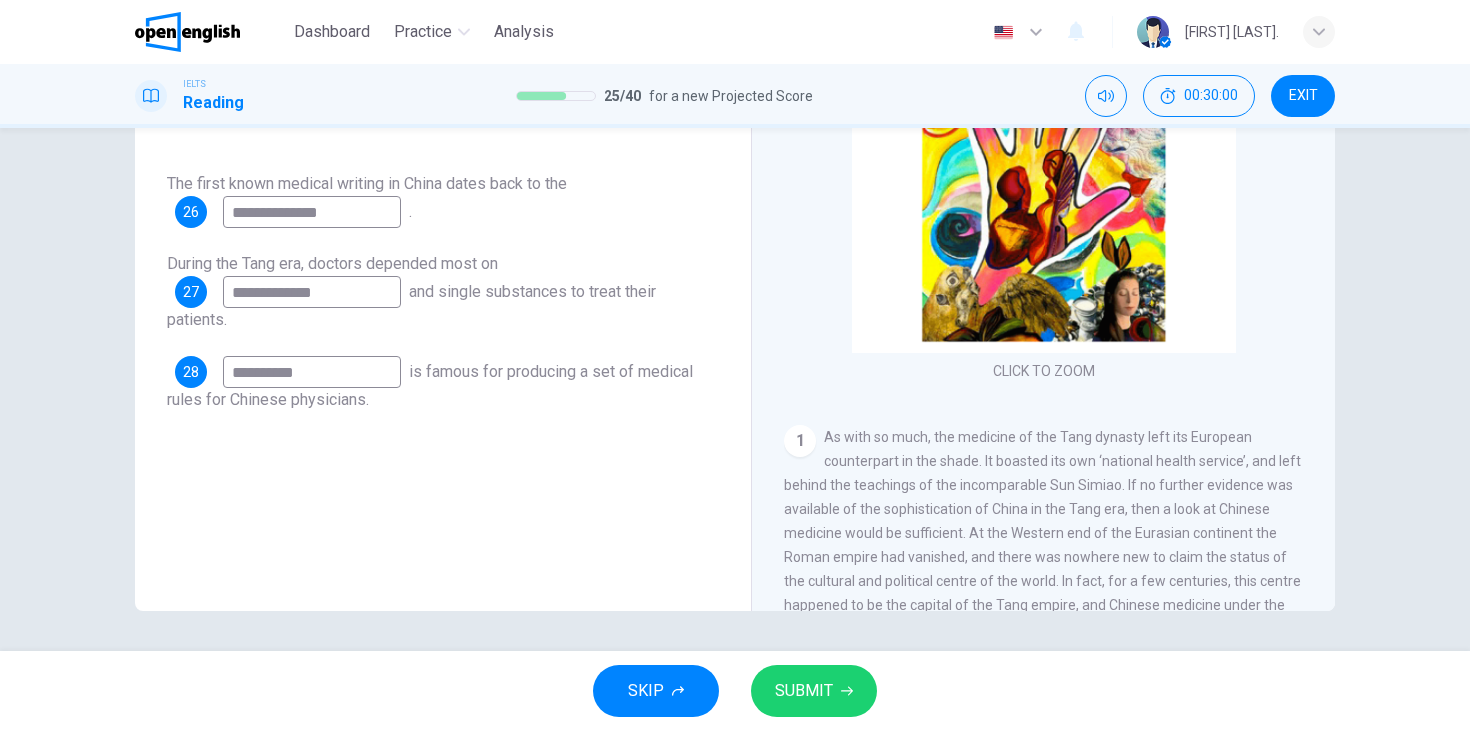 type on "**********" 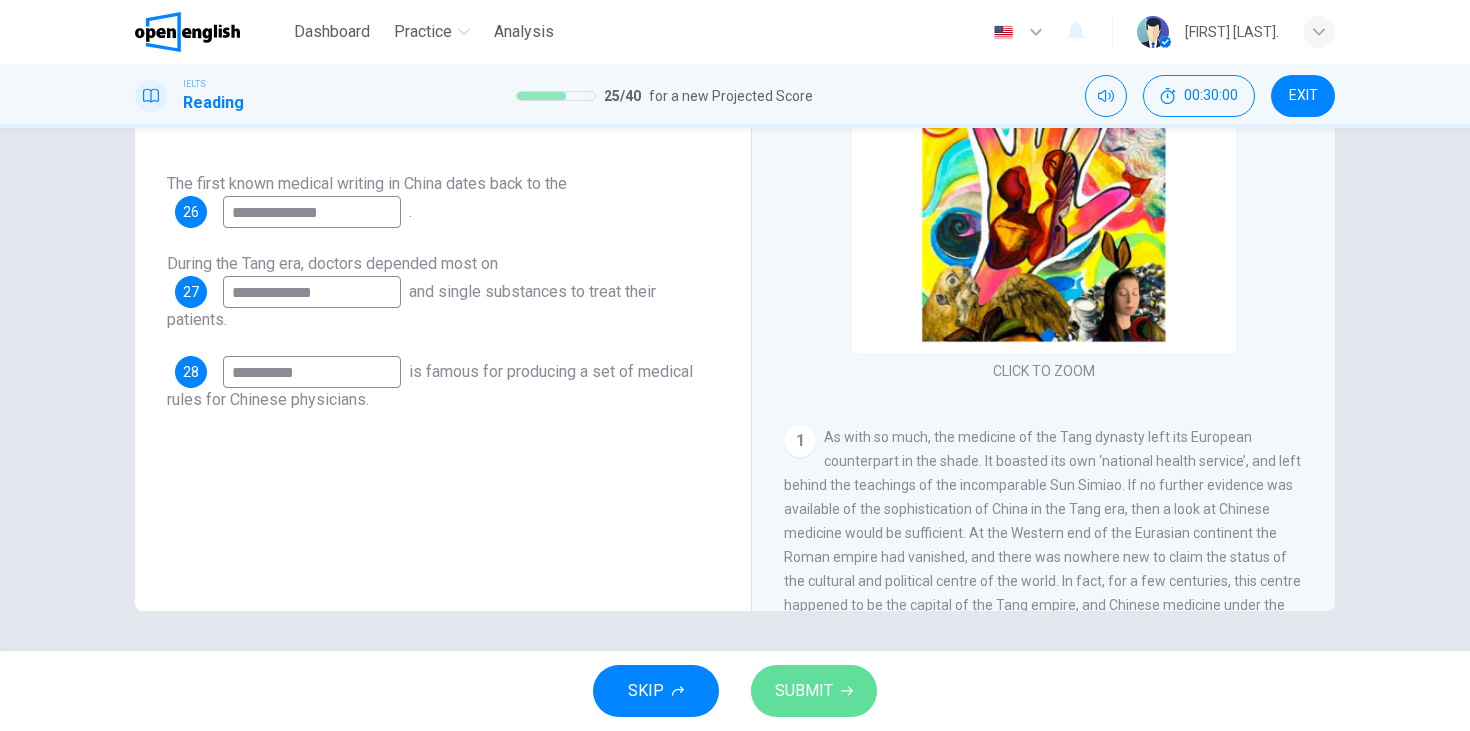 click on "SUBMIT" at bounding box center [814, 691] 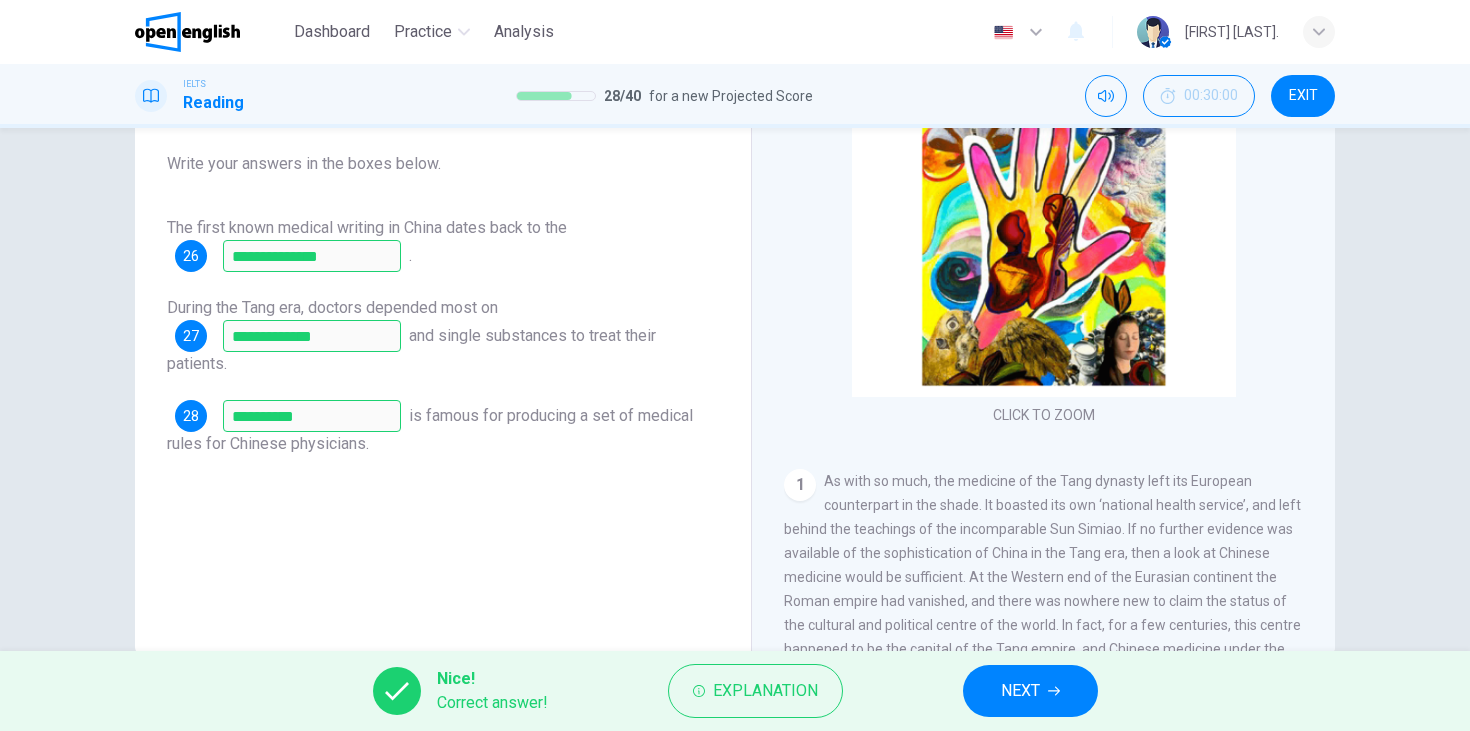 scroll, scrollTop: 208, scrollLeft: 0, axis: vertical 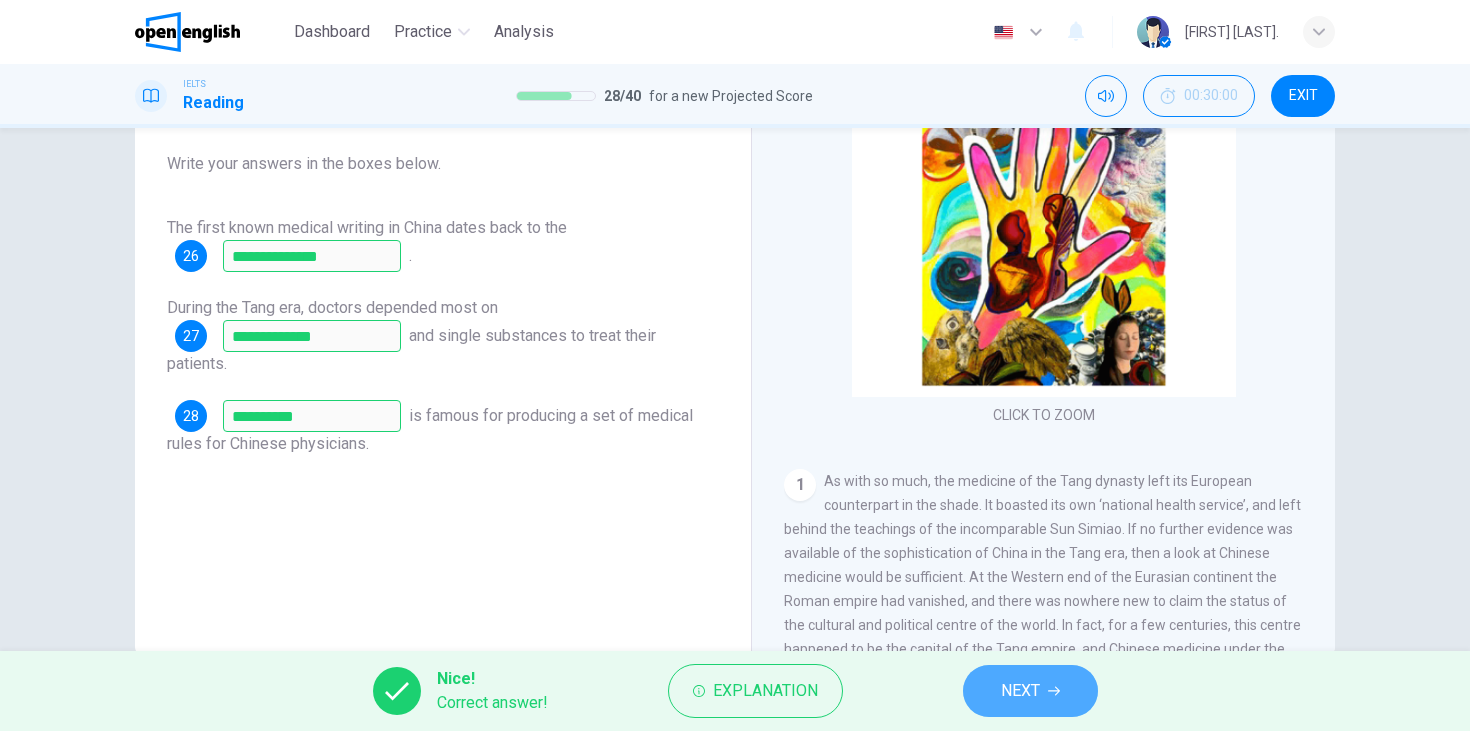 click on "NEXT" at bounding box center (1030, 691) 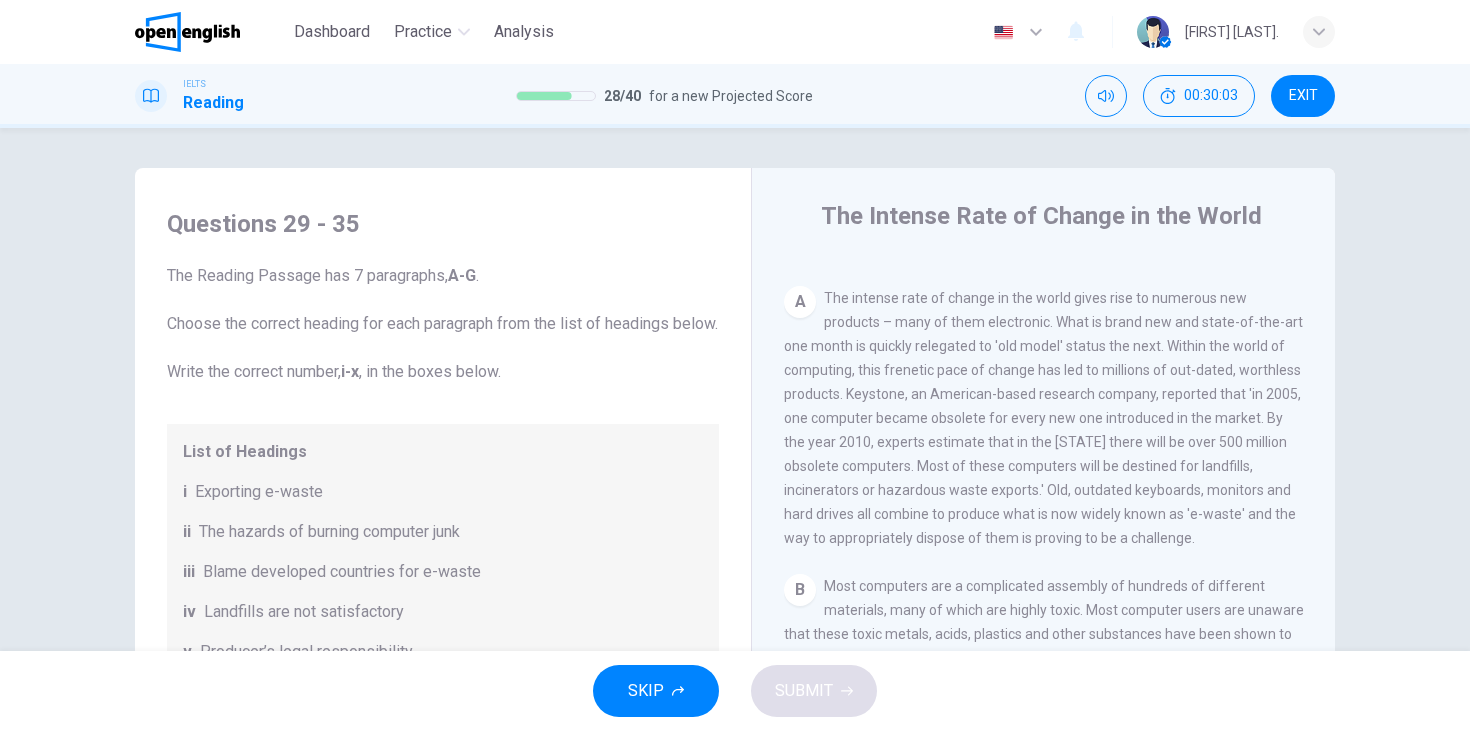 scroll, scrollTop: 390, scrollLeft: 0, axis: vertical 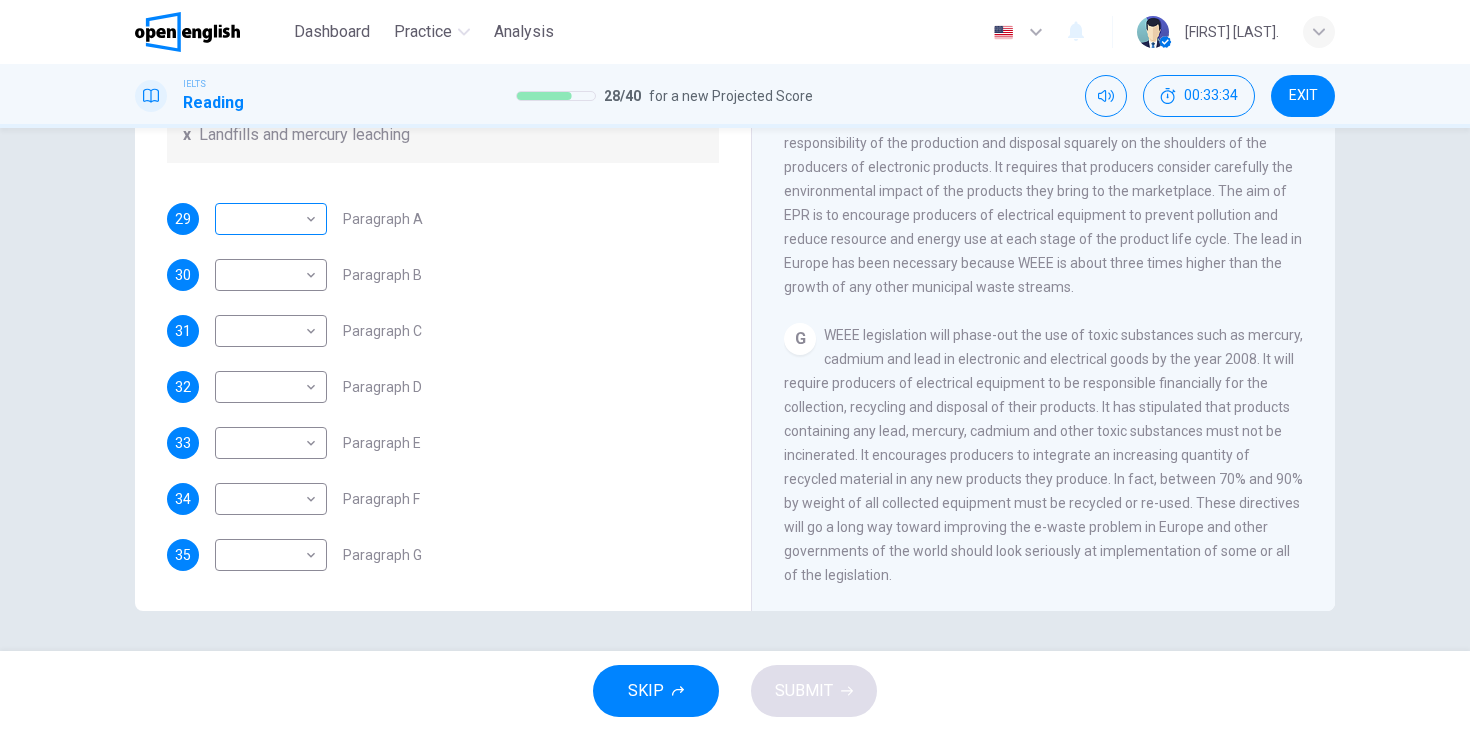 click on "This site uses cookies, as explained in our  Privacy Policy . If you agree to the use of cookies, please click the Accept button and continue to browse our site.   Privacy Policy Accept Dashboard Practice Analysis English ** ​ Guter M. IELTS Reading 28 / 40 for a new Projected Score 00:33:34 EXIT Questions 29 - 35 The Reading Passage has 7 paragraphs,  A-G .
Choose the correct heading for each paragraph from the list of headings below.
Write the correct number,  i-x , in the boxes below. List of Headings i Exporting e-waste ii The hazards of burning computer junk iii Blame developed countries for e-waste iv Landfills are not satisfactory v Producer’s legal responsibility vi The dangers of computer circuit boards vii Electronic changes bring waste viii European e-waste laws ix The dangerous substances found in computers x Landfills and mercury leaching 29 ​ ​ Paragraph A 30 ​ ​ Paragraph B 31 ​ ​ Paragraph C 32 ​ ​ Paragraph D 33 ​ ​ Paragraph E 34 ​ ​ Paragraph F 35 ​ ​ A B C" at bounding box center (735, 365) 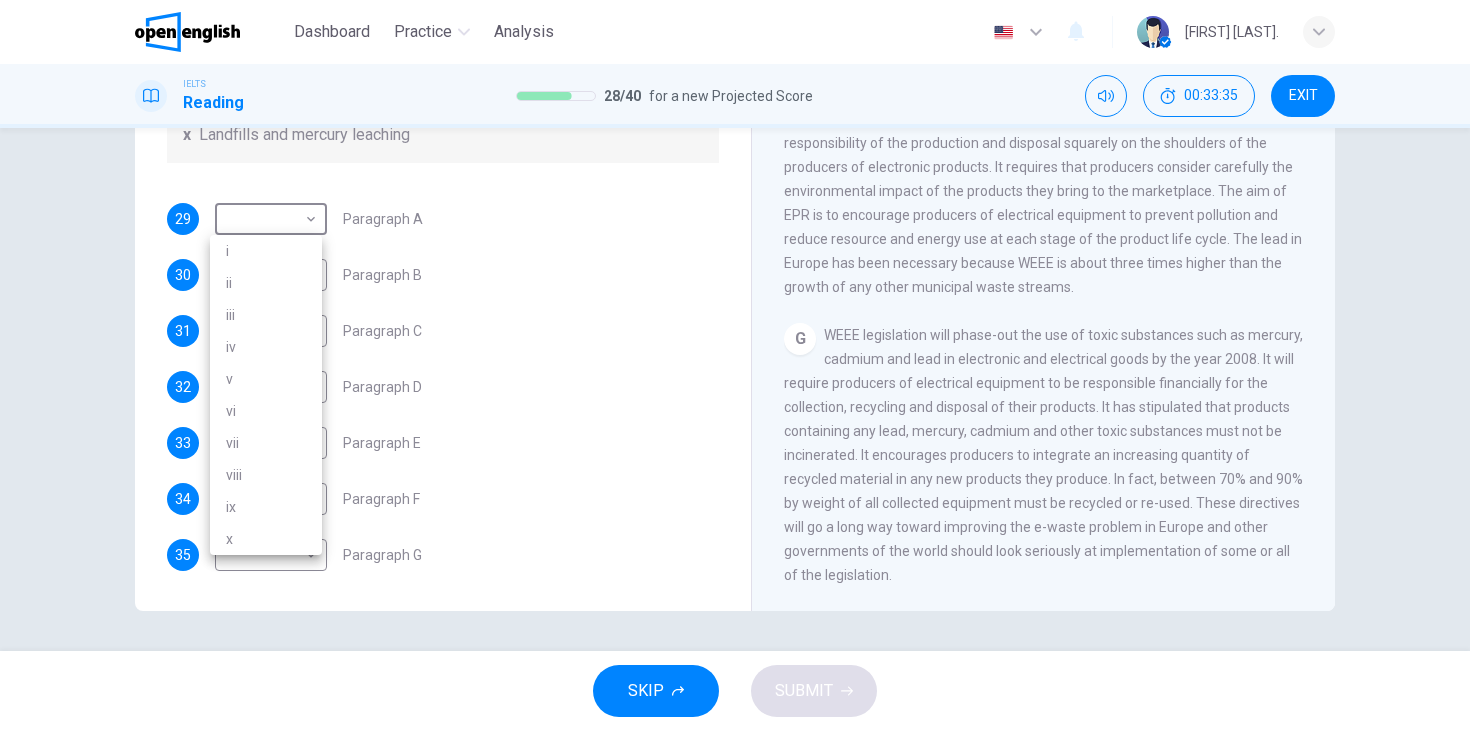 click at bounding box center (735, 365) 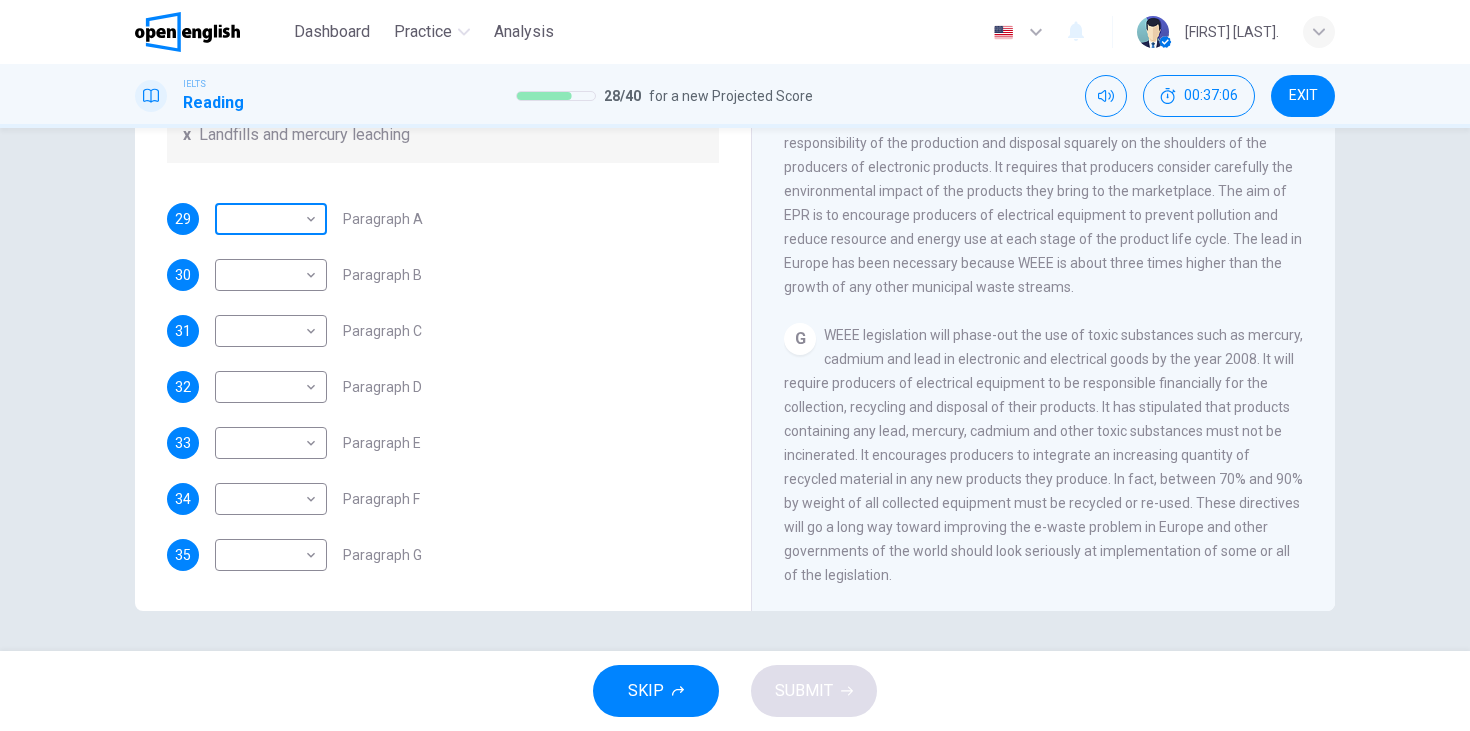 click on "This site uses cookies, as explained in our  Privacy Policy . If you agree to the use of cookies, please click the Accept button and continue to browse our site.   Privacy Policy Accept Dashboard Practice Analysis English ** ​ [FIRST] [LAST] IELTS Reading 28 / 40 for a new Projected Score 00:37:06 EXIT Questions 29 - 35 The Reading Passage has 7 paragraphs,  A-G .
Choose the correct heading for each paragraph from the list of headings below.
Write the correct number,  i-x , in the boxes below. List of Headings i Exporting e-waste ii The hazards of burning computer junk iii Blame developed countries for e-waste iv Landfills are not satisfactory v Producer’s legal responsibility vi The dangers of computer circuit boards vii Electronic changes bring waste viii European e-waste laws ix The dangerous substances found in computers x Landfills and mercury leaching 29 ​ ​ Paragraph A 30 ​ ​ Paragraph B 31 ​ ​ Paragraph C 32 ​ ​ Paragraph D 33 ​ ​ Paragraph E 34 ​ ​ Paragraph F 35 ​ ​ A B C" at bounding box center (735, 365) 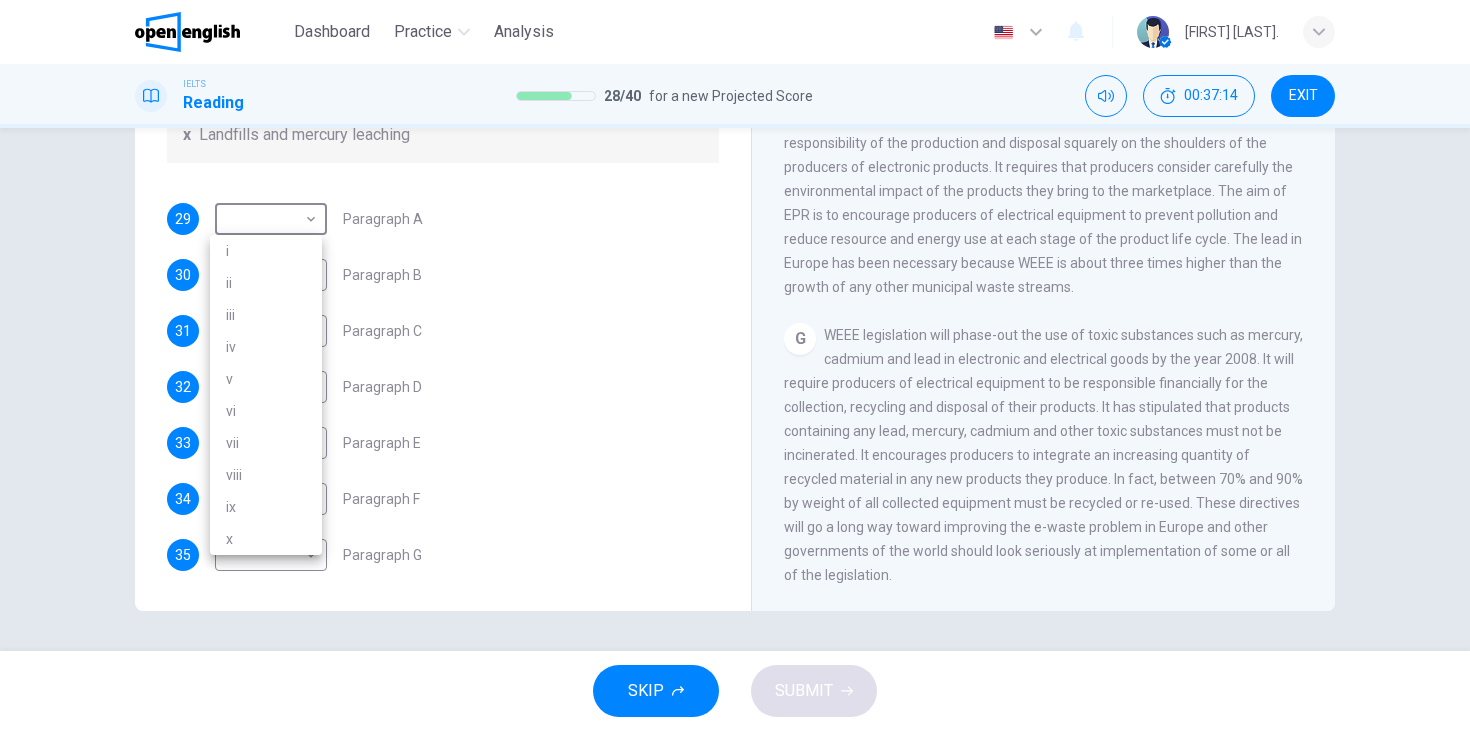 click on "vi" at bounding box center [266, 411] 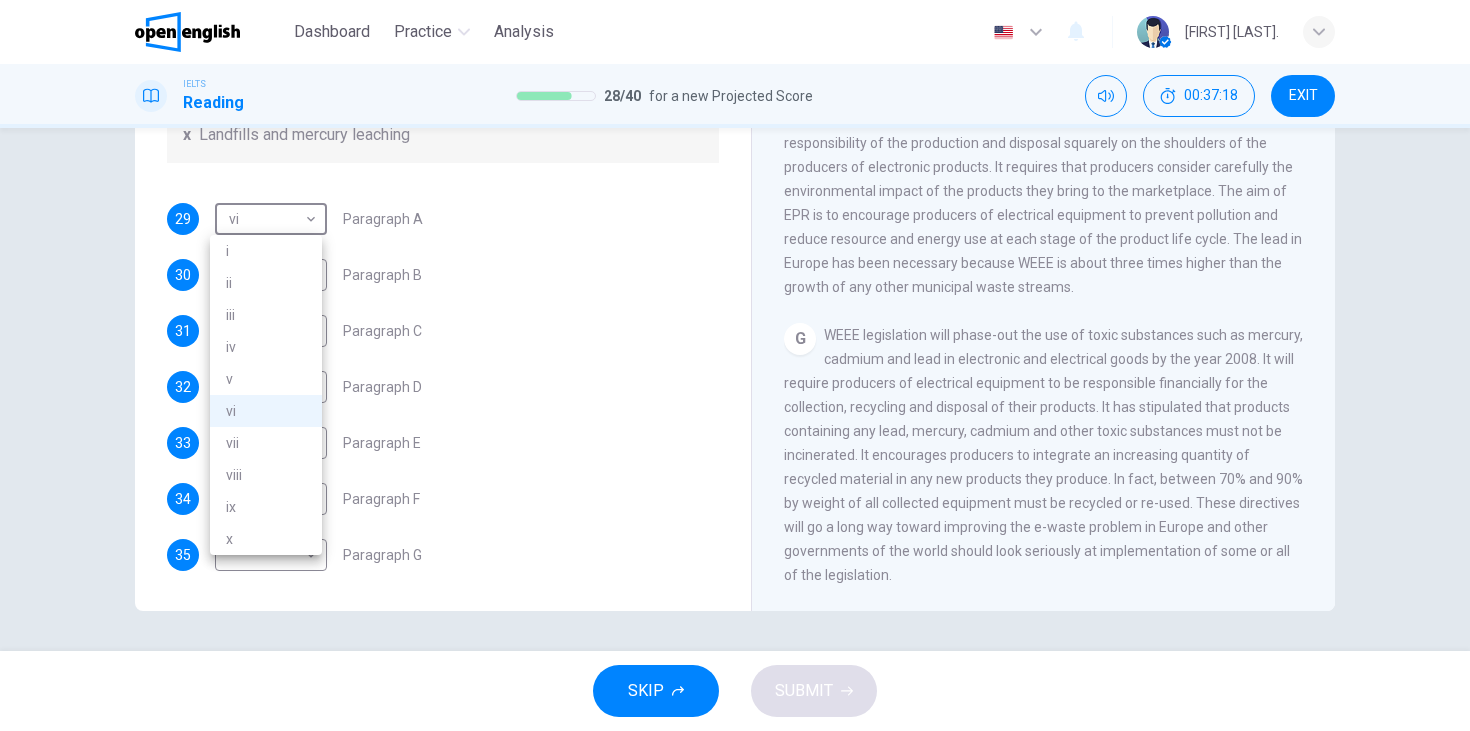 click on "This site uses cookies, as explained in our  Privacy Policy . If you agree to the use of cookies, please click the Accept button and continue to browse our site.   Privacy Policy Accept Dashboard Practice Analysis English ** ​ [FIRST] [LAST] IELTS Reading 28 / 40 for a new Projected Score 00:37:18 EXIT Questions 29 - 35 The Reading Passage has 7 paragraphs,  A-G .
Choose the correct heading for each paragraph from the list of headings below.
Write the correct number,  i-x , in the boxes below. List of Headings i Exporting e-waste ii The hazards of burning computer junk iii Blame developed countries for e-waste iv Landfills are not satisfactory v Producer’s legal responsibility vi The dangers of computer circuit boards vii Electronic changes bring waste viii European e-waste laws ix The dangerous substances found in computers x Landfills and mercury leaching 29 vi ** ​ Paragraph A 30 ​ ​ Paragraph B 31 ​ ​ Paragraph C 32 ​ ​ Paragraph D 33 ​ ​ Paragraph E 34 ​ ​ Paragraph F 35 ​ ​ A B" at bounding box center [735, 365] 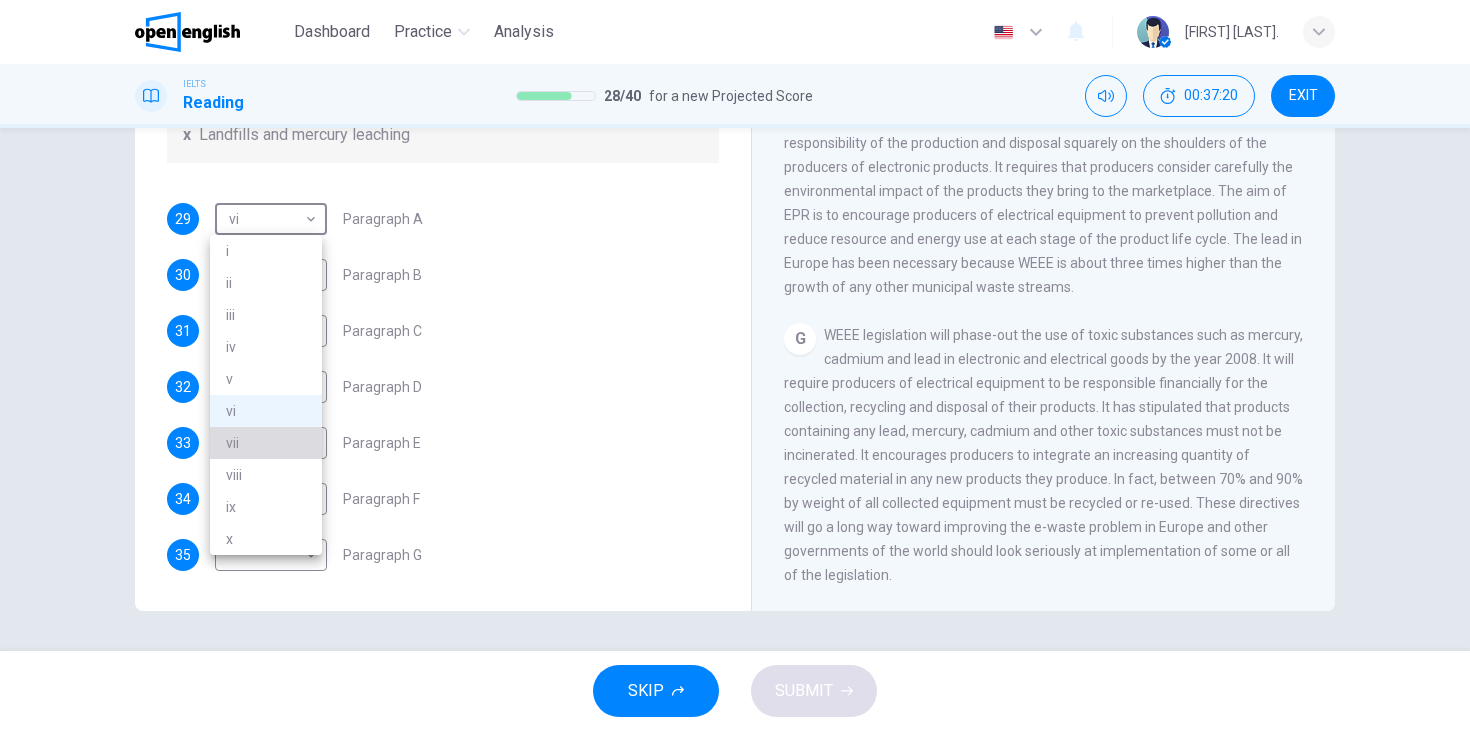 click on "vii" at bounding box center [266, 443] 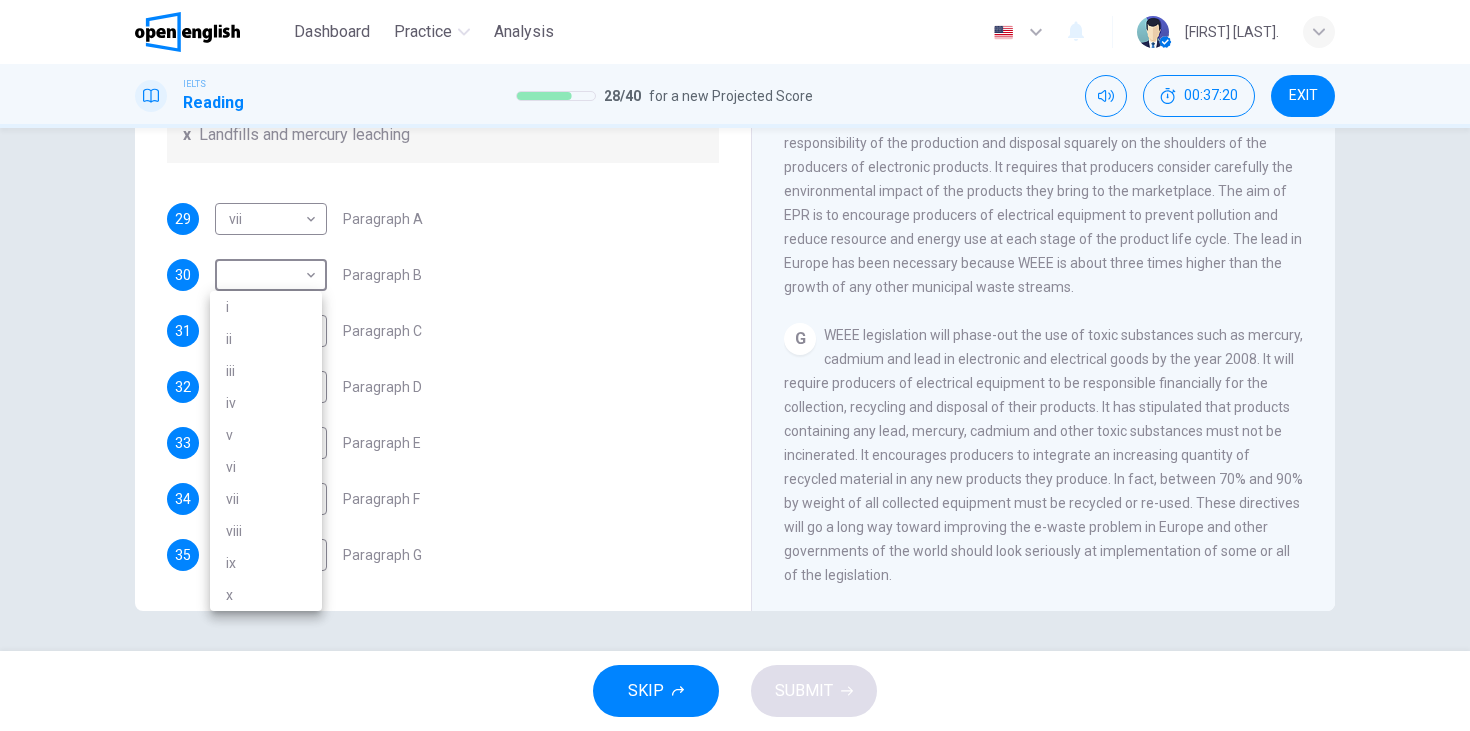 click on "This site uses cookies, as explained in our  Privacy Policy . If you agree to the use of cookies, please click the Accept button and continue to browse our site.   Privacy Policy Accept Dashboard Practice Analysis English ** ​ [FIRST] [LAST] IELTS Reading 28 / 40 for a new Projected Score 00:37:20 EXIT Questions 29 - 35 The Reading Passage has 7 paragraphs,  A-G .
Choose the correct heading for each paragraph from the list of headings below.
Write the correct number,  i-x , in the boxes below. List of Headings i Exporting e-waste ii The hazards of burning computer junk iii Blame developed countries for e-waste iv Landfills are not satisfactory v Producer’s legal responsibility vi The dangers of computer circuit boards vii Electronic changes bring waste viii European e-waste laws ix The dangerous substances found in computers x Landfills and mercury leaching 29 vii *** ​ Paragraph A 30 ​ ​ Paragraph B 31 ​ ​ Paragraph C 32 ​ ​ Paragraph D 33 ​ ​ Paragraph E 34 ​ ​ Paragraph F 35 ​ ​ A B C" at bounding box center [735, 365] 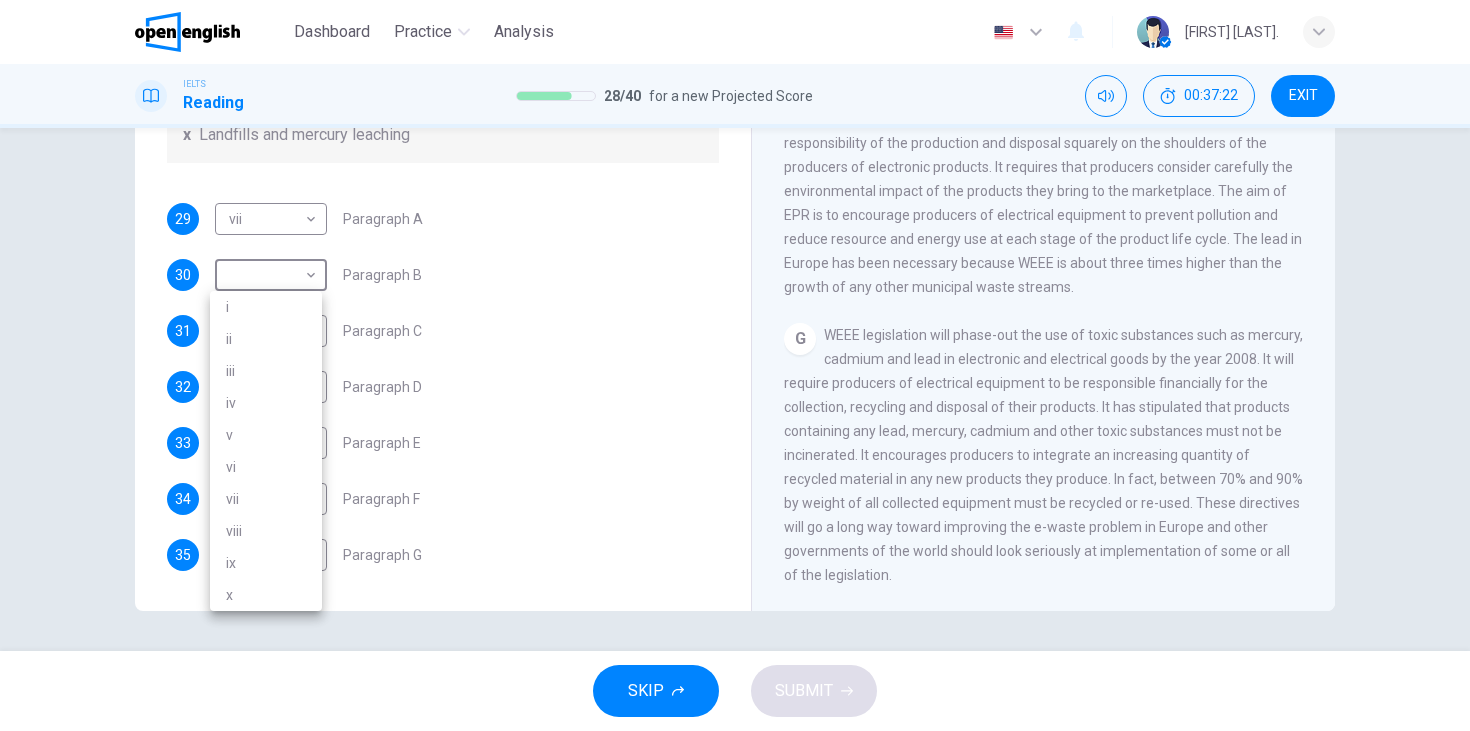 click on "vi" at bounding box center (266, 467) 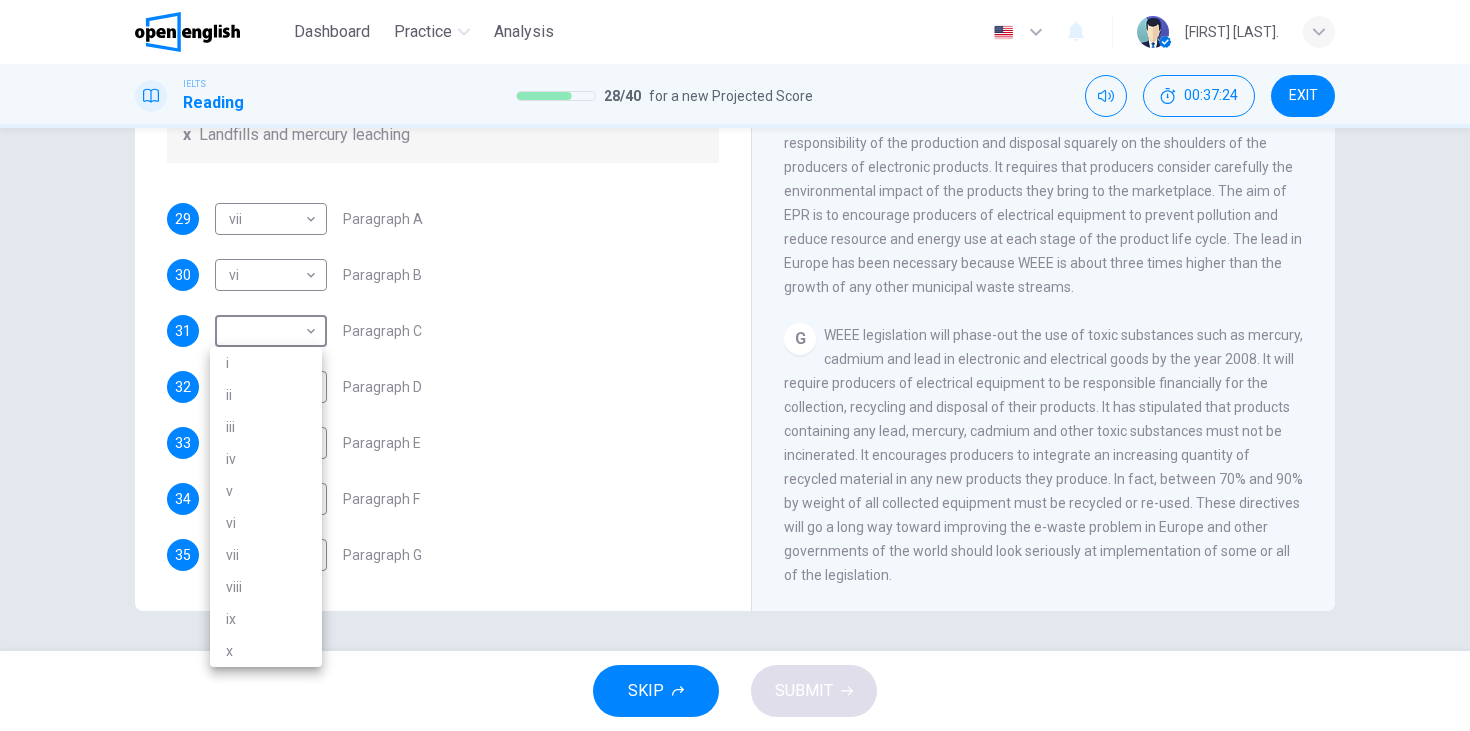 click on "This site uses cookies, as explained in our  Privacy Policy . If you agree to the use of cookies, please click the Accept button and continue to browse our site.   Privacy Policy Accept Dashboard Practice Analysis English ** ​ [FIRST] [LAST] IELTS Reading 28 / 40 for a new Projected Score 00:37:24 EXIT Questions 29 - 35 The Reading Passage has 7 paragraphs,  A-G .
Choose the correct heading for each paragraph from the list of headings below.
Write the correct number,  i-x , in the boxes below. List of Headings i Exporting e-waste ii The hazards of burning computer junk iii Blame developed countries for e-waste iv Landfills are not satisfactory v Producer’s legal responsibility vi The dangers of computer circuit boards vii Electronic changes bring waste viii European e-waste laws ix The dangerous substances found in computers x Landfills and mercury leaching 29 vii *** ​ Paragraph A 30 vi ** ​ Paragraph B 31 ​ ​ Paragraph C 32 ​ ​ Paragraph D 33 ​ ​ Paragraph E 34 ​ ​ Paragraph F 35 ​ ​" at bounding box center [735, 365] 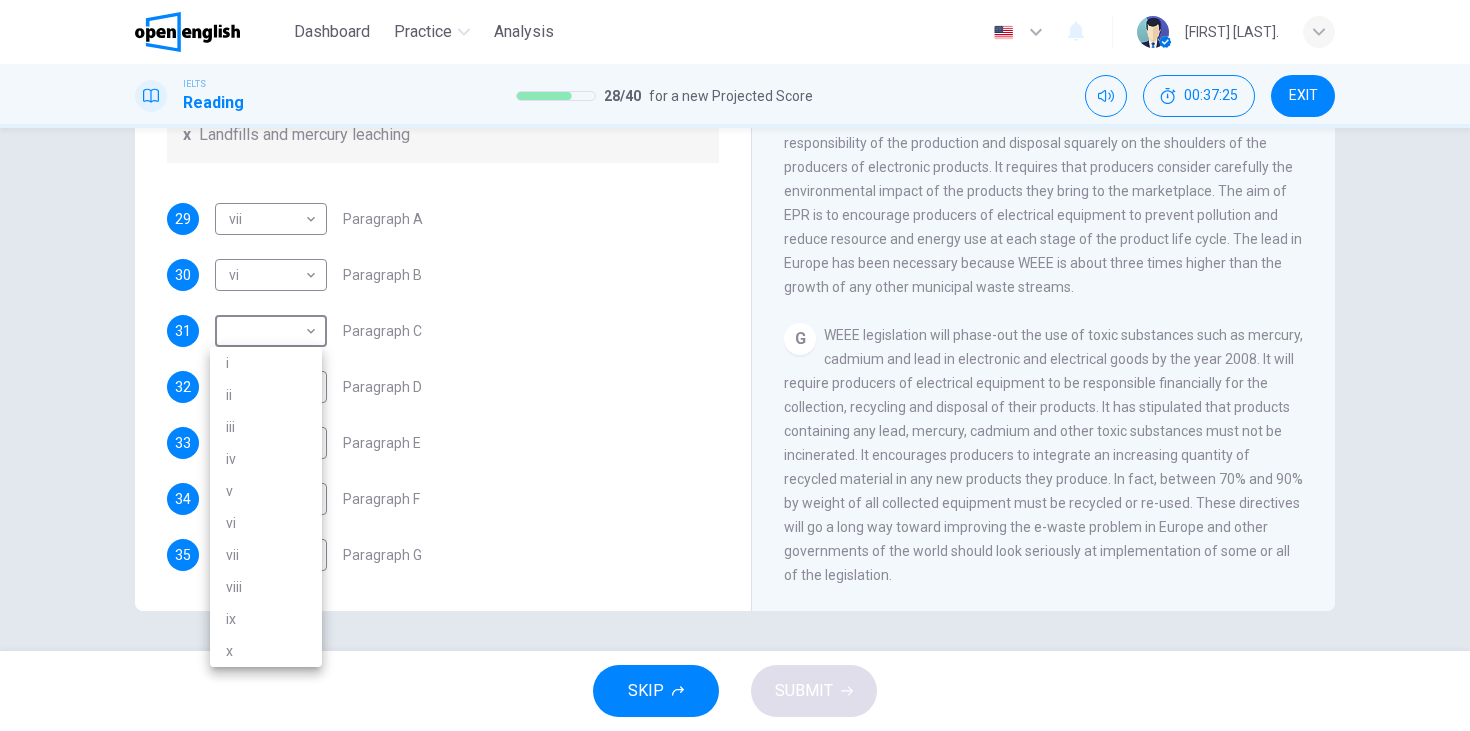 click on "ii" at bounding box center [266, 395] 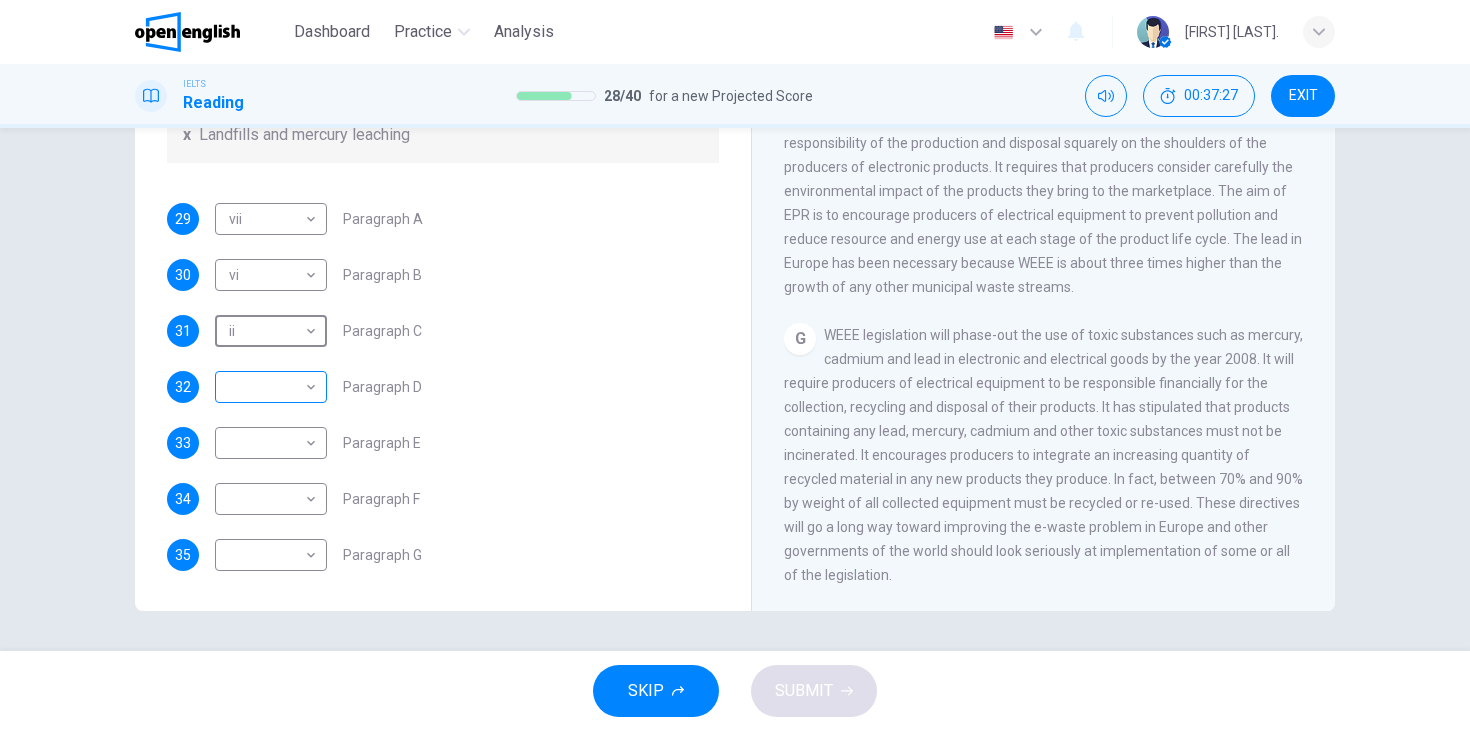 click on "This site uses cookies, as explained in our  Privacy Policy . If you agree to the use of cookies, please click the Accept button and continue to browse our site.   Privacy Policy Accept Dashboard Practice Analysis English ** ​ Guter M. IELTS Reading 28 / 40 for a new Projected Score 00:37:27 EXIT Questions 29 - 35 The Reading Passage has 7 paragraphs,  A-G .
Choose the correct heading for each paragraph from the list of headings below.
Write the correct number,  i-x , in the boxes below. List of Headings i Exporting e-waste ii The hazards of burning computer junk iii Blame developed countries for e-waste iv Landfills are not satisfactory v Producer’s legal responsibility vi The dangers of computer circuit boards vii Electronic changes bring waste viii European e-waste laws ix The dangerous substances found in computers x Landfills and mercury leaching 29 vii *** ​ Paragraph A 30 vi ** ​ Paragraph B 31 ii ** ​ Paragraph C 32 ​ ​ Paragraph D 33 ​ ​ Paragraph E 34 ​ ​ Paragraph F 35 ​ A" at bounding box center [735, 365] 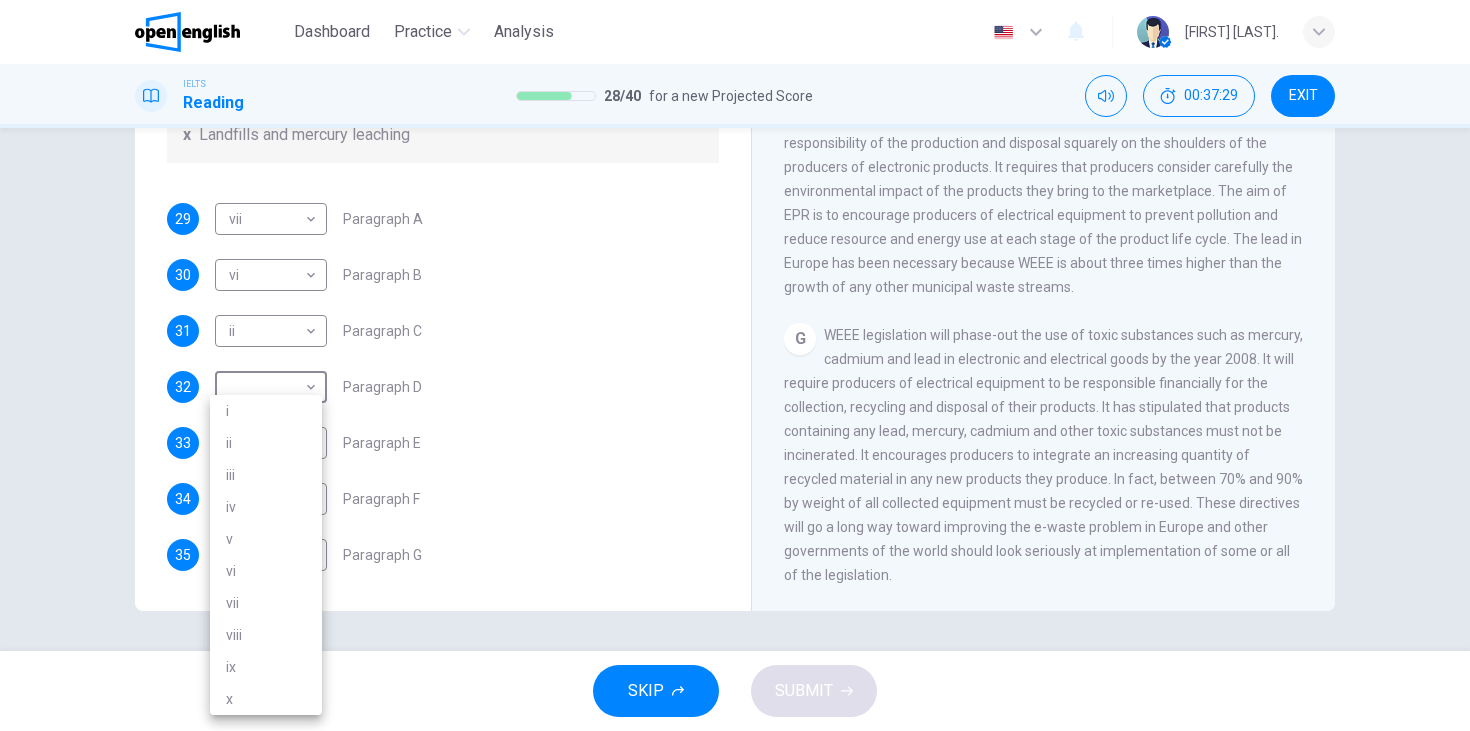 click on "x" at bounding box center [266, 699] 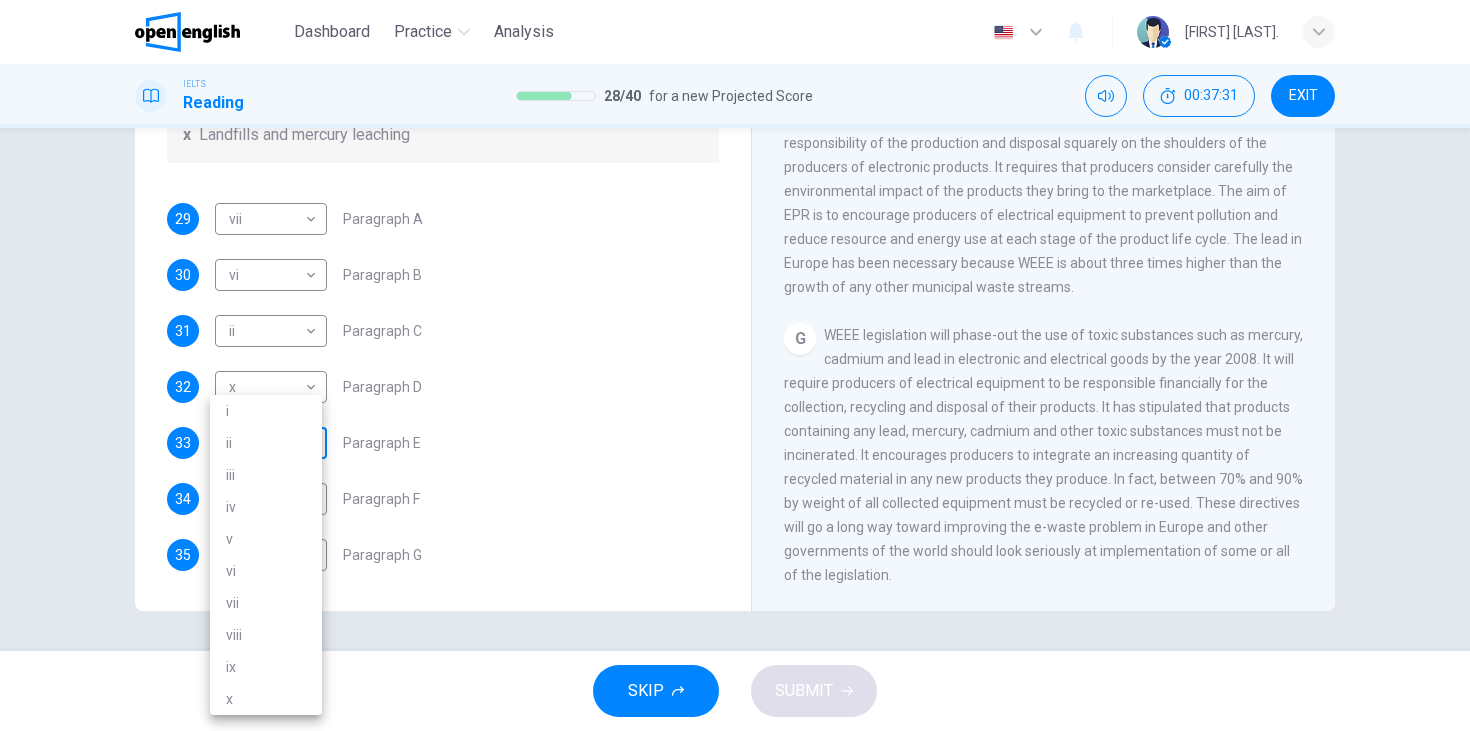 click on "This site uses cookies, as explained in our  Privacy Policy . If you agree to the use of cookies, please click the Accept button and continue to browse our site.   Privacy Policy Accept Dashboard Practice Analysis English ** ​ Guter M. IELTS Reading 28 / 40 for a new Projected Score 00:37:31 EXIT Questions 29 - 35 The Reading Passage has 7 paragraphs,  A-G .
Choose the correct heading for each paragraph from the list of headings below.
Write the correct number,  i-x , in the boxes below. List of Headings i Exporting e-waste ii The hazards of burning computer junk iii Blame developed countries for e-waste iv Landfills are not satisfactory v Producer’s legal responsibility vi The dangers of computer circuit boards vii Electronic changes bring waste viii European e-waste laws ix The dangerous substances found in computers x Landfills and mercury leaching 29 vii *** ​ Paragraph A 30 vi ** ​ Paragraph B 31 ii ** ​ Paragraph C 32 x * ​ Paragraph D 33 ​ ​ Paragraph E 34 ​ ​ Paragraph F 35 ​ A" at bounding box center [735, 365] 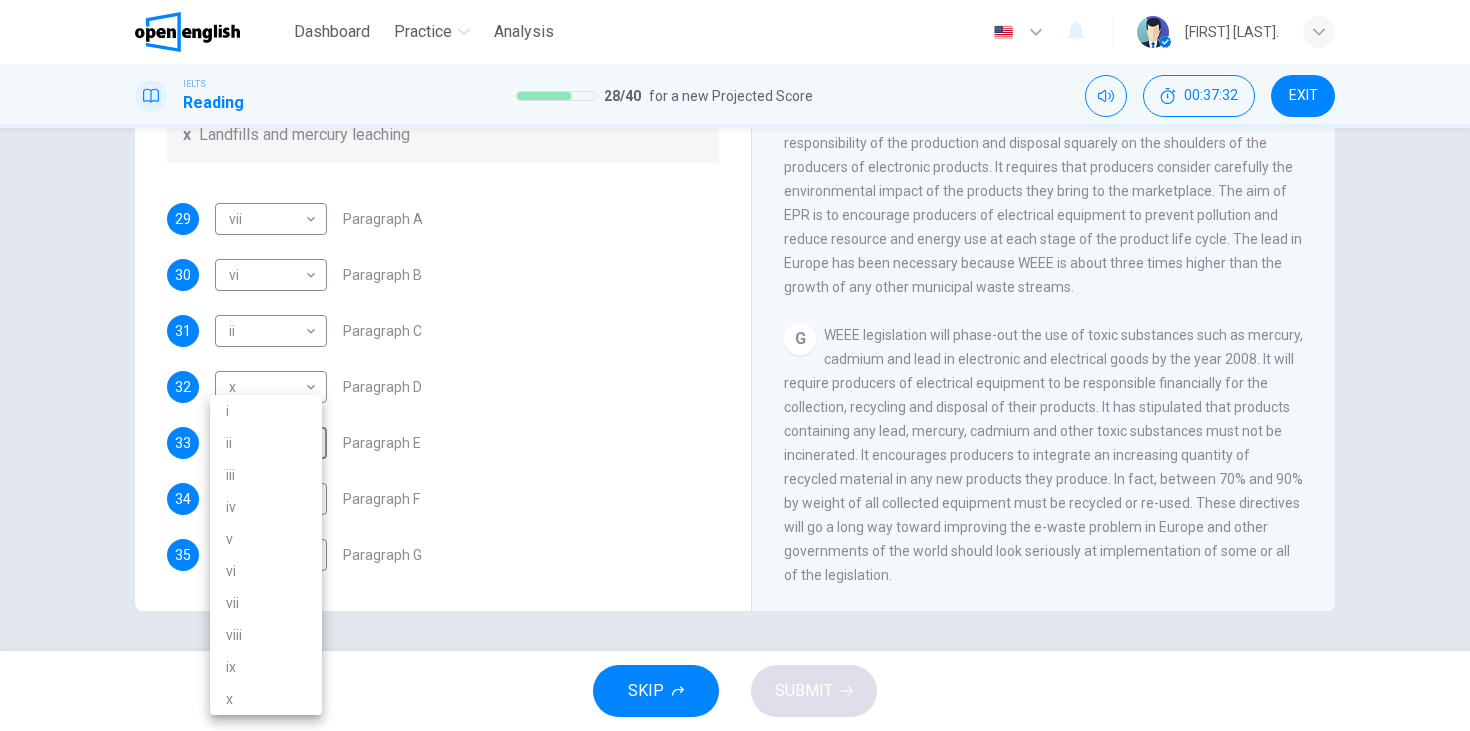 click on "i" at bounding box center (266, 411) 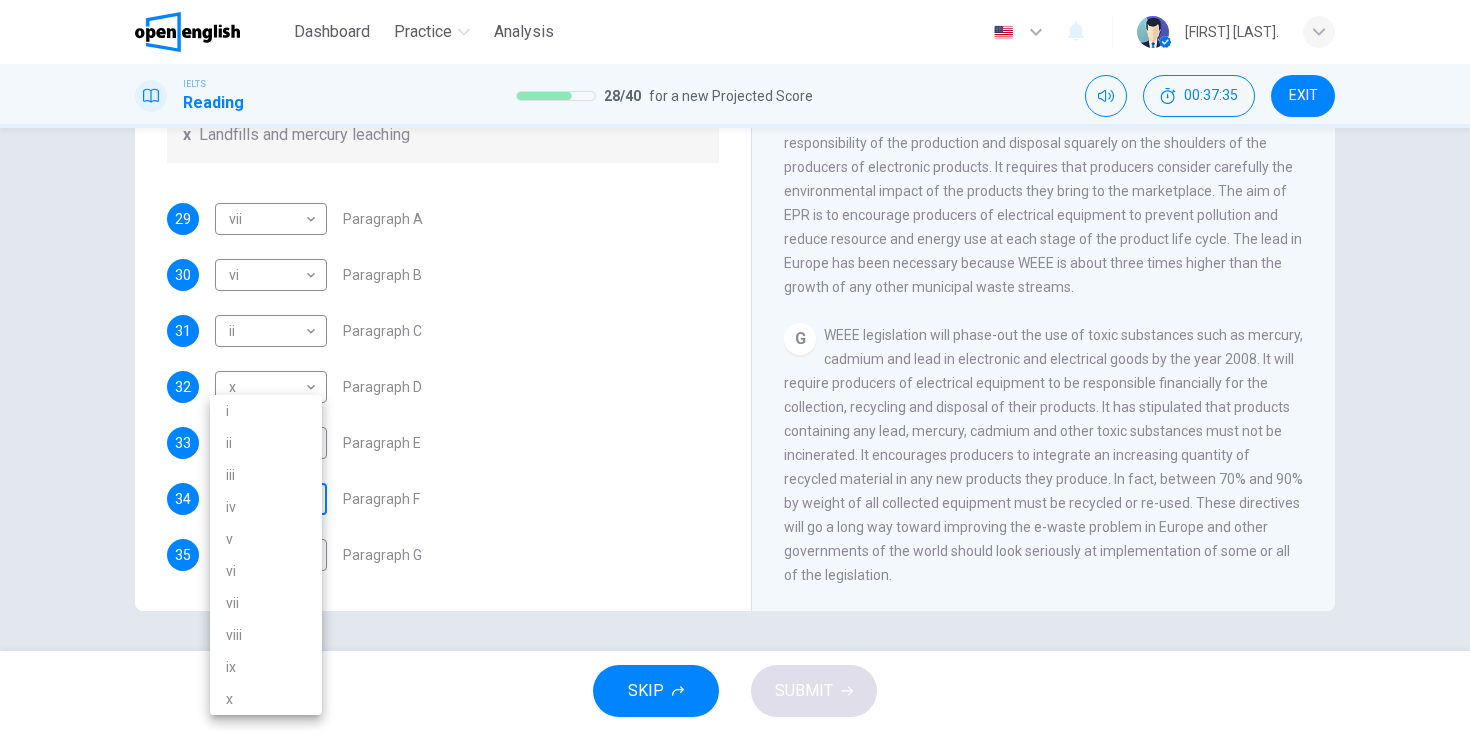 click on "This site uses cookies, as explained in our  Privacy Policy . If you agree to the use of cookies, please click the Accept button and continue to browse our site.   Privacy Policy Accept Dashboard Practice Analysis English ** ​ [FIRST] [LAST] IELTS Reading 28 / 40 for a new Projected Score 00:37:35 EXIT Questions 29 - 35 The Reading Passage has 7 paragraphs,  A-G .
Choose the correct heading for each paragraph from the list of headings below.
Write the correct number,  i-x , in the boxes below. List of Headings i Exporting e-waste ii The hazards of burning computer junk iii Blame developed countries for e-waste iv Landfills are not satisfactory v Producer’s legal responsibility vi The dangers of computer circuit boards vii Electronic changes bring waste viii European e-waste laws ix The dangerous substances found in computers x Landfills and mercury leaching 29 vii *** ​ Paragraph A 30 vi ** ​ Paragraph B 31 ii ** ​ Paragraph C 32 x * ​ Paragraph D 33 i * ​ Paragraph E 34 ​ ​ Paragraph F 35 ​ A" at bounding box center (735, 365) 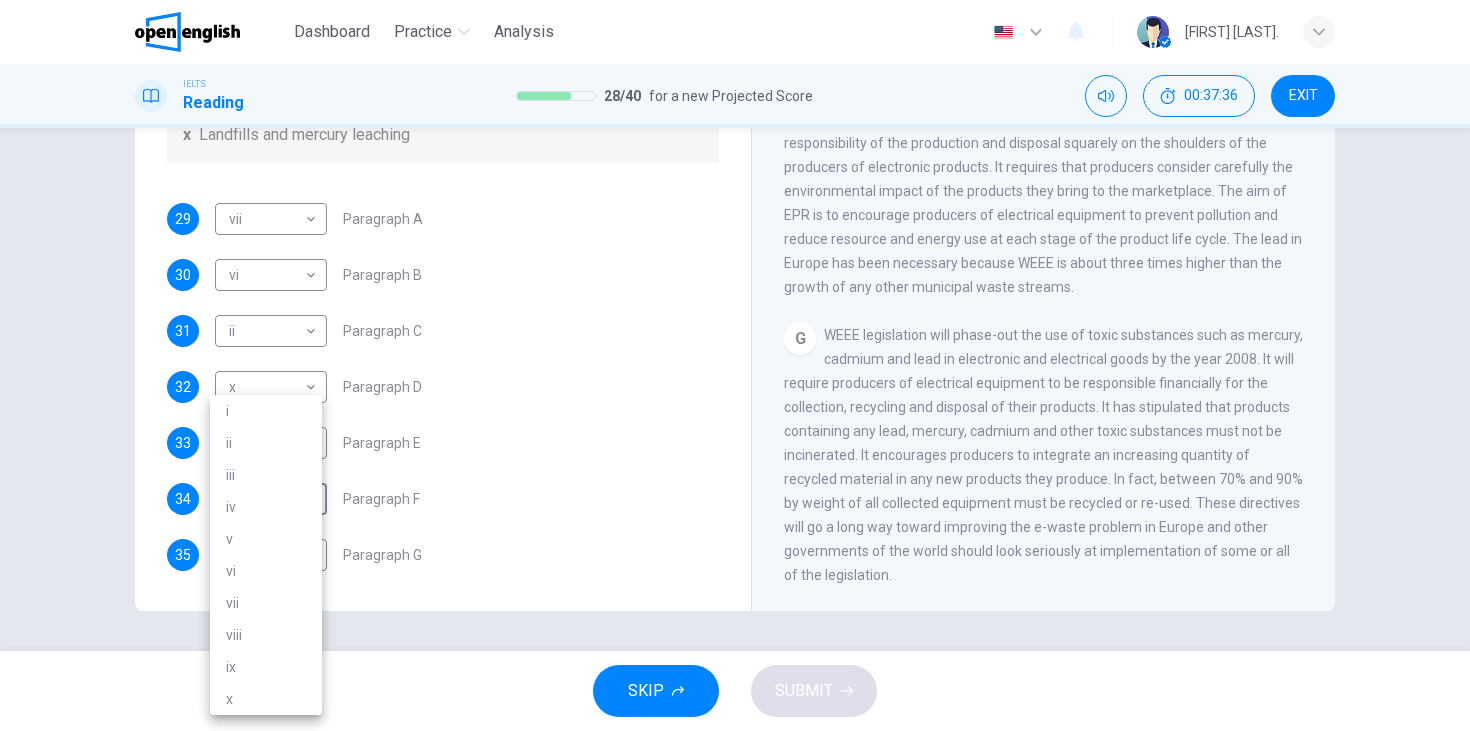 click on "v" at bounding box center [266, 539] 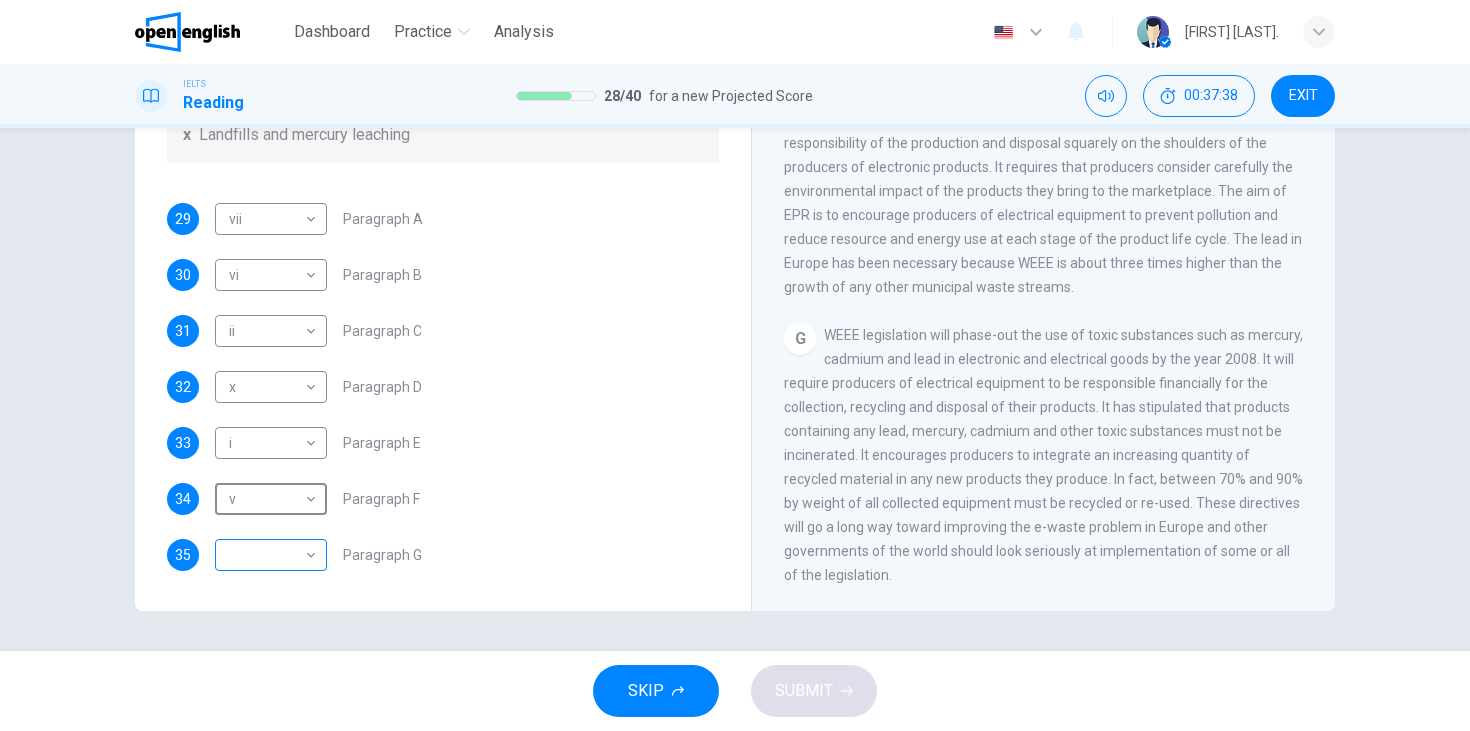 click on "This site uses cookies, as explained in our  Privacy Policy . If you agree to the use of cookies, please click the Accept button and continue to browse our site.   Privacy Policy Accept Dashboard Practice Analysis English ** ​ [FIRST] [LAST] IELTS Reading 28 / 40 for a new Projected Score 00:37:38 EXIT Questions 29 - 35 The Reading Passage has 7 paragraphs,  A-G .
Choose the correct heading for each paragraph from the list of headings below.
Write the correct number,  i-x , in the boxes below. List of Headings i Exporting e-waste ii The hazards of burning computer junk iii Blame developed countries for e-waste iv Landfills are not satisfactory v Producer’s legal responsibility vi The dangers of computer circuit boards vii Electronic changes bring waste viii European e-waste laws ix The dangerous substances found in computers x Landfills and mercury leaching 29 vii *** ​ Paragraph A 30 vi ** ​ Paragraph B 31 ii ** ​ Paragraph C 32 x * ​ Paragraph D 33 i * ​ Paragraph E 34 v * ​ Paragraph F 35 ​ A" at bounding box center (735, 365) 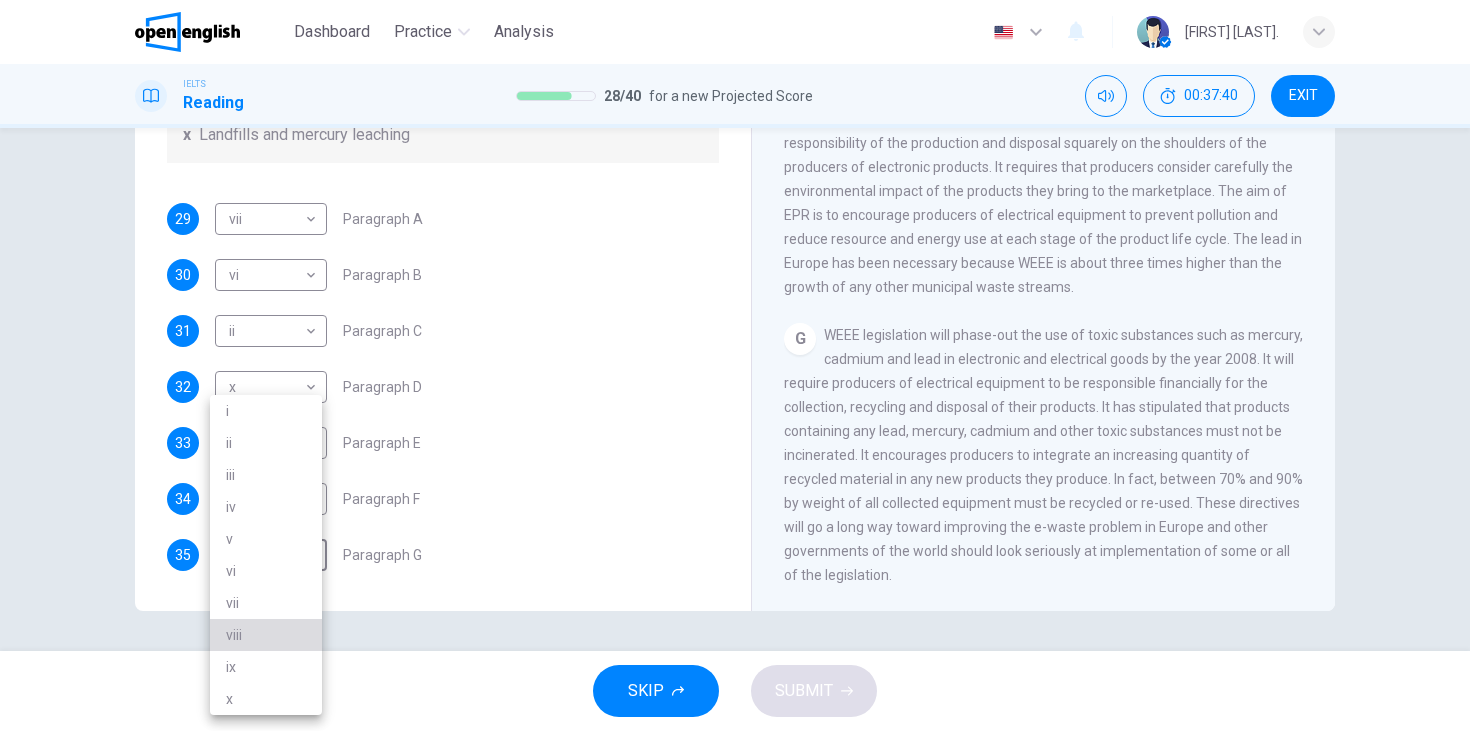 click on "viii" at bounding box center [266, 635] 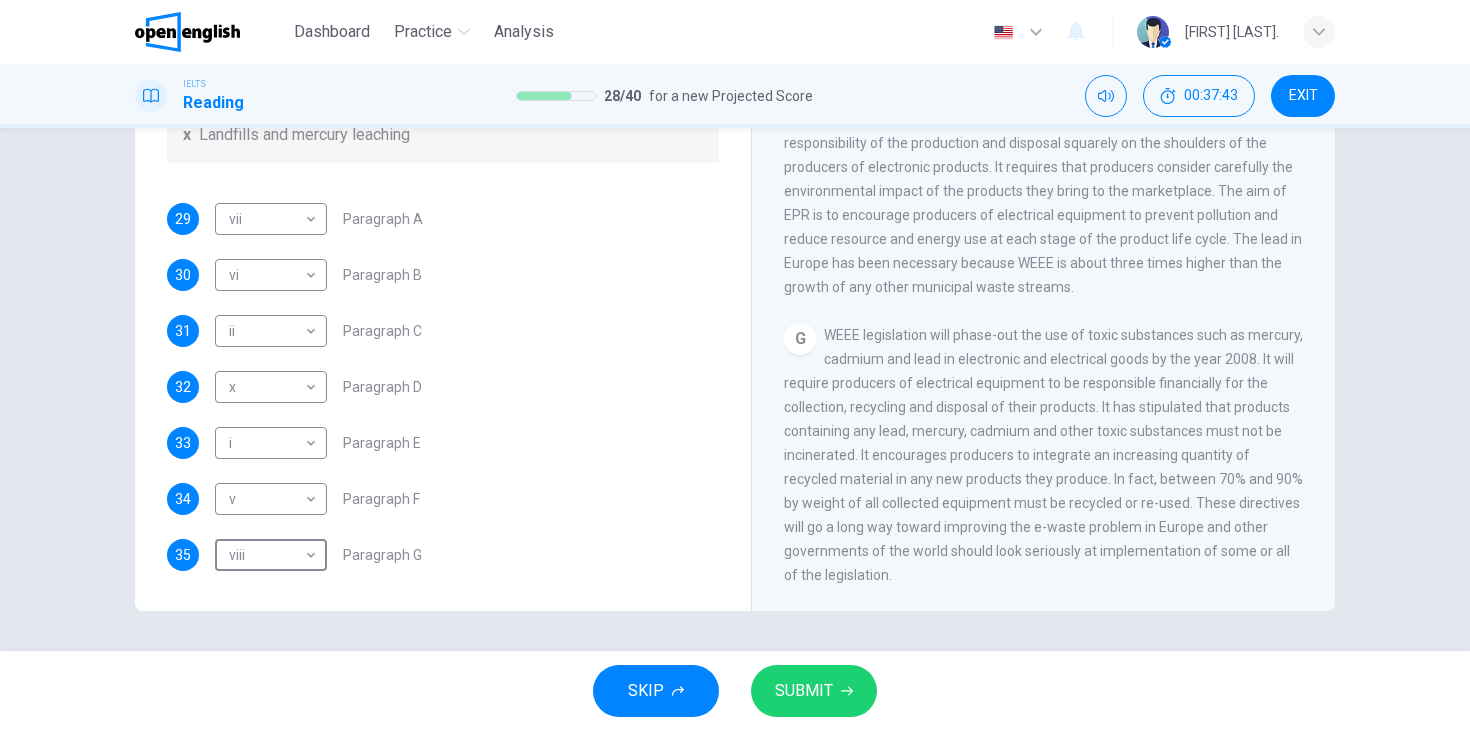 click on "SUBMIT" at bounding box center (804, 691) 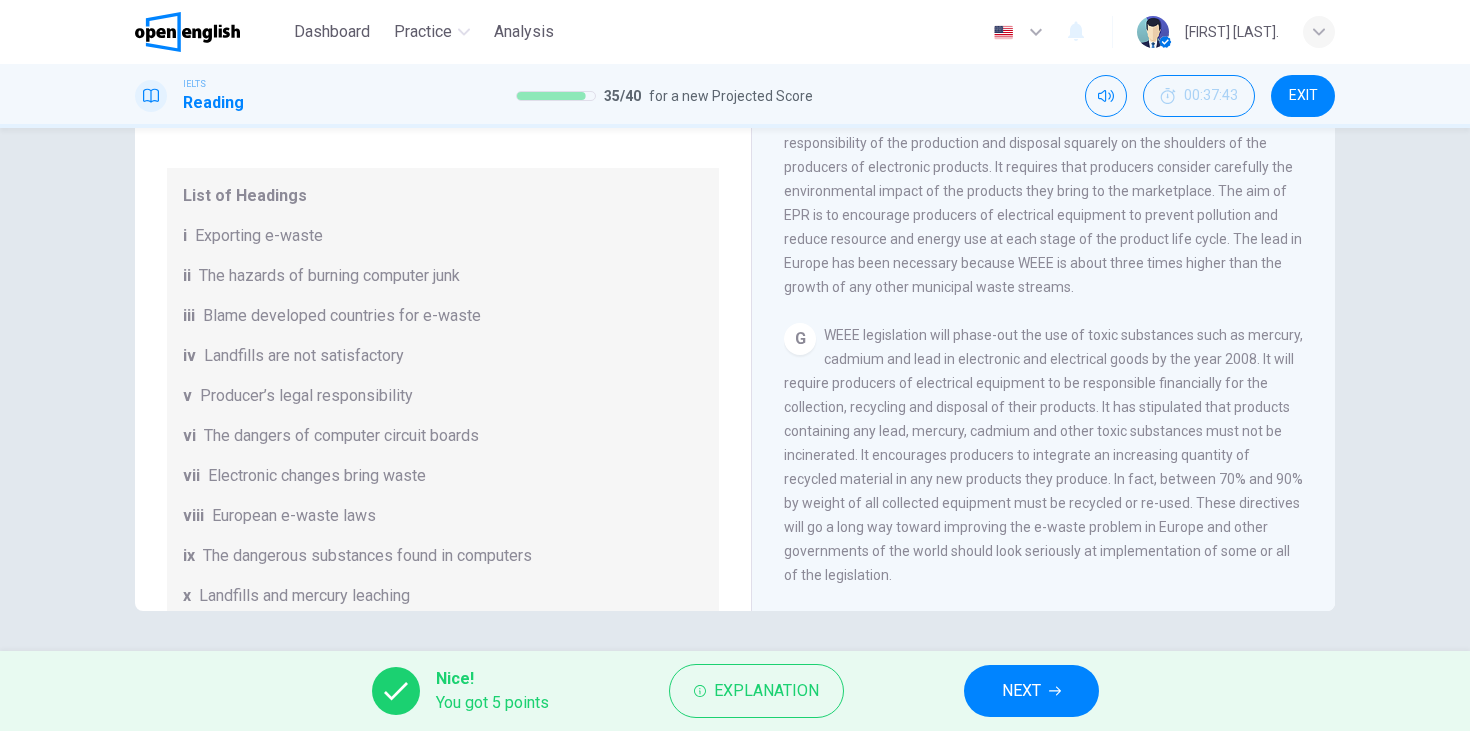 scroll, scrollTop: 0, scrollLeft: 0, axis: both 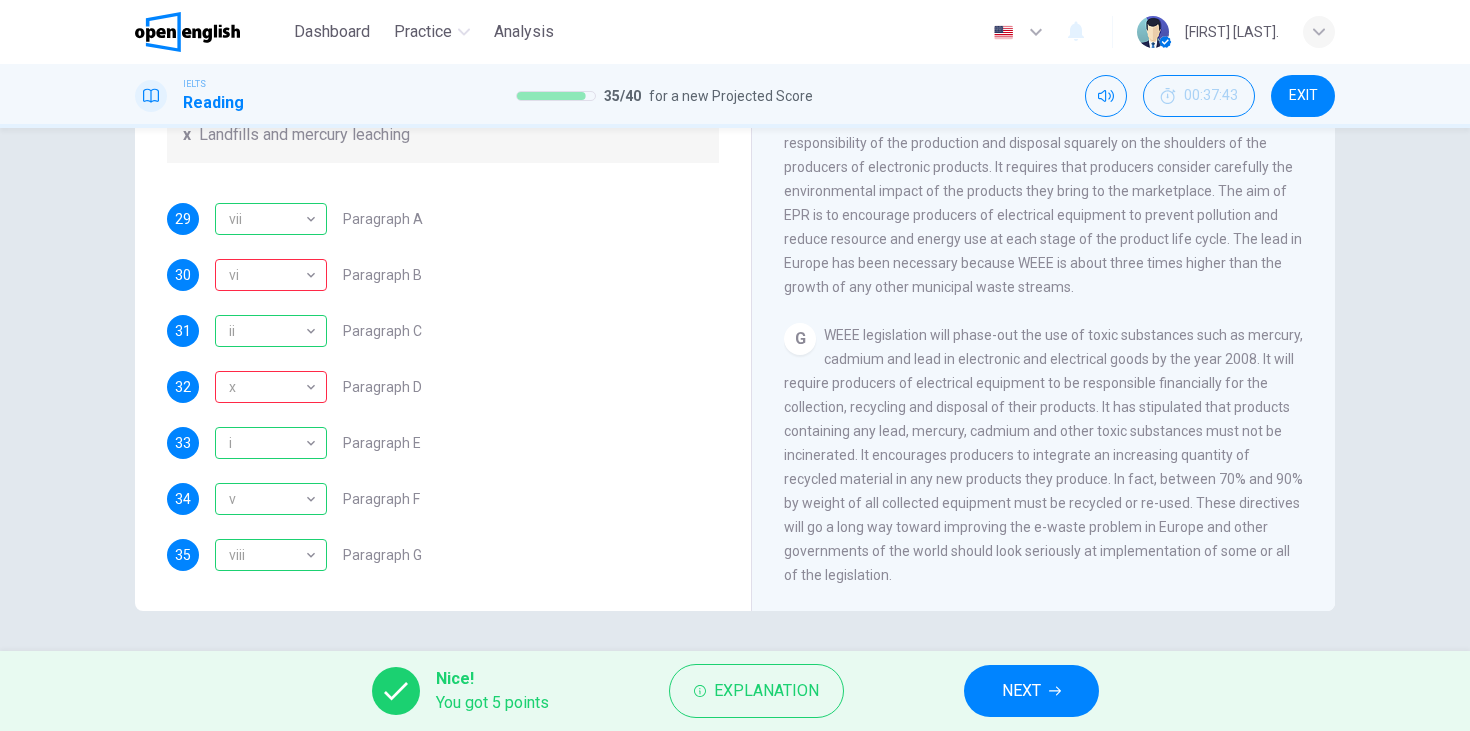click 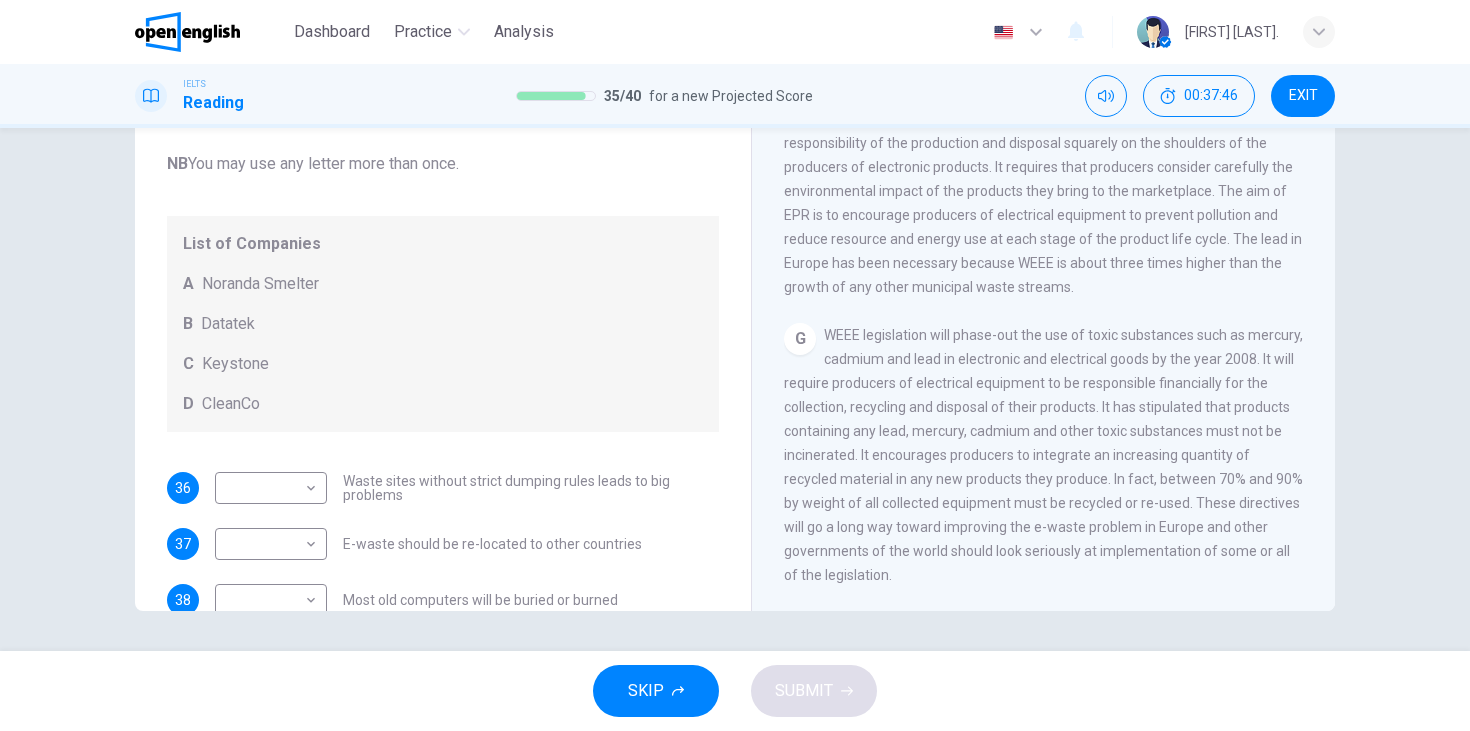 scroll, scrollTop: 0, scrollLeft: 0, axis: both 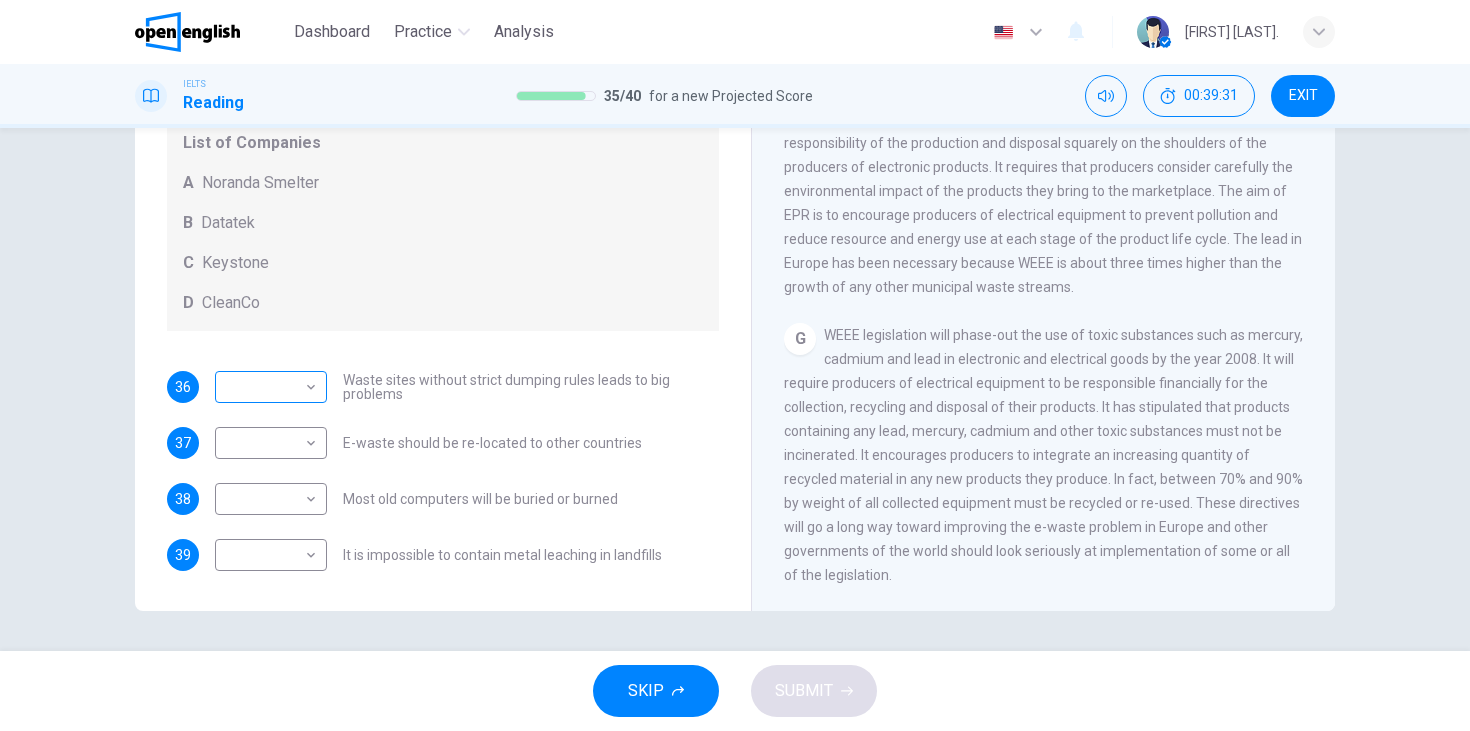 click on "This site uses cookies, as explained in our  Privacy Policy . If you agree to the use of cookies, please click the Accept button and continue to browse our site.   Privacy Policy Accept Dashboard Practice Analysis English ** ​ Guter M. IELTS Reading 35 / 40 for a new Projected Score 00:39:31 EXIT Questions 36 - 39 Look at the following list of statements and the list of
companies below.
Match each statement with the correct company. Write the correct letter A-D in the boxes below on your answer sheet.
NB  You may use any letter more than once. List of Companies A Noranda Smelter B Datatek C Keystone D CleanCo 36 ​ ​ Waste sites without strict dumping rules leads to big problems 37 ​ ​ E-waste should be re-located to other countries 38 ​ ​ Most old computers will be buried or burned 39 ​ ​ It is impossible to contain metal leaching in landfills The Intense Rate of Change in the World CLICK TO ZOOM Click to Zoom A B C D E F G SKIP SUBMIT Open English - Online English Dashboard Practice 1" at bounding box center [735, 365] 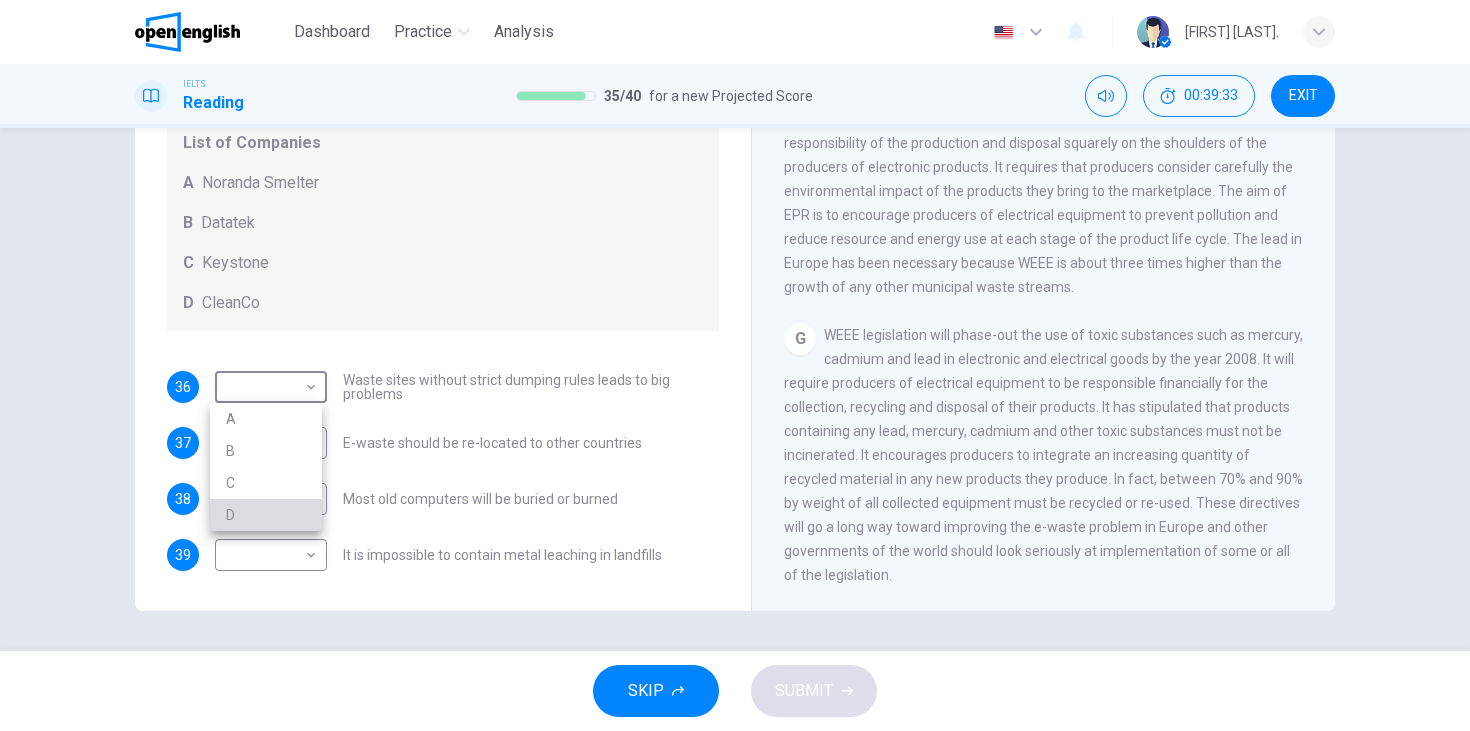 click on "D" at bounding box center [266, 515] 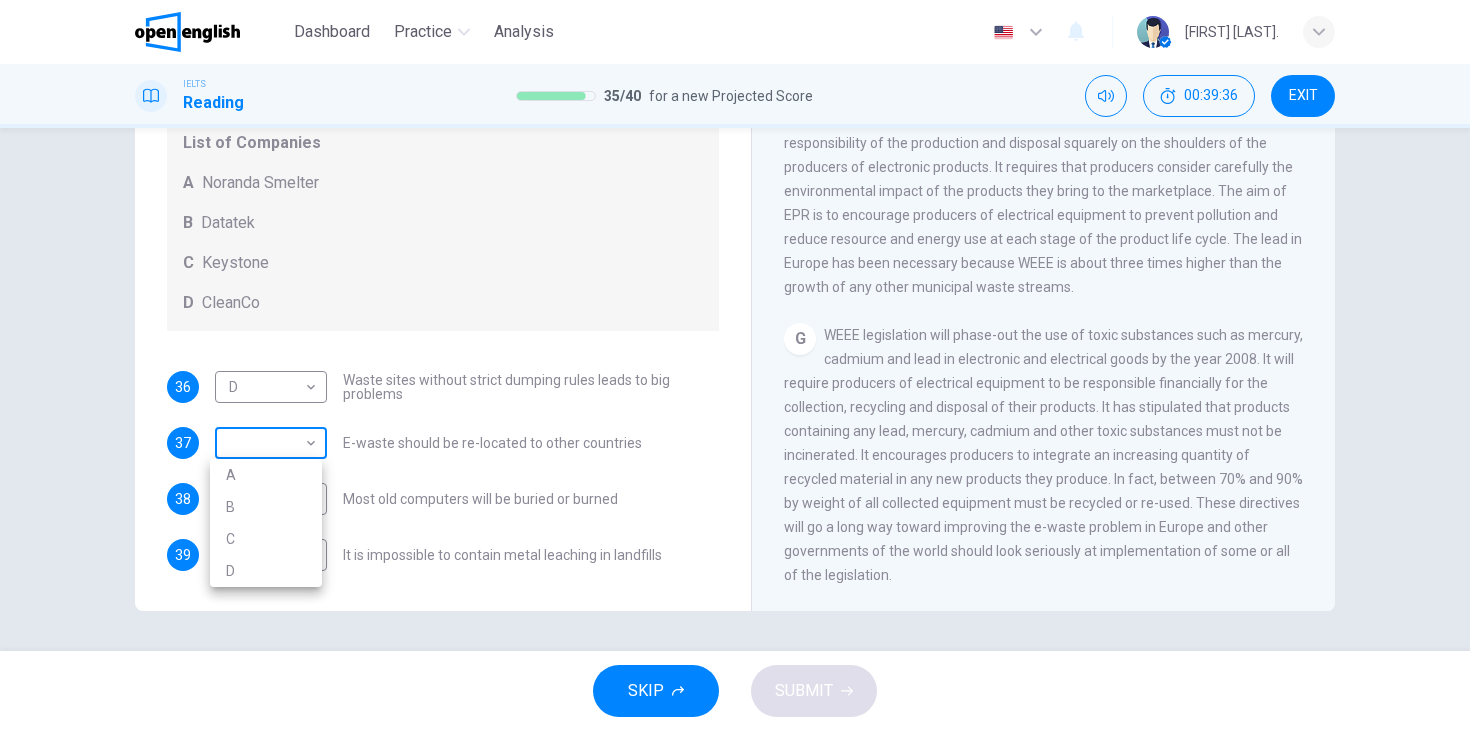 click on "This site uses cookies, as explained in our  Privacy Policy . If you agree to the use of cookies, please click the Accept button and continue to browse our site.   Privacy Policy Accept Dashboard Practice Analysis English ** ​ Guter M. IELTS Reading 35 / 40 for a new Projected Score 00:39:36 EXIT Questions 36 - 39 Look at the following list of statements and the list of
companies below.
Match each statement with the correct company. Write the correct letter A-D in the boxes below on your answer sheet.
NB  You may use any letter more than once. List of Companies A Noranda Smelter B Datatek C Keystone D CleanCo 36 D * ​ Waste sites without strict dumping rules leads to big problems 37 ​ ​ E-waste should be re-located to other countries 38 ​ ​ Most old computers will be buried or burned 39 ​ ​ It is impossible to contain metal leaching in landfills The Intense Rate of Change in the World CLICK TO ZOOM Click to Zoom A B C D E F G SKIP SUBMIT Open English - Online English Dashboard Practice 1 A" at bounding box center [735, 365] 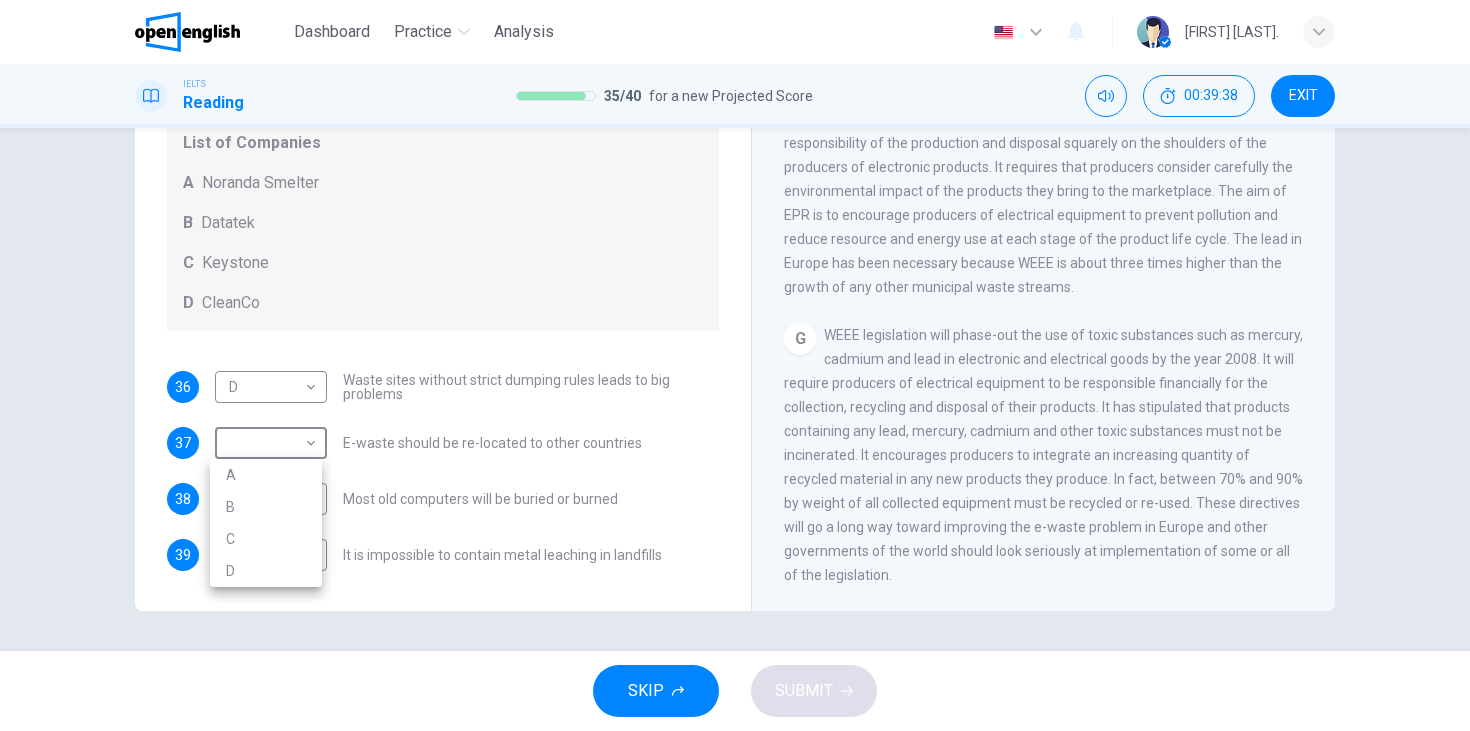 click on "B" at bounding box center (266, 507) 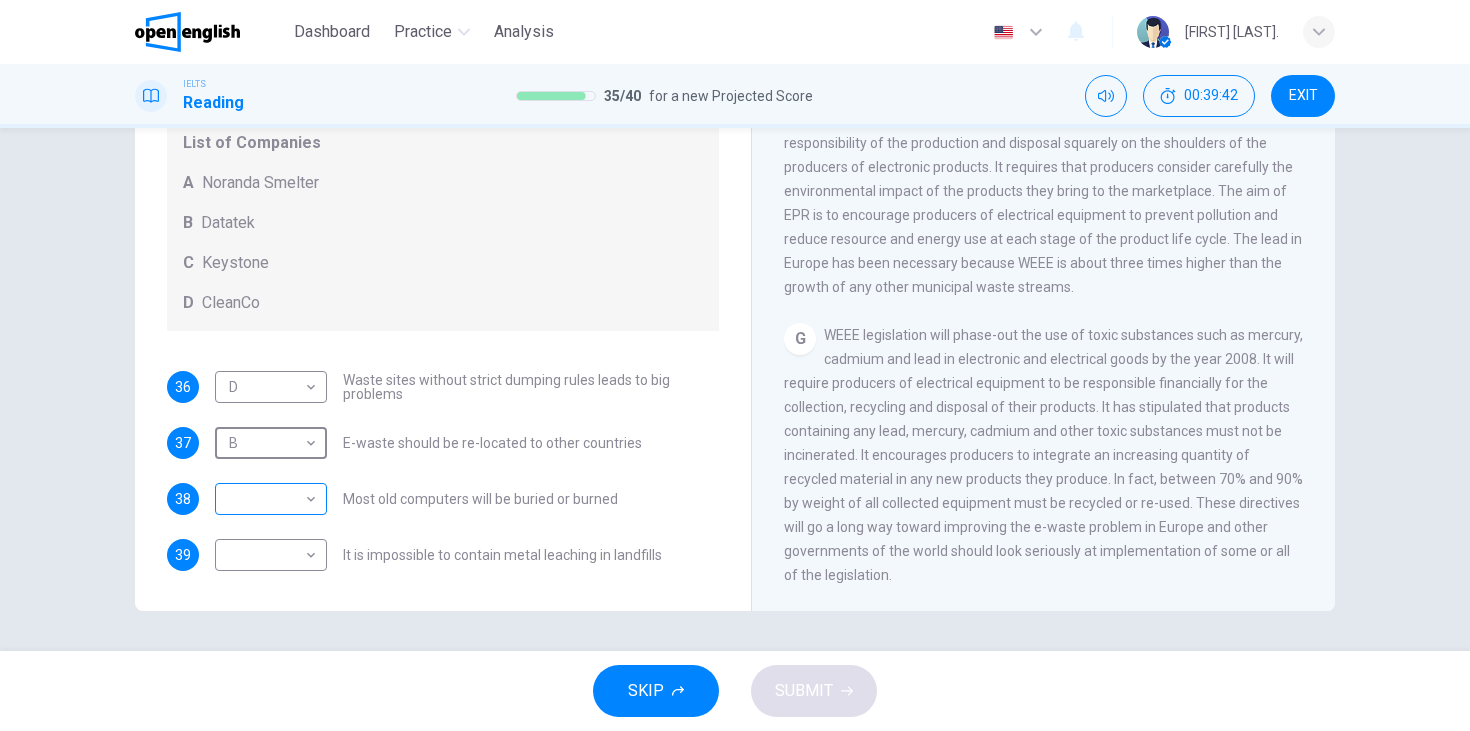 click on "This site uses cookies, as explained in our  Privacy Policy . If you agree to the use of cookies, please click the Accept button and continue to browse our site.   Privacy Policy Accept Dashboard Practice Analysis English ** ​ Guter M. IELTS Reading 35 / 40 for a new Projected Score 00:39:42 EXIT Questions 36 - 39 Look at the following list of statements and the list of
companies below.
Match each statement with the correct company. Write the correct letter A-D in the boxes below on your answer sheet.
NB  You may use any letter more than once. List of Companies A Noranda Smelter B Datatek C Keystone D CleanCo 36 D * ​ Waste sites without strict dumping rules leads to big problems 37 B * ​ E-waste should be re-located to other countries 38 ​ ​ Most old computers will be buried or burned 39 ​ ​ It is impossible to contain metal leaching in landfills The Intense Rate of Change in the World CLICK TO ZOOM Click to Zoom A B C D E F G SKIP SUBMIT Open English - Online English Dashboard Practice 1" at bounding box center [735, 365] 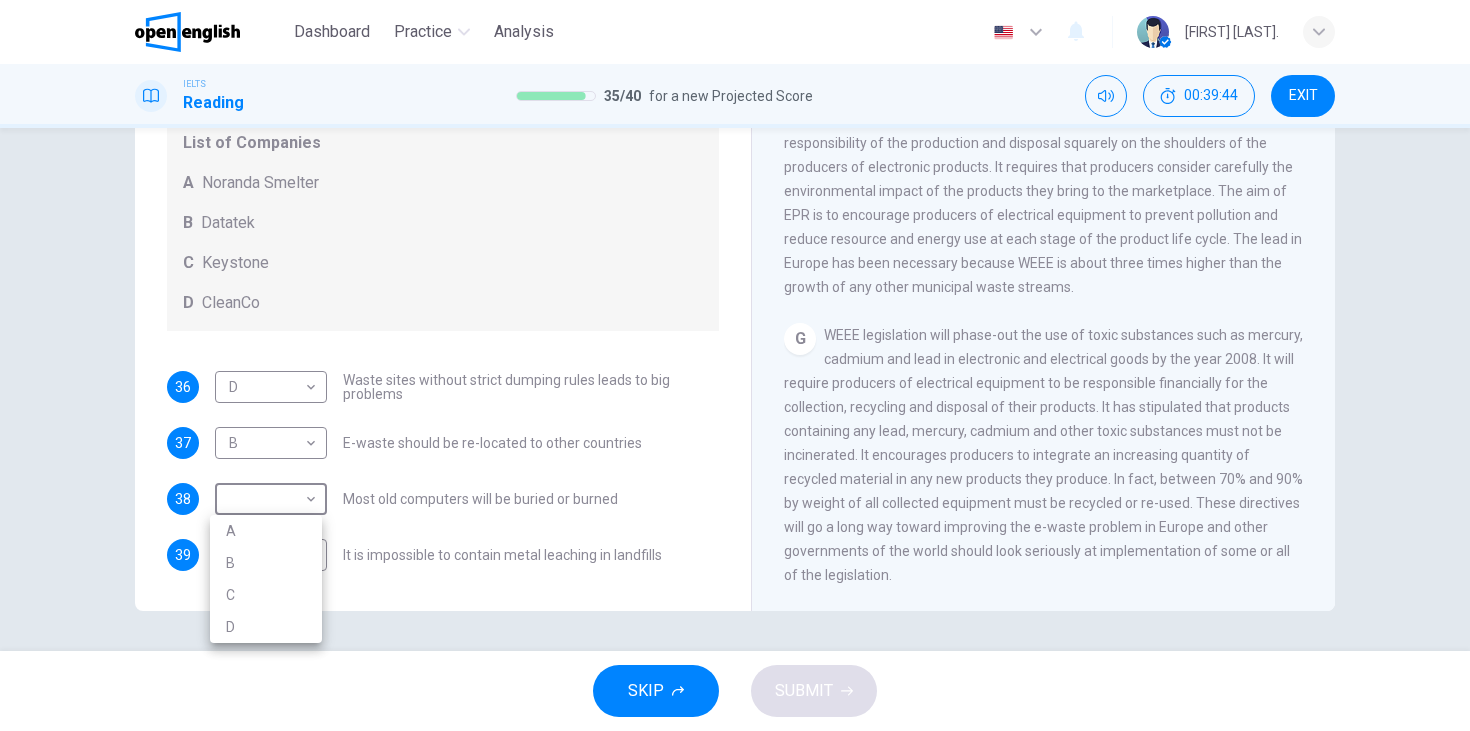 click on "C" at bounding box center [266, 595] 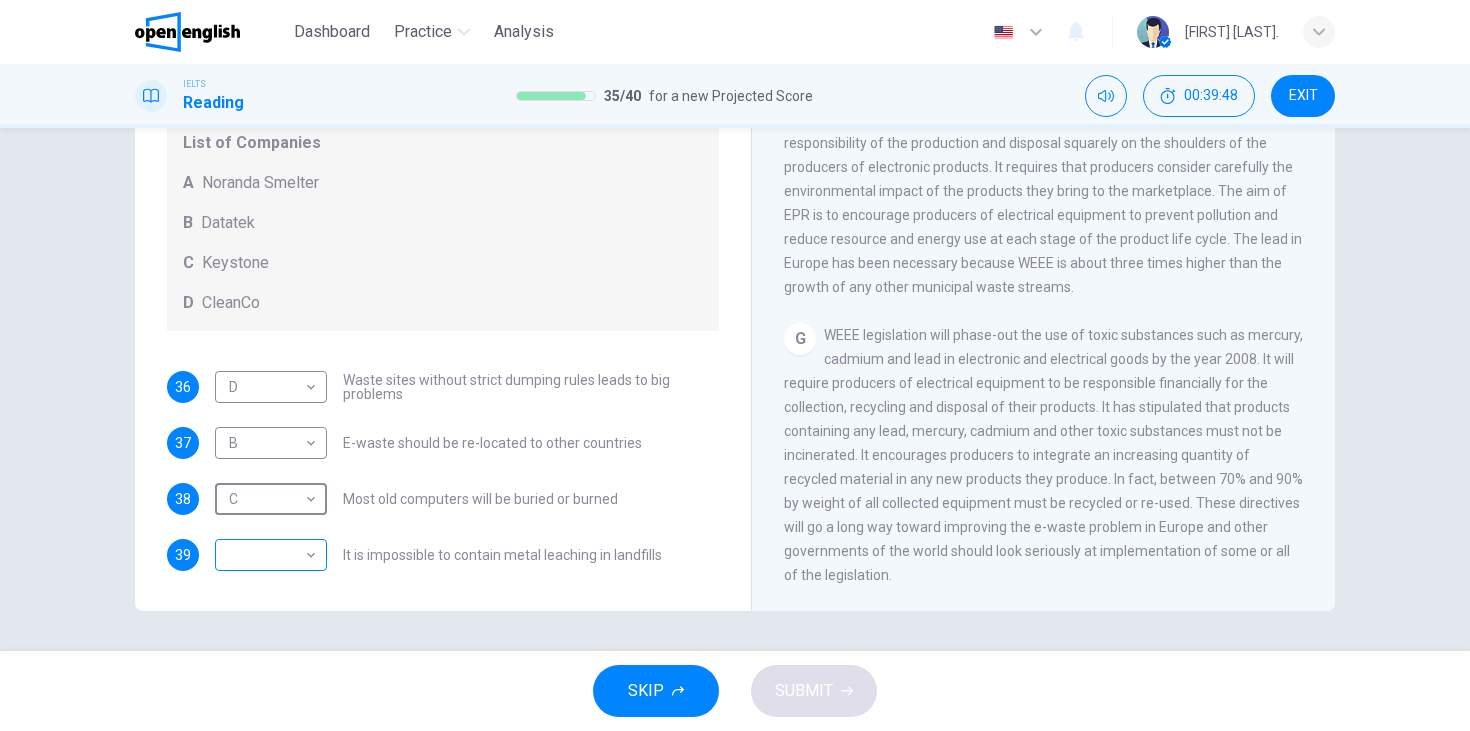 click on "This site uses cookies, as explained in our  Privacy Policy . If you agree to the use of cookies, please click the Accept button and continue to browse our site.   Privacy Policy Accept Dashboard Practice Analysis English ** ​ Guter M. IELTS Reading 35 / 40 for a new Projected Score 00:39:48 EXIT Questions 36 - 39 Look at the following list of statements and the list of
companies below.
Match each statement with the correct company. Write the correct letter A-D in the boxes below on your answer sheet.
NB  You may use any letter more than once. List of Companies A Noranda Smelter B Datatek C Keystone D CleanCo 36 D * ​ Waste sites without strict dumping rules leads to big problems 37 B * ​ E-waste should be re-located to other countries 38 C * ​ Most old computers will be buried or burned 39 ​ ​ It is impossible to contain metal leaching in landfills The Intense Rate of Change in the World CLICK TO ZOOM Click to Zoom A B C D E F G SKIP SUBMIT Open English - Online English Dashboard Practice 1" at bounding box center [735, 365] 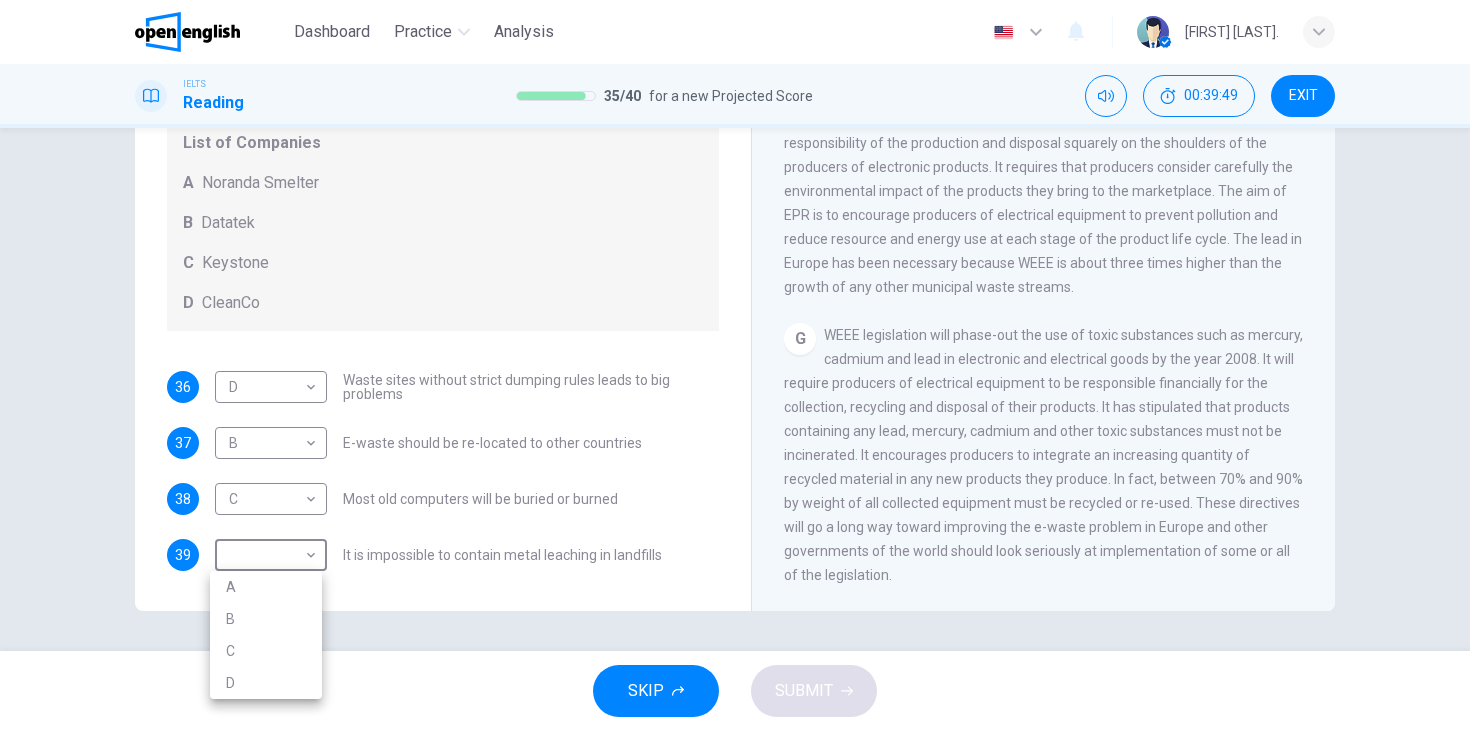 click on "D" at bounding box center [266, 683] 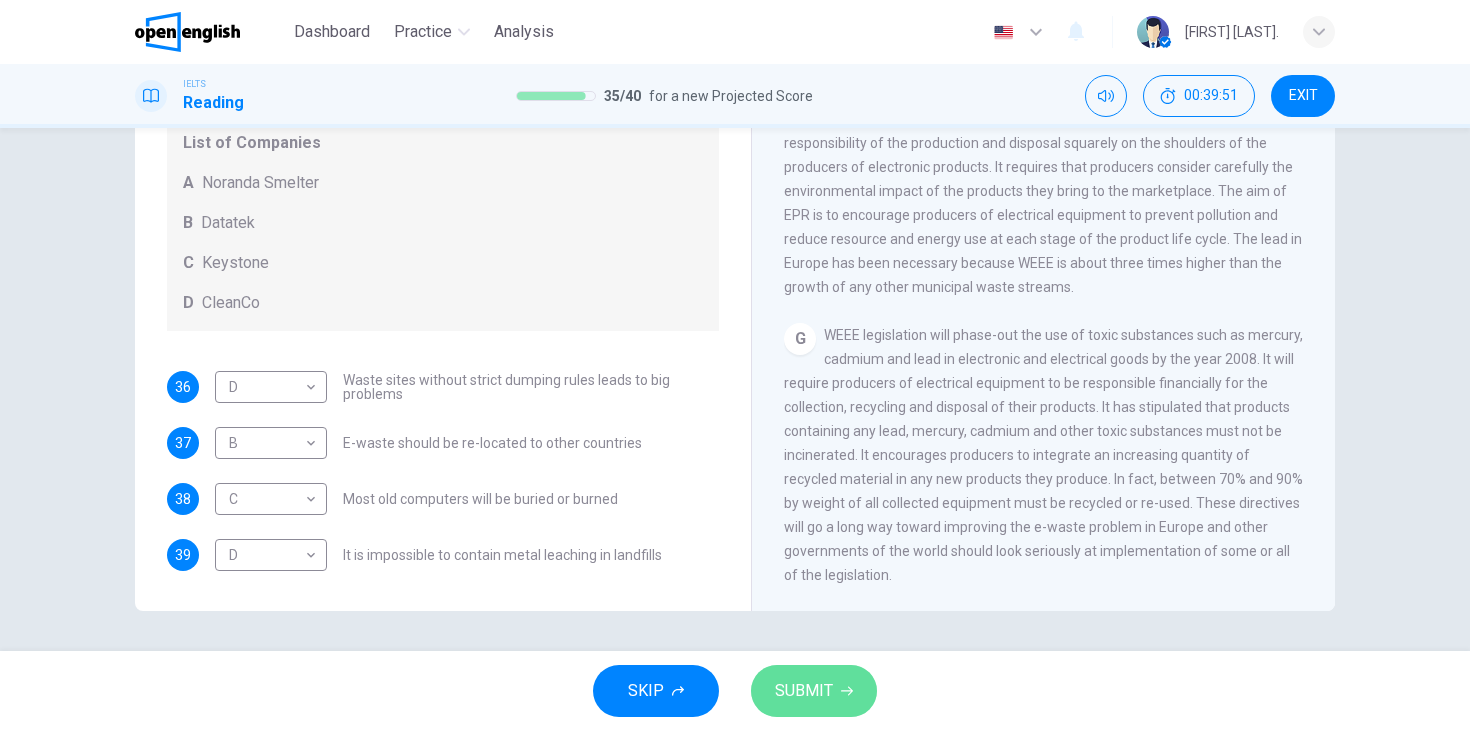 click 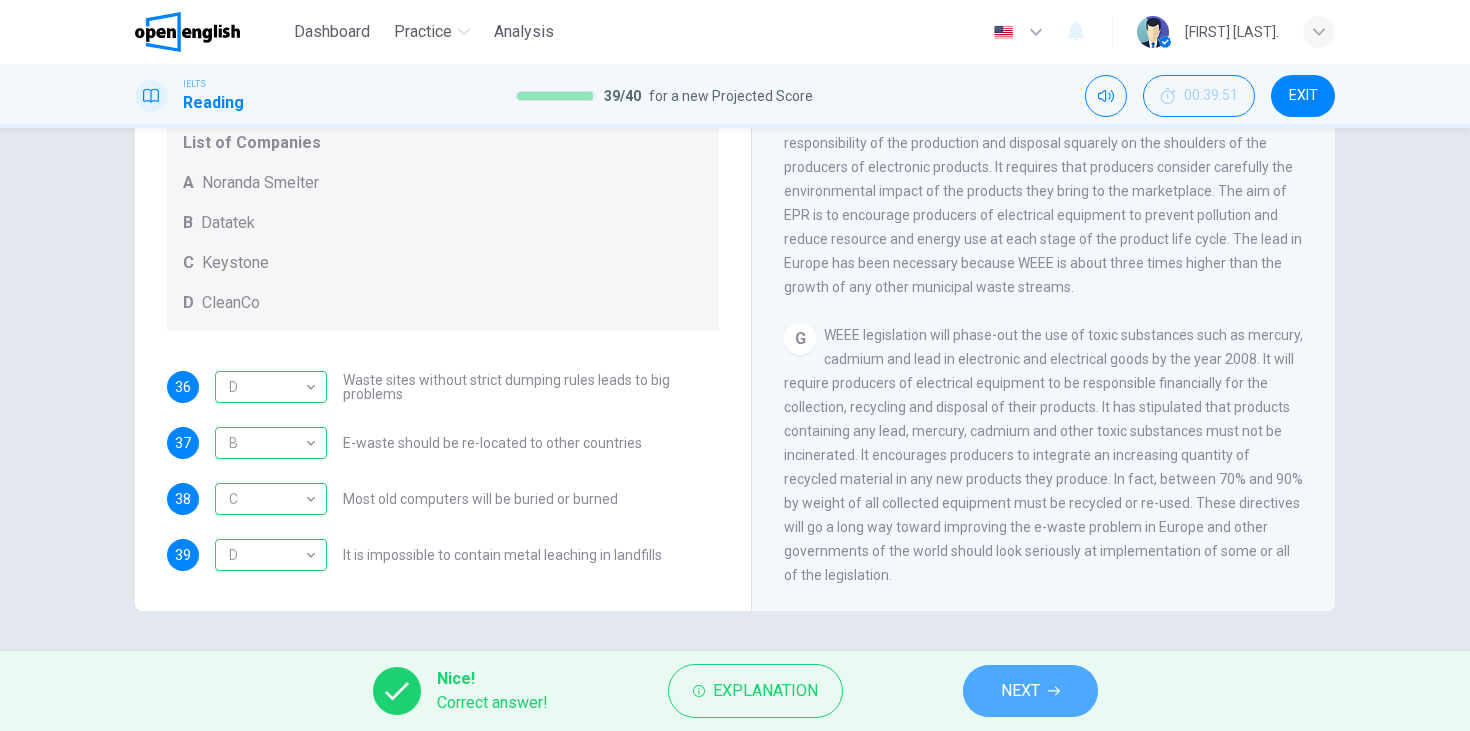 click on "NEXT" at bounding box center [1020, 691] 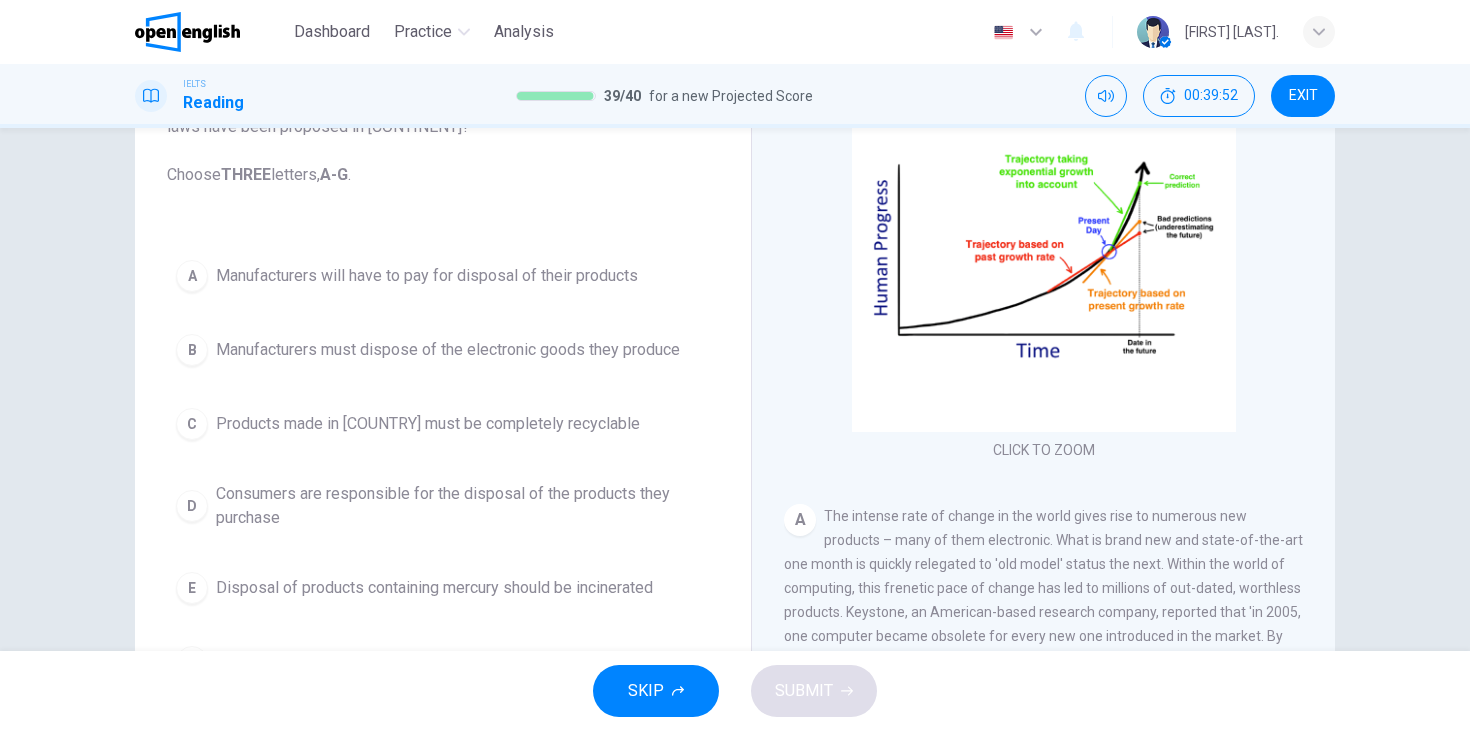 scroll, scrollTop: 50, scrollLeft: 0, axis: vertical 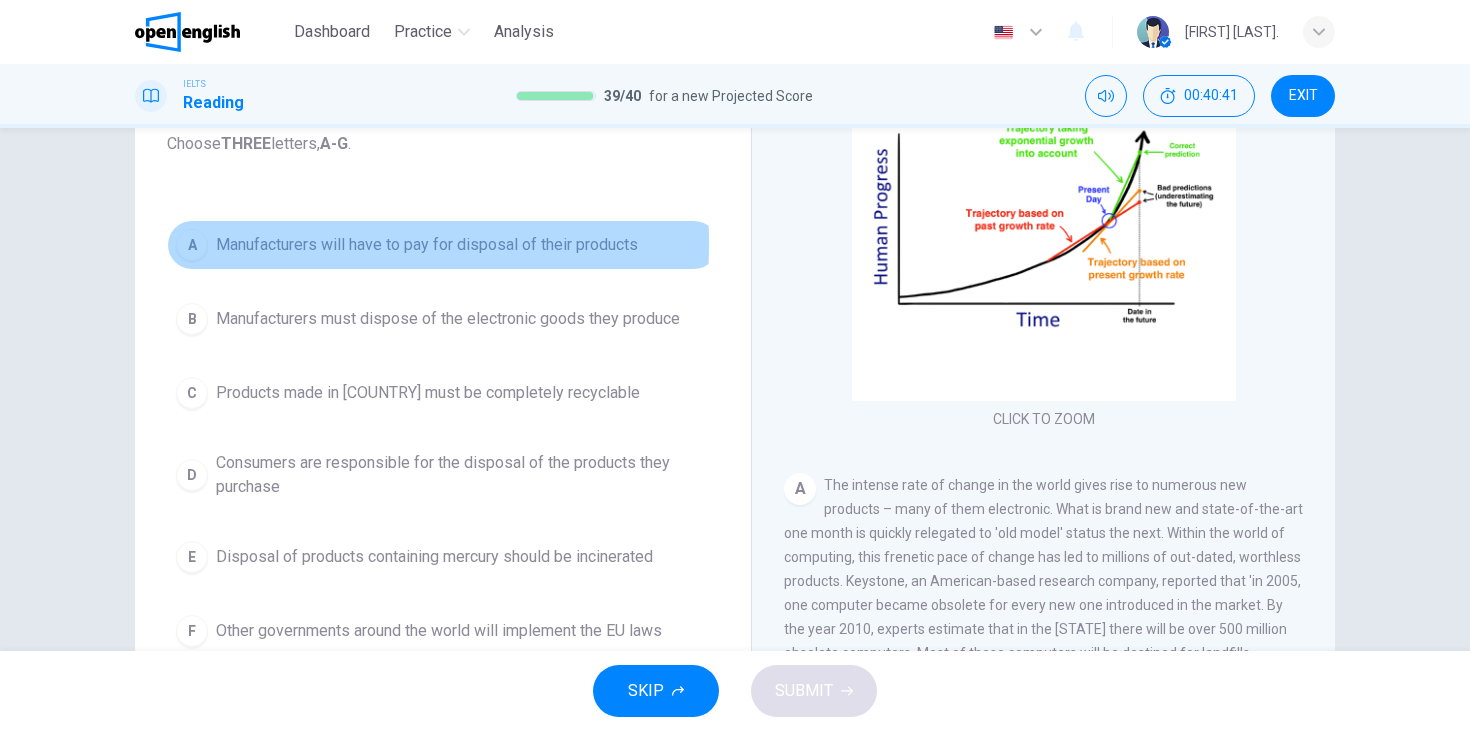 click on "A" at bounding box center (192, 245) 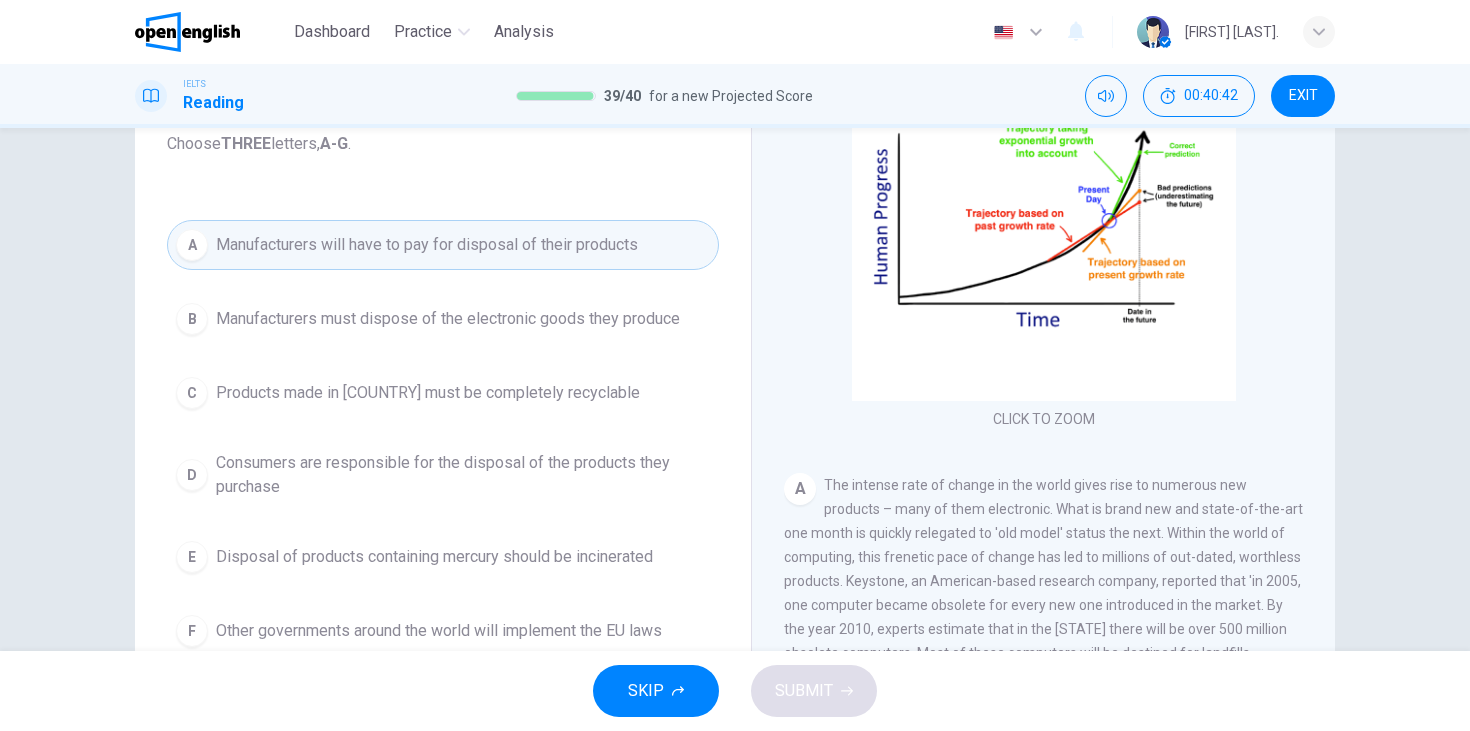 click on "B Manufacturers must dispose of the electronic goods they produce" at bounding box center (443, 319) 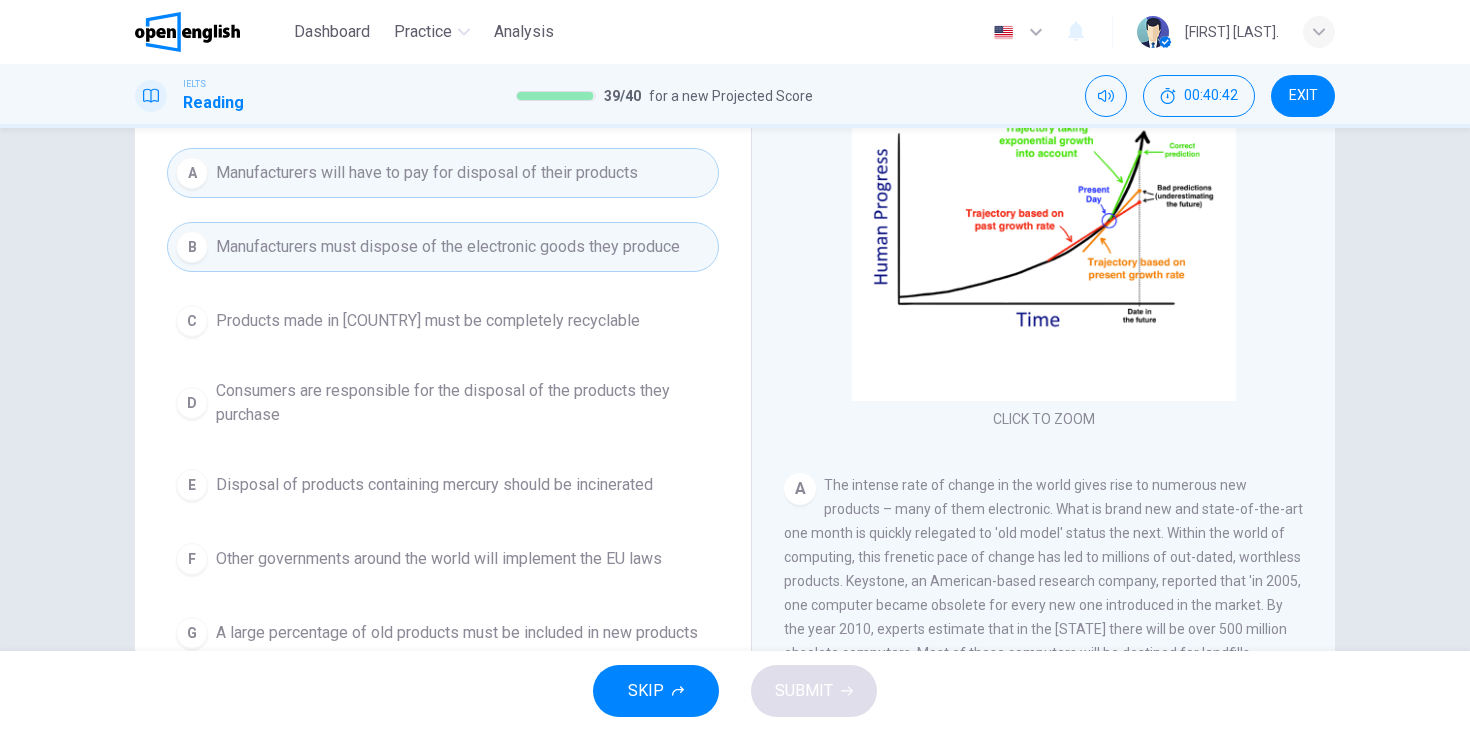 scroll, scrollTop: 127, scrollLeft: 0, axis: vertical 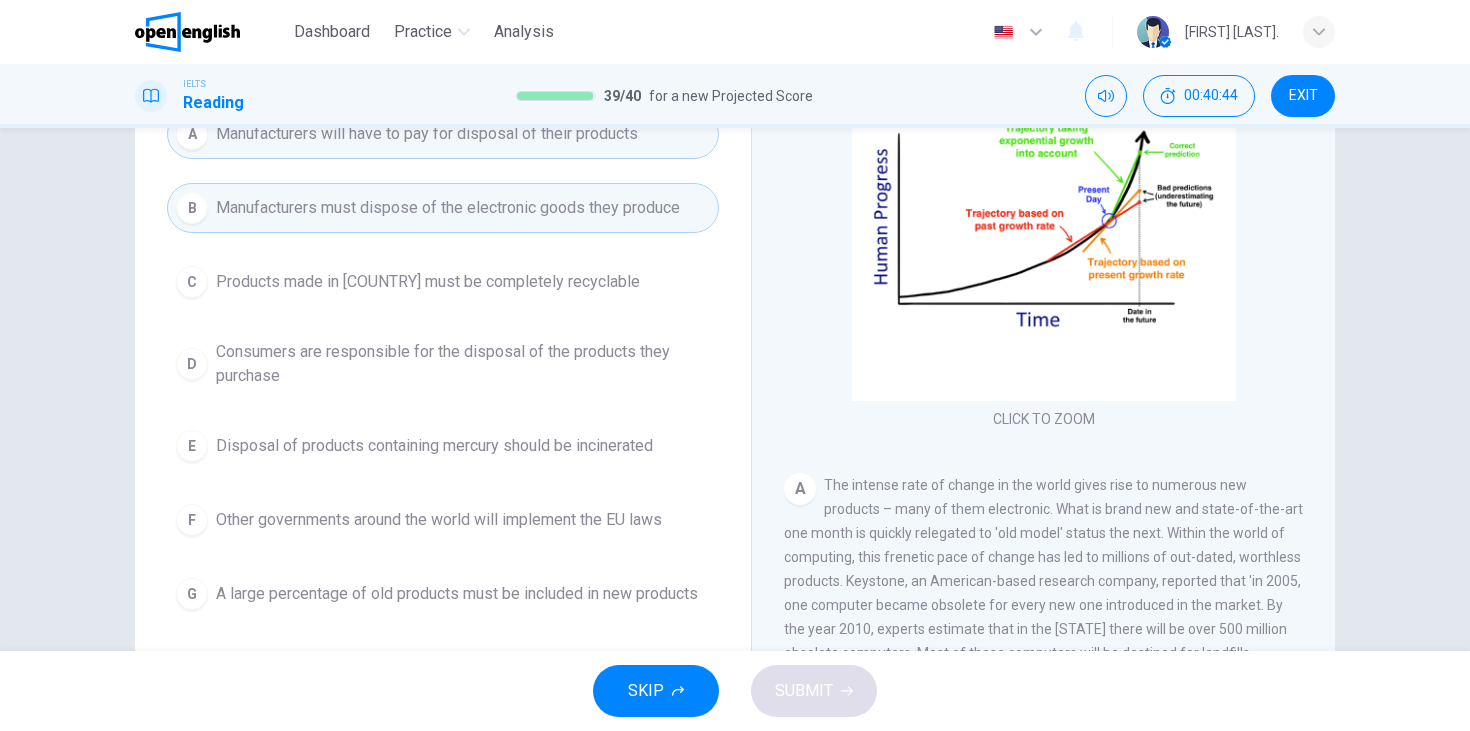 click on "SKIP SUBMIT" at bounding box center (735, 691) 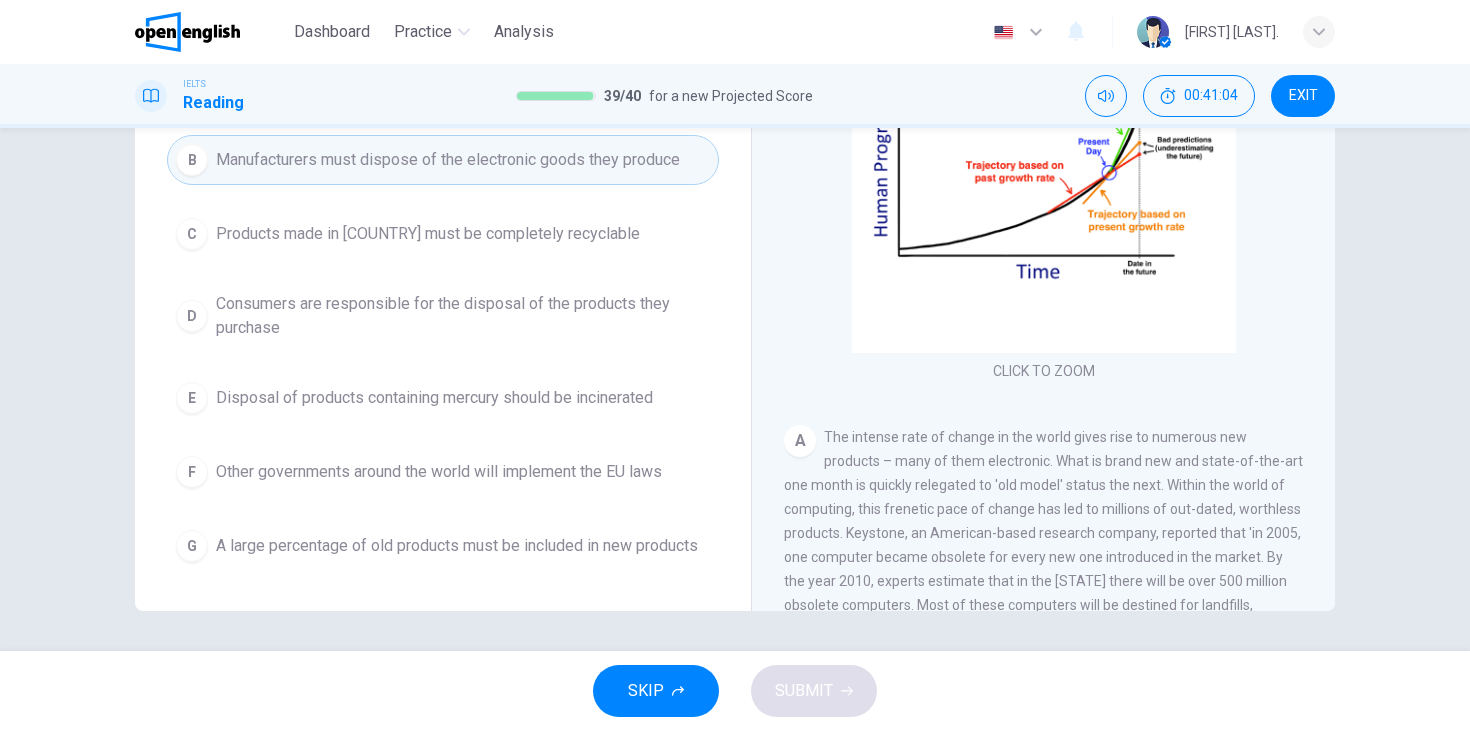 click on "G" at bounding box center (192, 546) 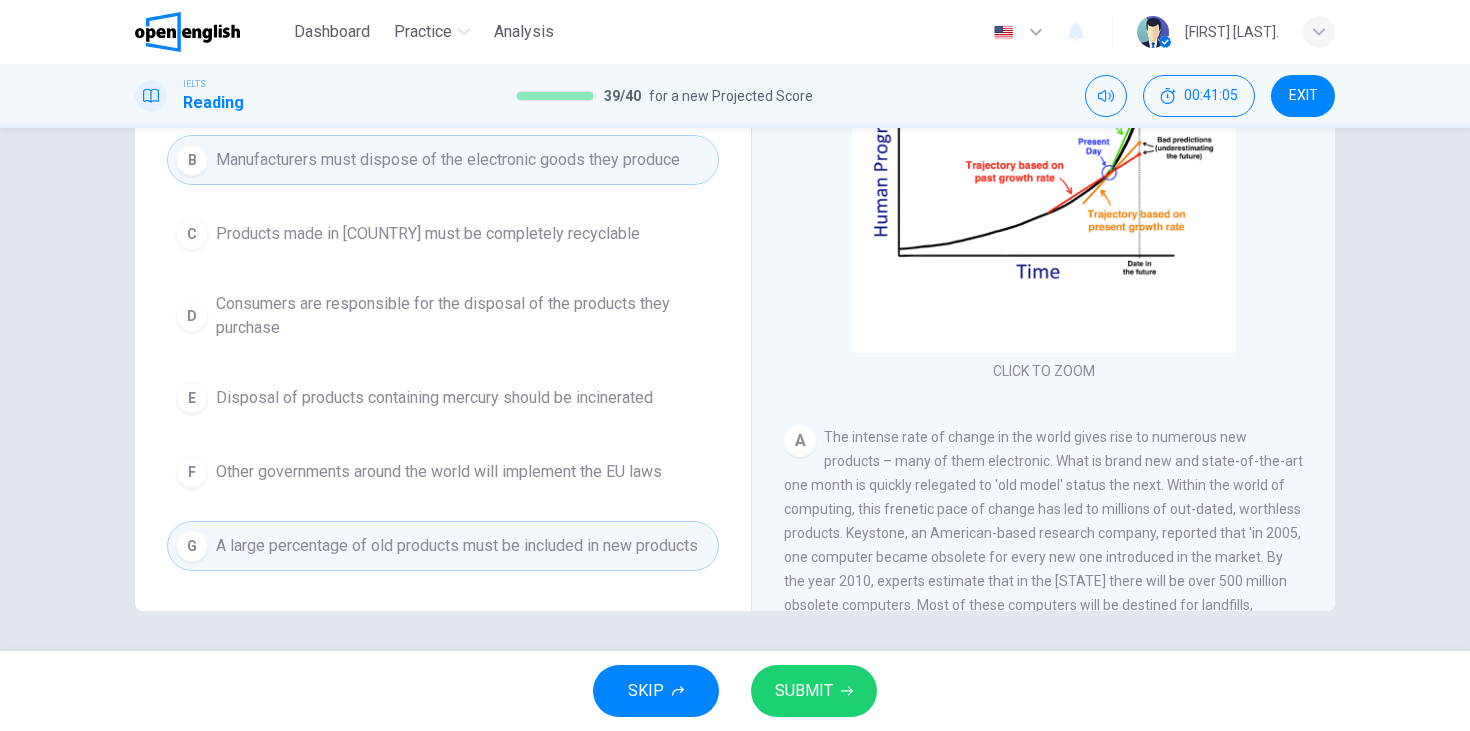 click on "SUBMIT" at bounding box center [804, 691] 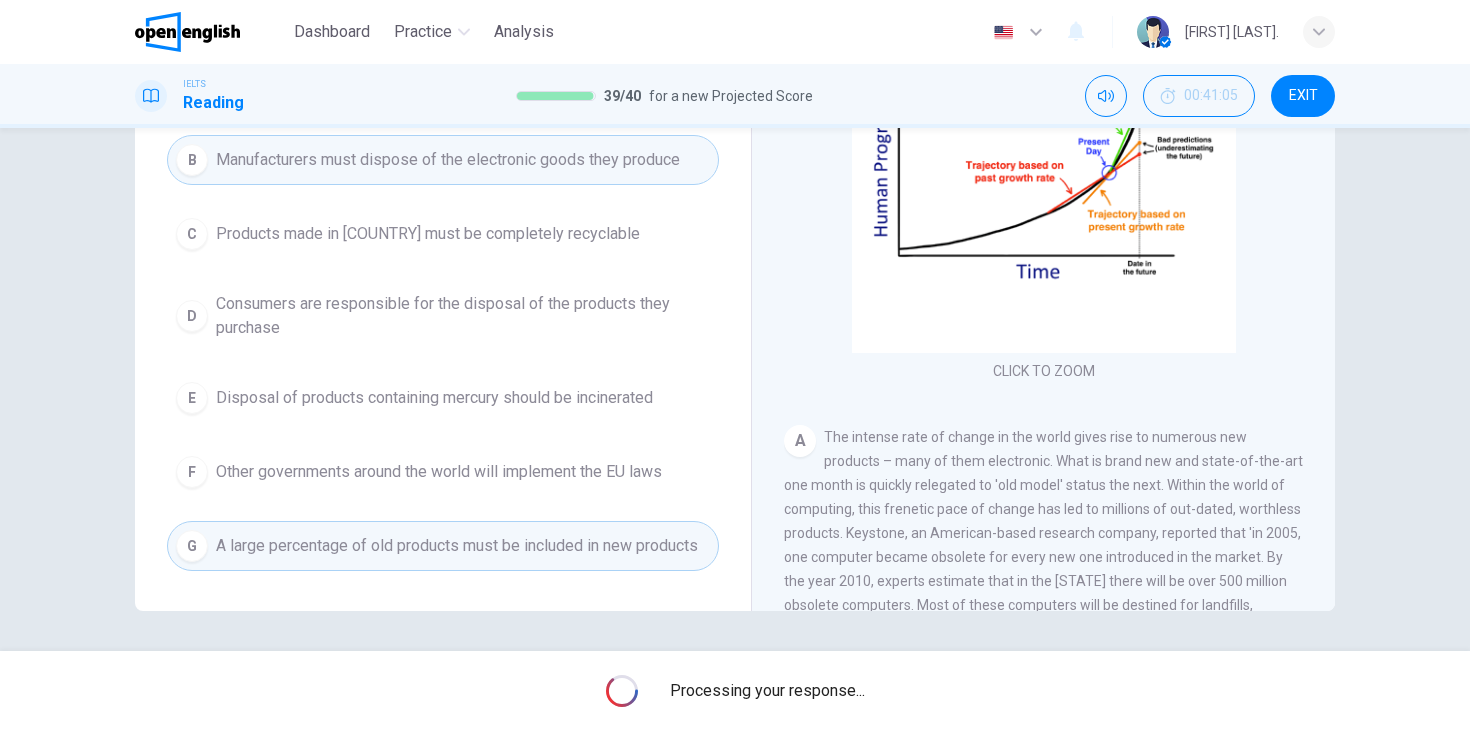 scroll, scrollTop: 0, scrollLeft: 0, axis: both 